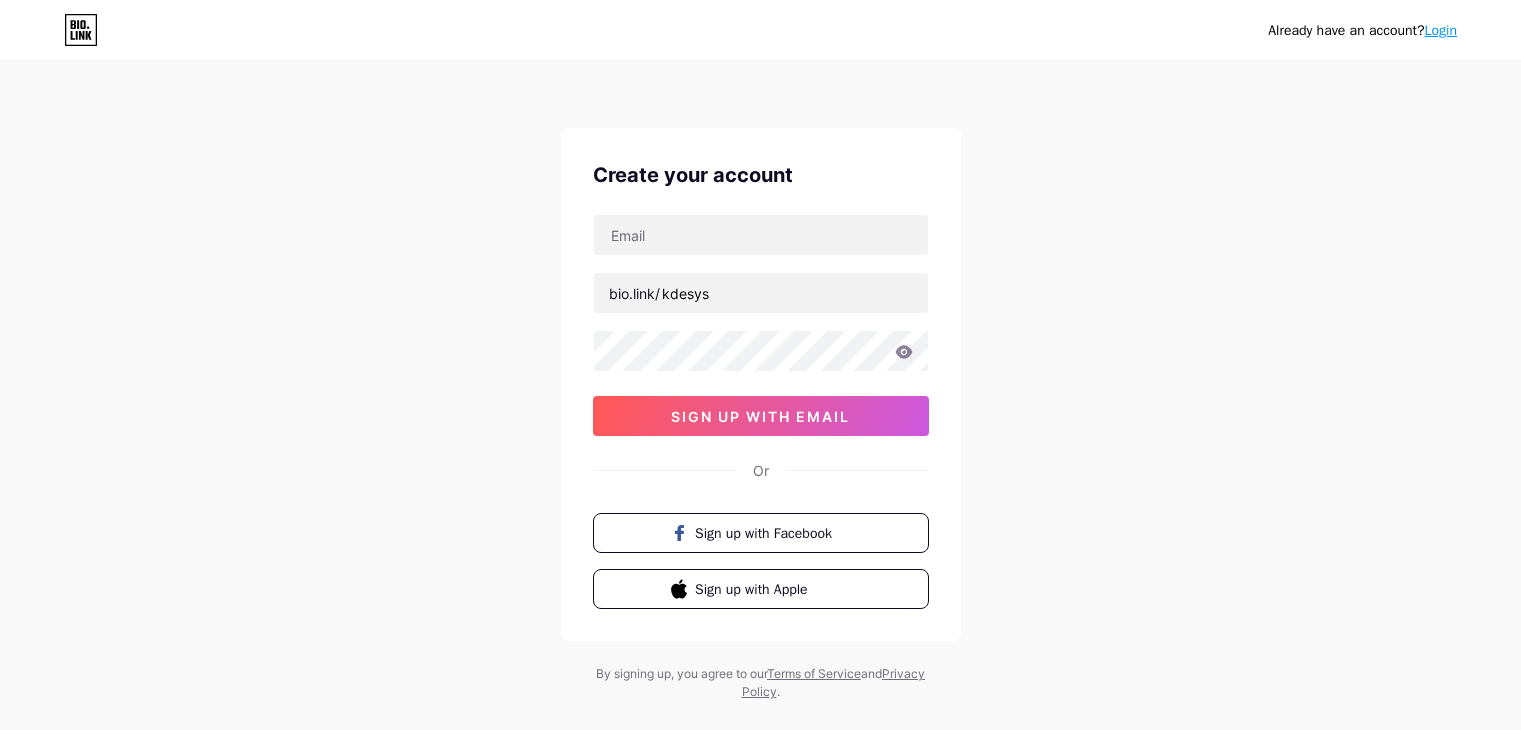 scroll, scrollTop: 0, scrollLeft: 0, axis: both 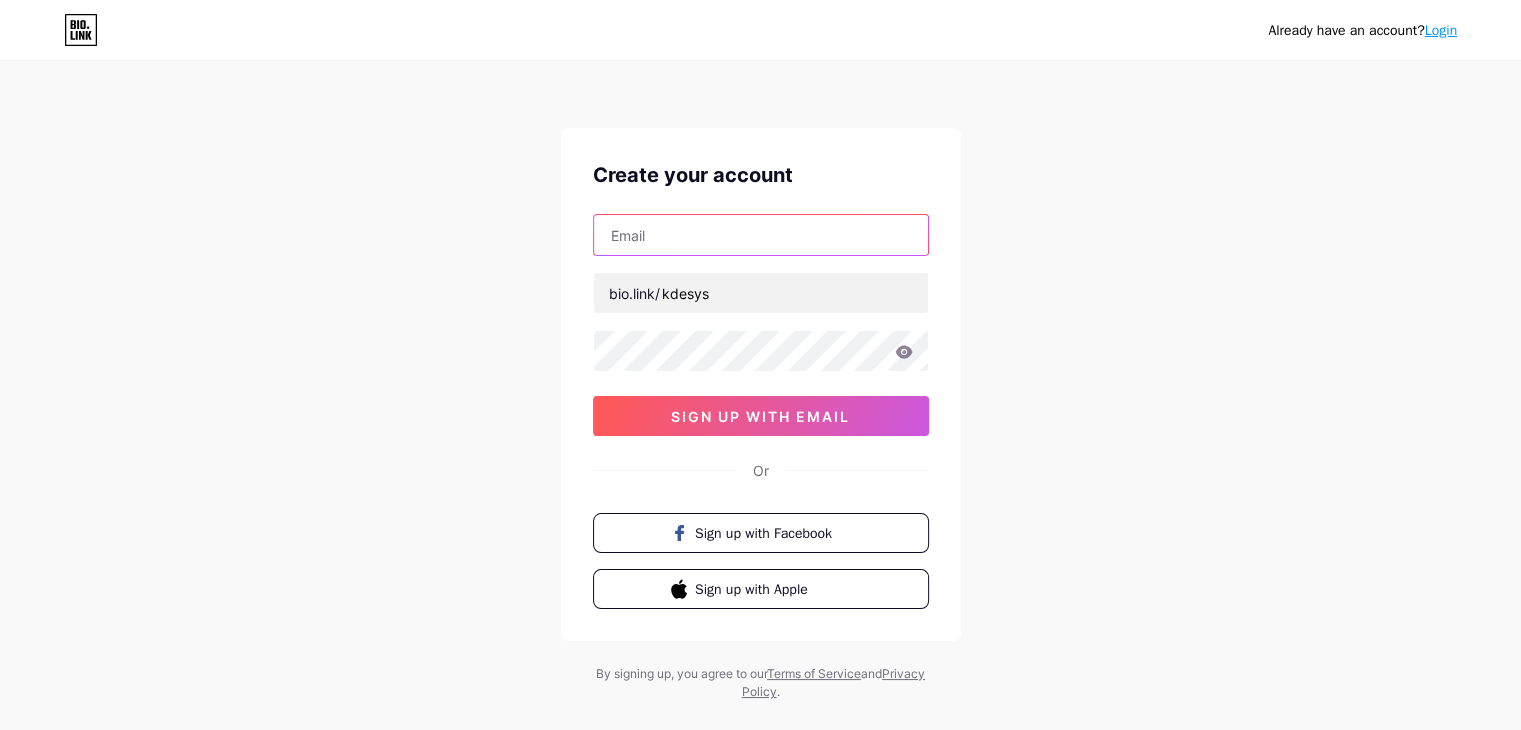 click at bounding box center (761, 235) 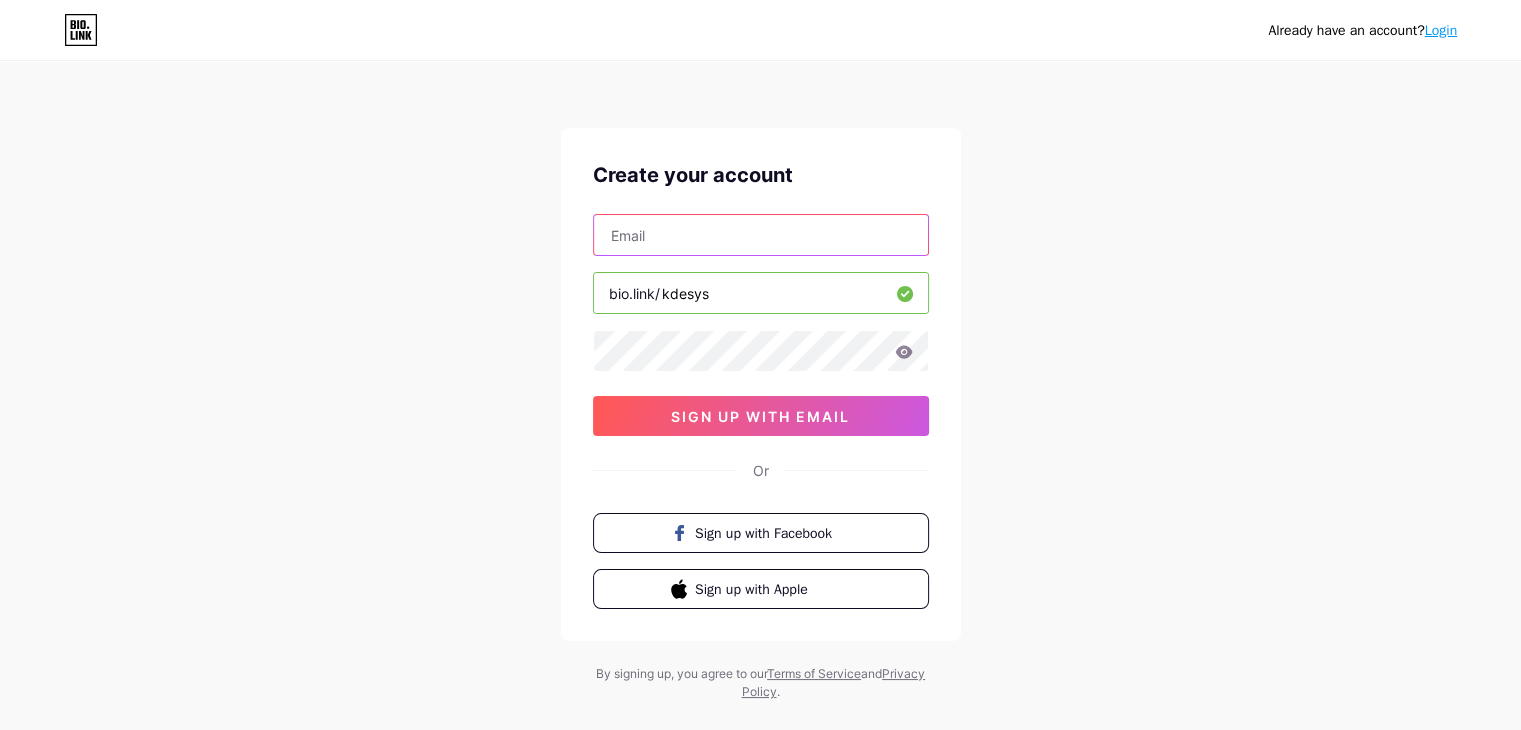 type on "[EMAIL]" 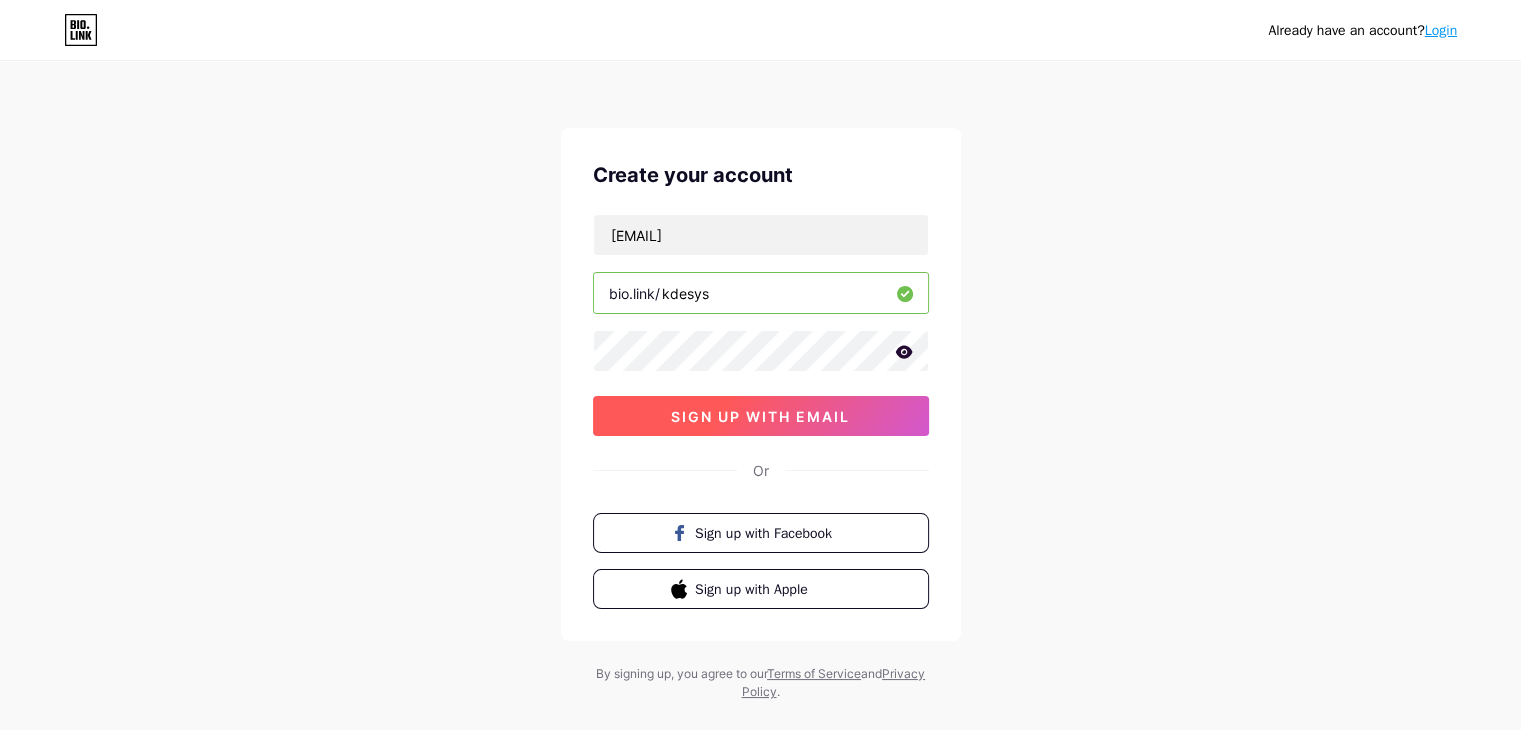 click on "sign up with email" at bounding box center [761, 416] 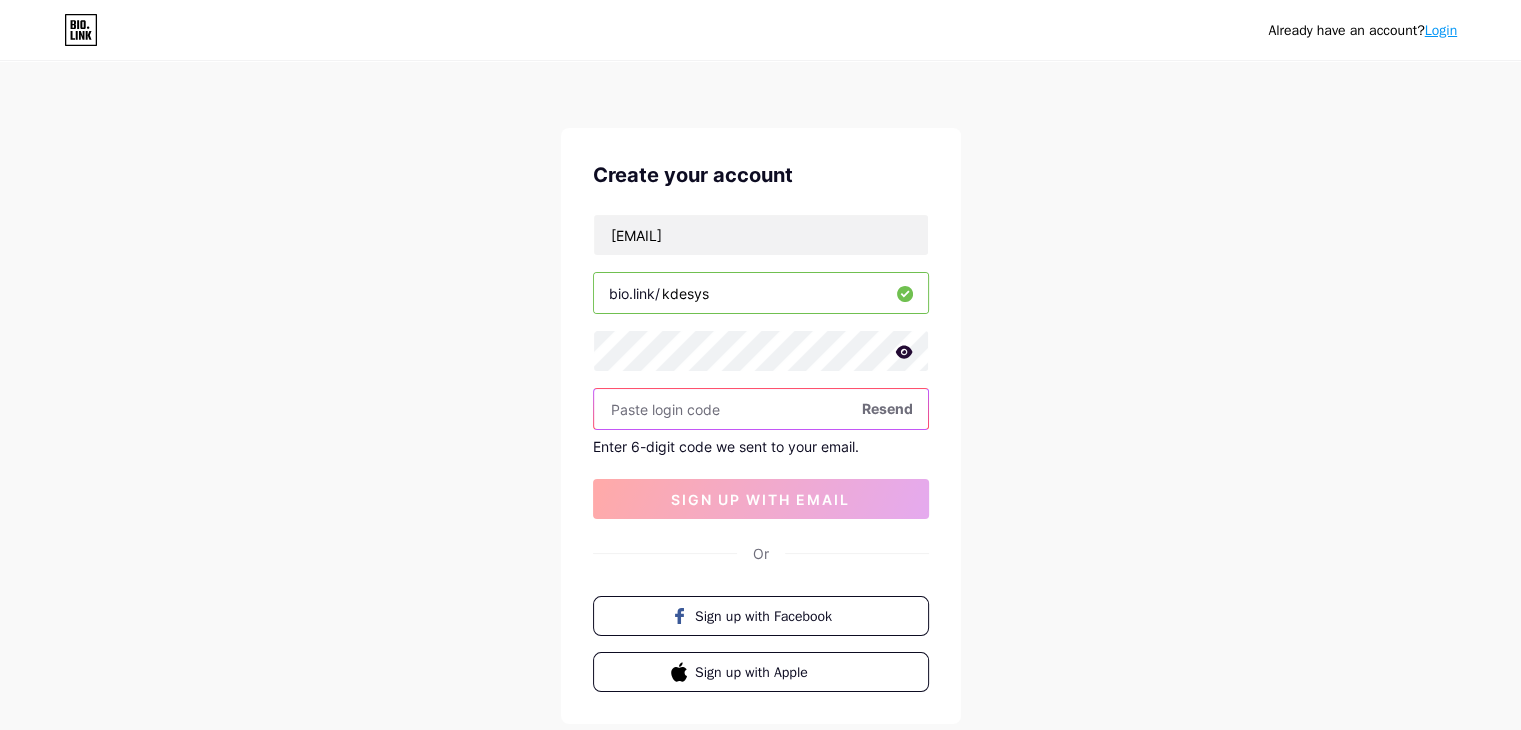 paste on "[NUMBER]" 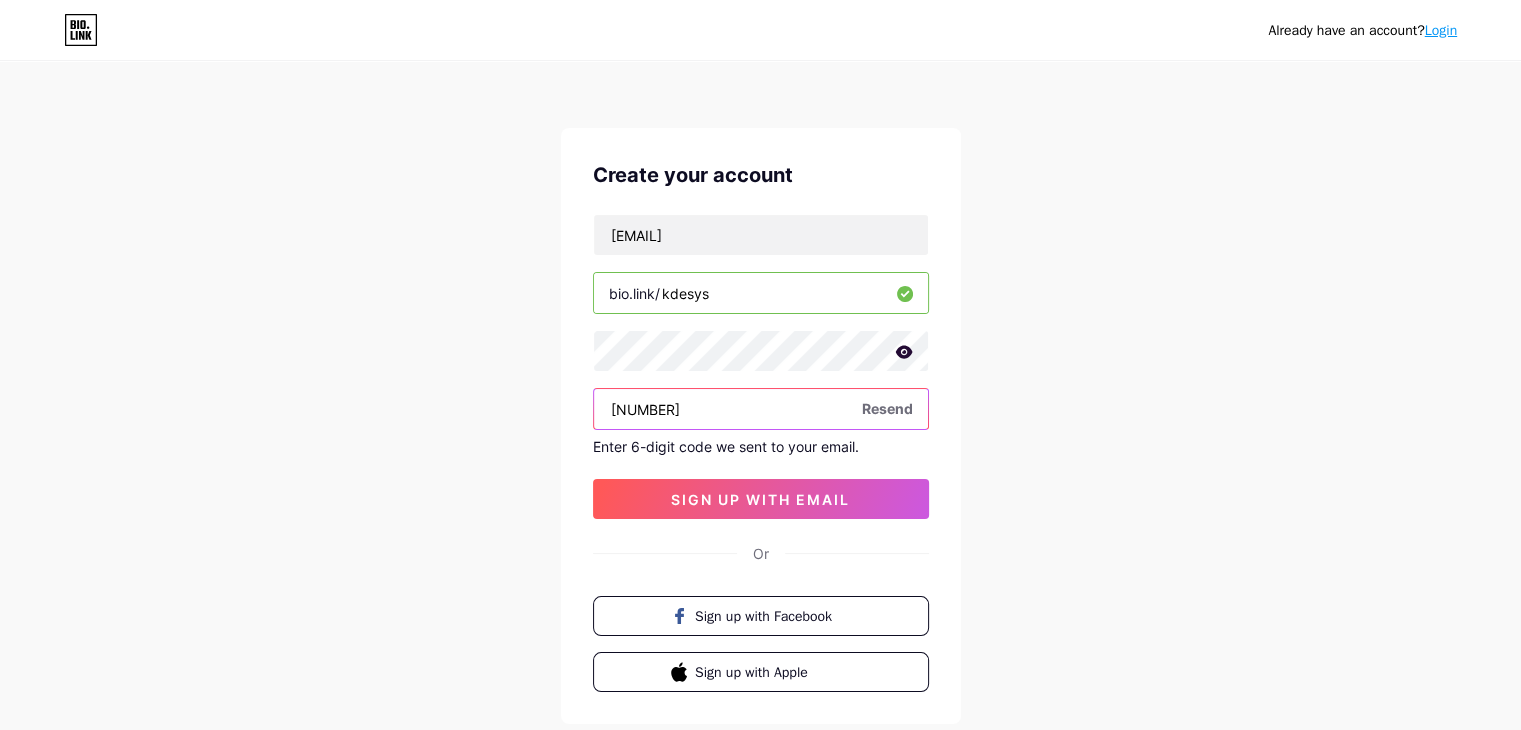 type on "[NUMBER]" 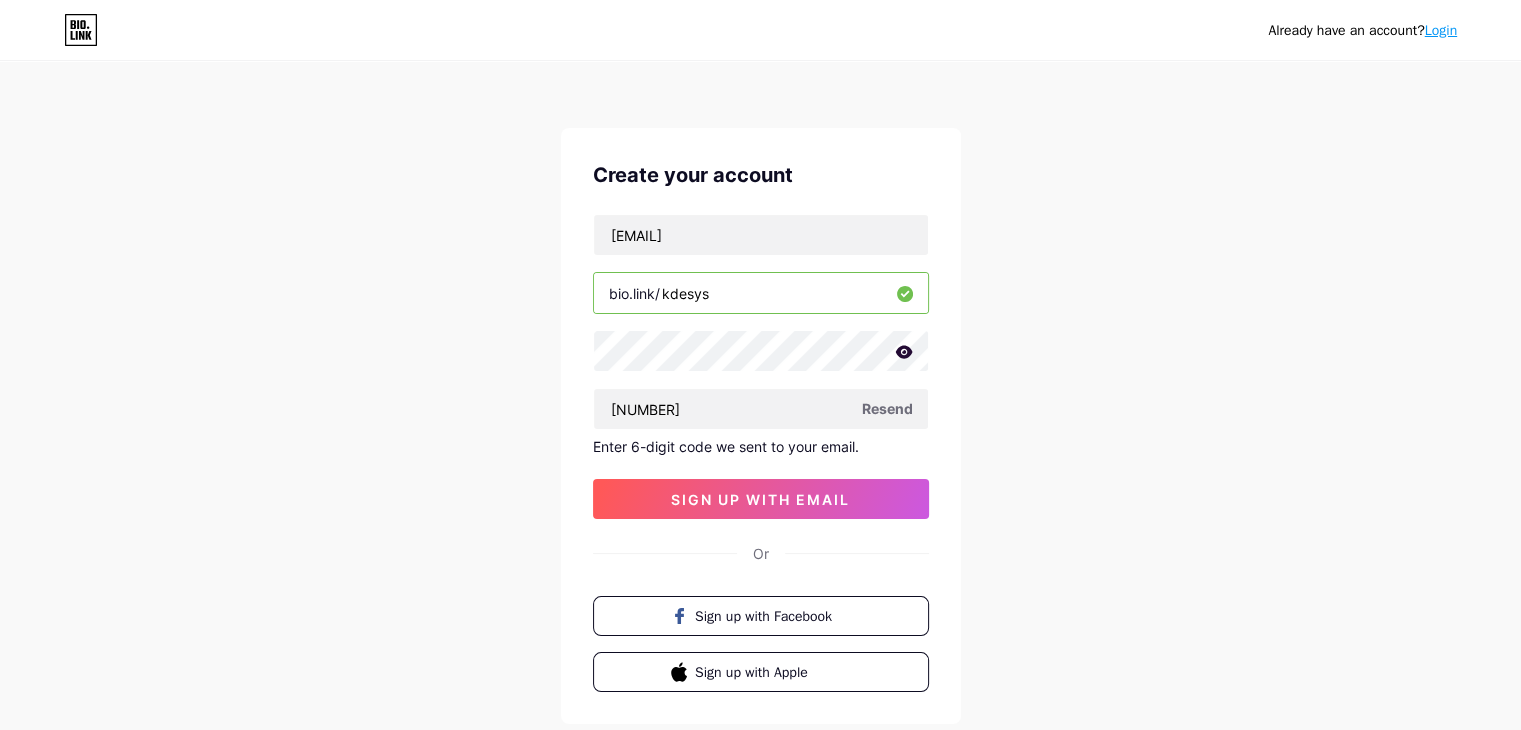 click on "Already have an account?  Login   Create your account     [EMAIL]     bio.link/   kdesys               [NUMBER]   Resend     Enter 6-digit code we sent to your email.         sign up with email         Or       Sign up with Facebook
Sign up with Apple
By signing up, you agree to our  Terms of Service  and  Privacy Policy ." at bounding box center (760, 424) 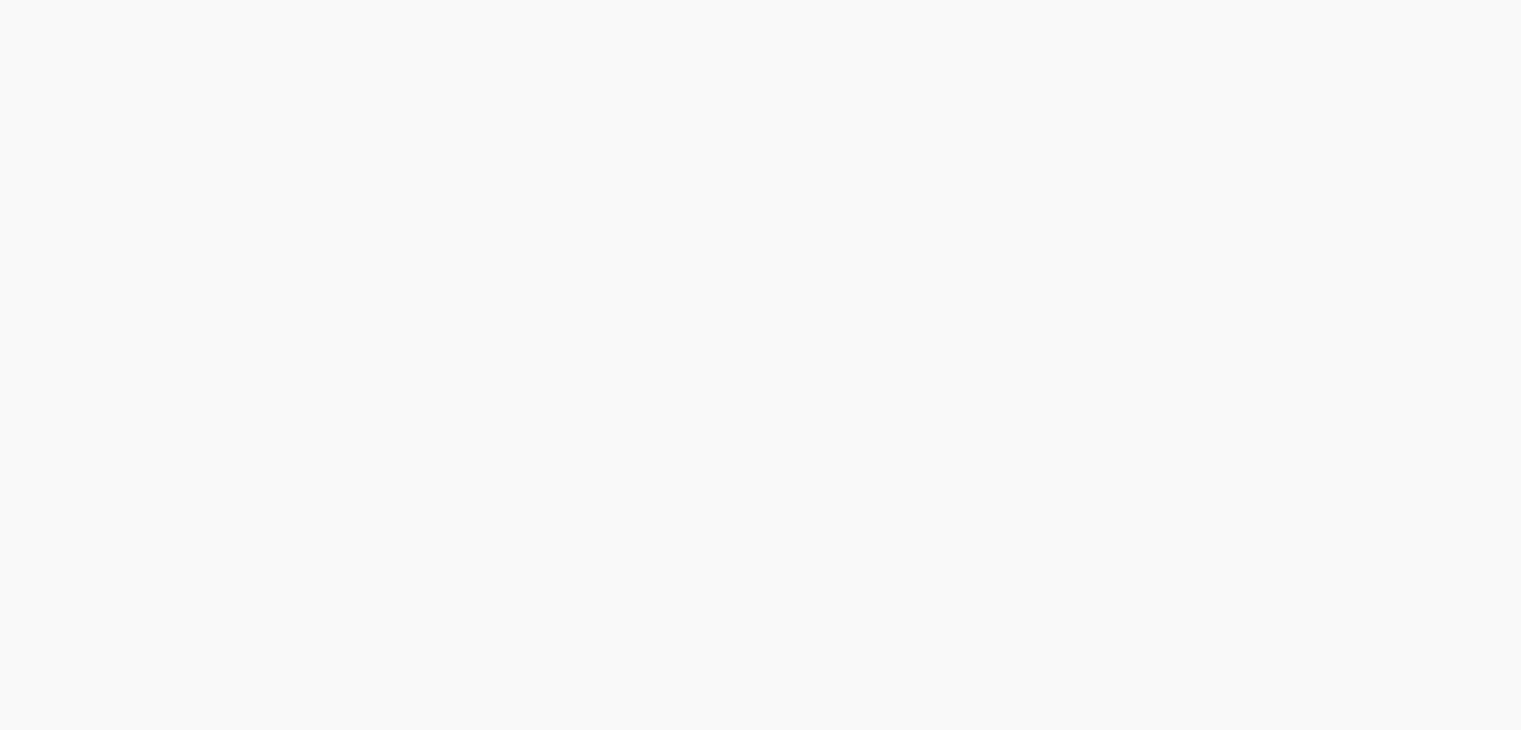 scroll, scrollTop: 0, scrollLeft: 0, axis: both 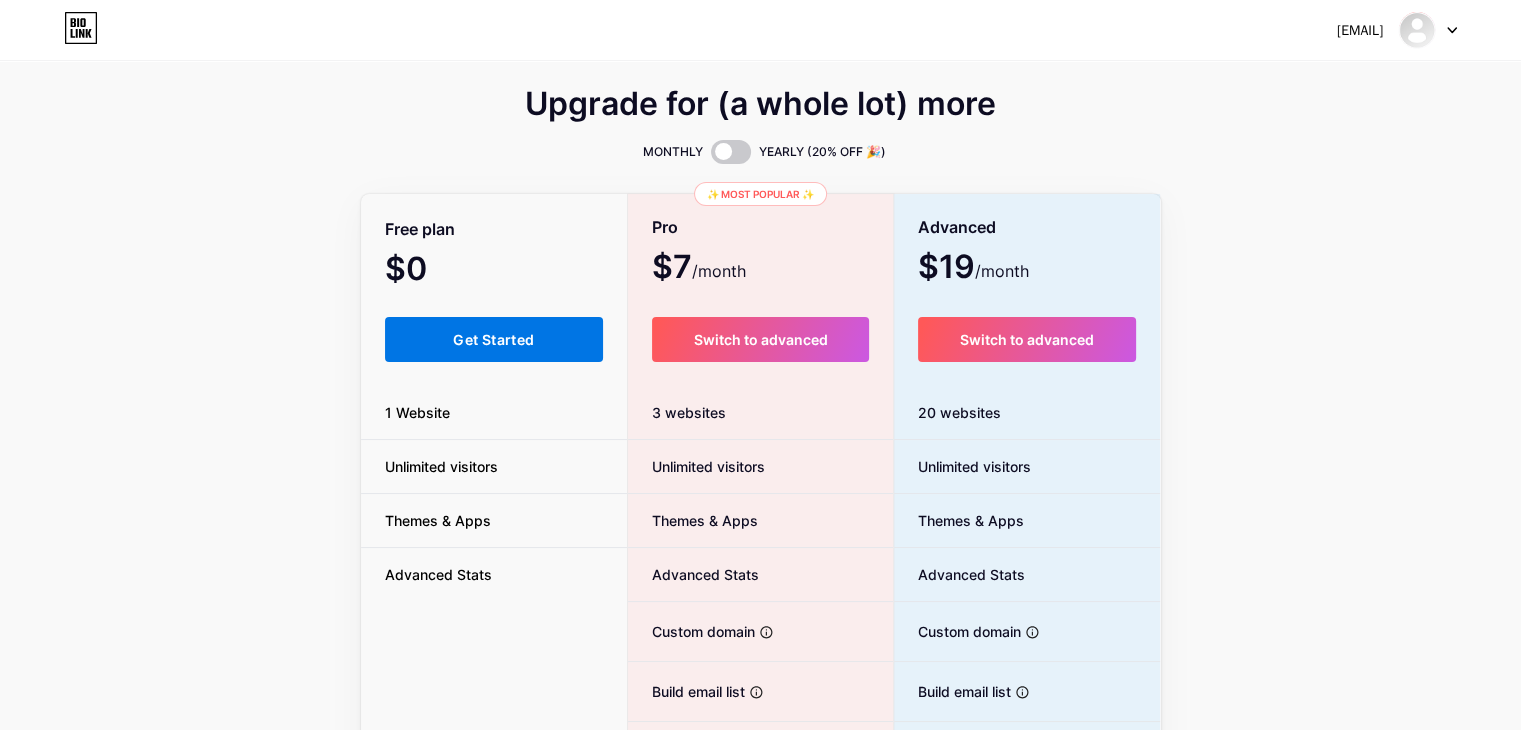click on "Get Started" at bounding box center (494, 339) 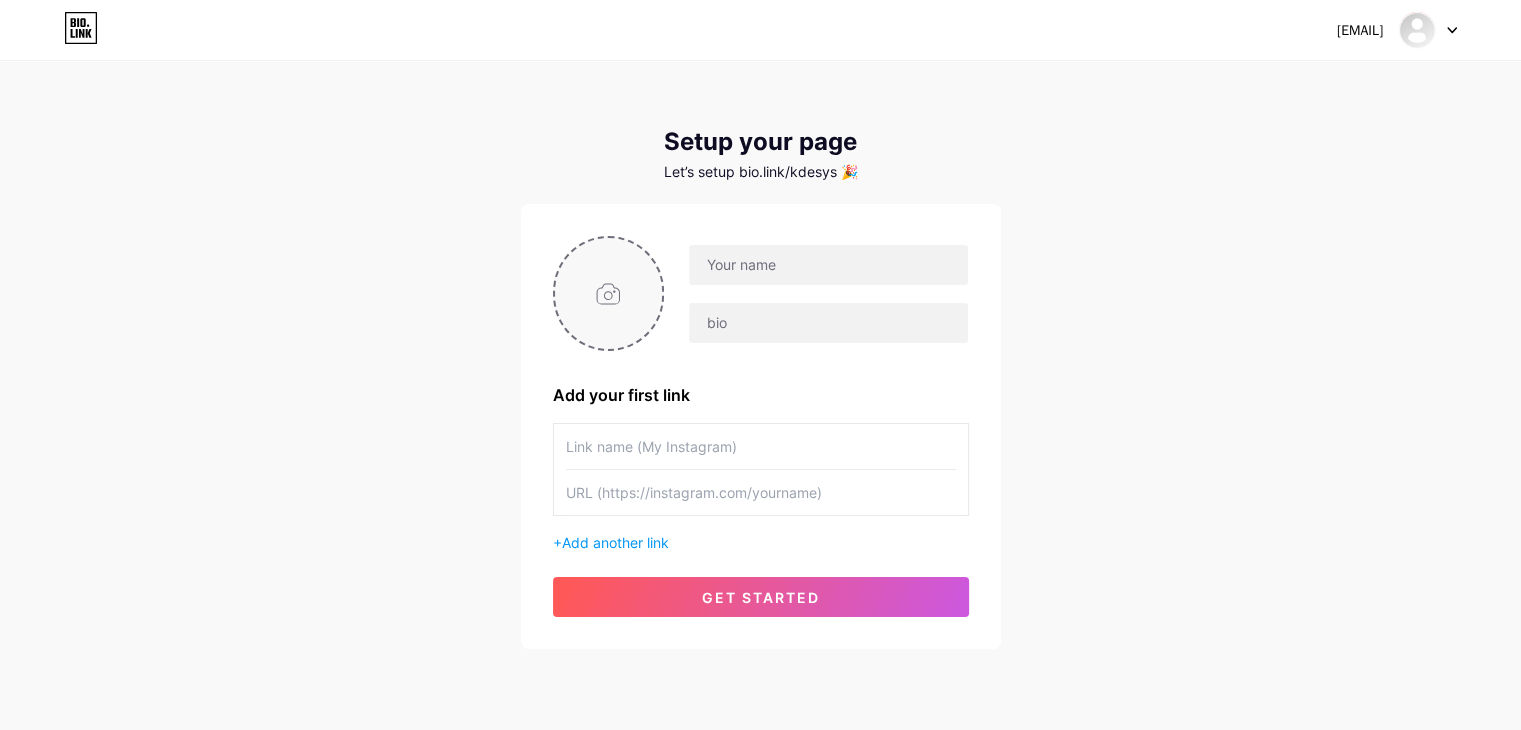 click at bounding box center (609, 293) 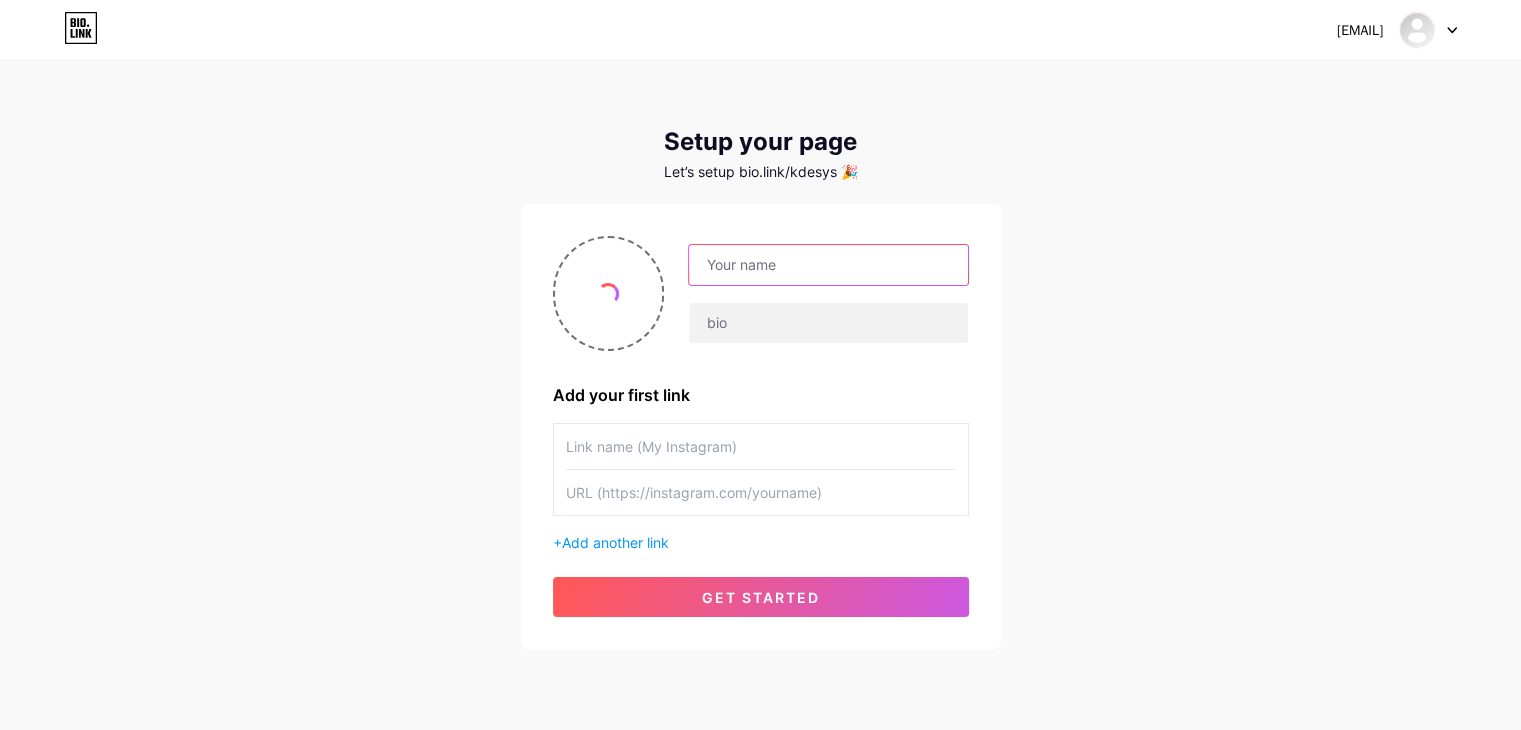 click at bounding box center [828, 265] 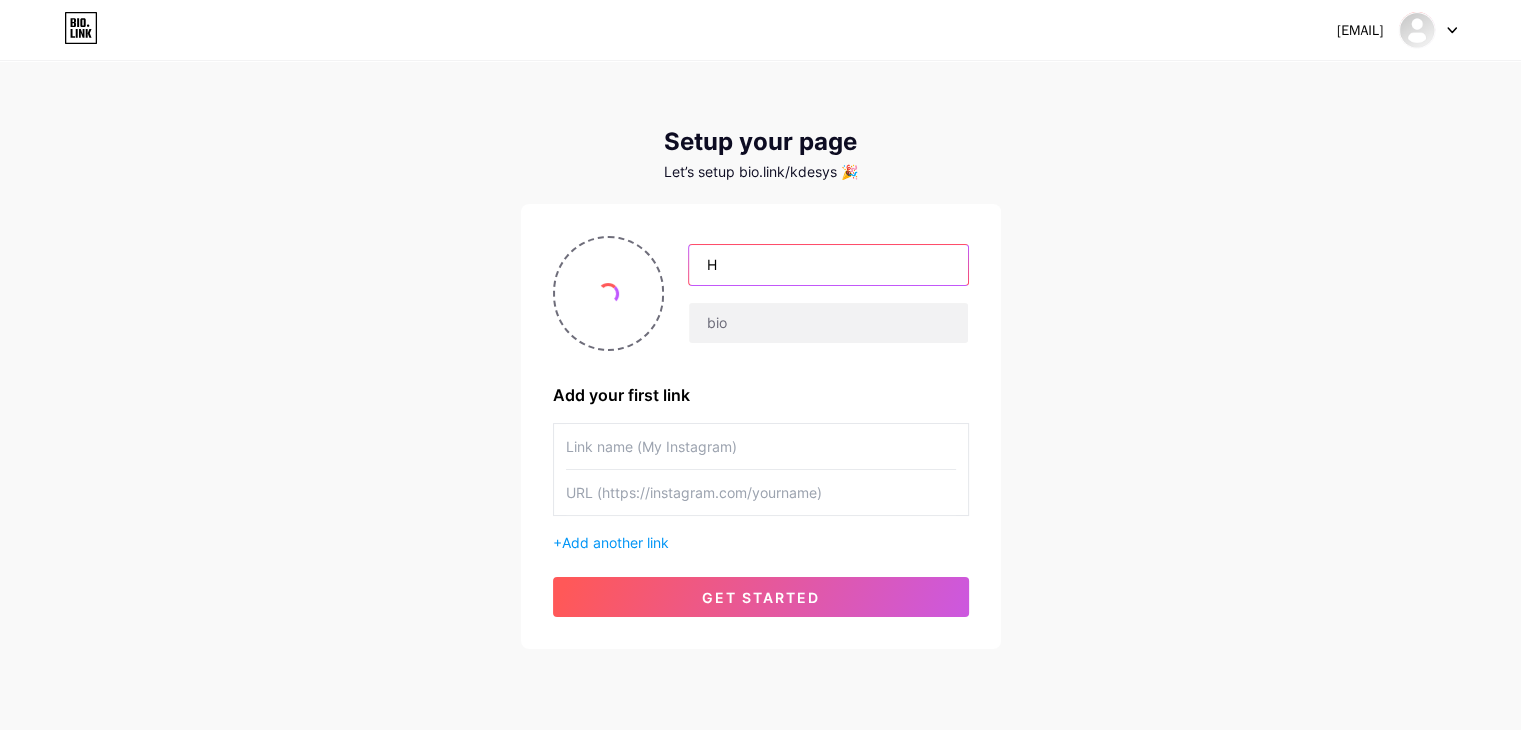type on "Hồ" 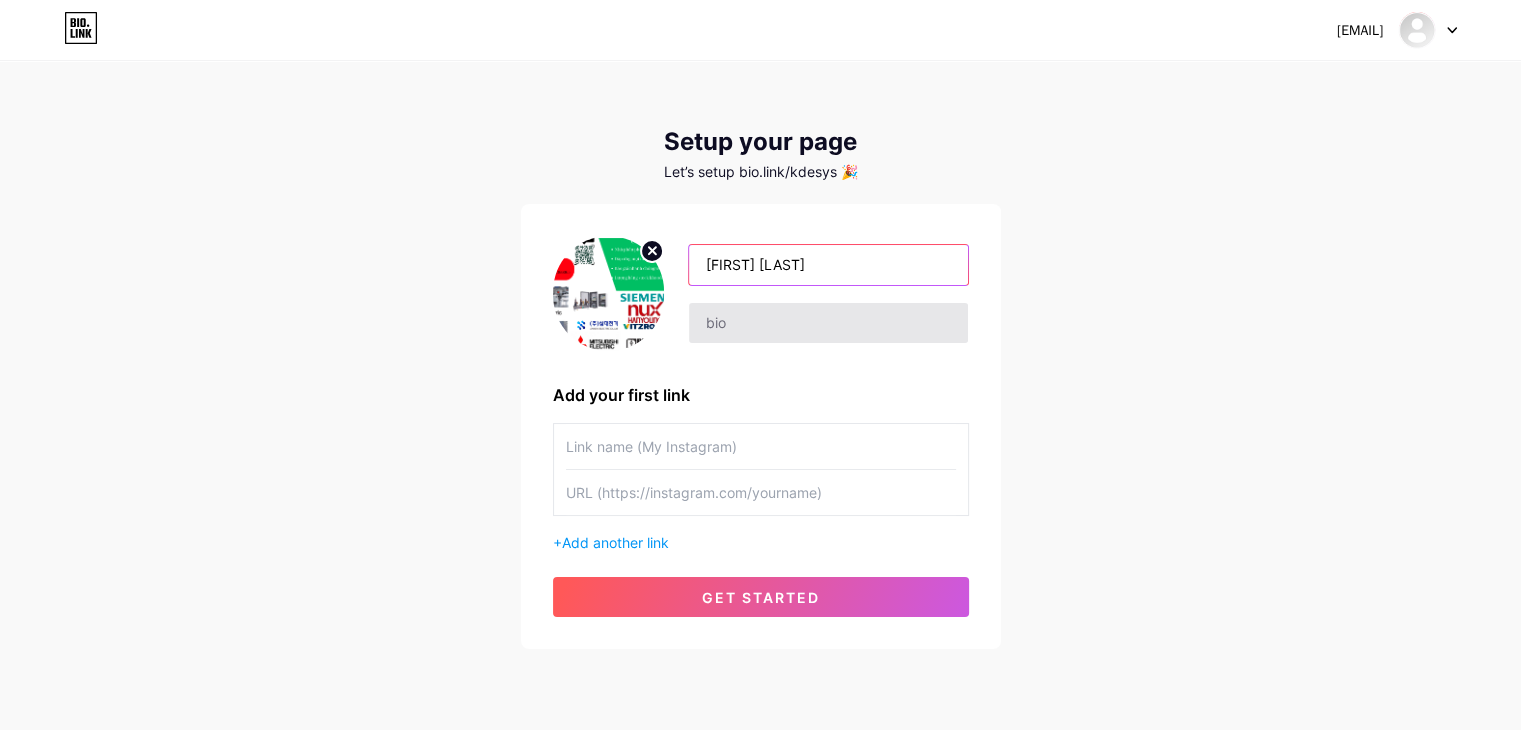 type on "[FIRST] [LAST]" 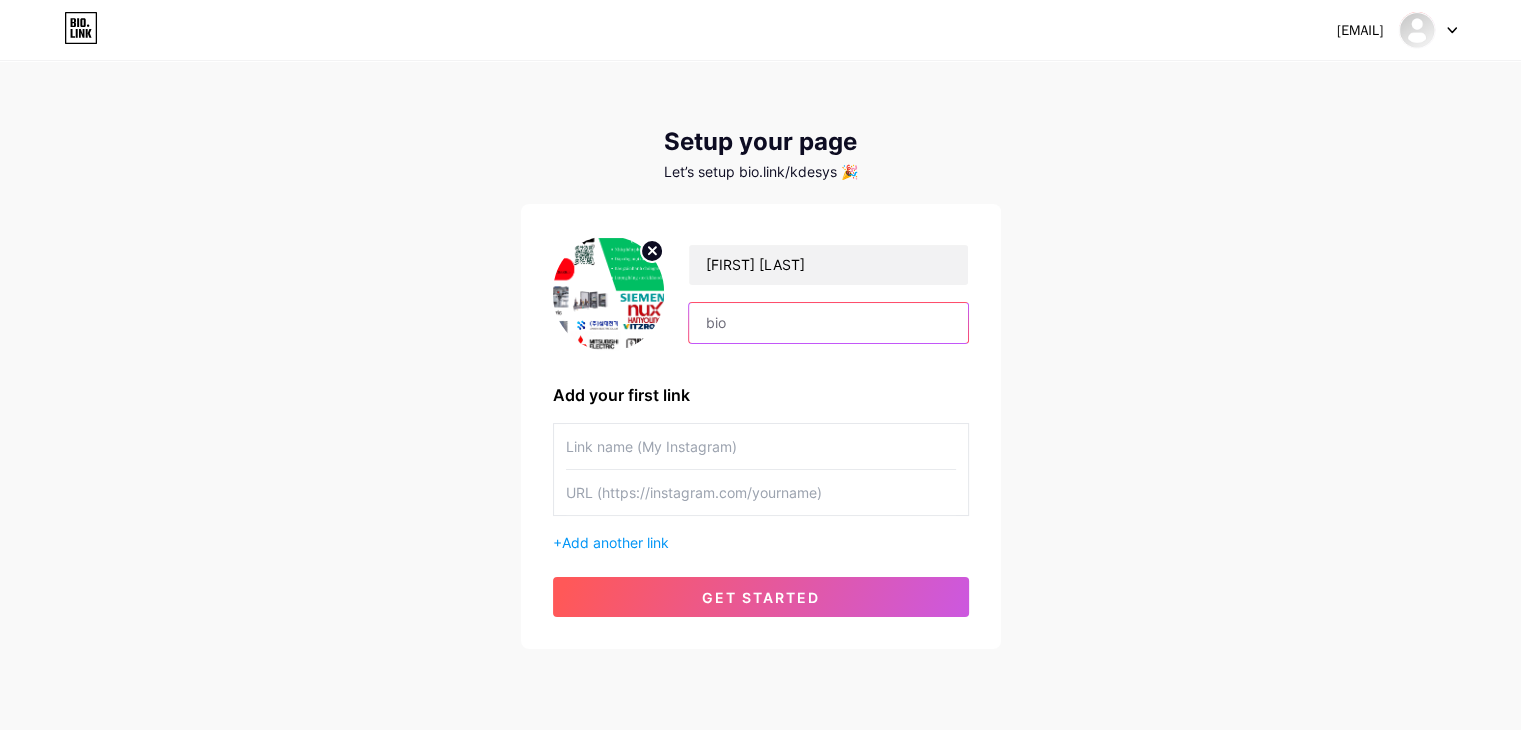 click at bounding box center [828, 323] 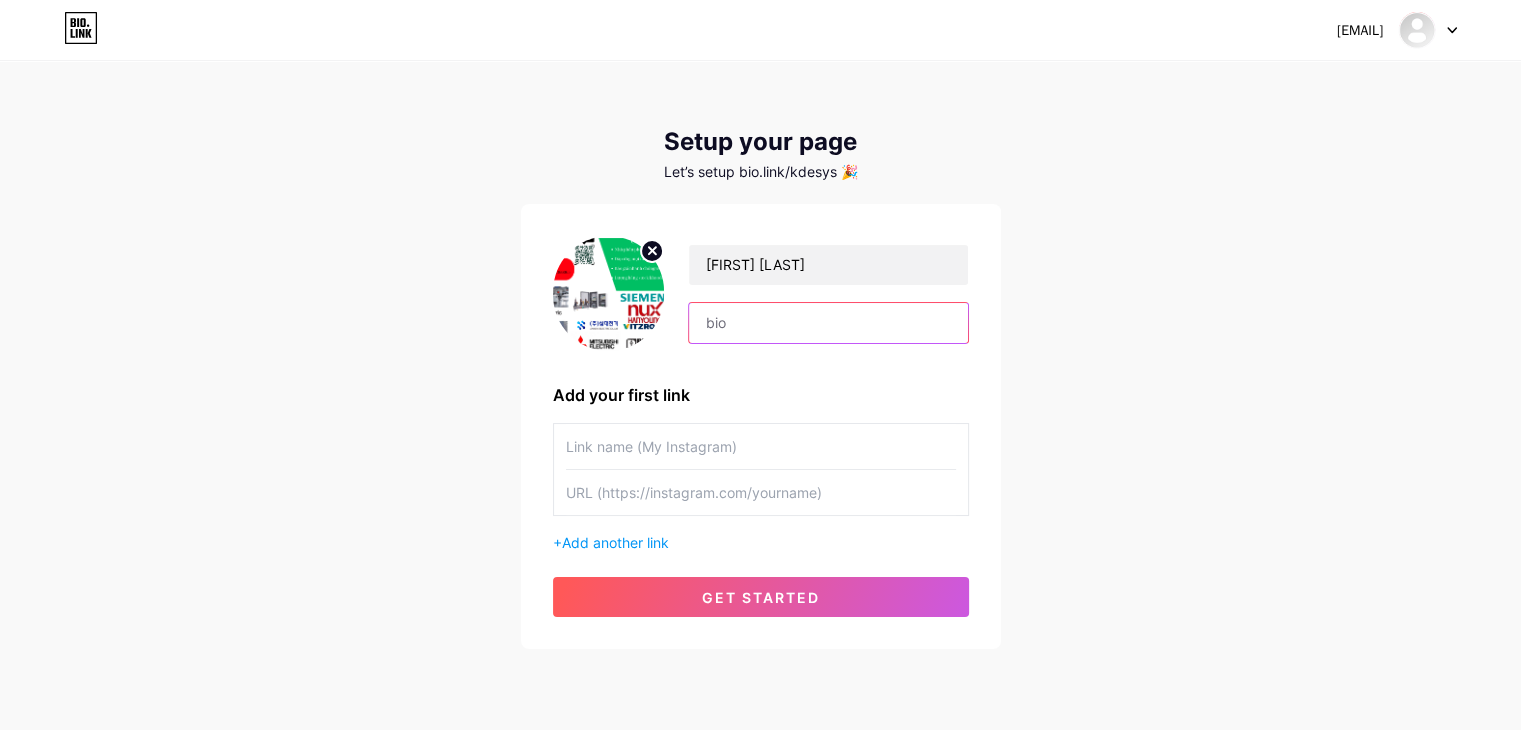 paste on "Phân phối thiết bị điện, thiết bị đóng cắt ,Relay, cầu chì, máng Sđt: [PHONE]" 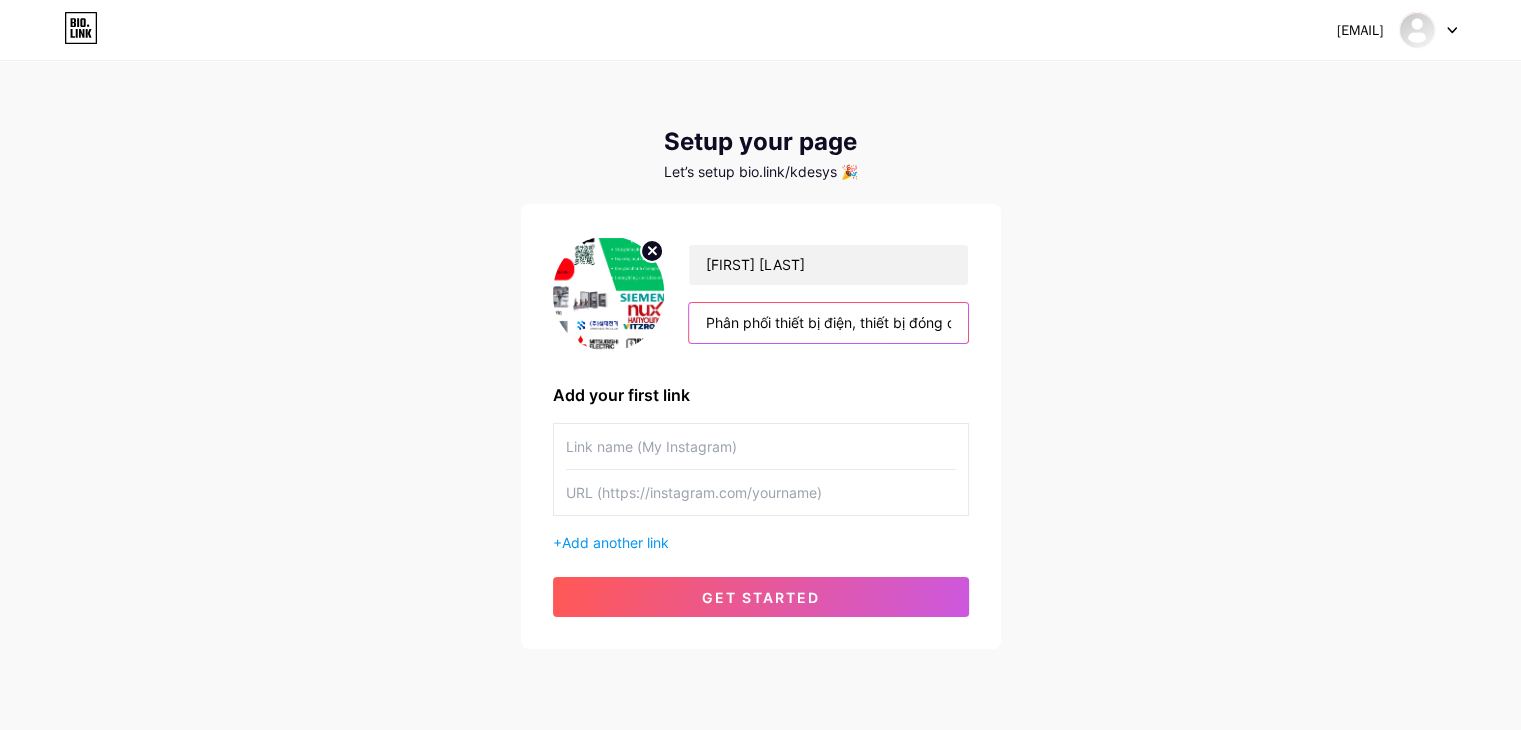scroll, scrollTop: 0, scrollLeft: 288, axis: horizontal 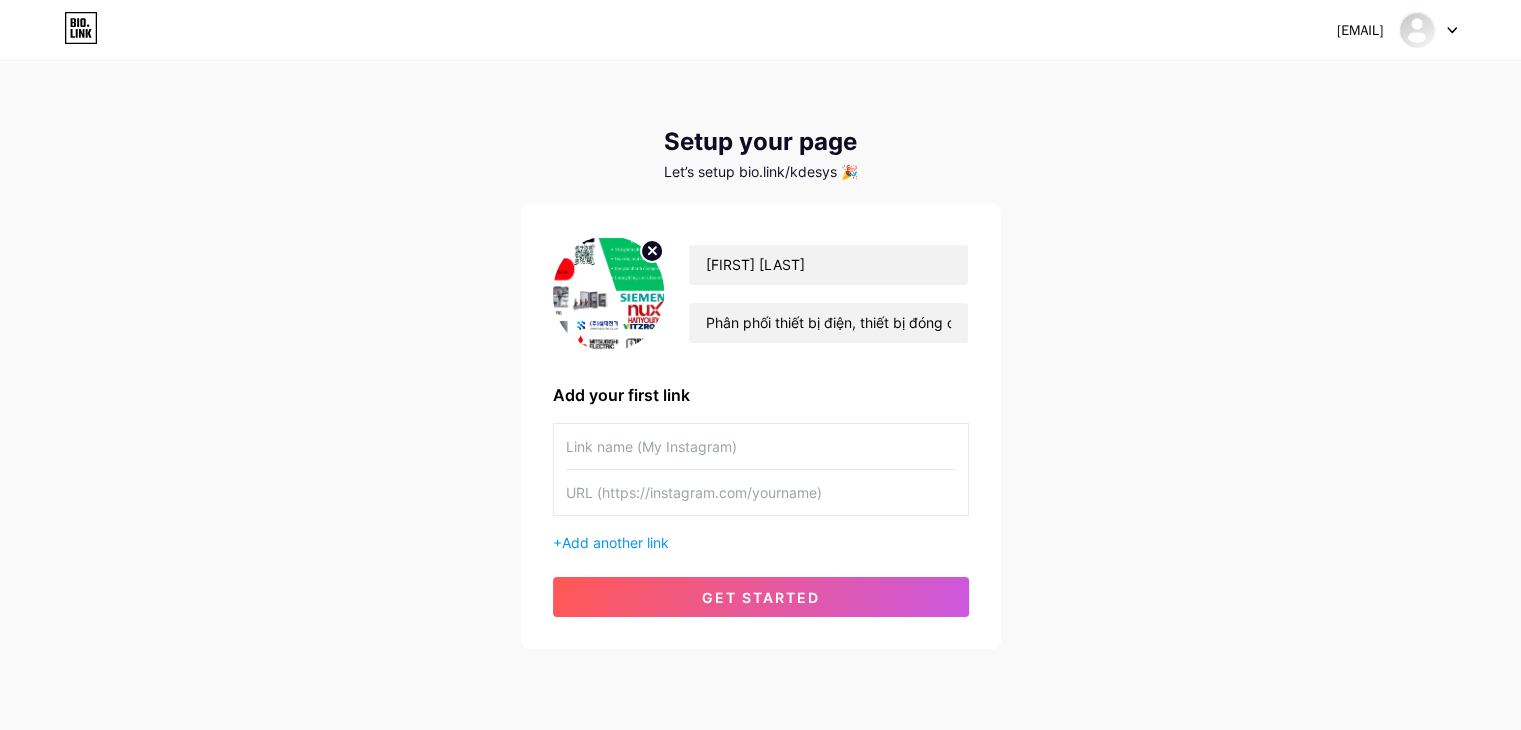 click on "[EMAIL] Dashboard Logout Setup your page Let’s setup bio.link/kdesys 🎉 [FIRST] [LAST] Phân phối thiết bị điện, thiết bị đóng cắt ,Relay, cầu chì, máng Sđt: [PHONE] Add your first link + Add another link get started" at bounding box center [760, 356] 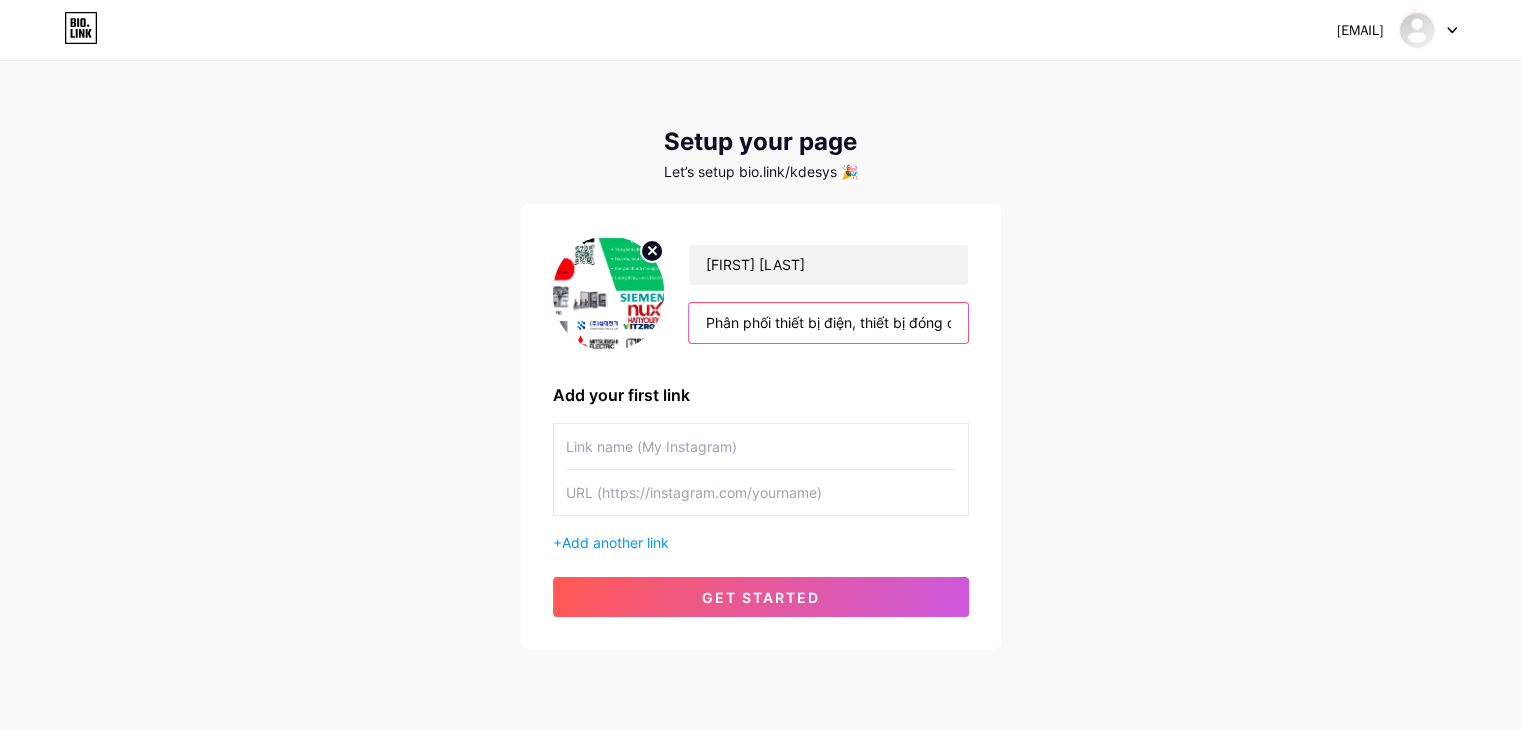 scroll, scrollTop: 0, scrollLeft: 288, axis: horizontal 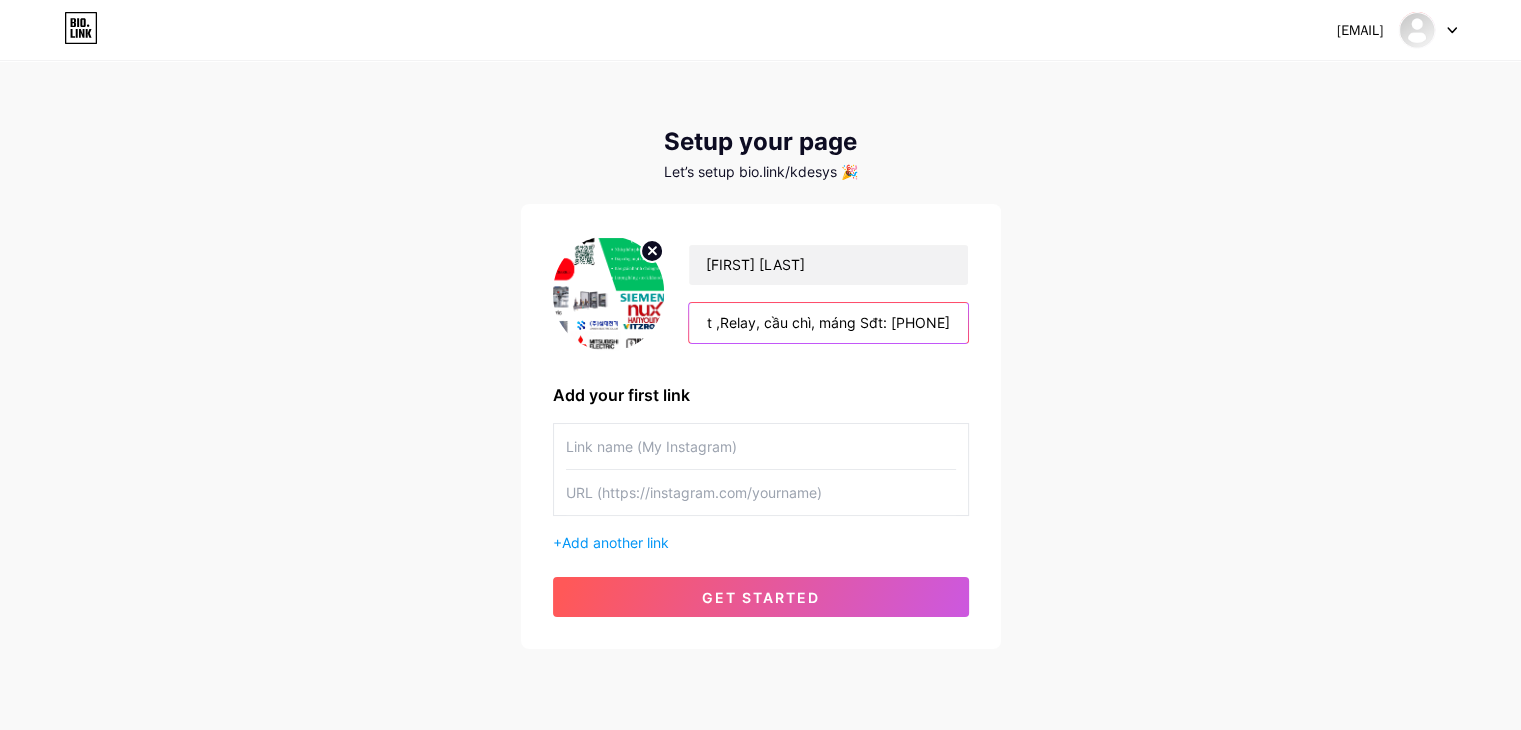 drag, startPoint x: 910, startPoint y: 328, endPoint x: 1092, endPoint y: 324, distance: 182.04395 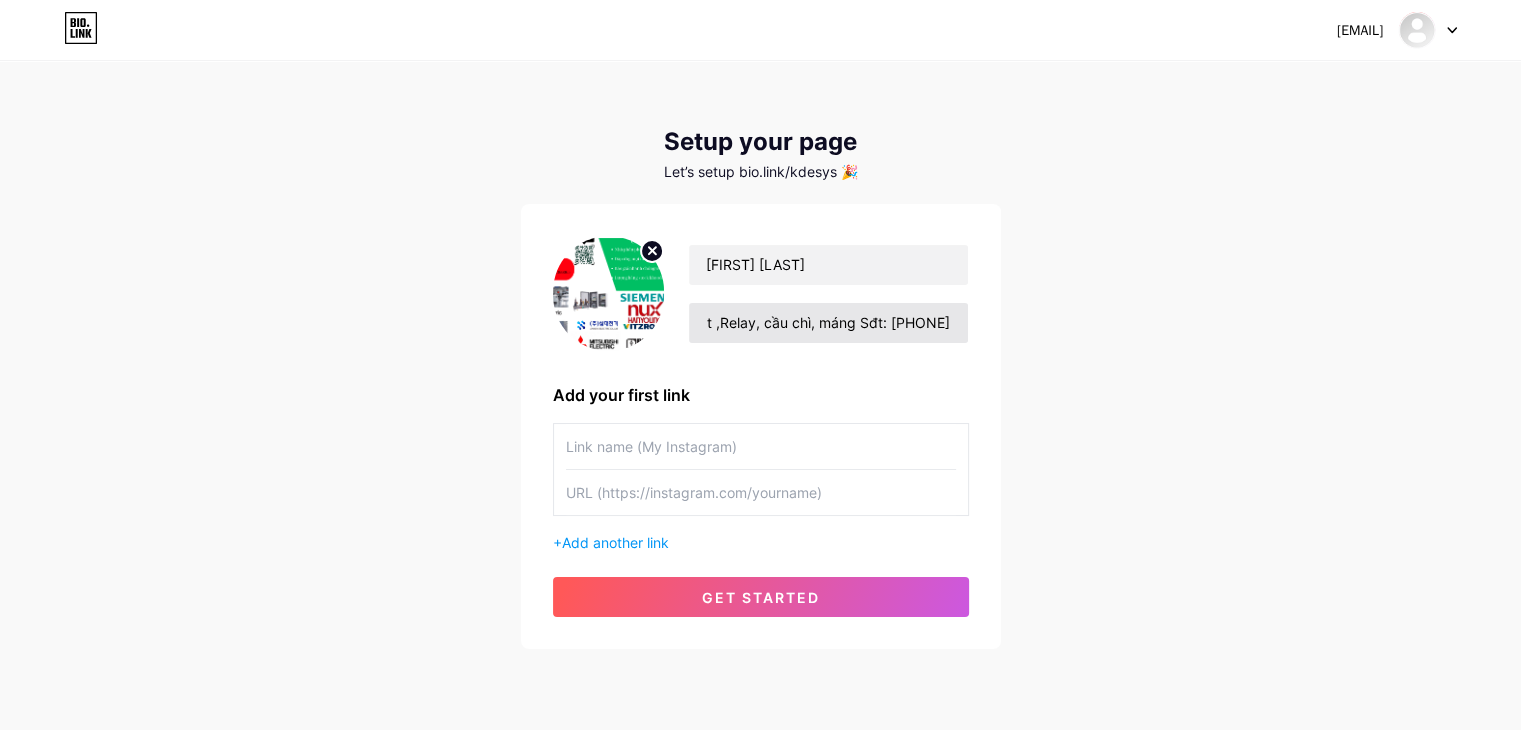 drag, startPoint x: 1106, startPoint y: 326, endPoint x: 912, endPoint y: 325, distance: 194.00258 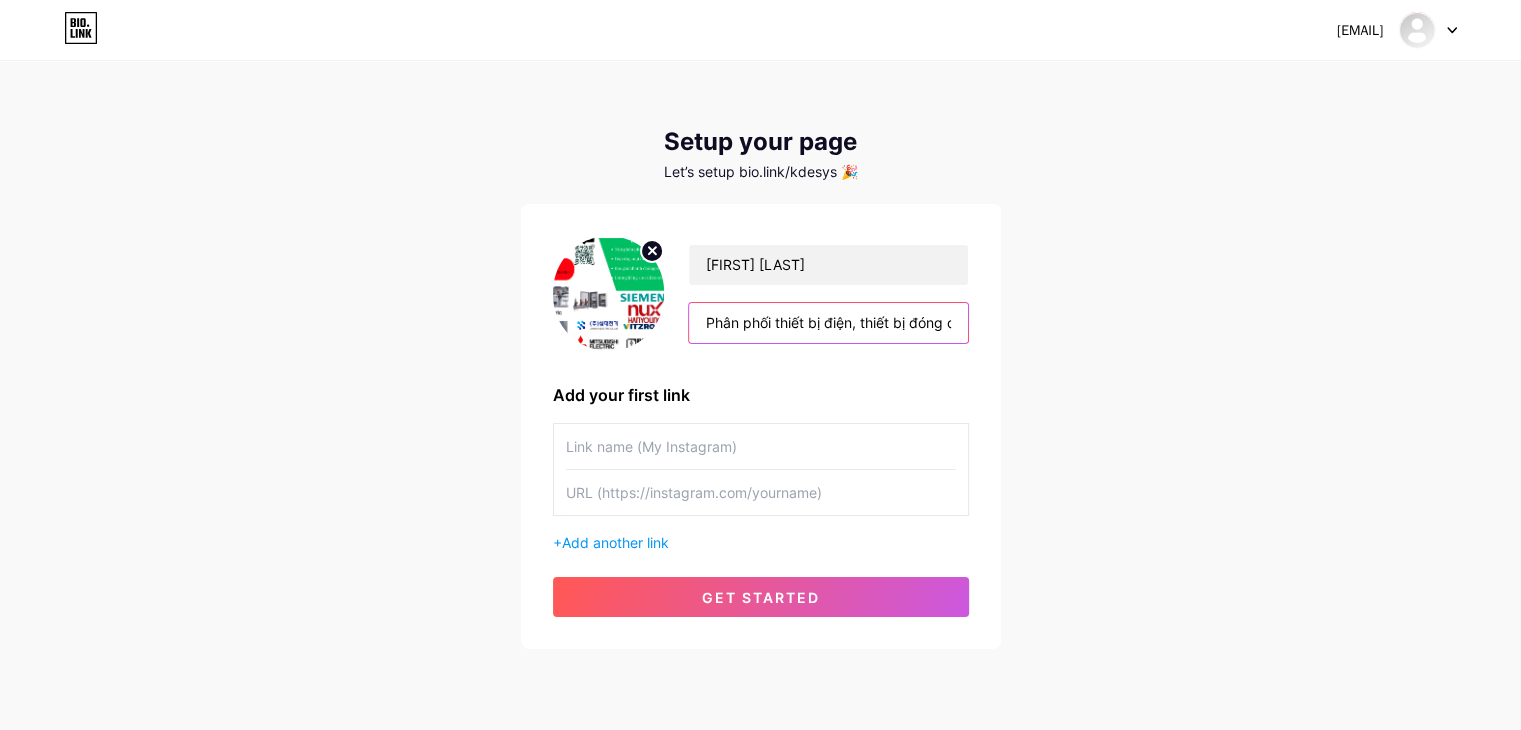 scroll, scrollTop: 0, scrollLeft: 288, axis: horizontal 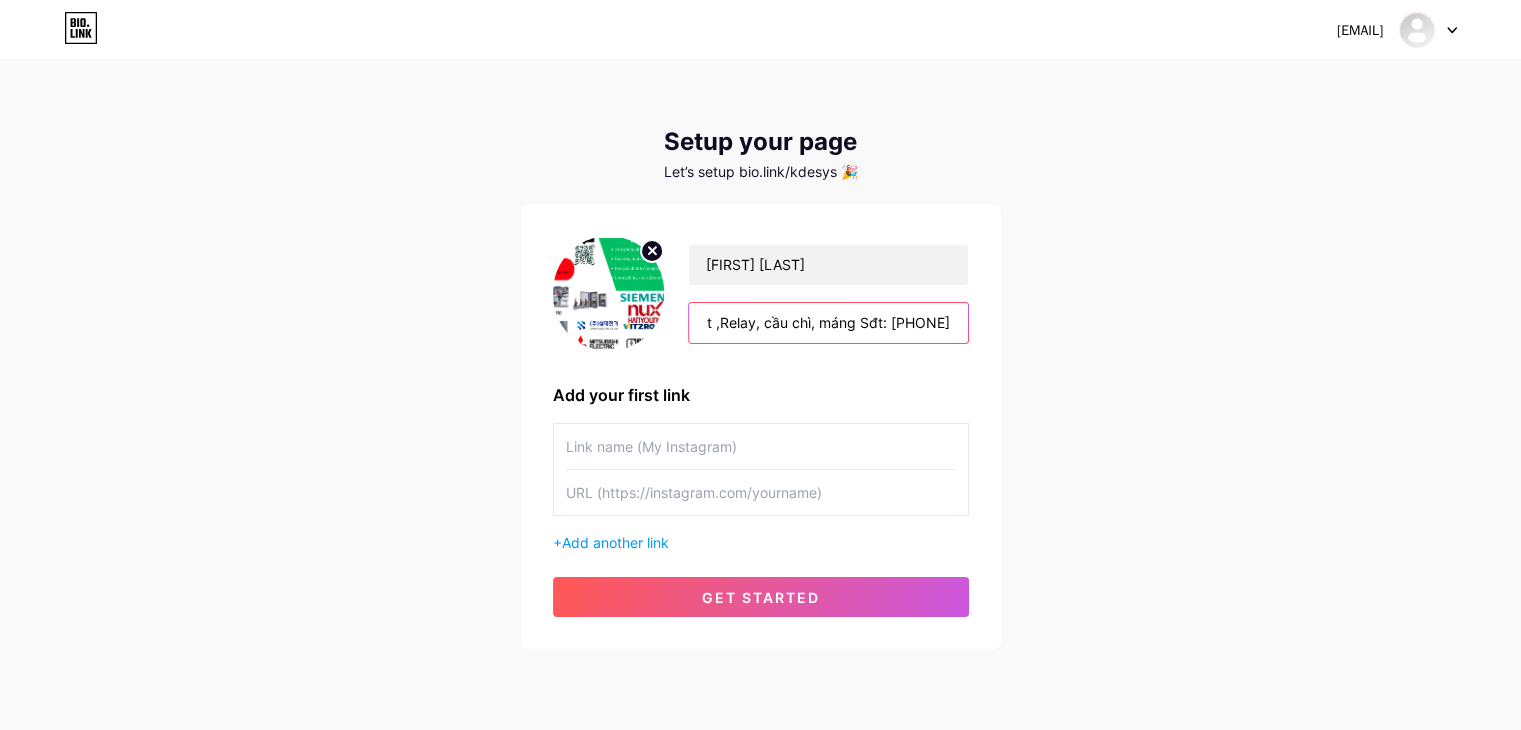 drag, startPoint x: 906, startPoint y: 322, endPoint x: 1028, endPoint y: 325, distance: 122.03688 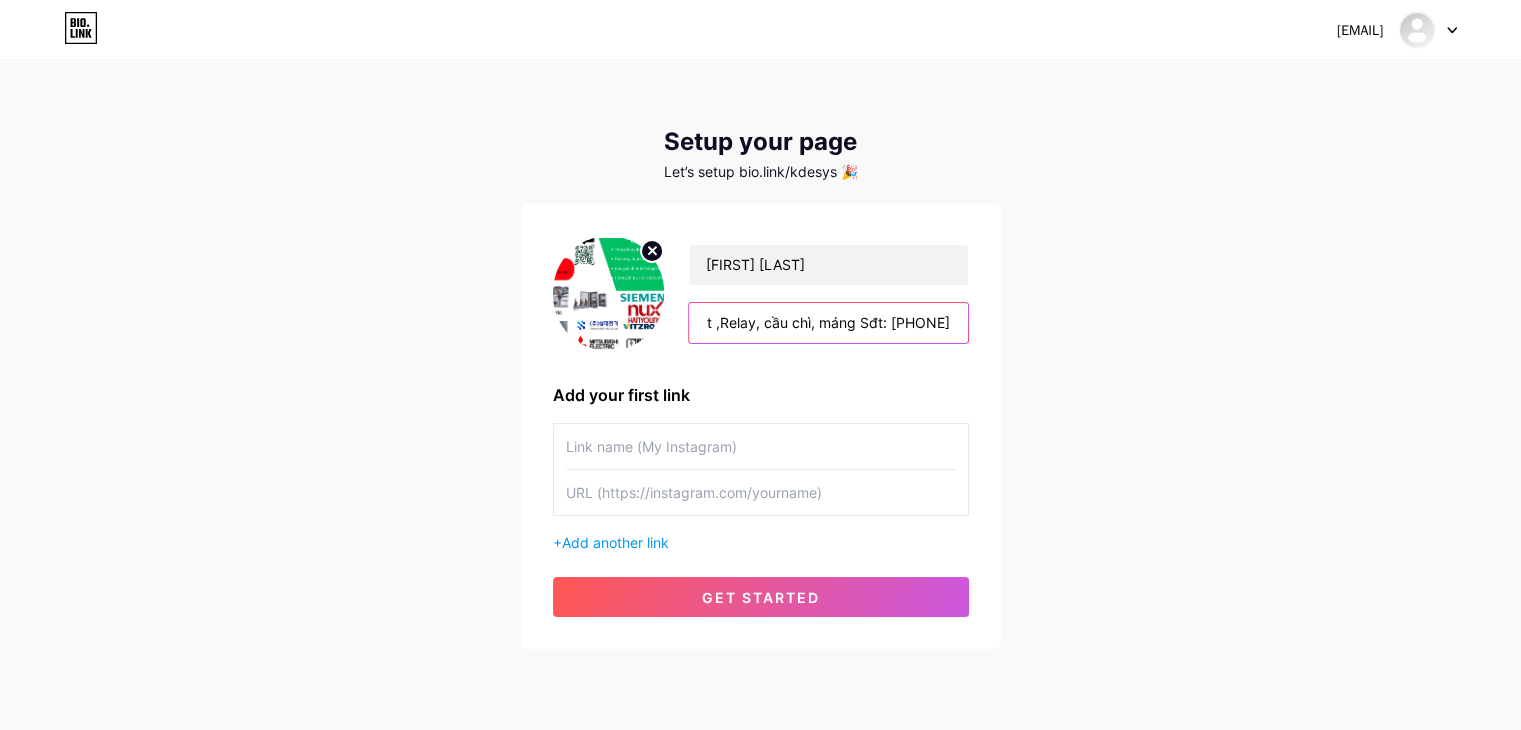 click on "Phân phối thiết bị điện, thiết bị đóng cắt ,Relay, cầu chì, máng Sđt: [PHONE]" at bounding box center [828, 323] 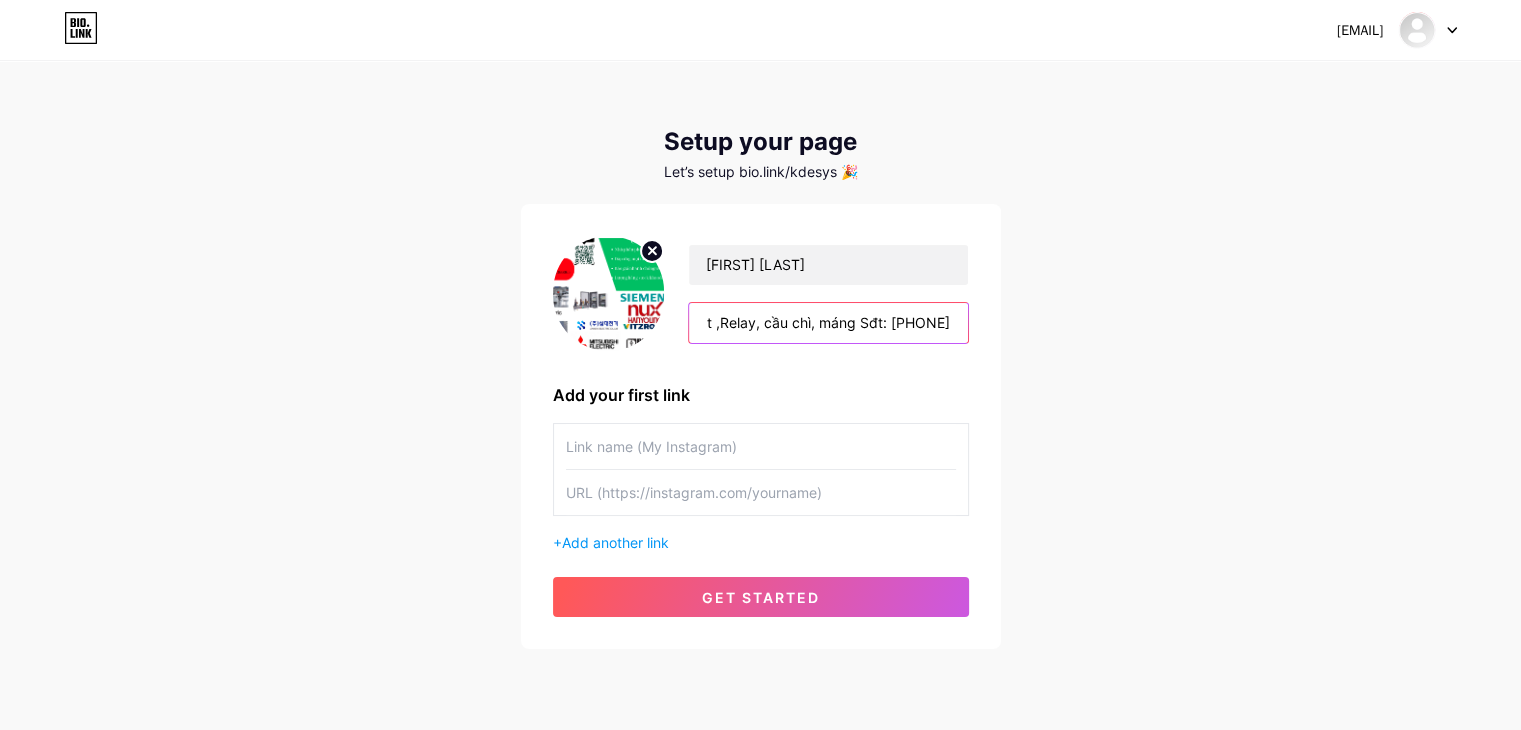 click on "Phân phối thiết bị điện, thiết bị đóng cắt ,Relay, cầu chì, máng Sđt: [PHONE]" at bounding box center (828, 323) 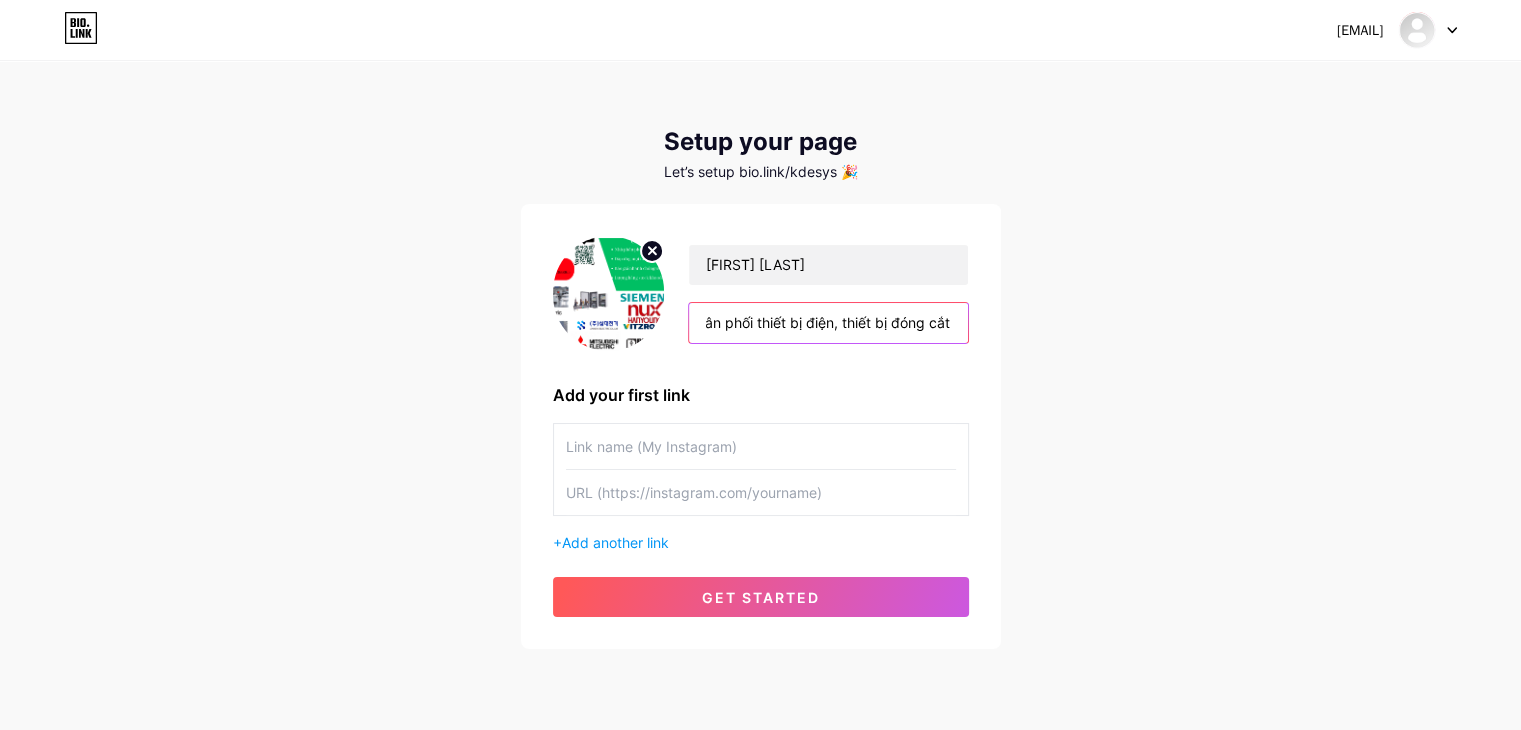 scroll, scrollTop: 0, scrollLeft: 27, axis: horizontal 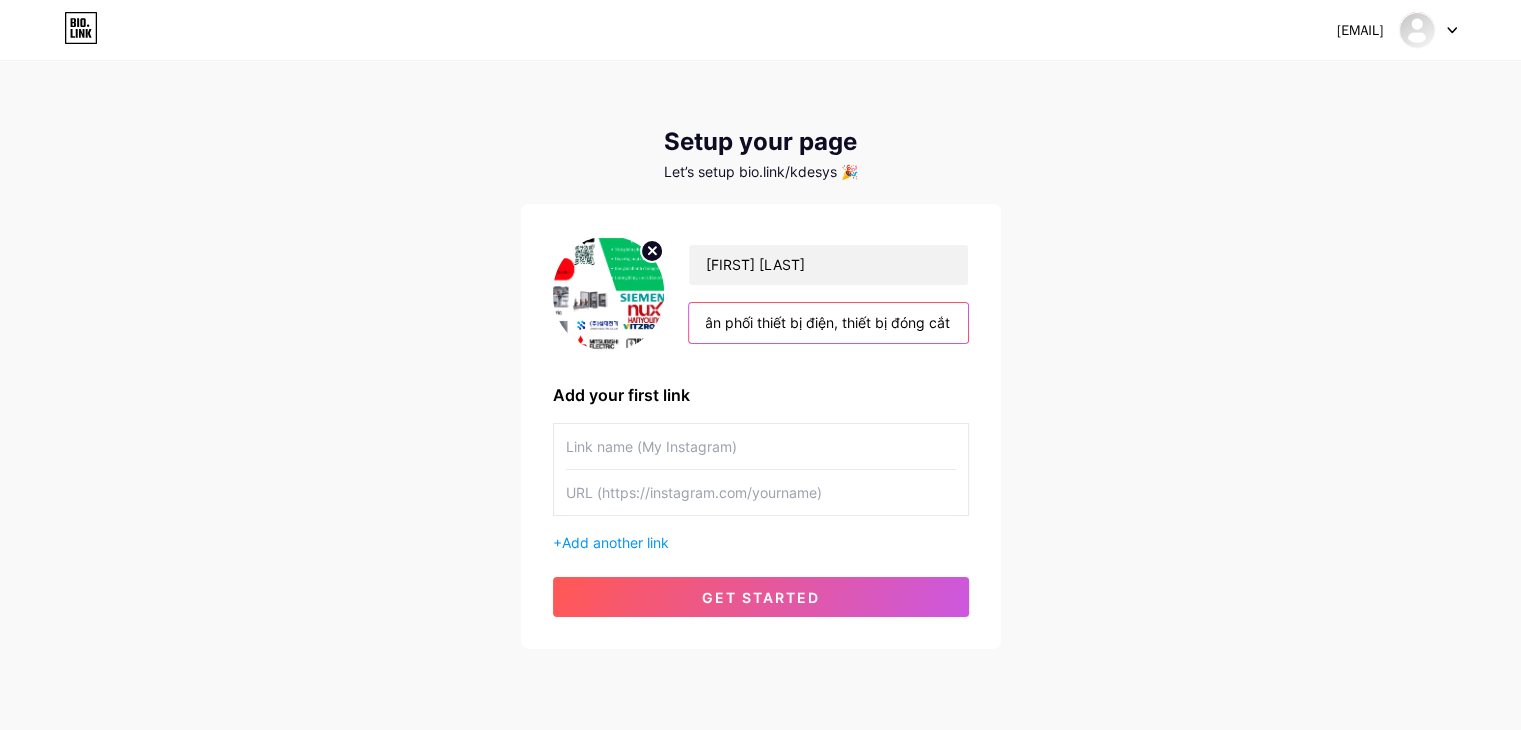 click on "Phân phối thiết bị điện, thiết bị đóng cắt" at bounding box center (828, 323) 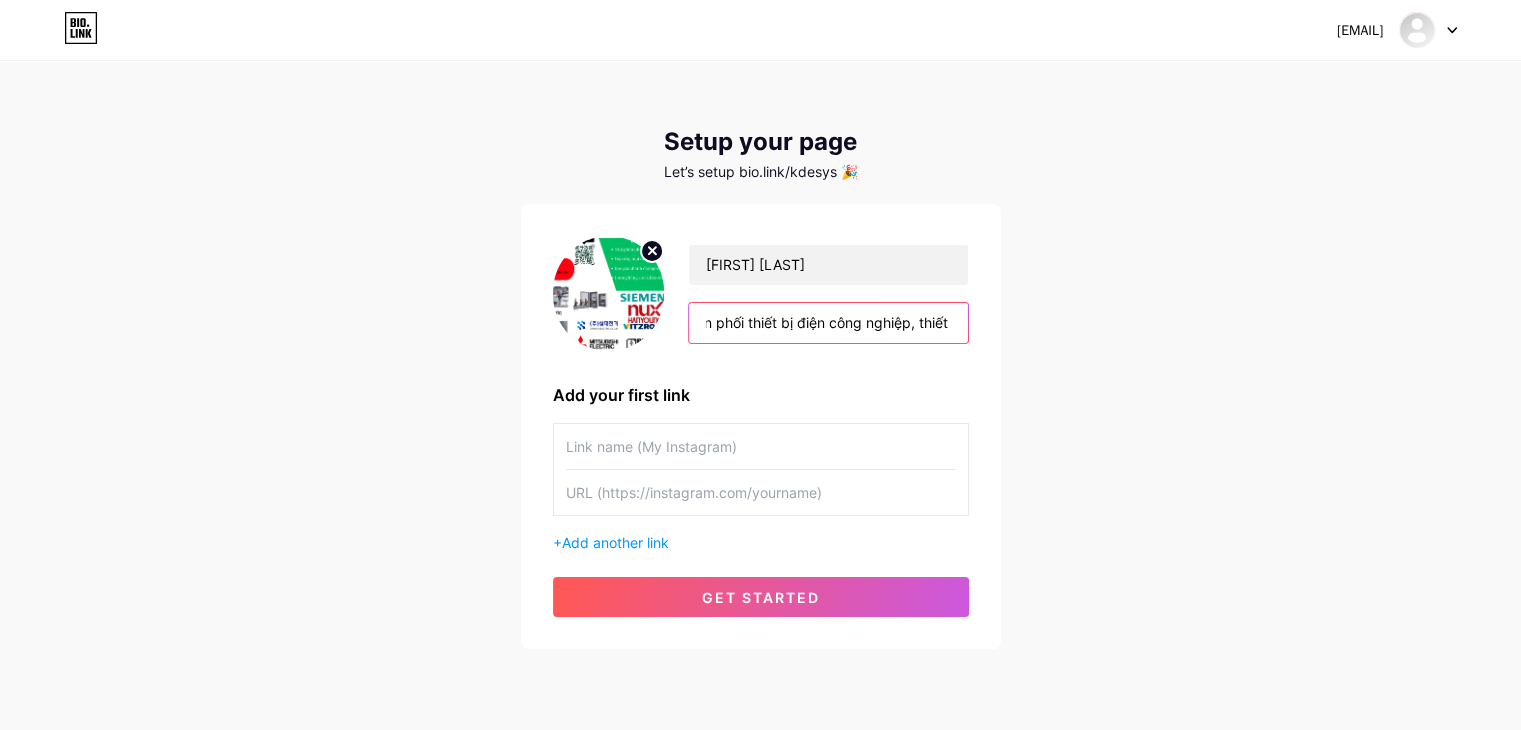type on "Phân phối thiết bị điện công nghiệp, thiết bị đóng cắt" 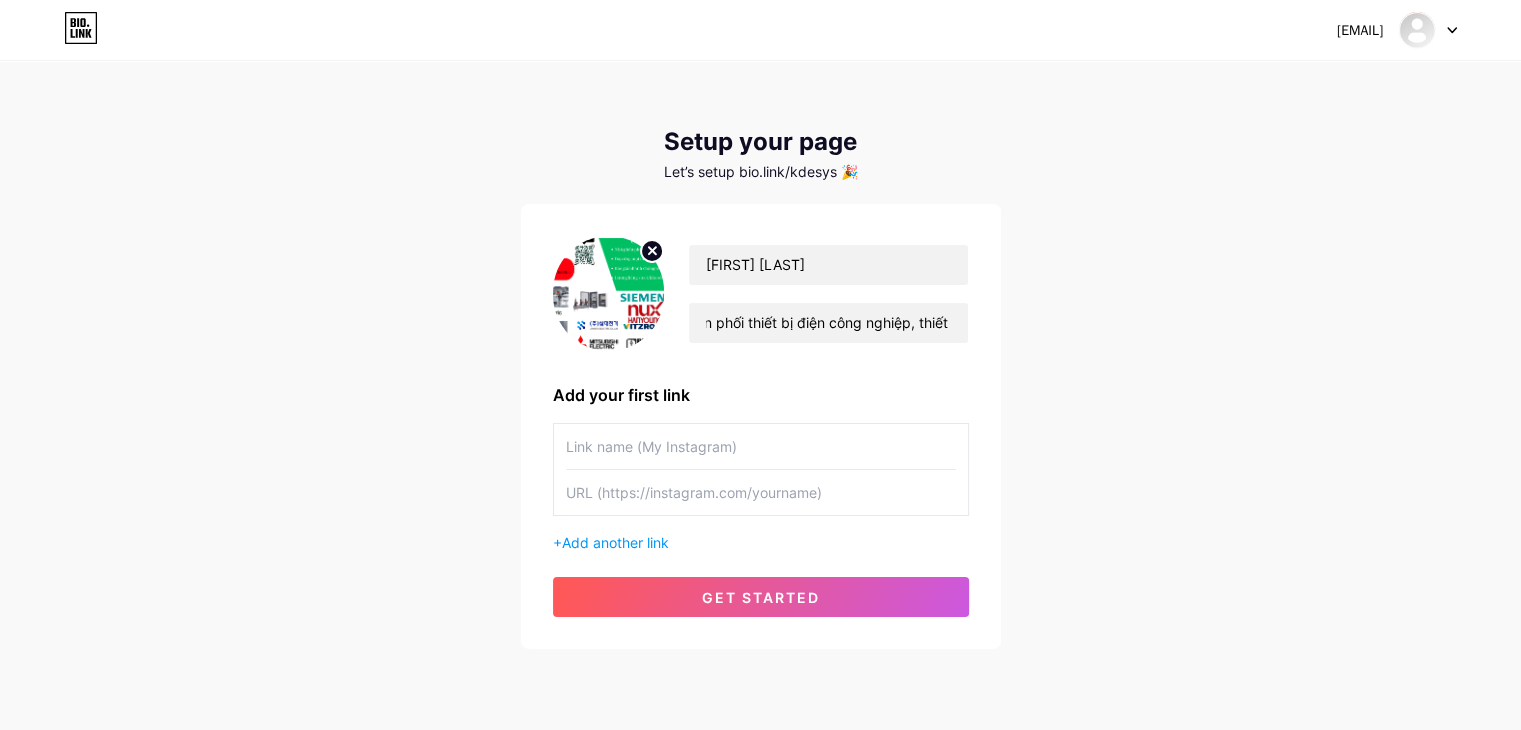click at bounding box center (761, 446) 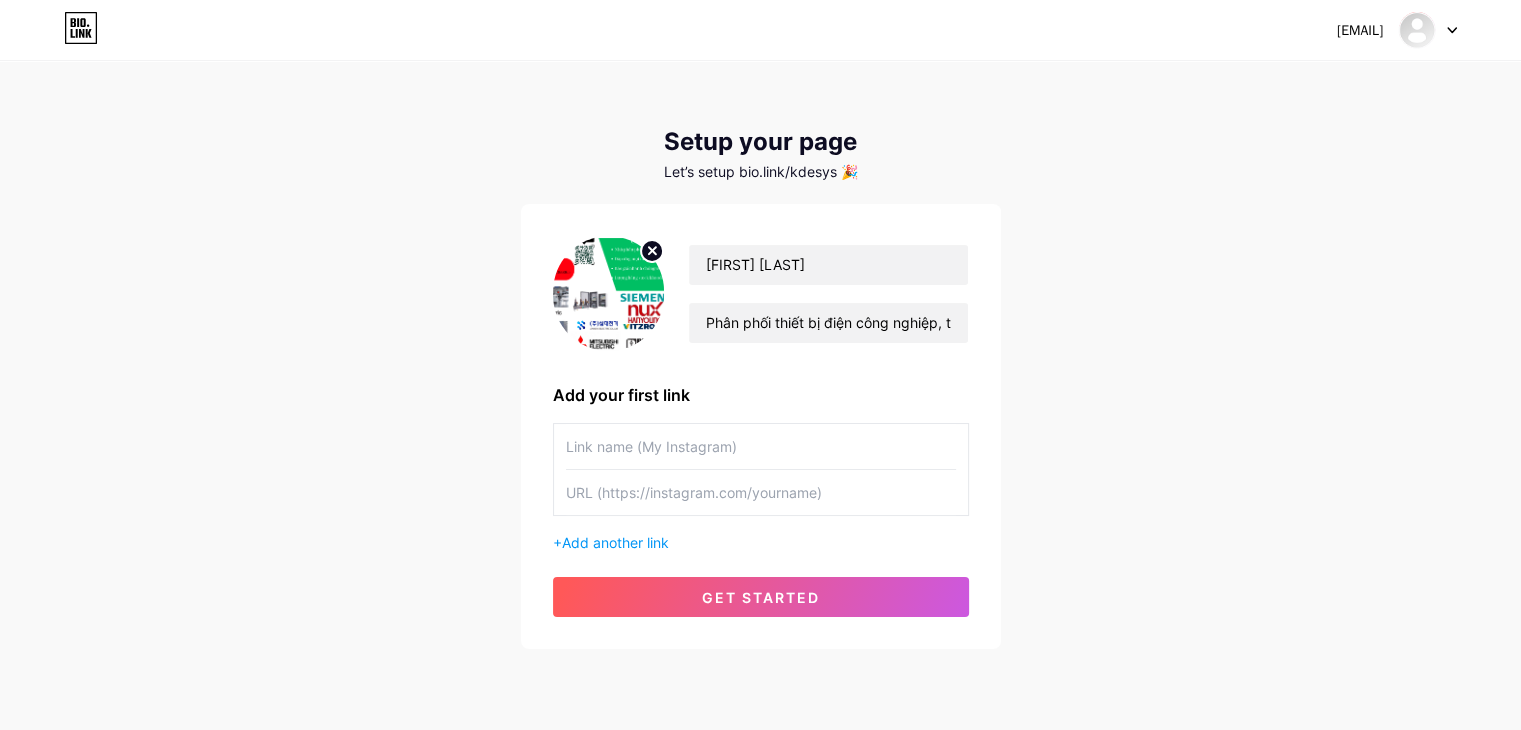 click at bounding box center [761, 492] 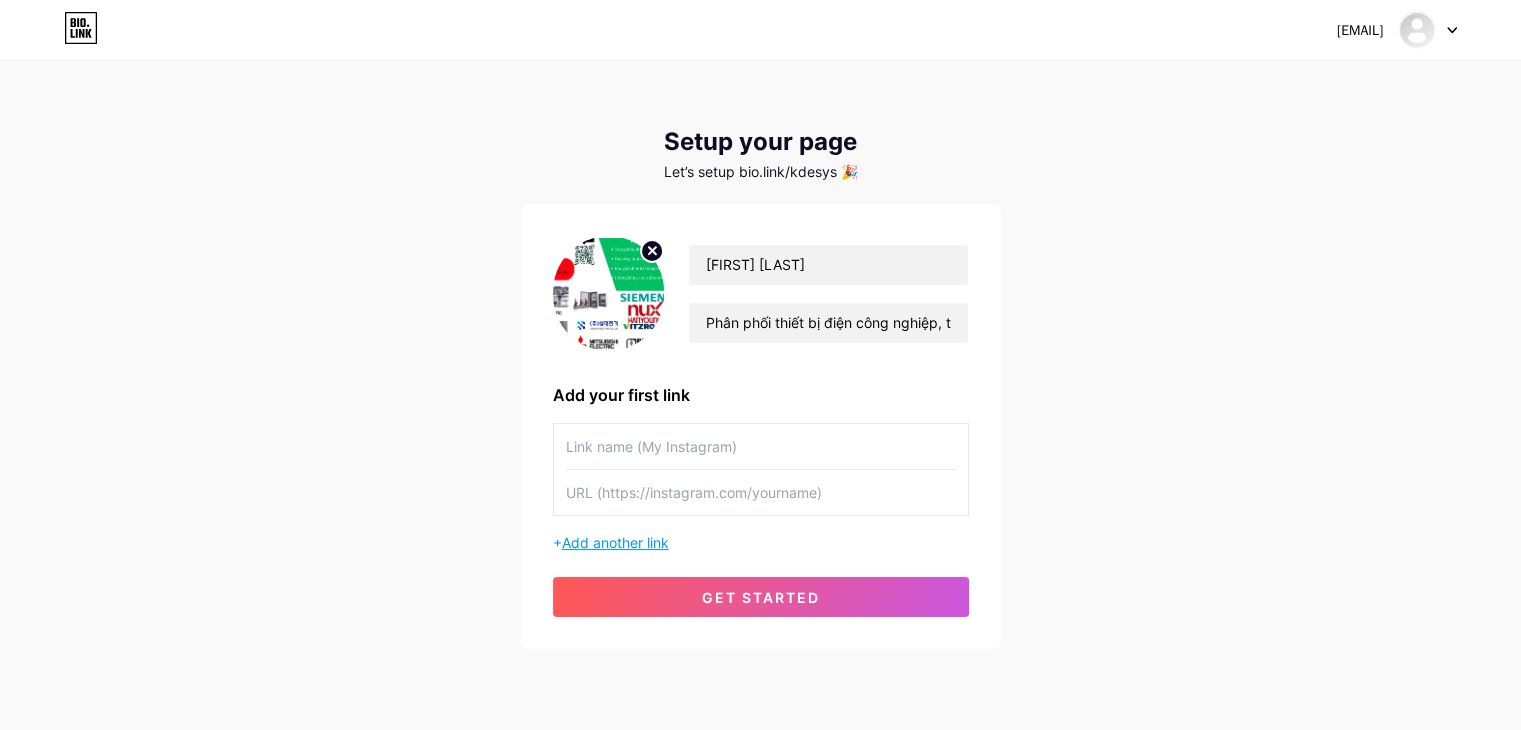 click on "Add another link" at bounding box center (615, 542) 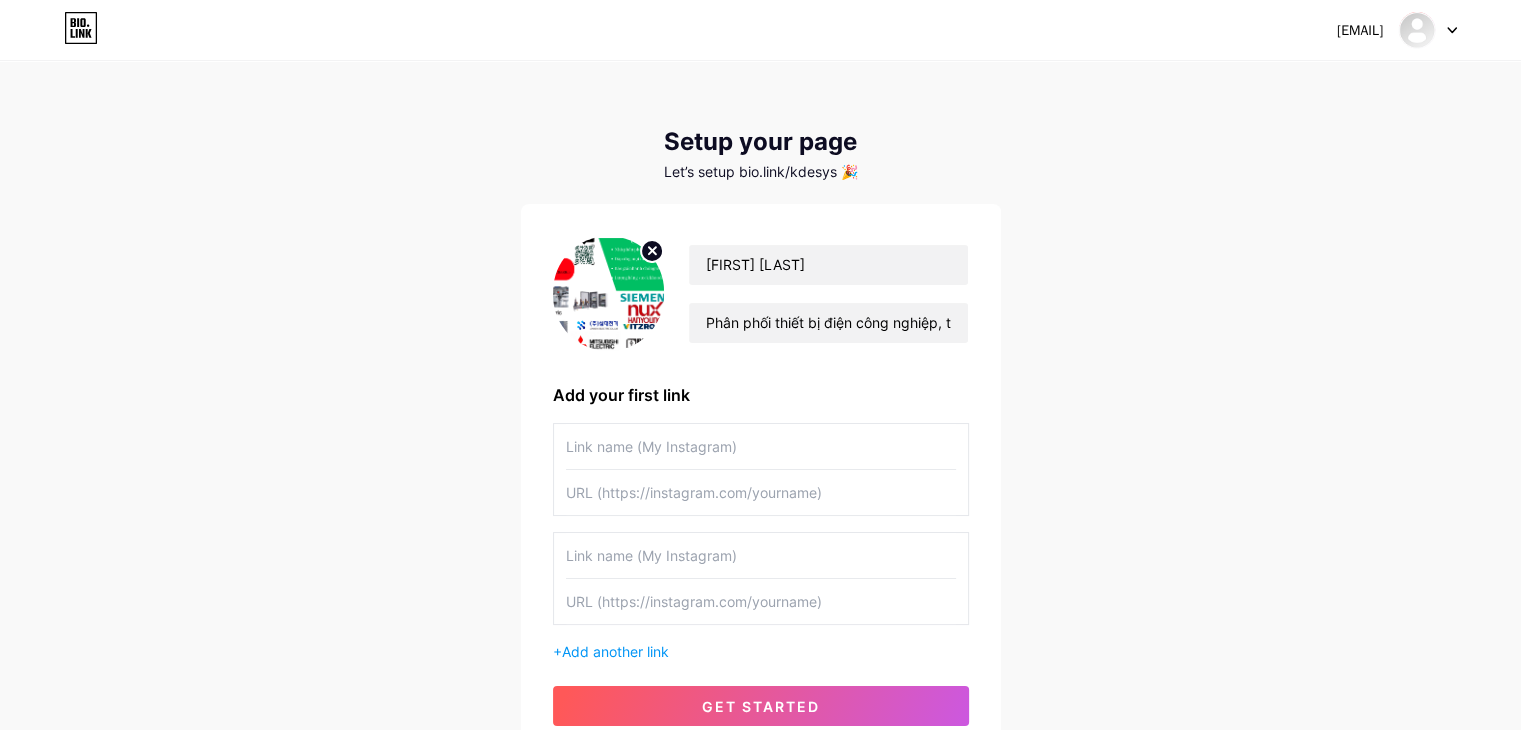 click at bounding box center (761, 446) 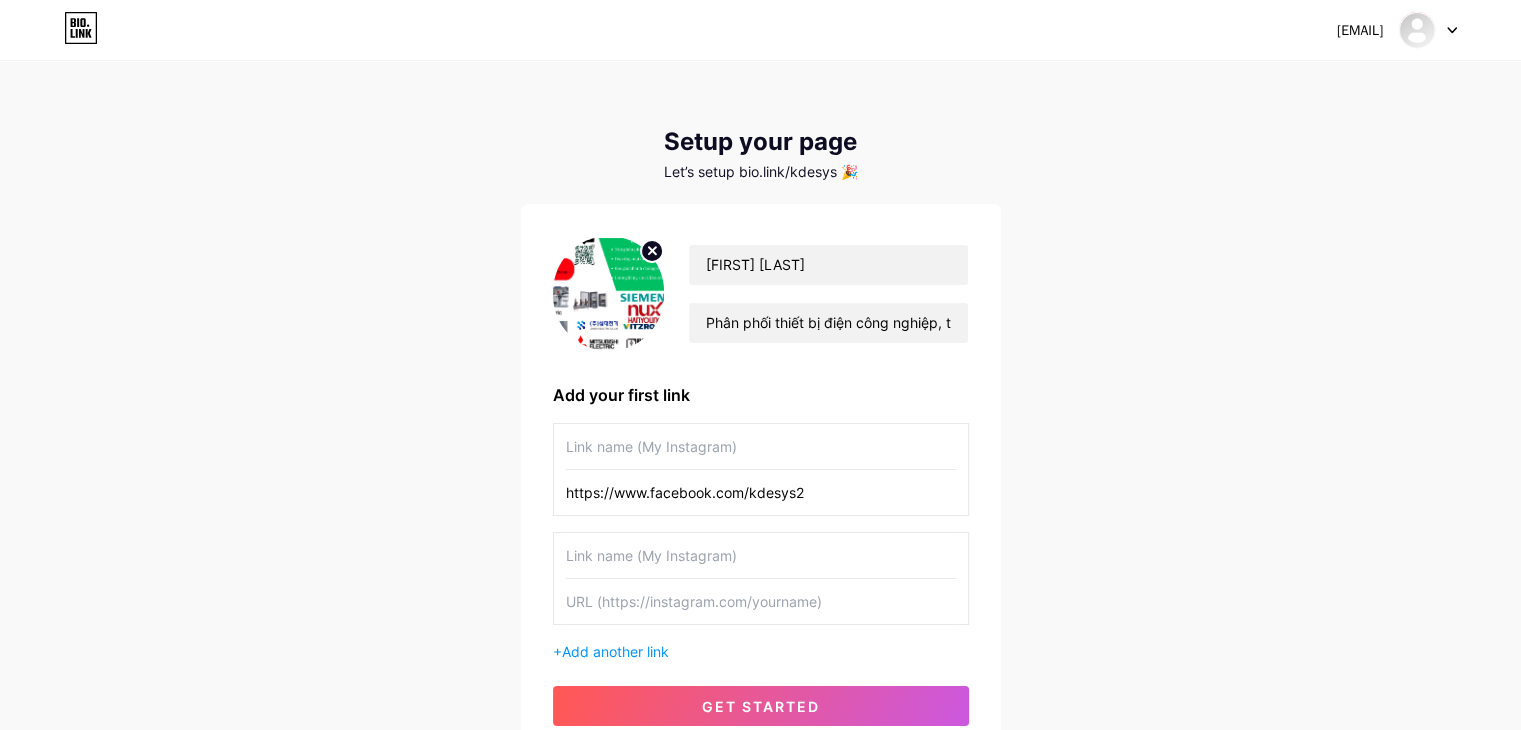 click on "https://www.facebook.com/kdesys2" at bounding box center (761, 492) 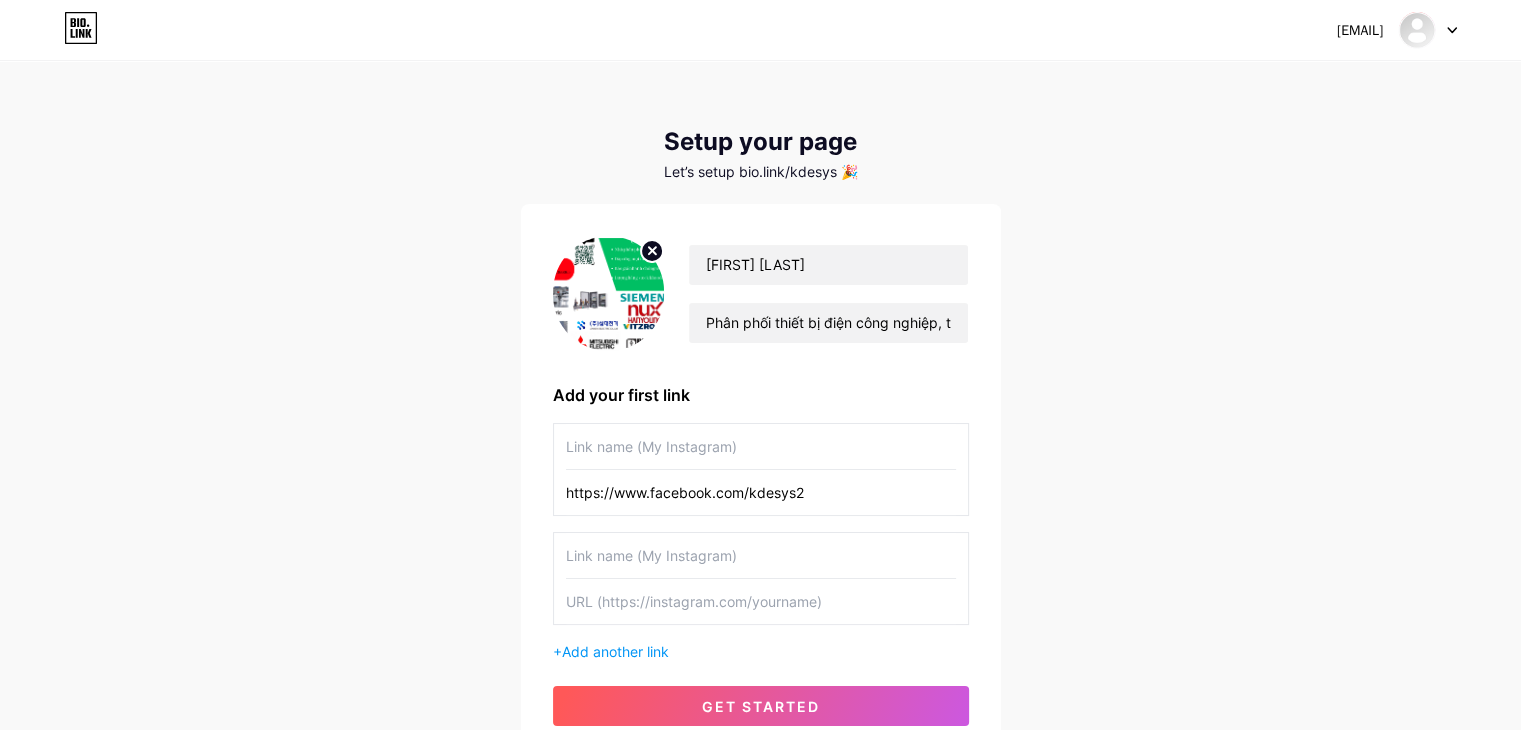 click at bounding box center (761, 446) 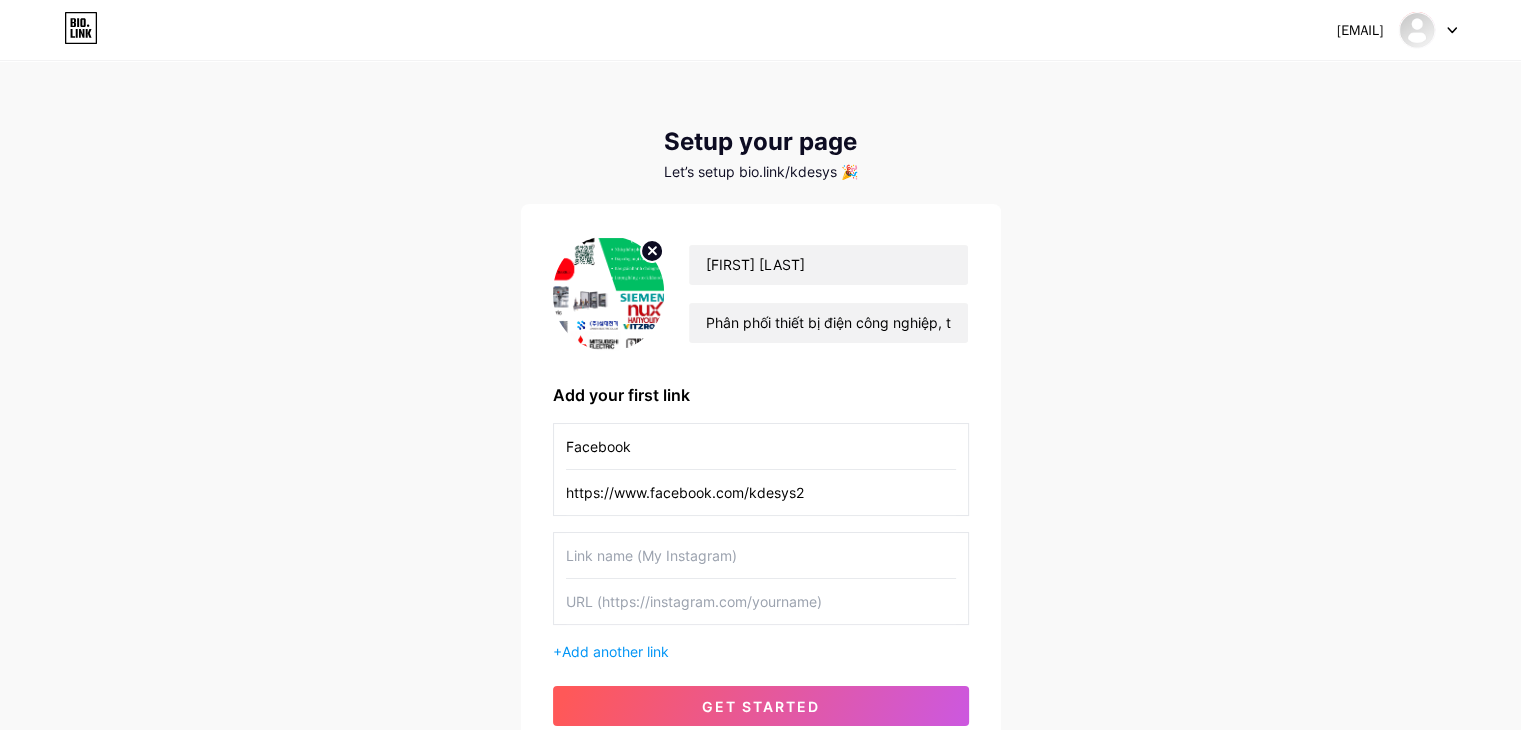 type on "Facebook" 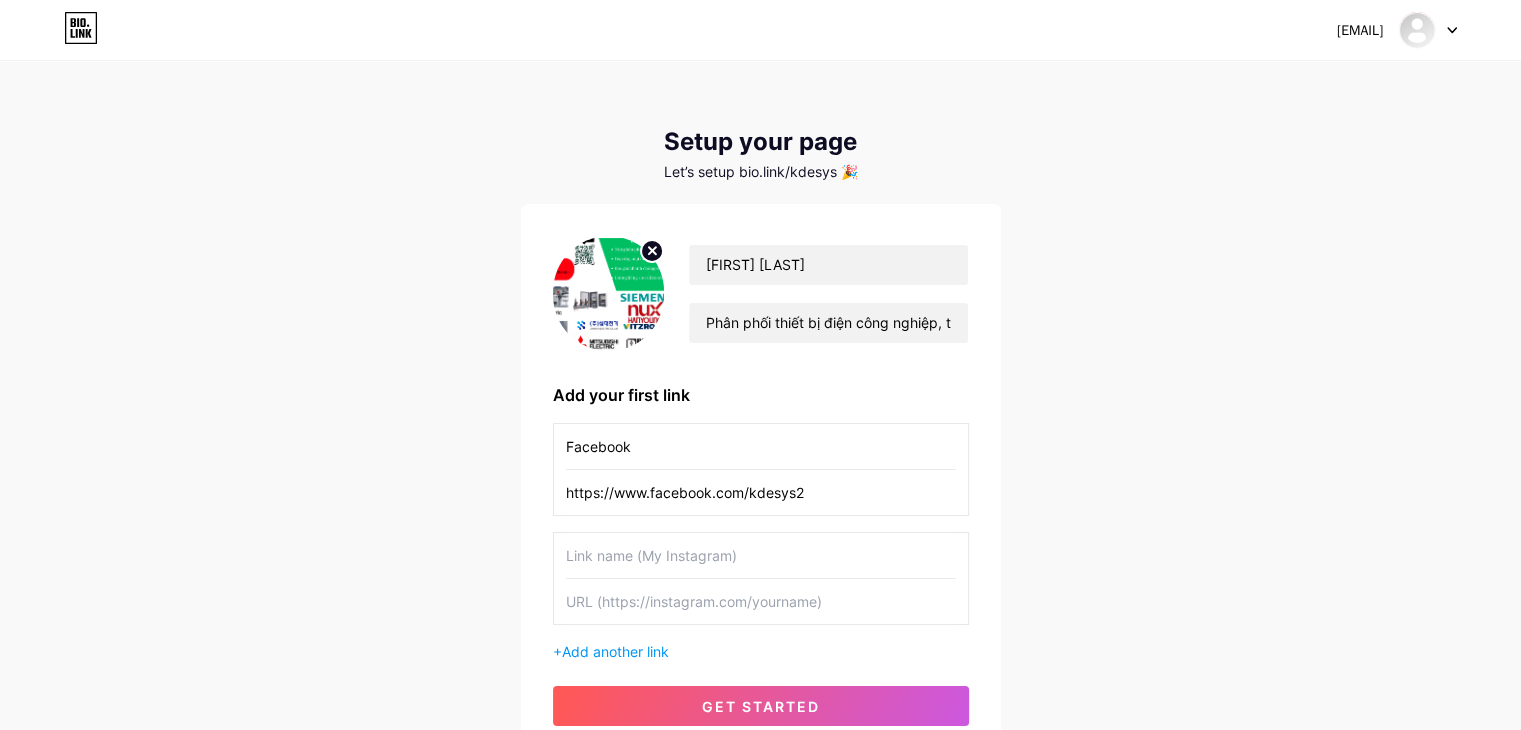 click at bounding box center (761, 555) 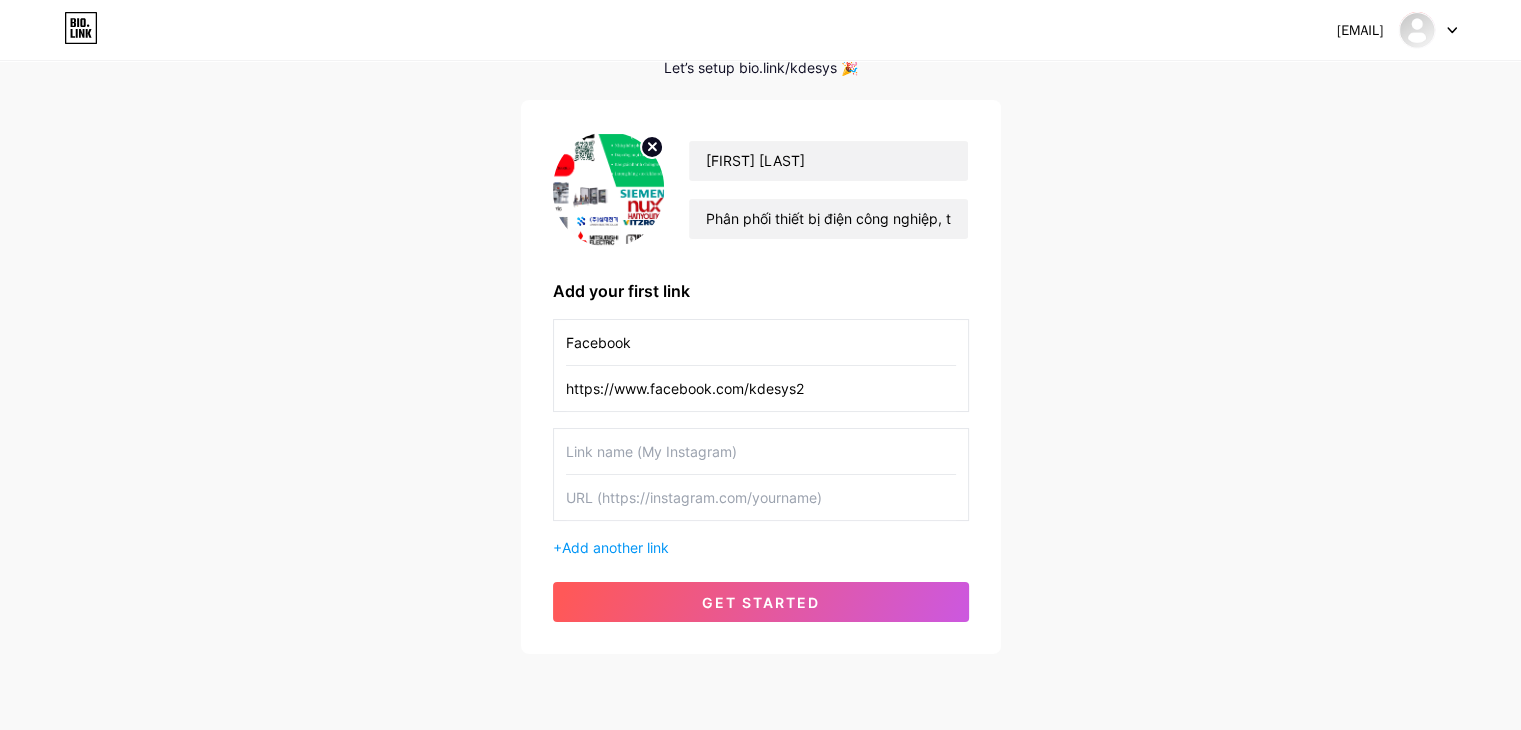 scroll, scrollTop: 166, scrollLeft: 0, axis: vertical 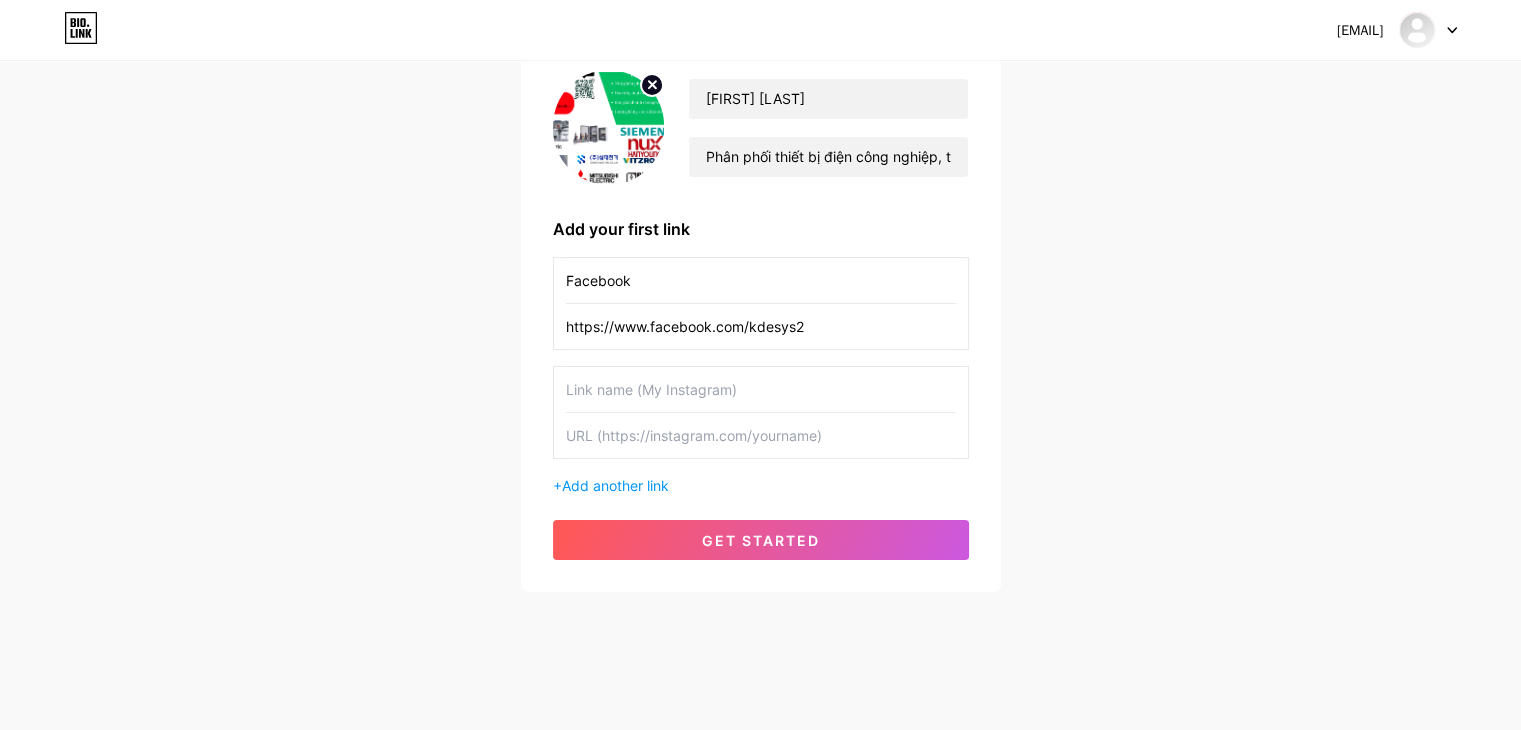 click at bounding box center [761, 435] 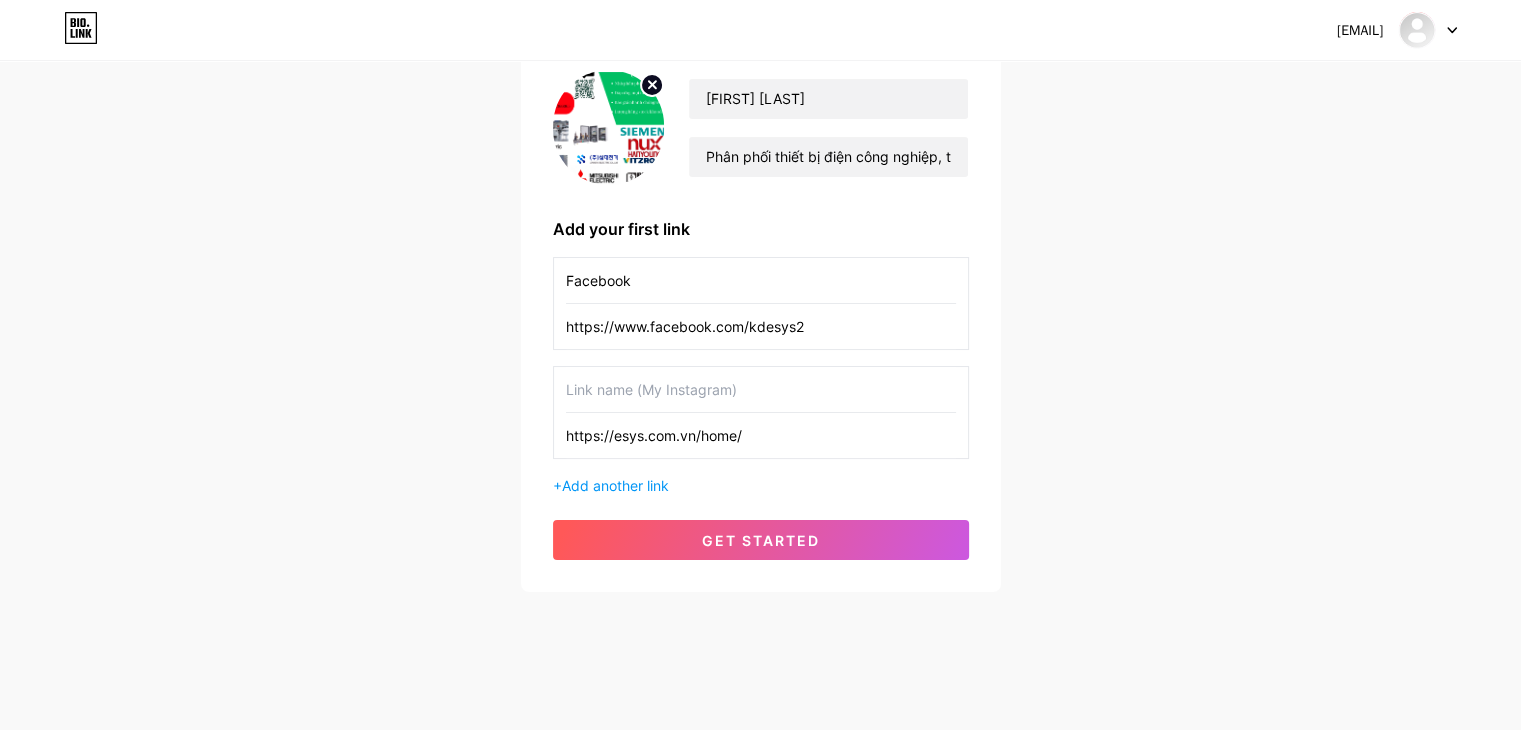 drag, startPoint x: 700, startPoint y: 441, endPoint x: 850, endPoint y: 440, distance: 150.00333 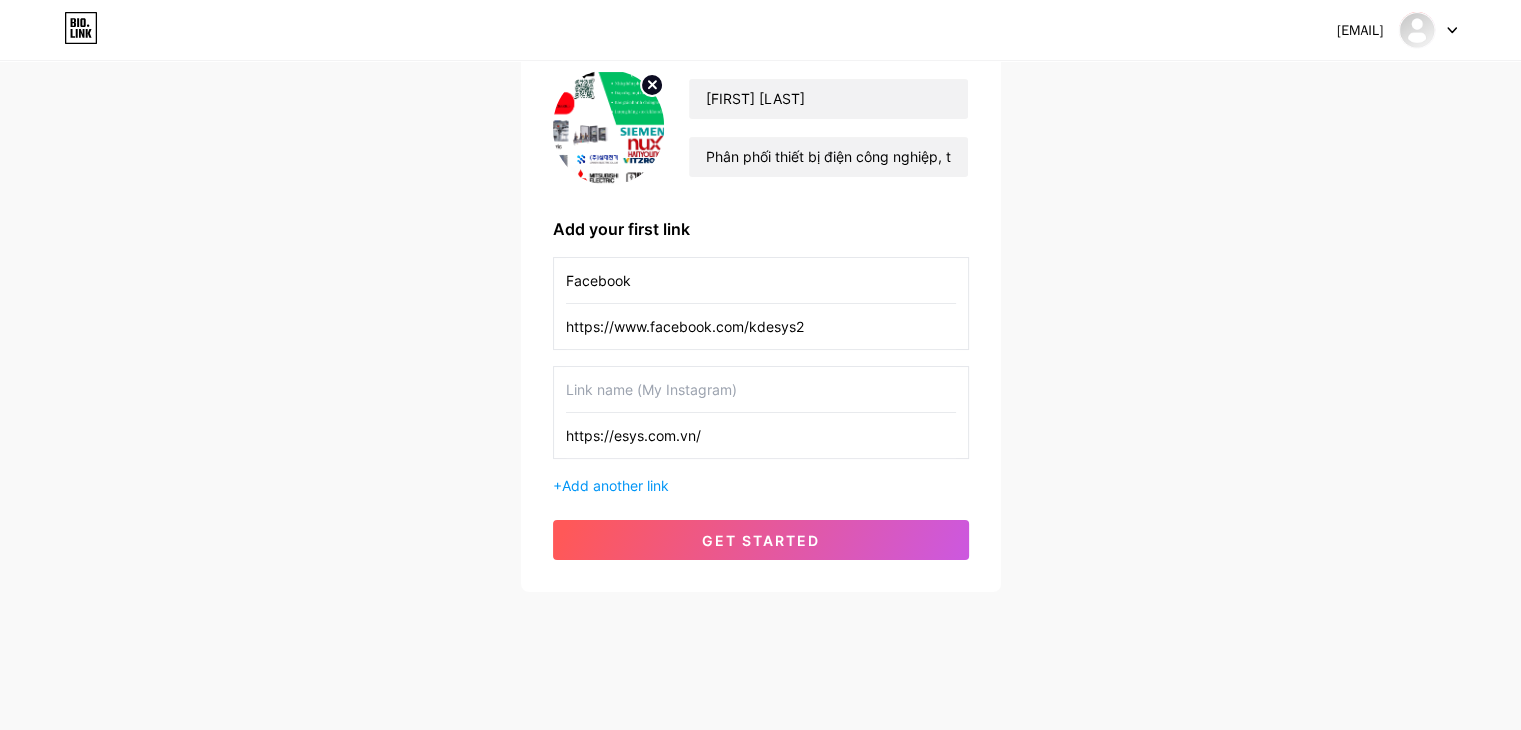 type on "https://esys.com.vn/" 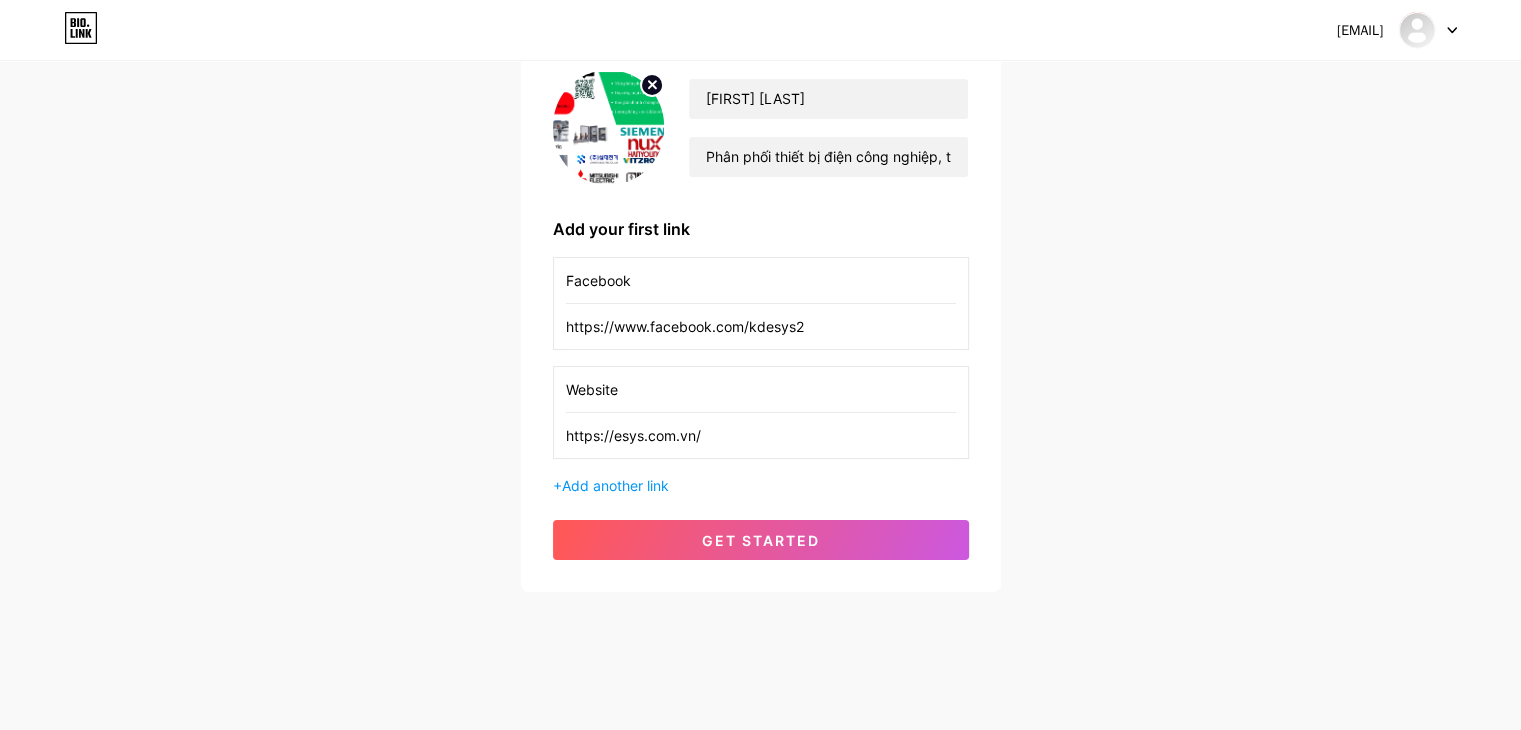 type on "Website" 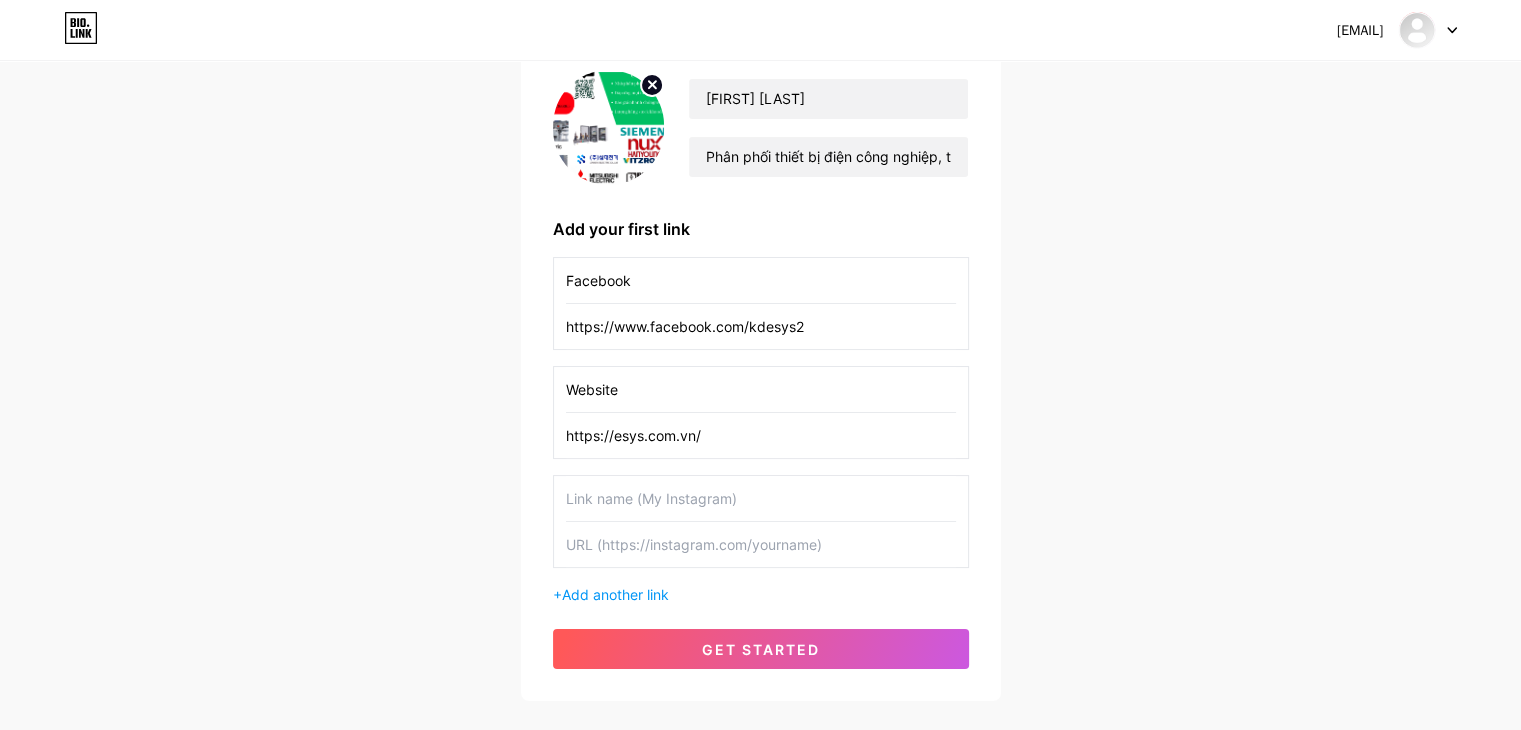 click on "[EMAIL] Dashboard Logout Setup your page Let’s setup bio.link/kdesys 🎉 [FIRST] [LAST] Phân phối thiết bị điện công nghiệp, thiết bị đóng cắt Add your first link Facebook https://www.facebook.com/kdesys2 Website https://esys.com.vn/ + Add another link get started" at bounding box center [760, 299] 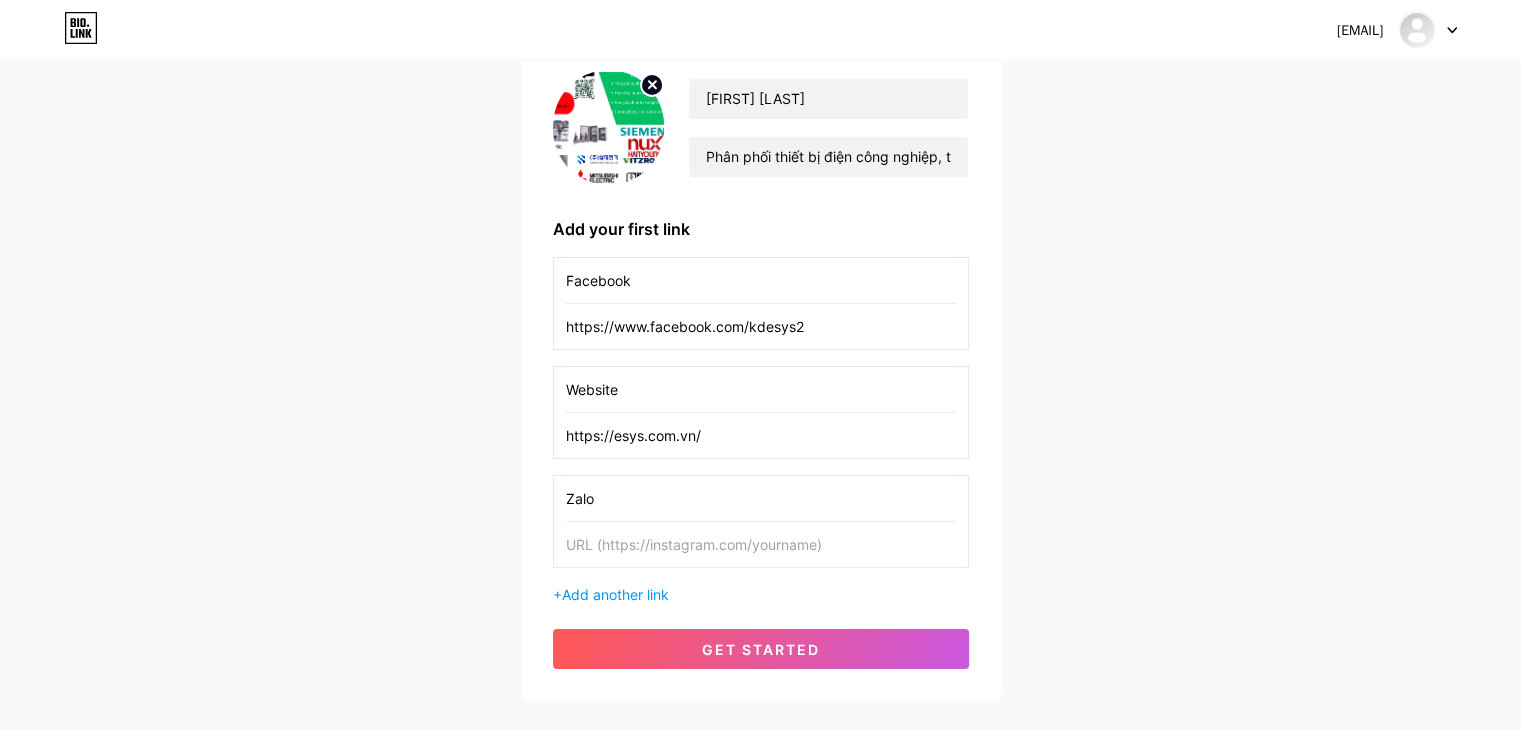 type on "Zalo" 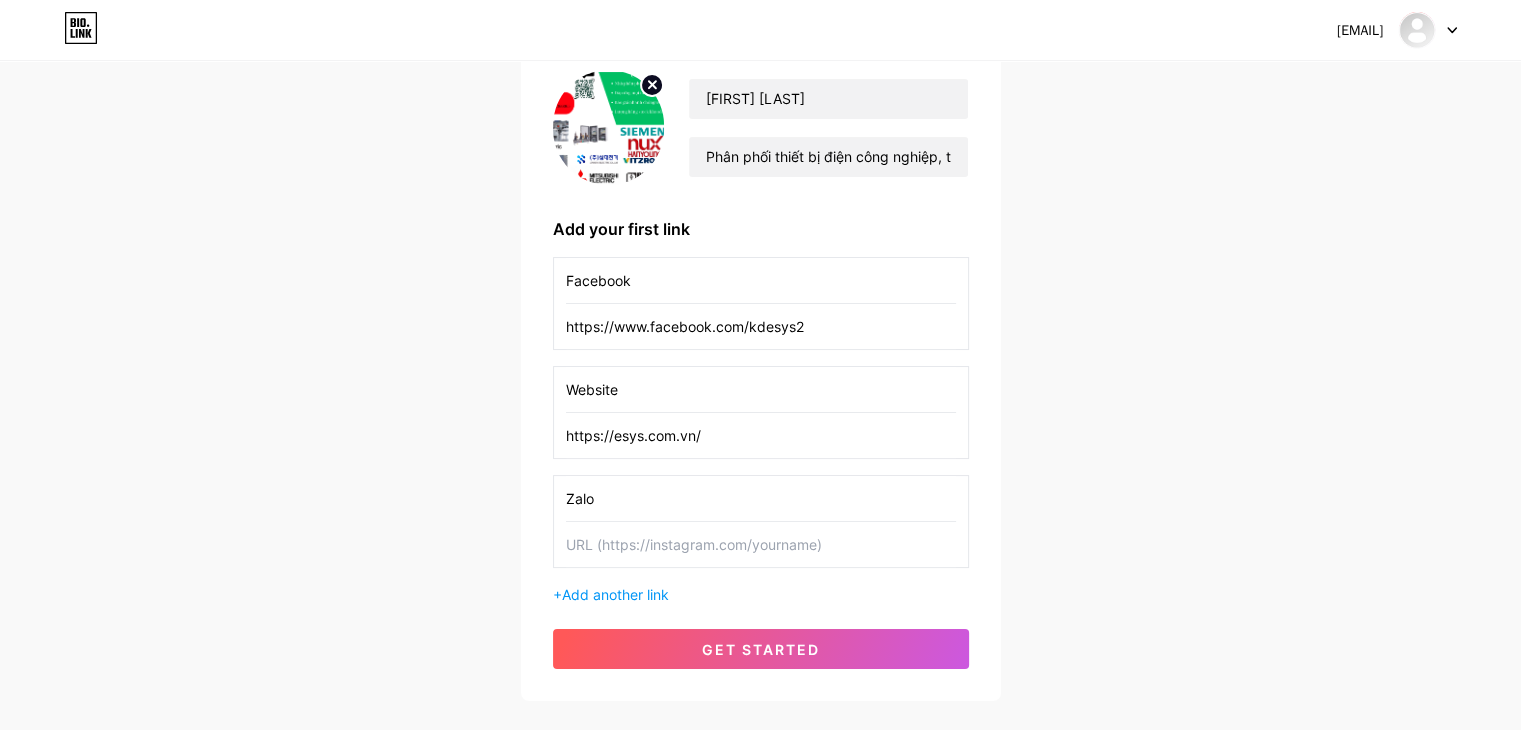drag, startPoint x: 650, startPoint y: 501, endPoint x: 477, endPoint y: 484, distance: 173.83325 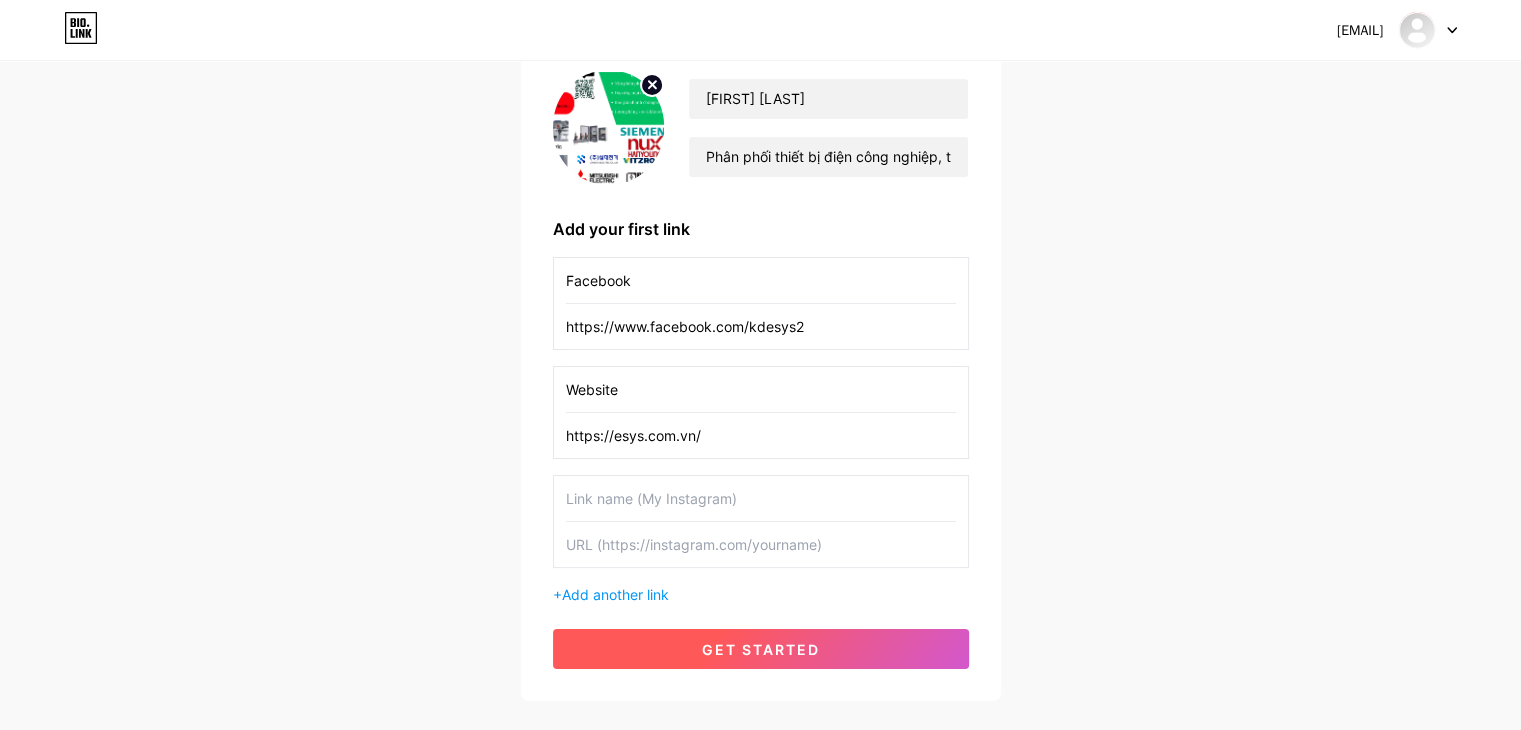 type 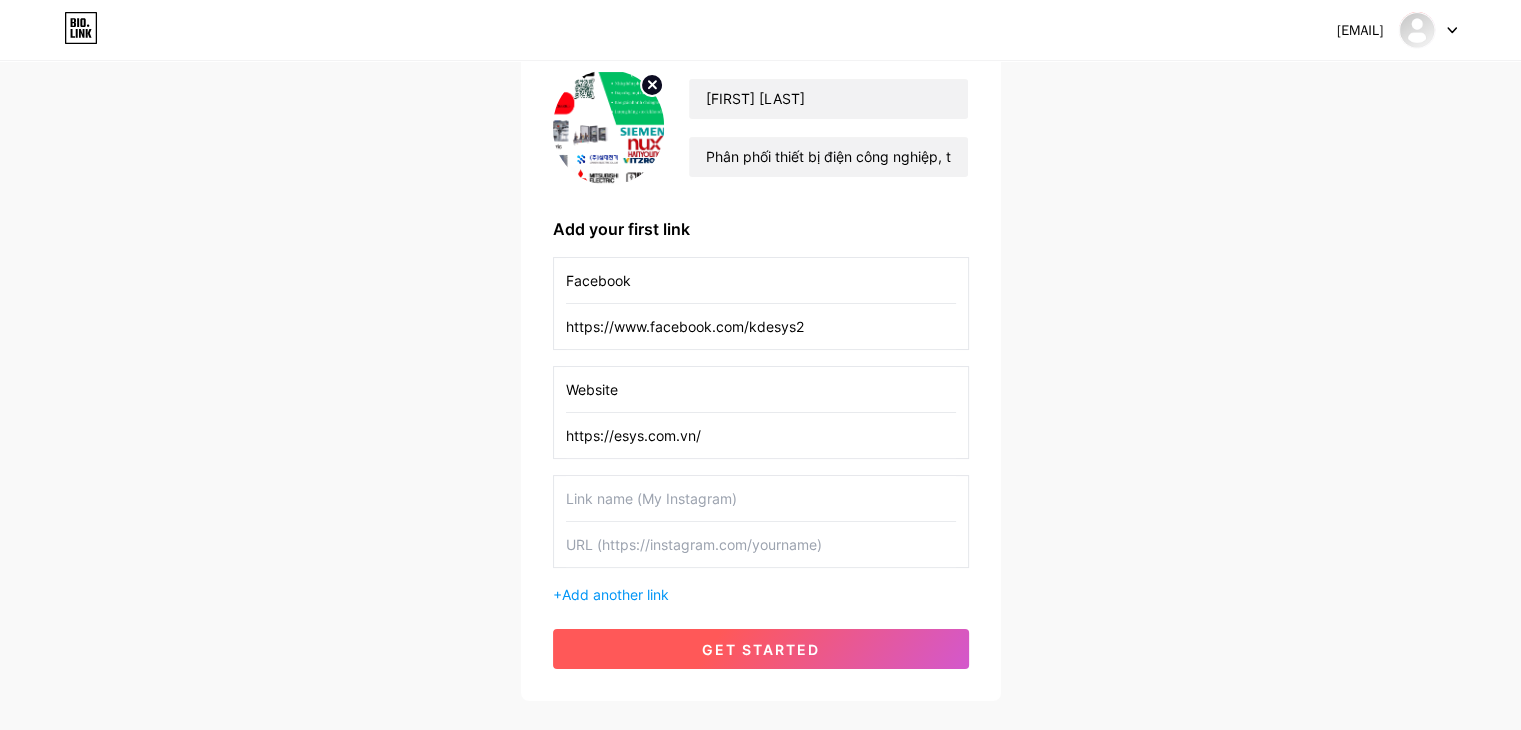 click on "get started" at bounding box center (761, 649) 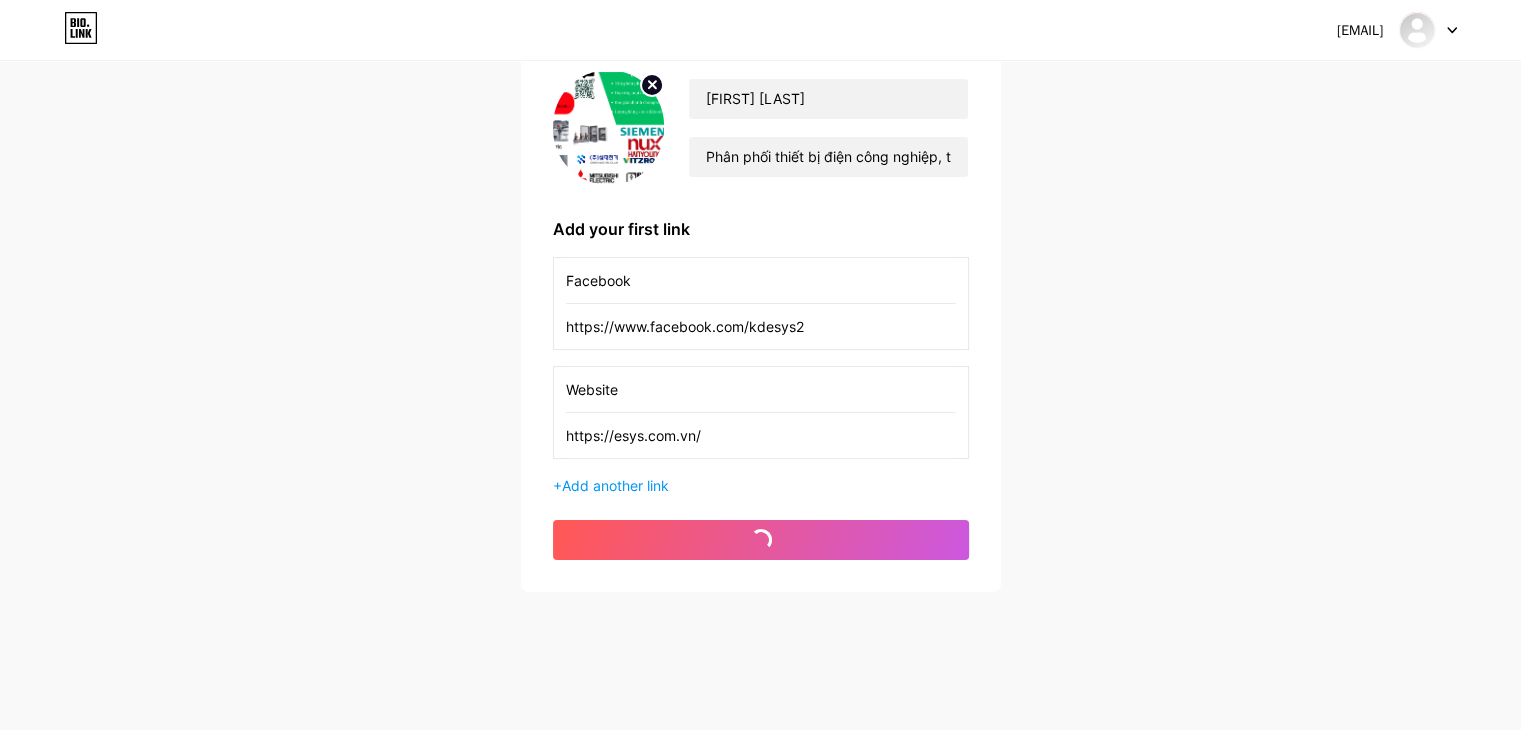 scroll, scrollTop: 62, scrollLeft: 0, axis: vertical 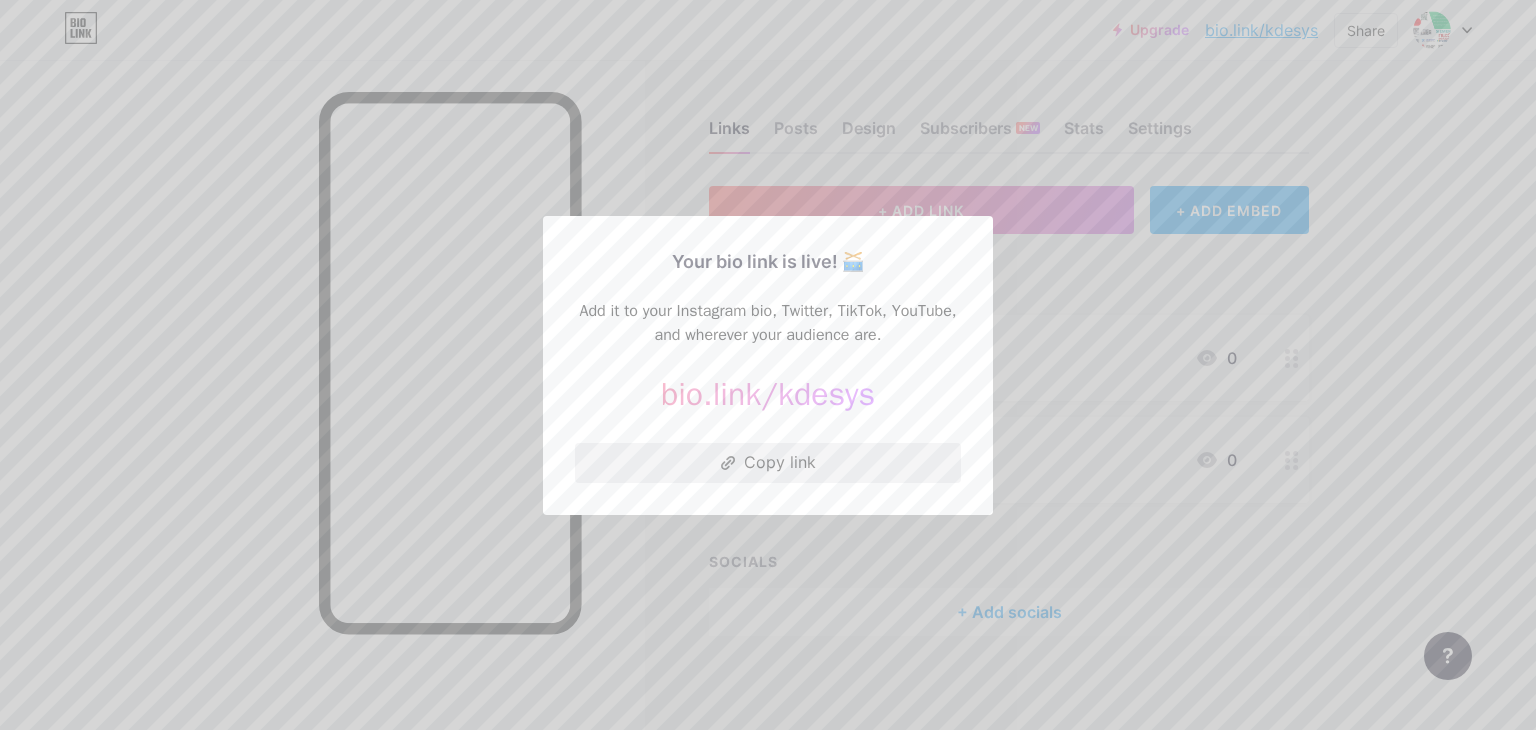 click on "Copy link" at bounding box center [768, 463] 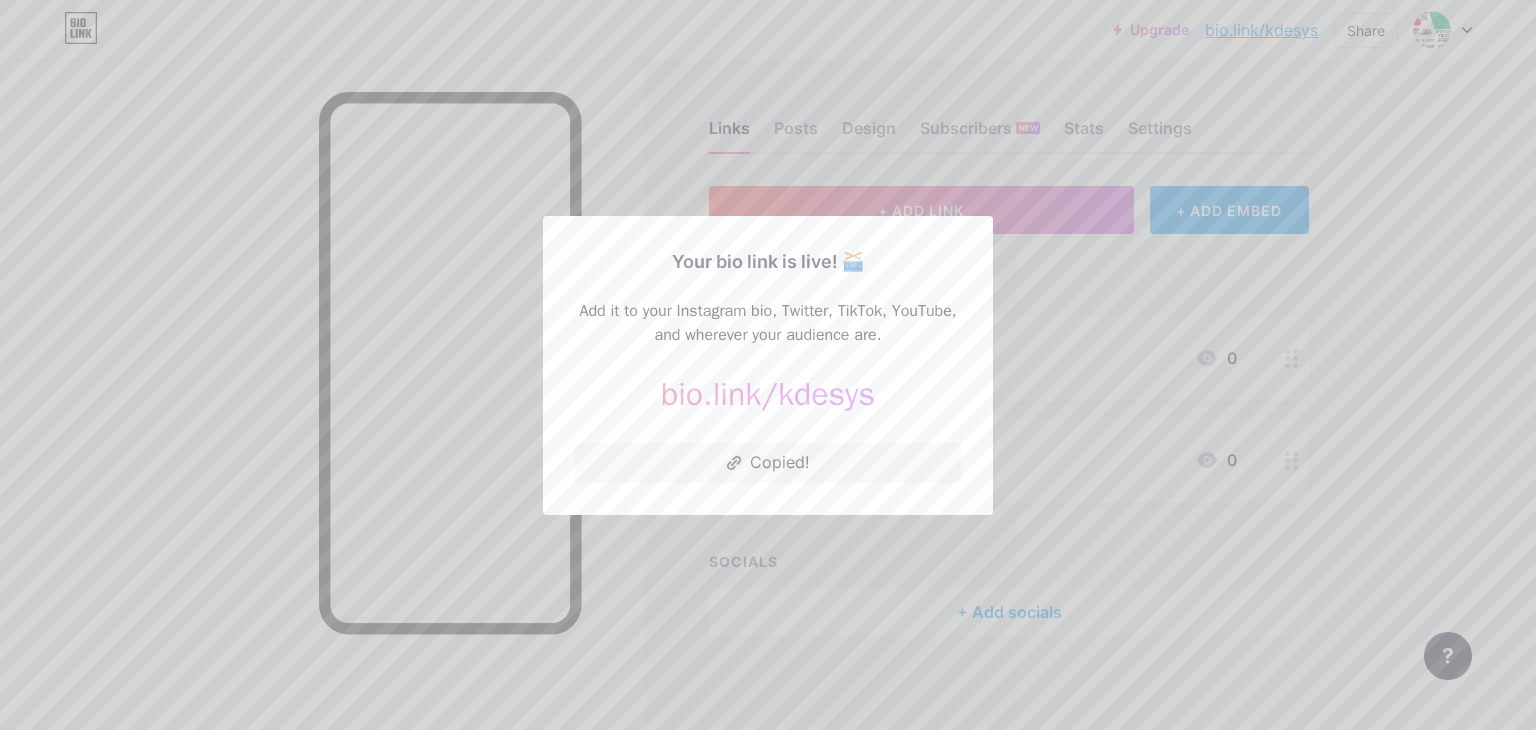 click at bounding box center (768, 365) 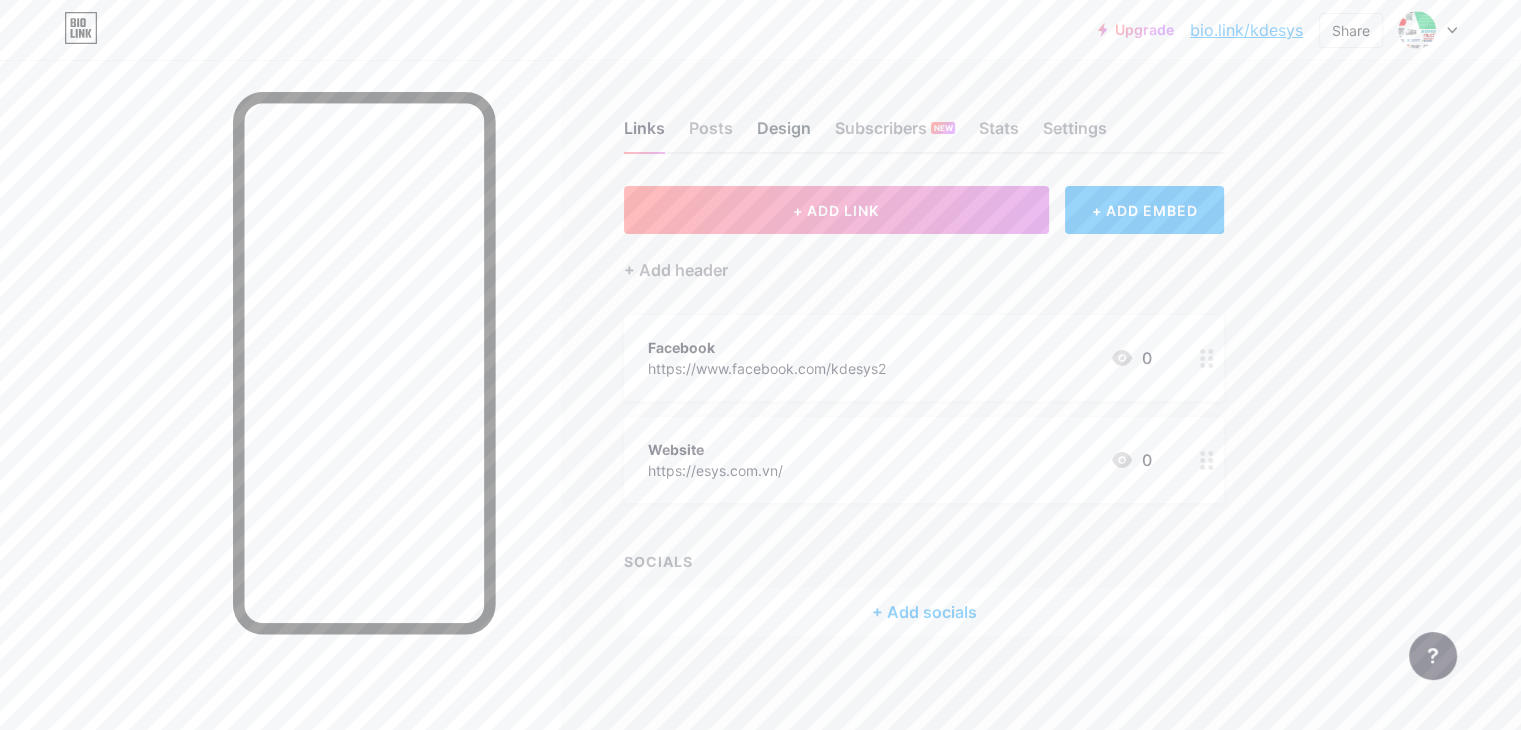 click on "Design" at bounding box center [784, 134] 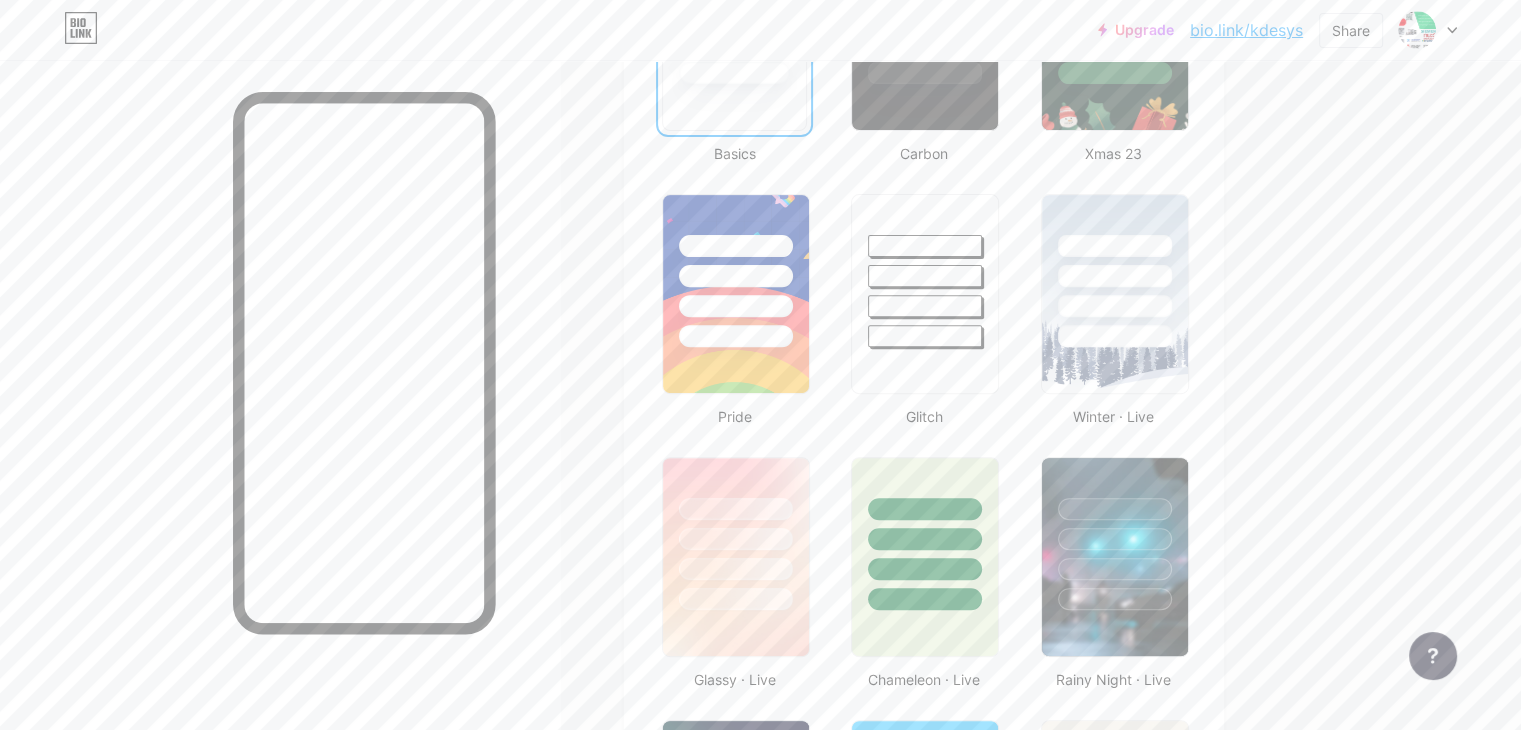 scroll, scrollTop: 333, scrollLeft: 0, axis: vertical 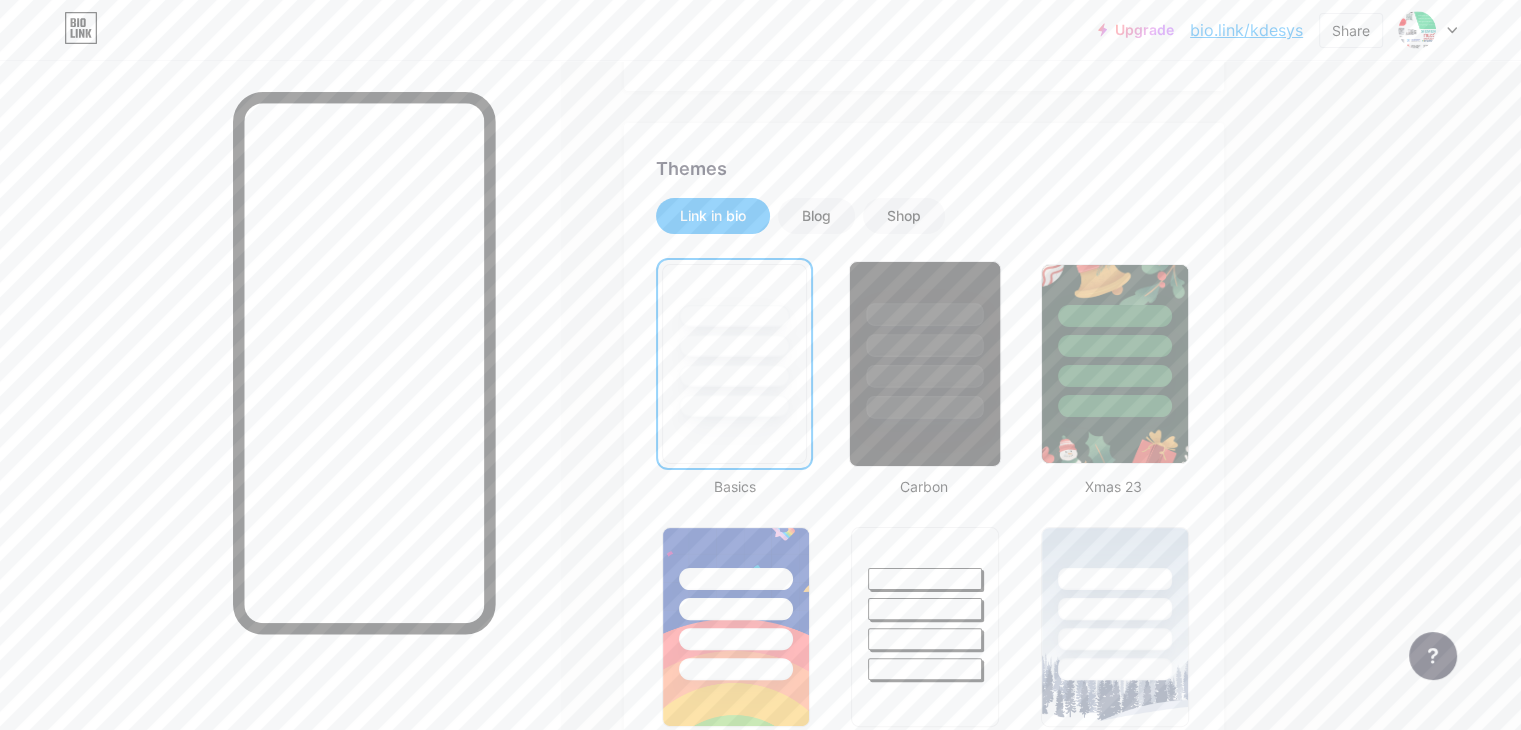 click at bounding box center [925, 407] 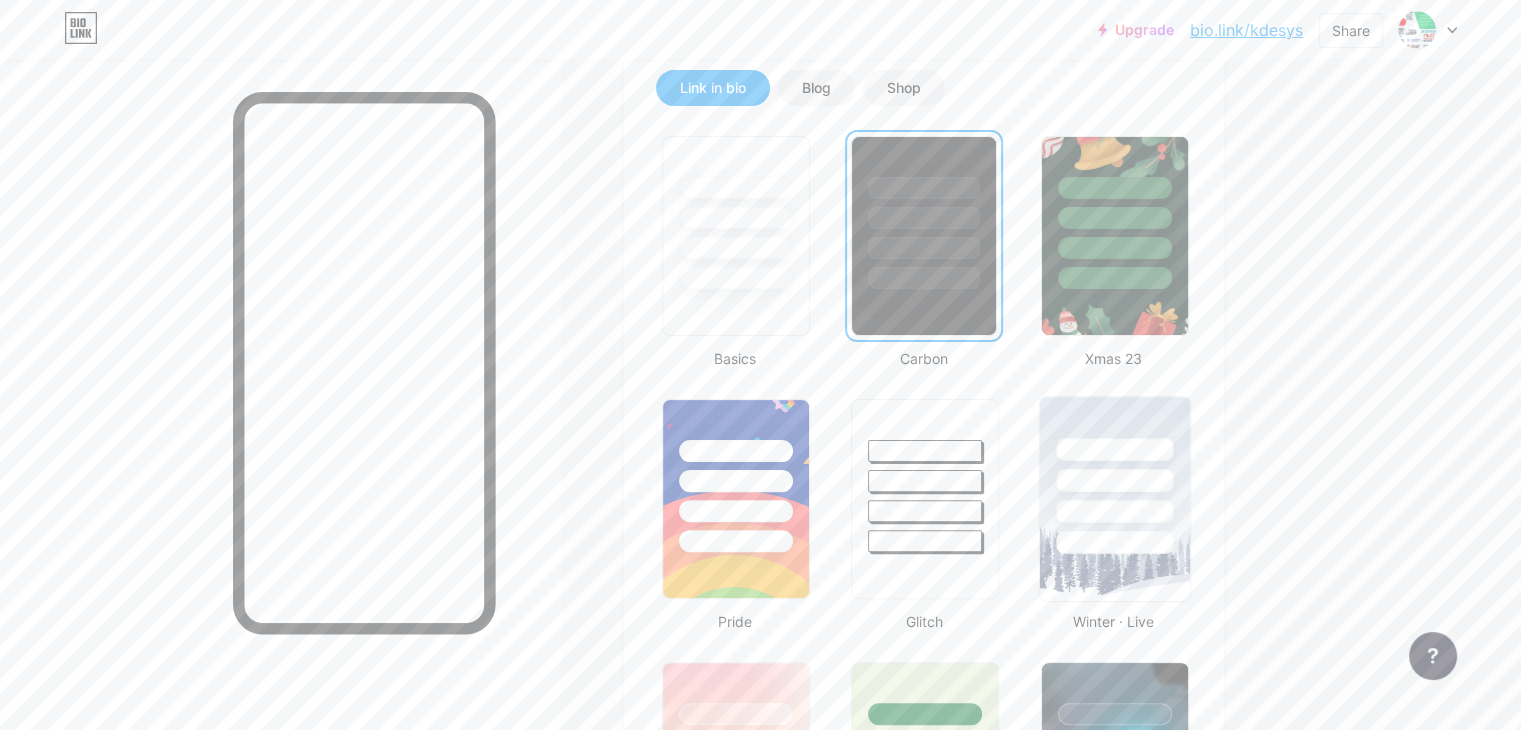 scroll, scrollTop: 500, scrollLeft: 0, axis: vertical 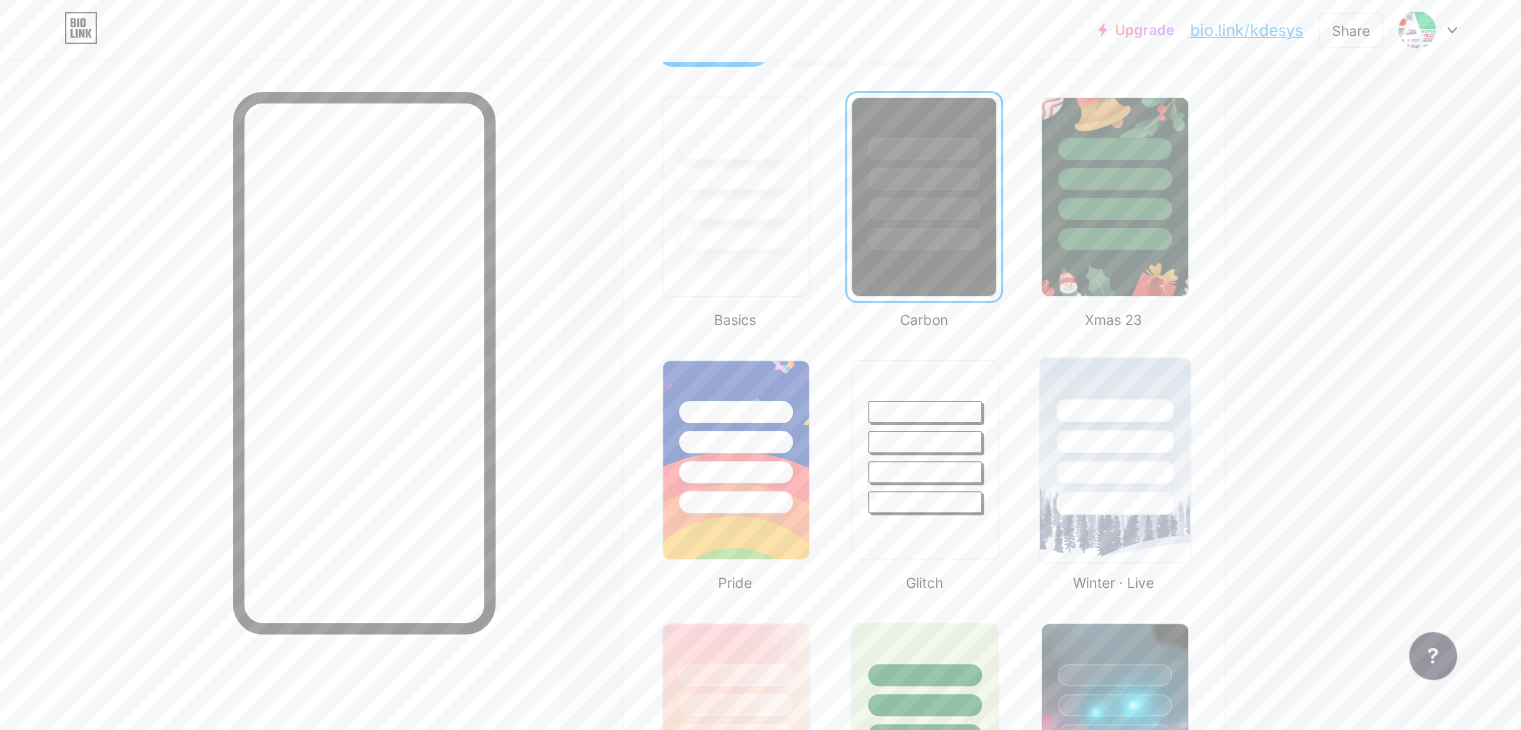 click at bounding box center (1114, 410) 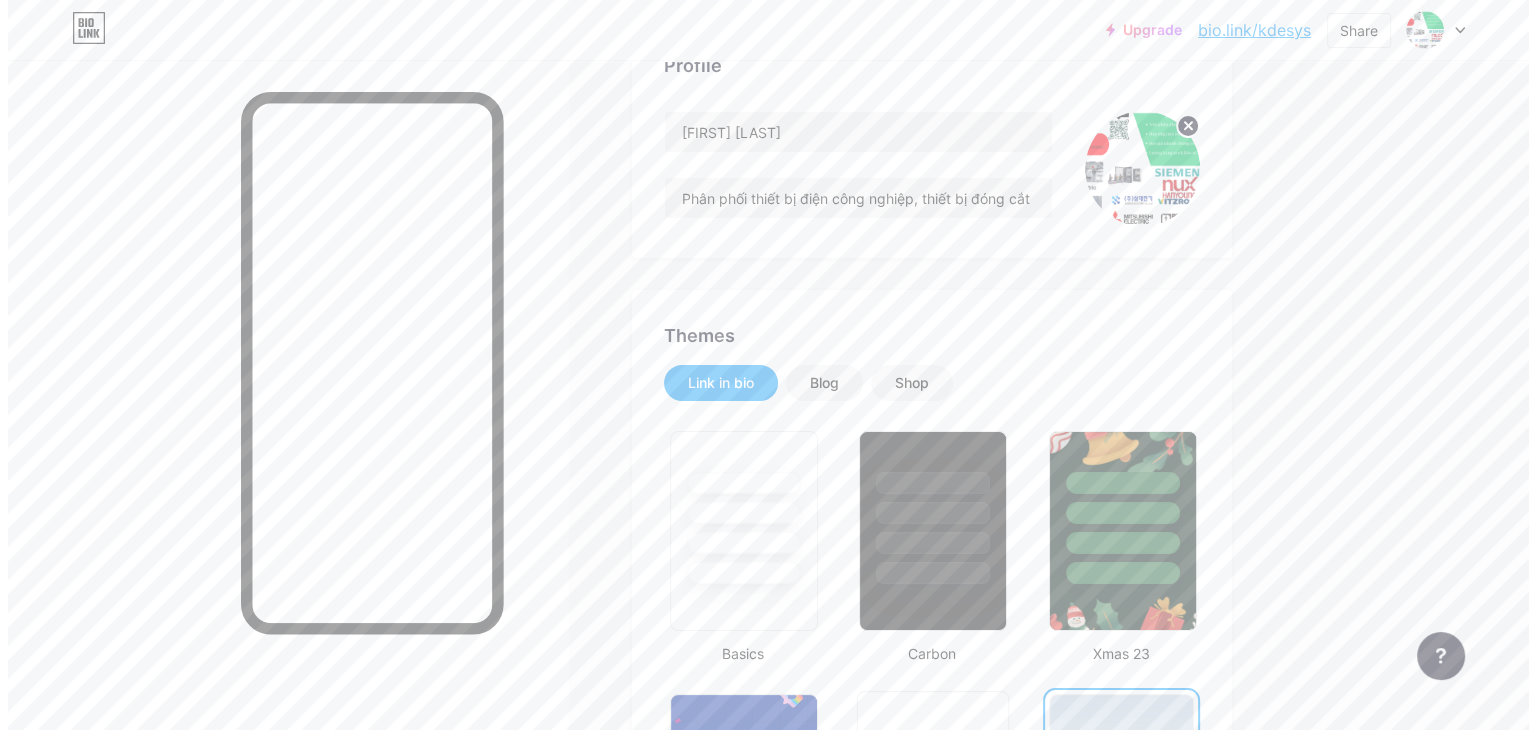 scroll, scrollTop: 0, scrollLeft: 0, axis: both 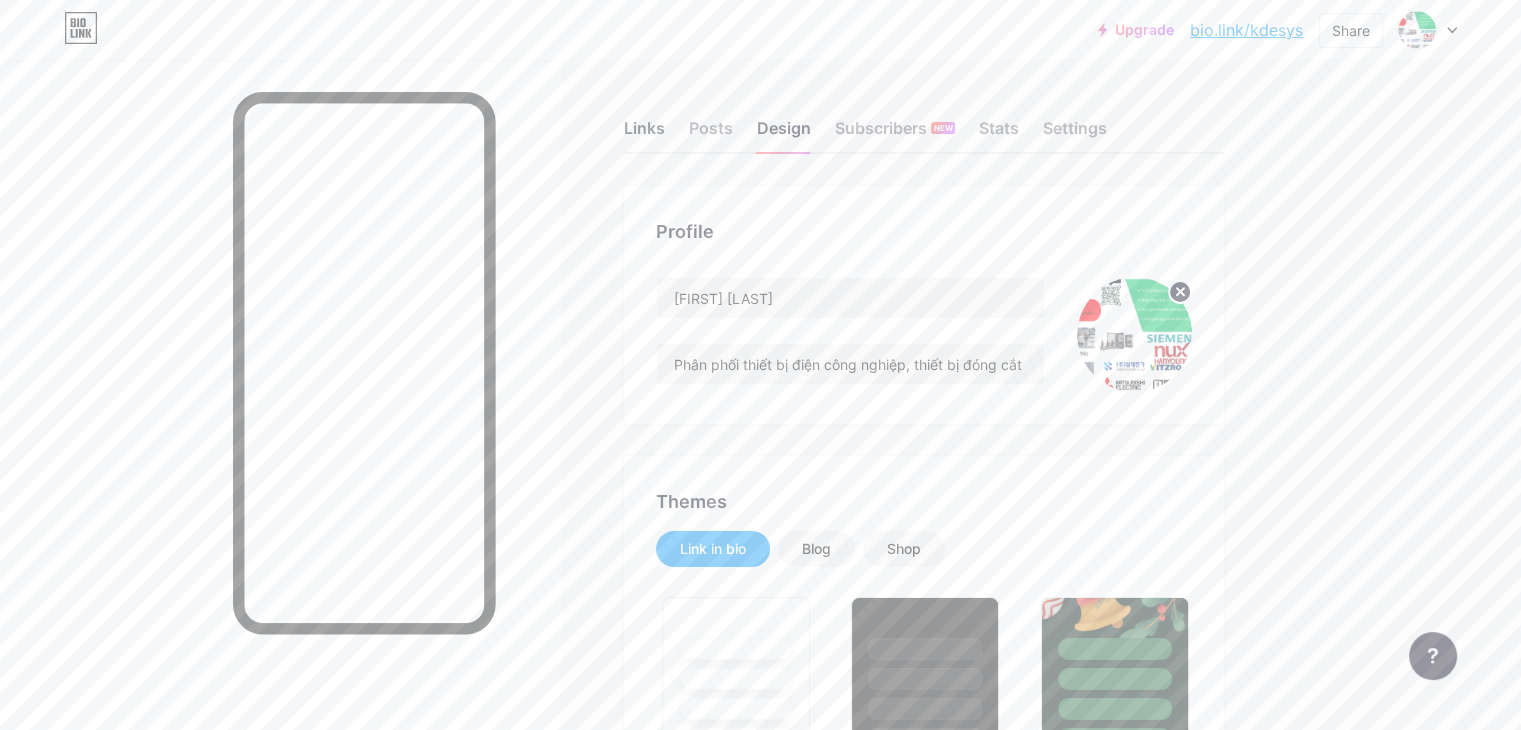 click on "Links" at bounding box center [644, 134] 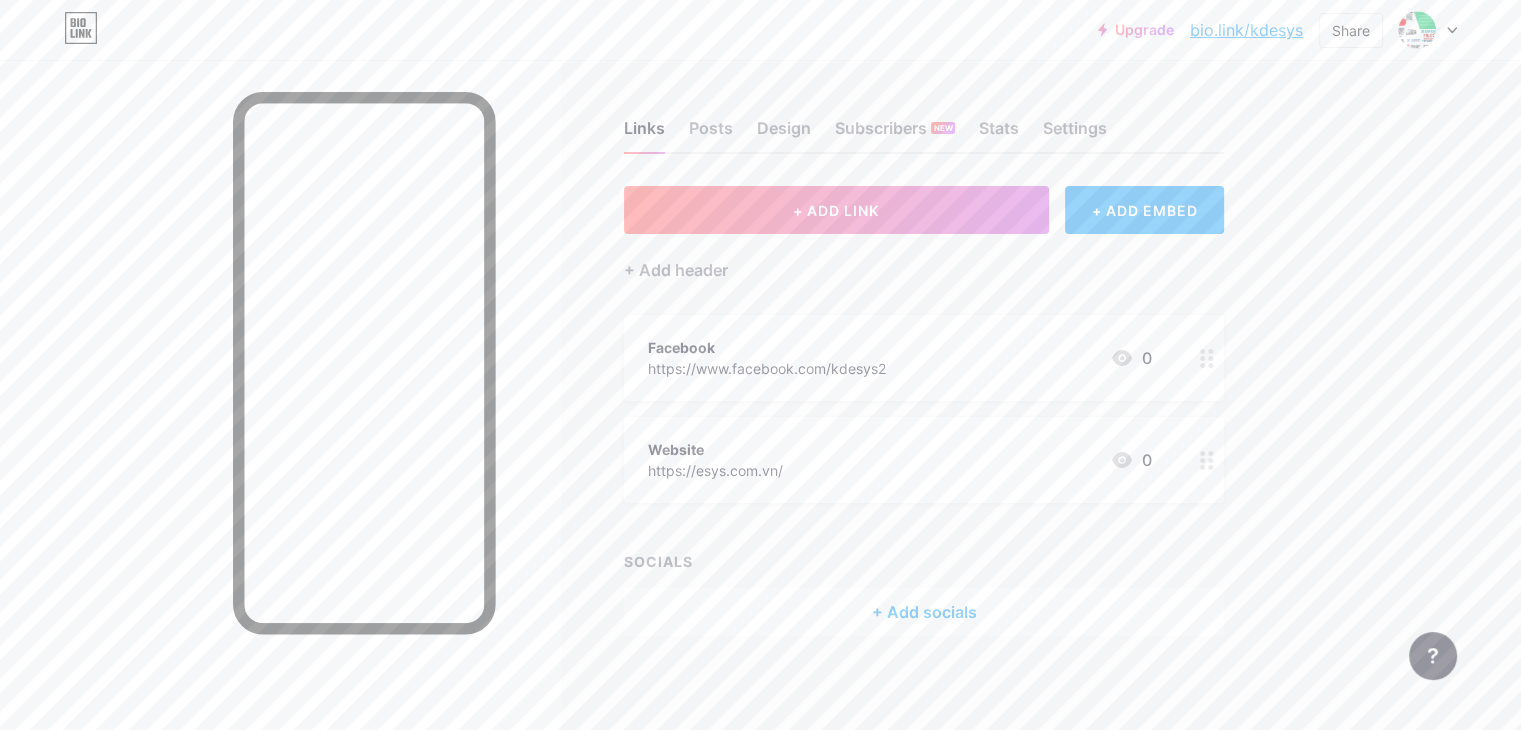 click on "+ Add socials" at bounding box center [924, 612] 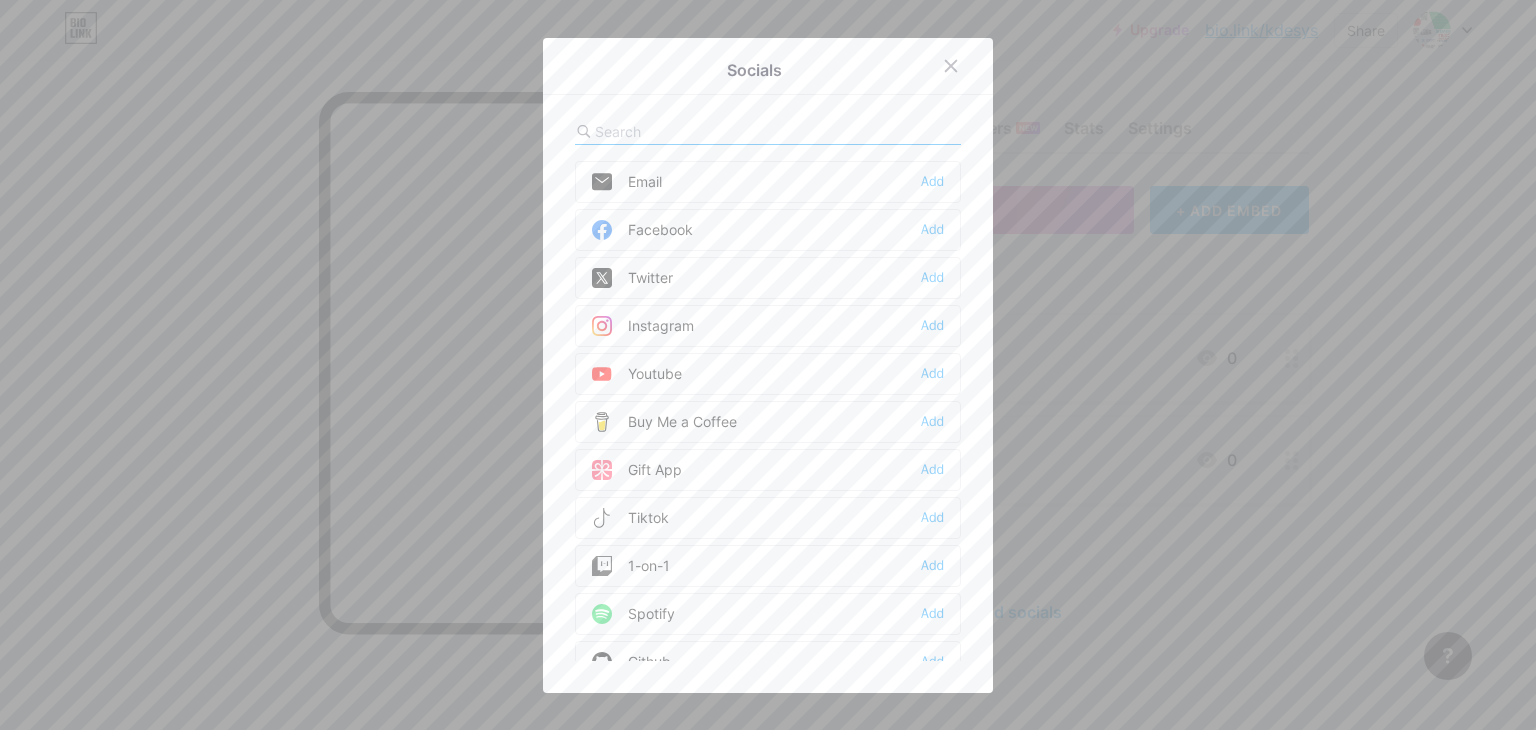 click at bounding box center [768, 132] 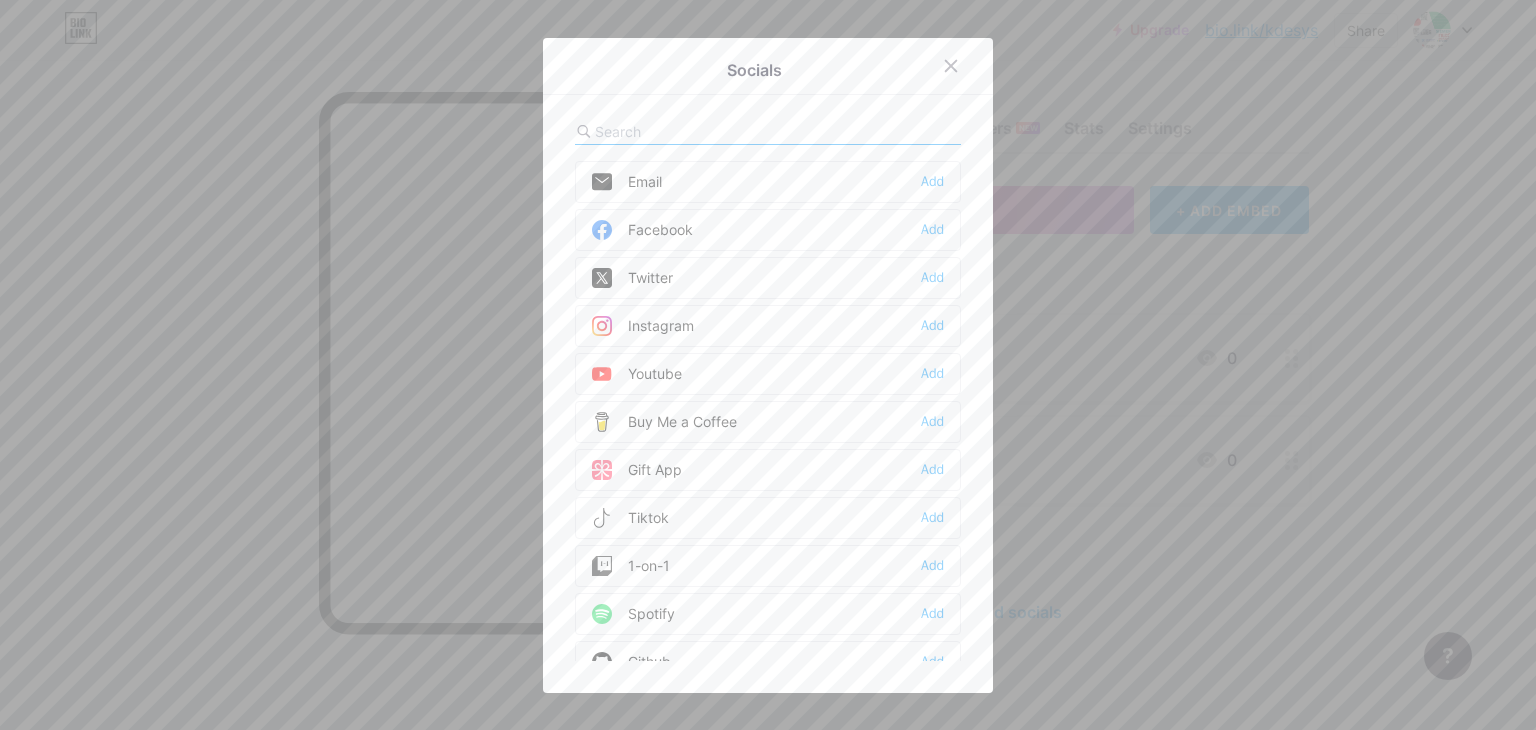 click at bounding box center (705, 131) 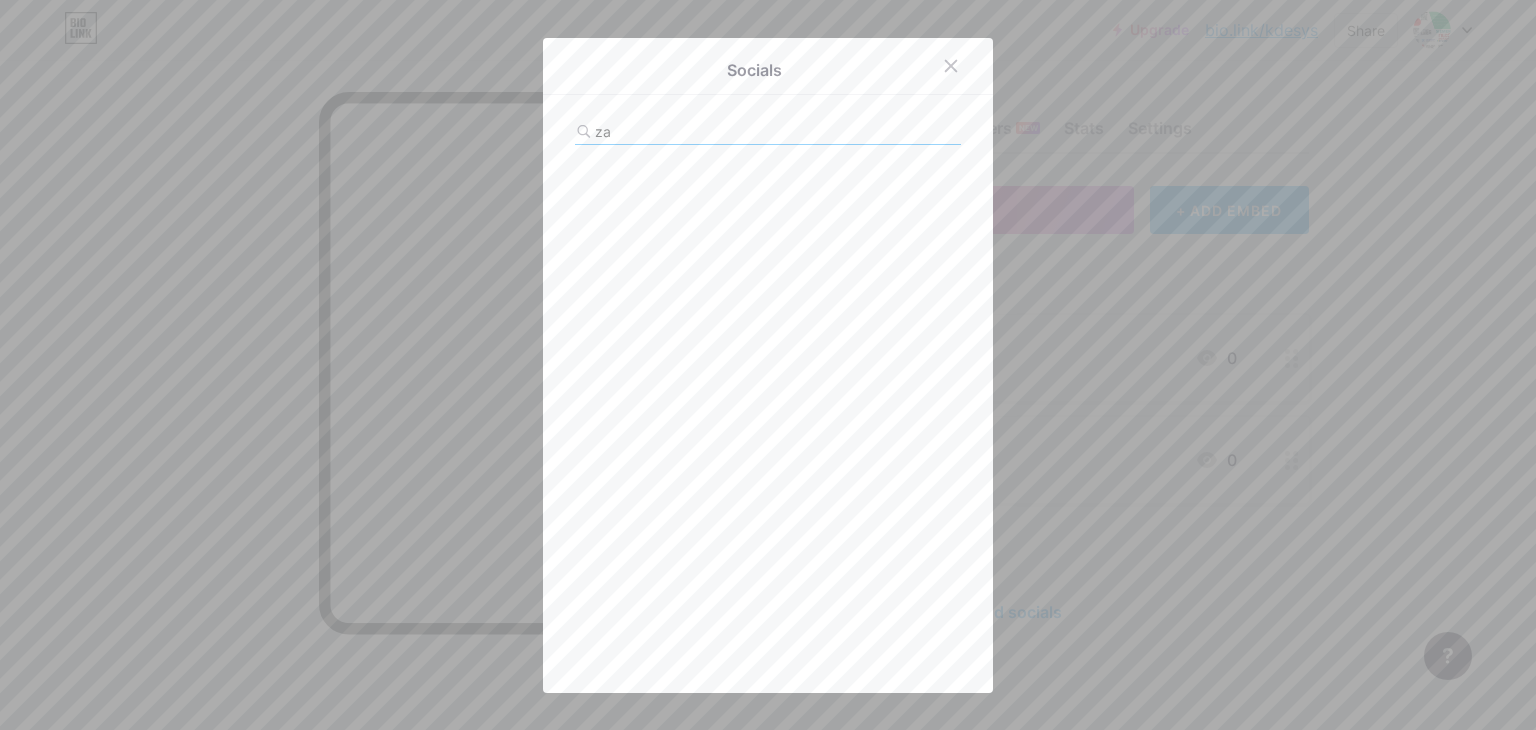 type on "z" 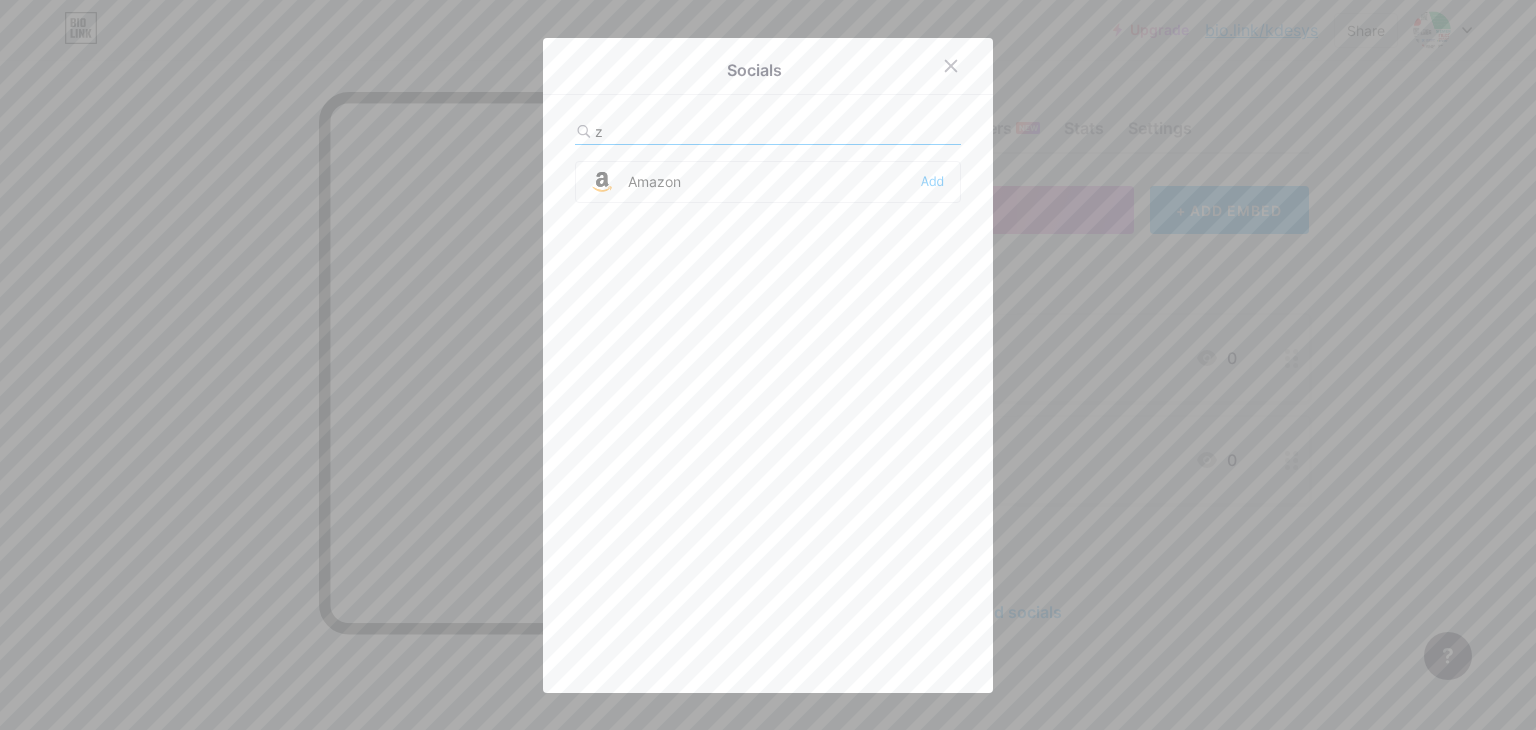 type 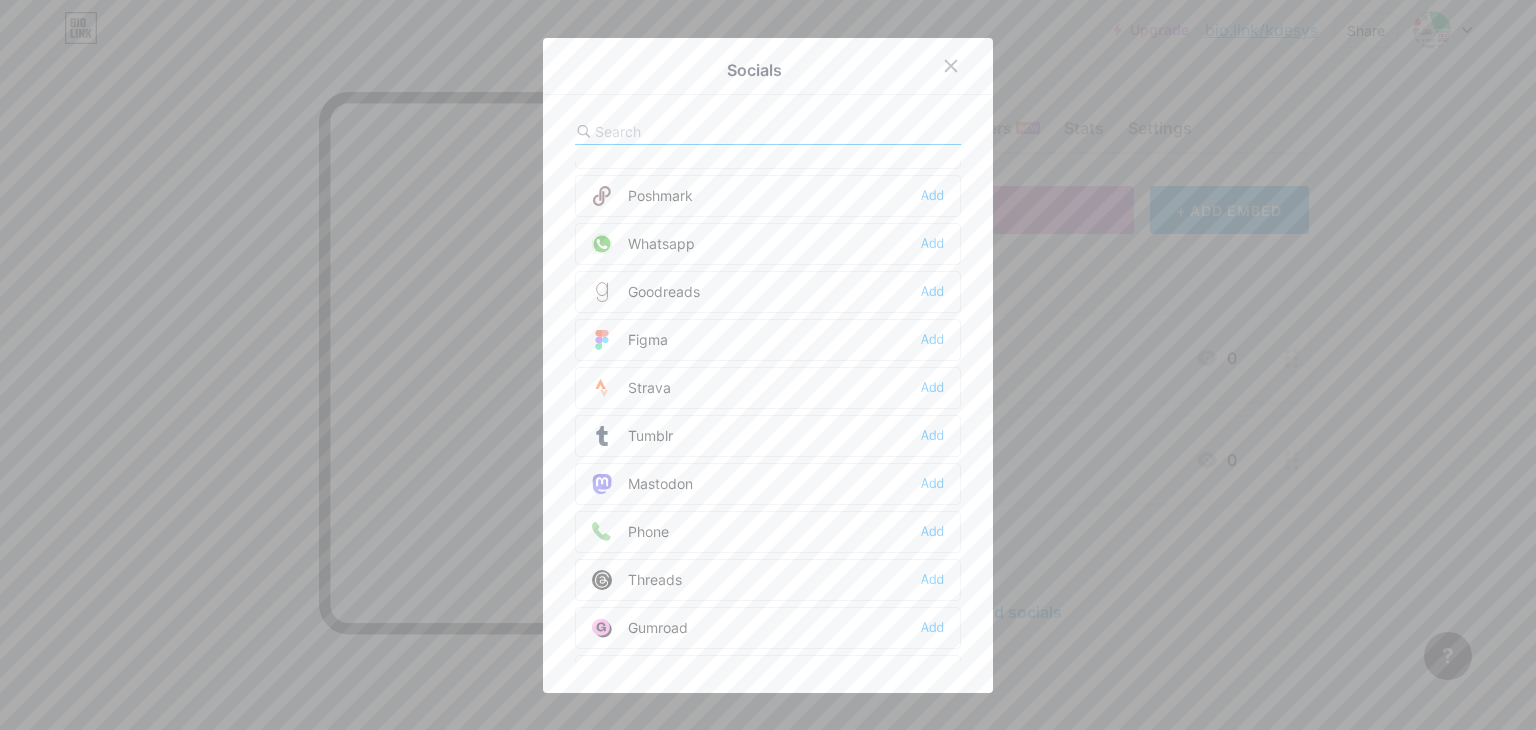 scroll, scrollTop: 1784, scrollLeft: 0, axis: vertical 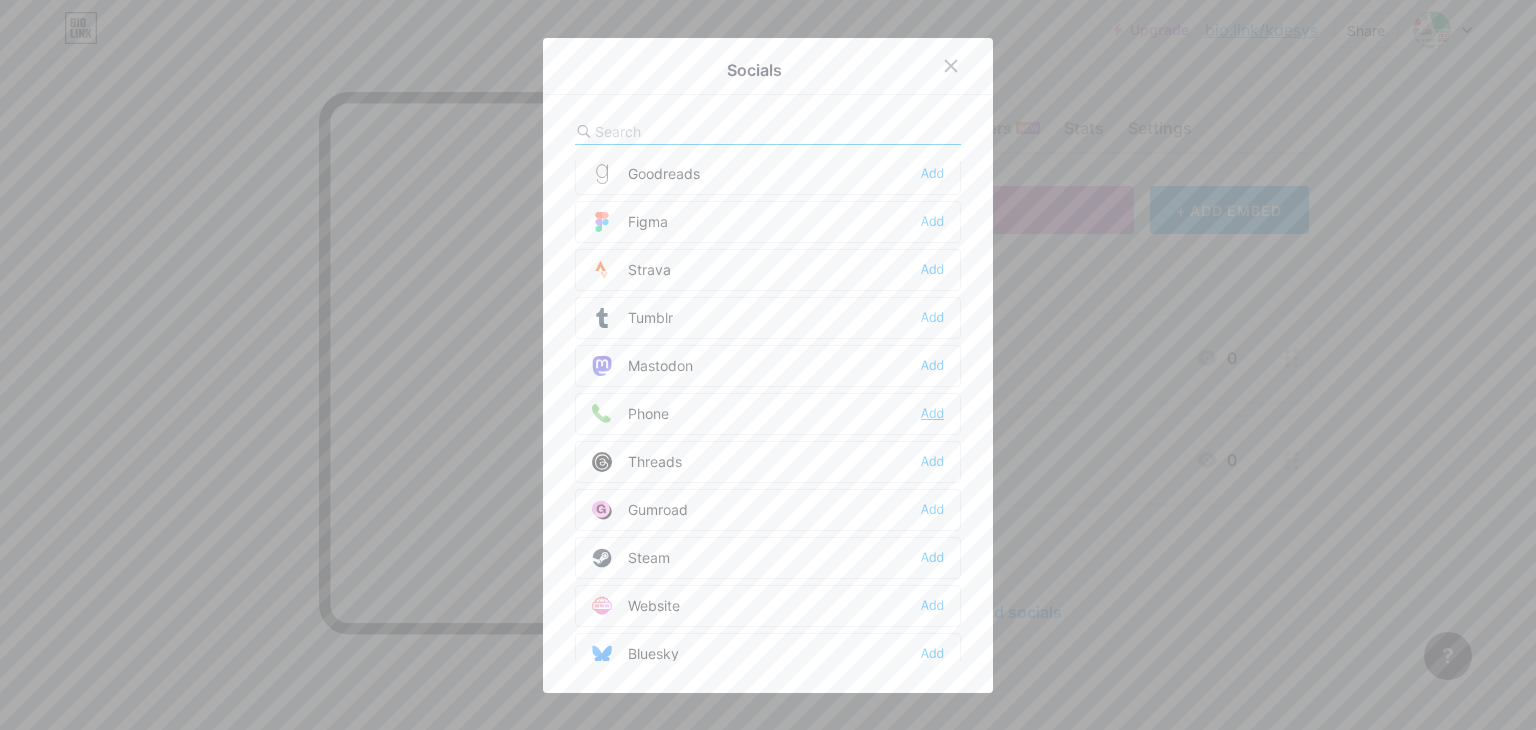click on "Add" at bounding box center [932, 414] 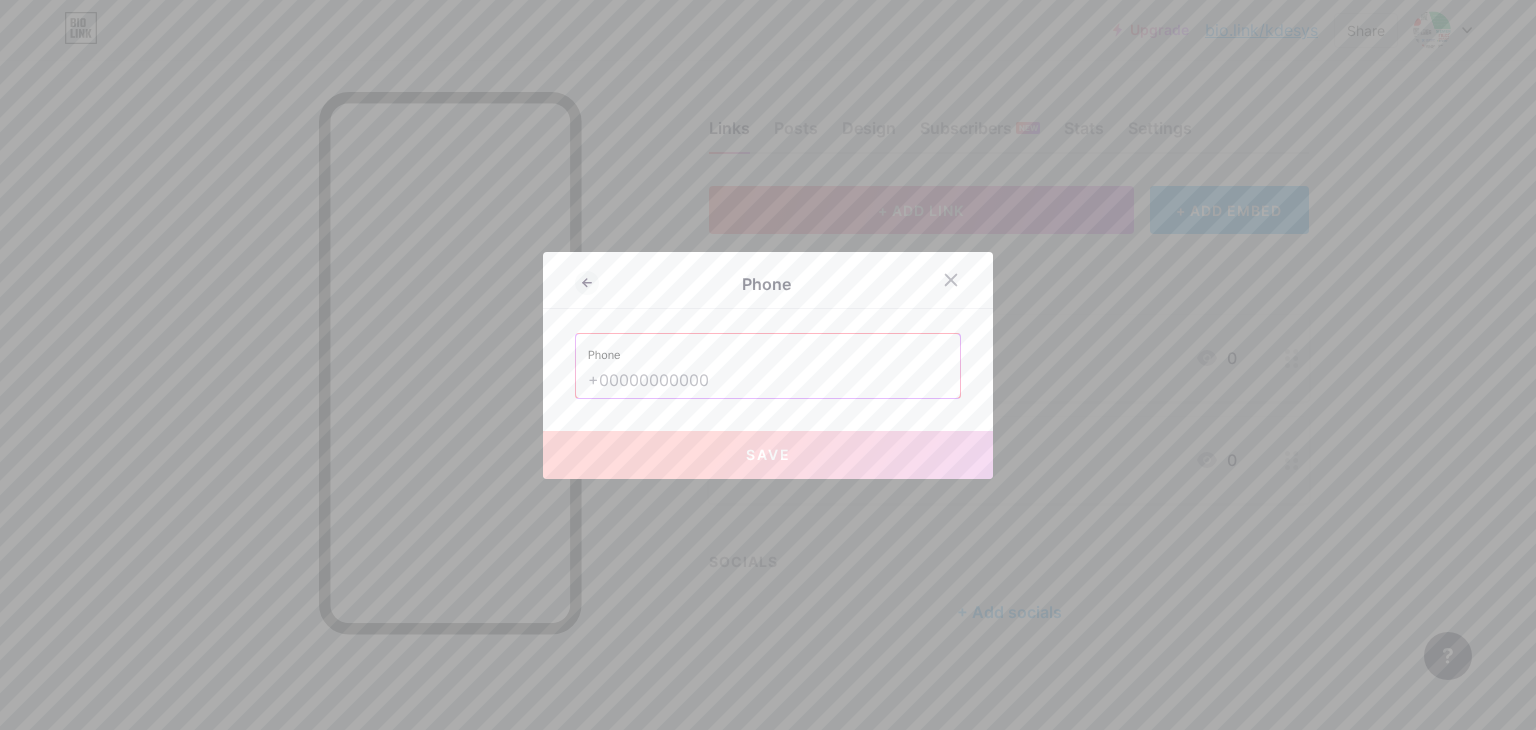 click at bounding box center (768, 381) 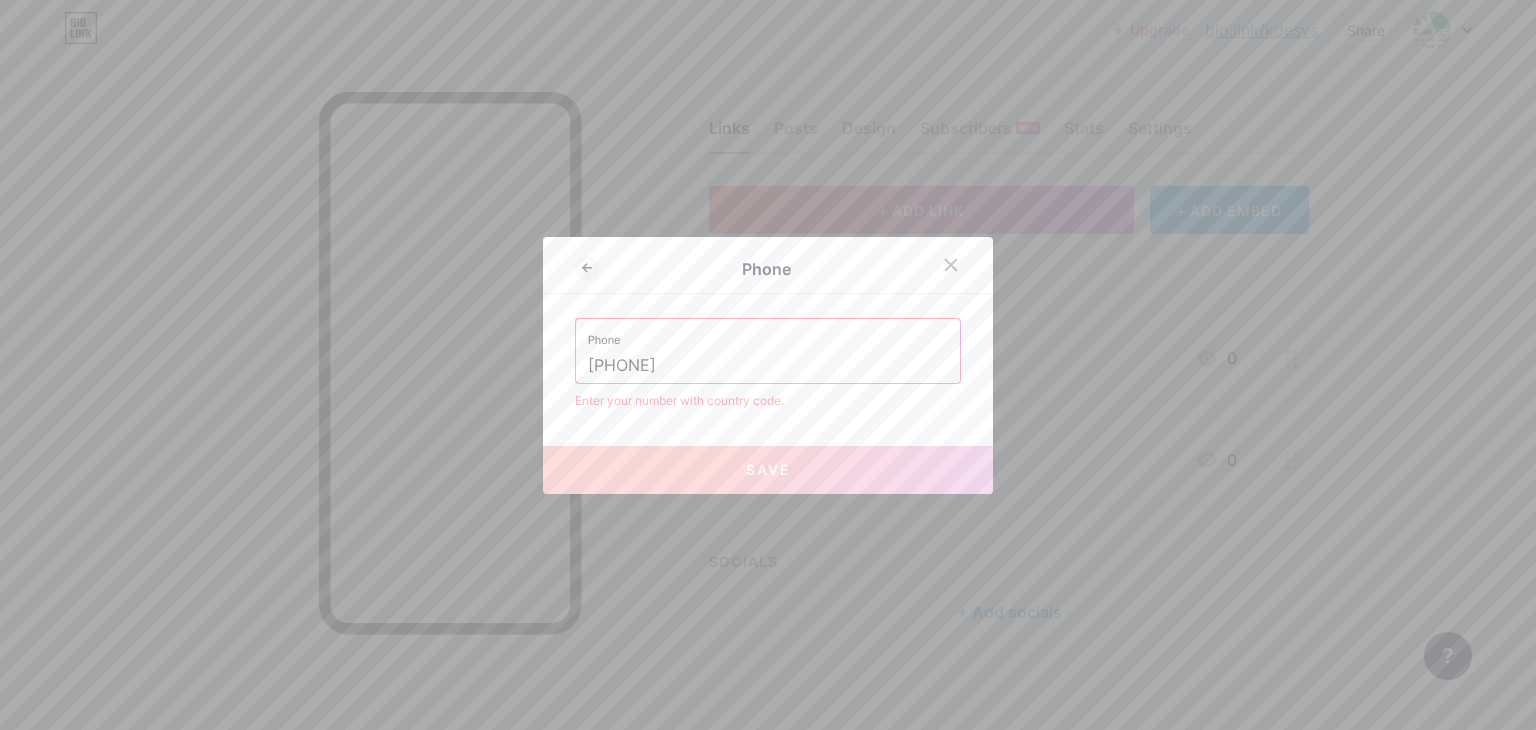 click on "Phone       Phone   [PHONE]   Enter your number with country code.       Save" at bounding box center (768, 365) 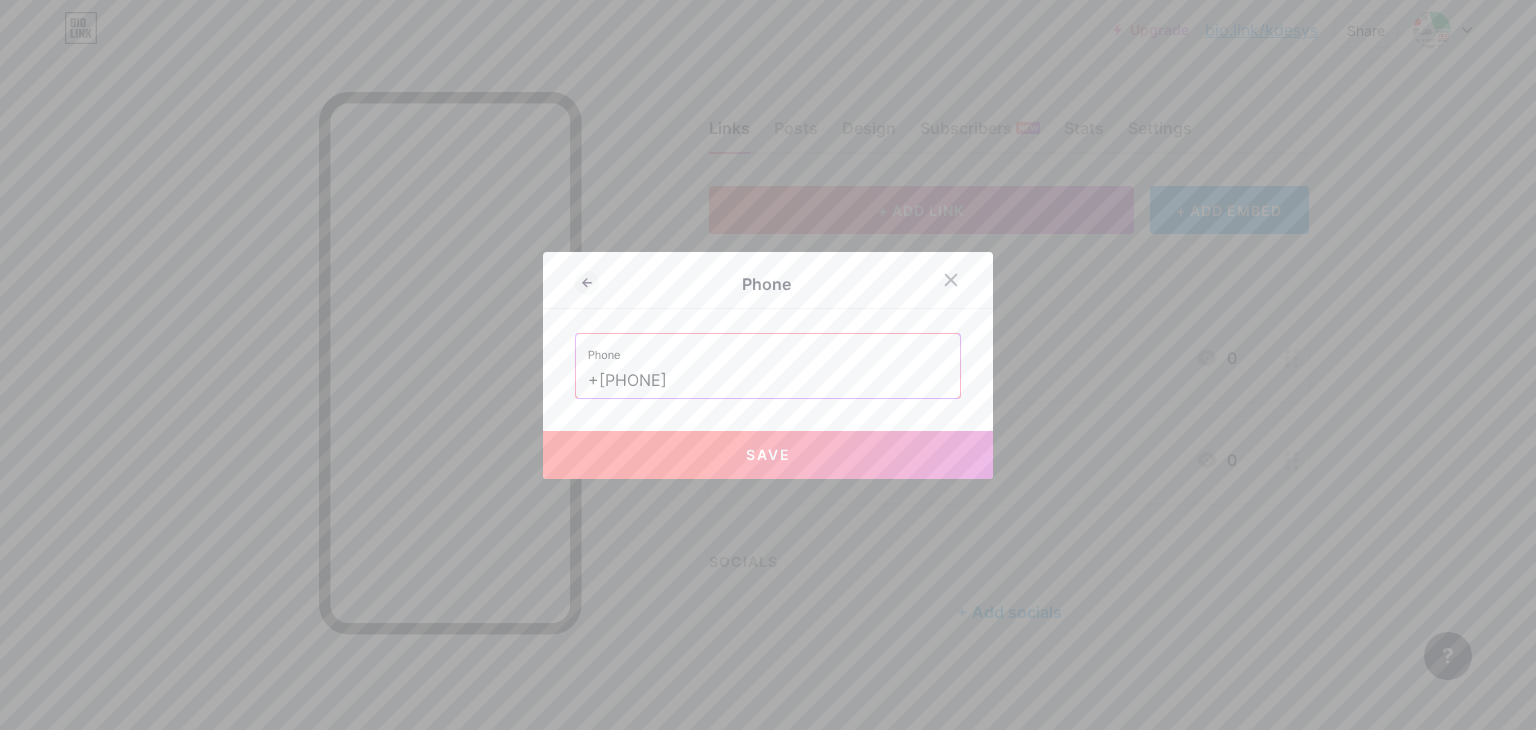 click on "+[PHONE]" at bounding box center [768, 381] 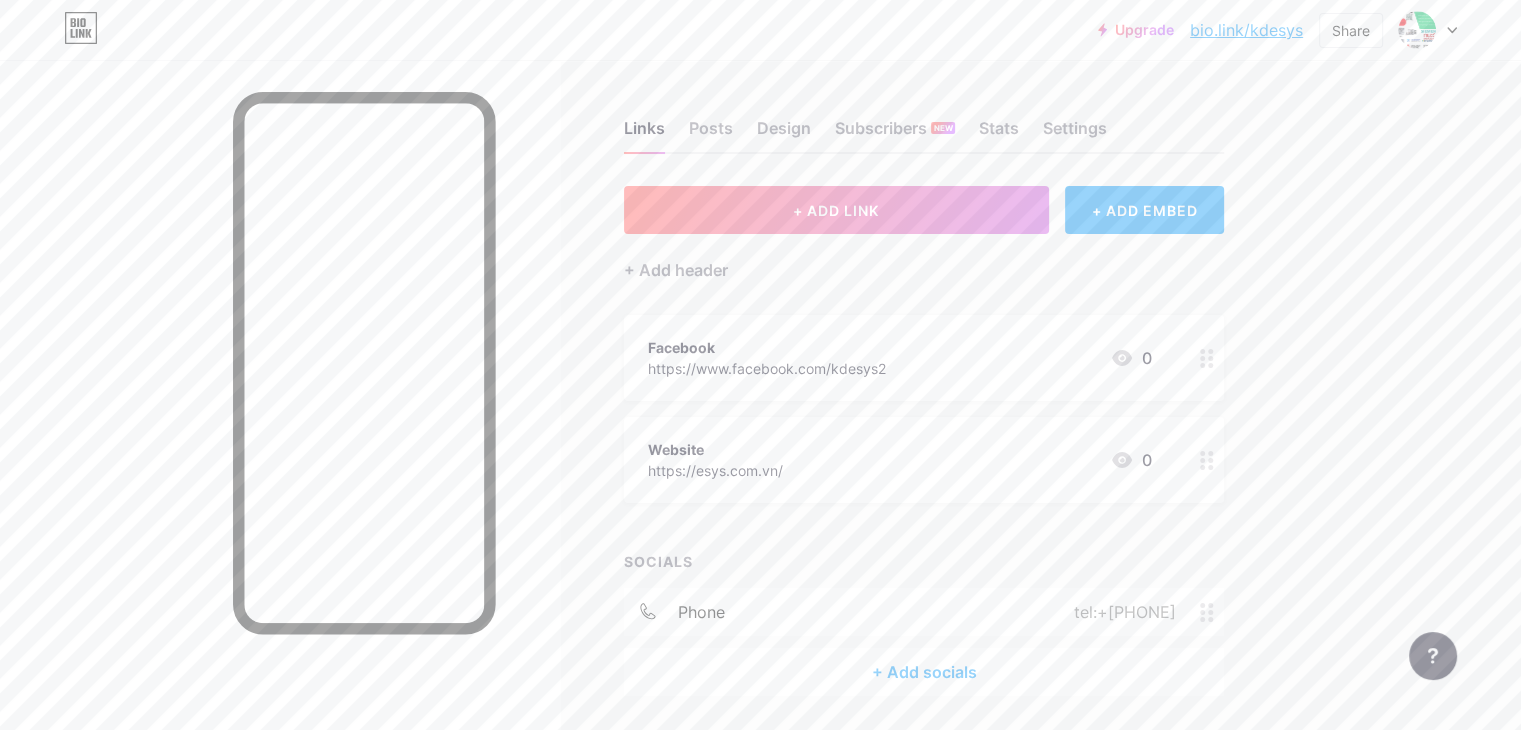 click on "+ Add socials" at bounding box center [924, 672] 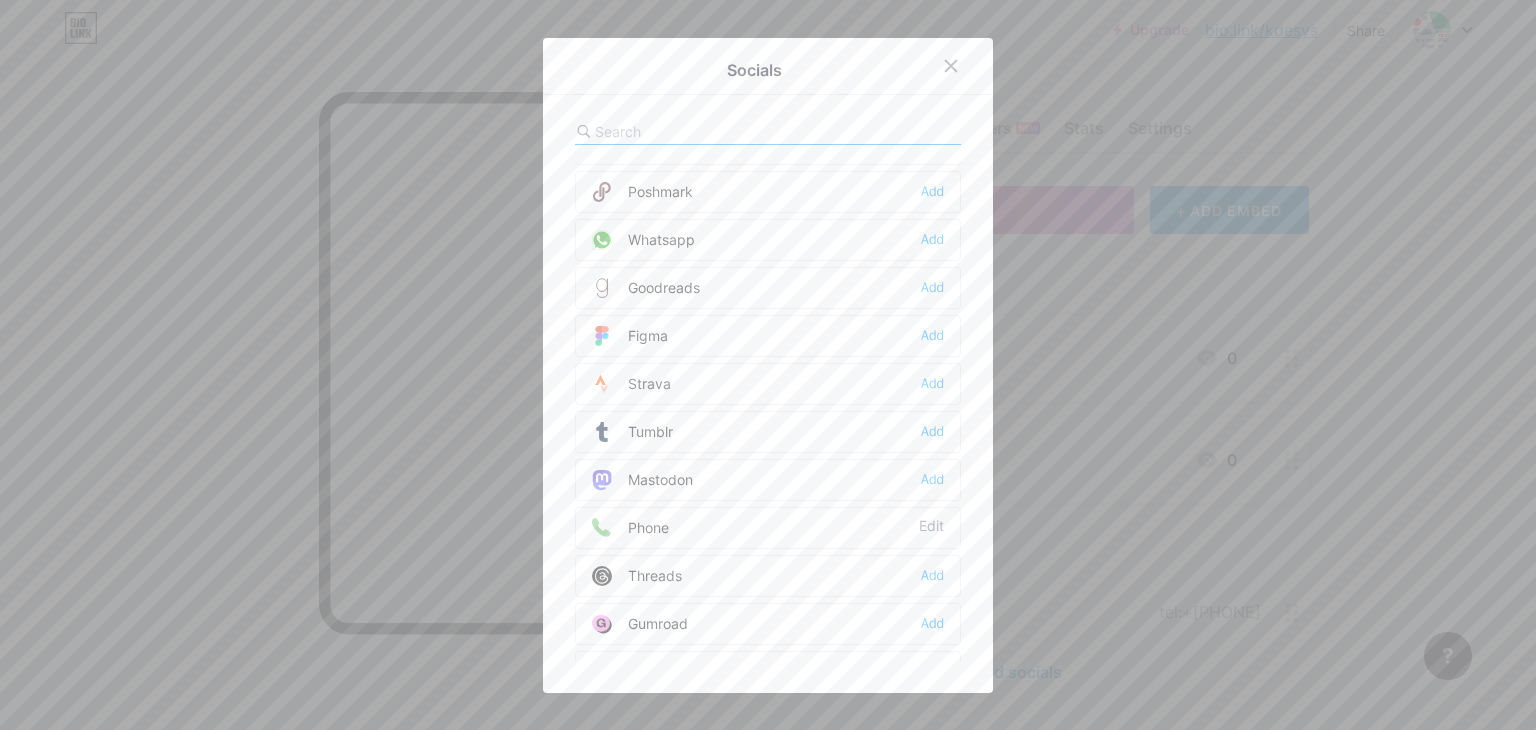 scroll, scrollTop: 1784, scrollLeft: 0, axis: vertical 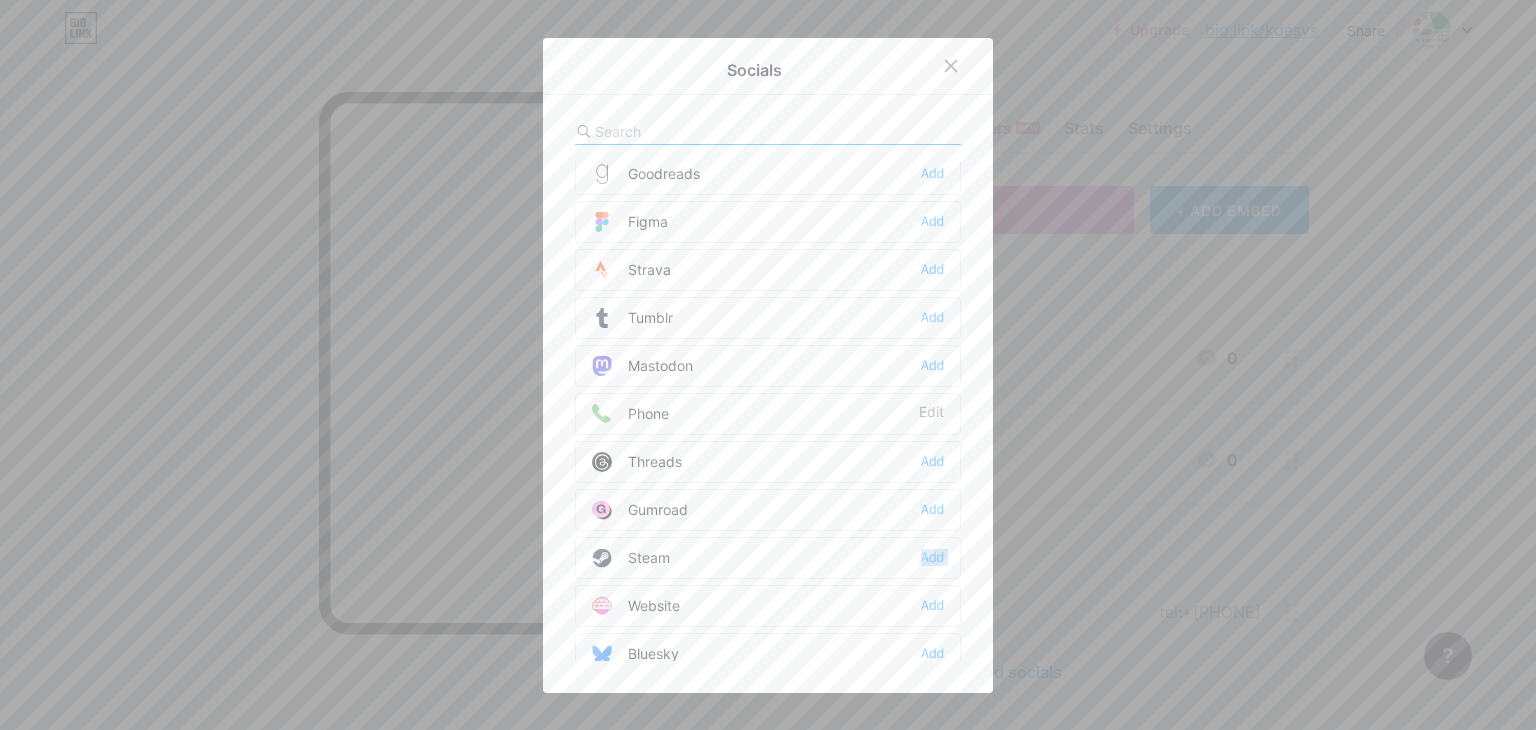 drag, startPoint x: 781, startPoint y: 517, endPoint x: 772, endPoint y: 522, distance: 10.29563 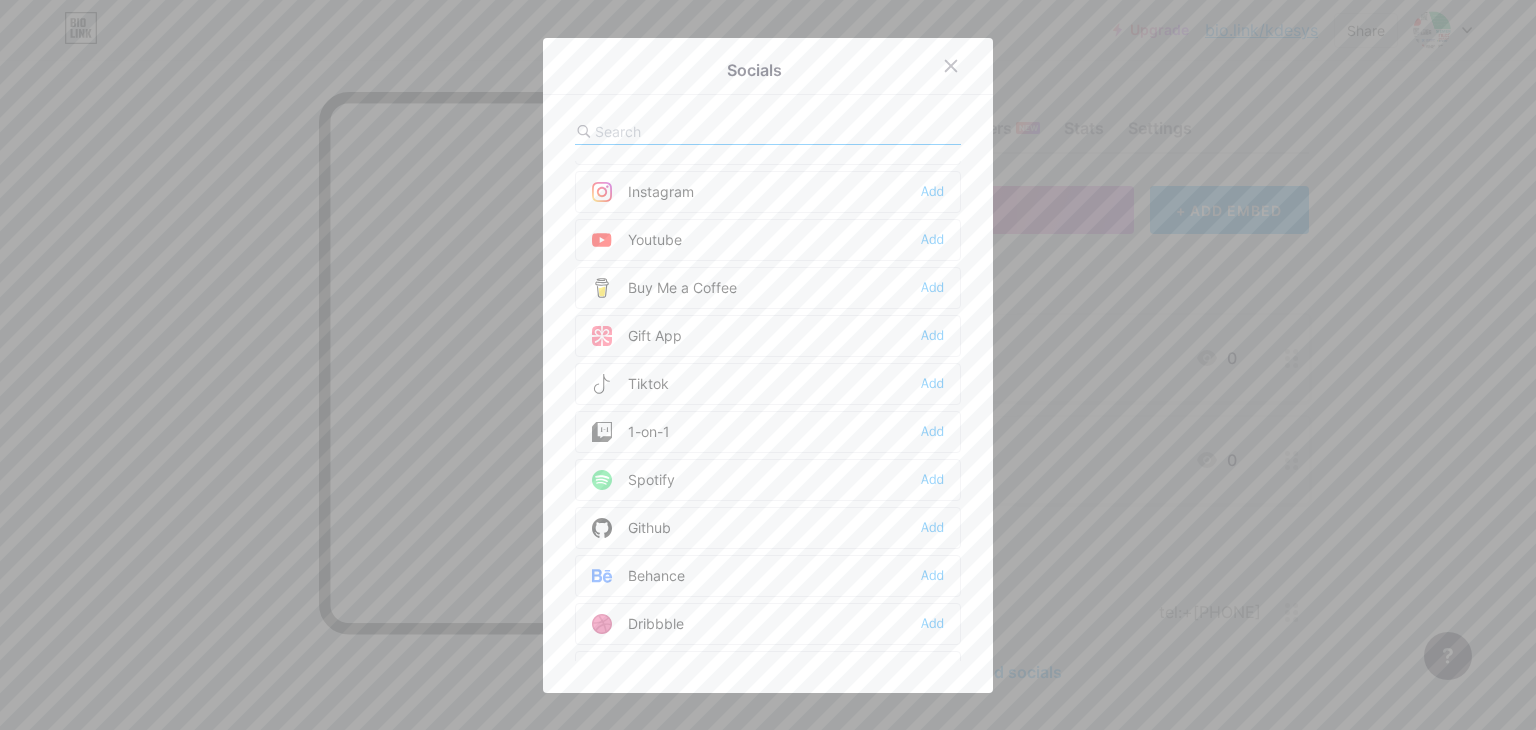 scroll, scrollTop: 0, scrollLeft: 0, axis: both 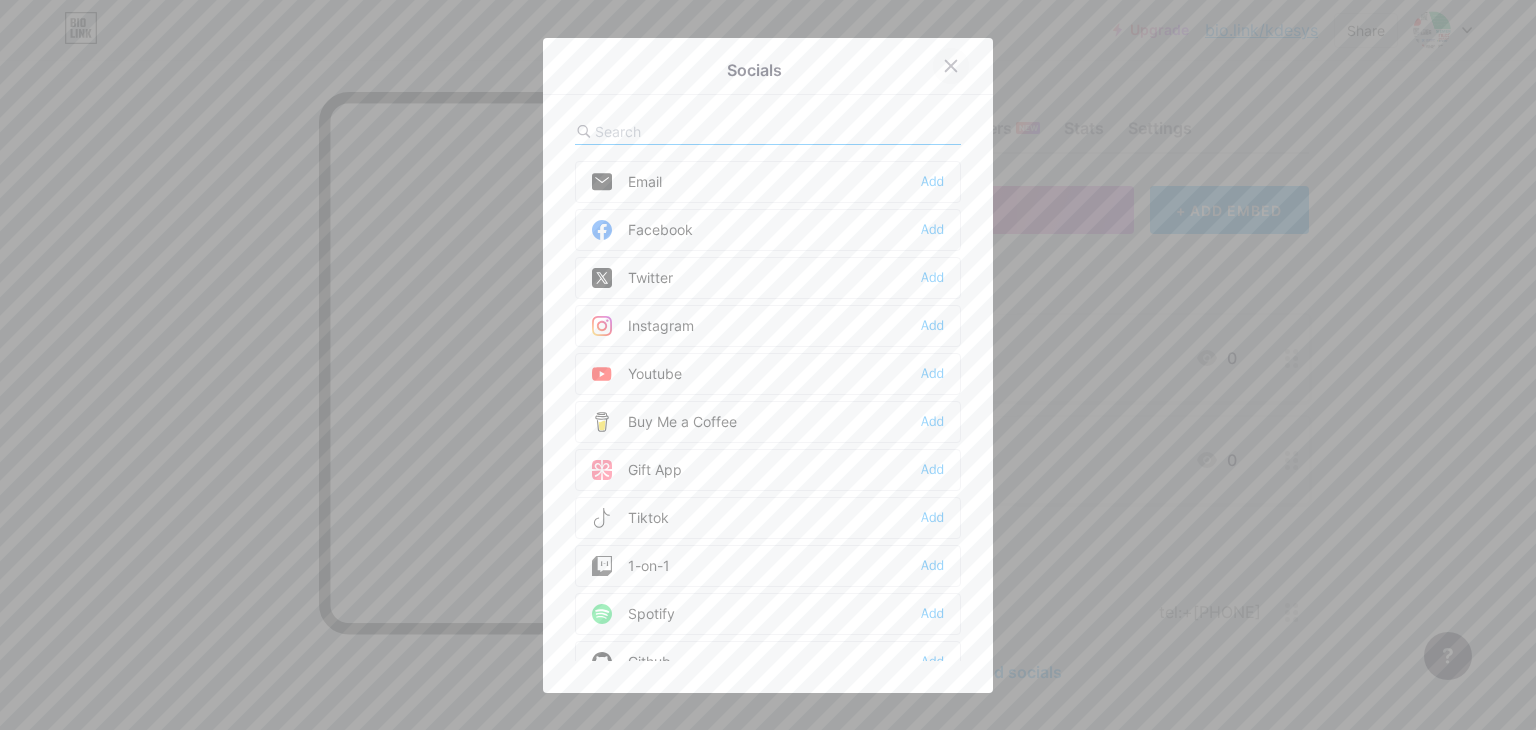click 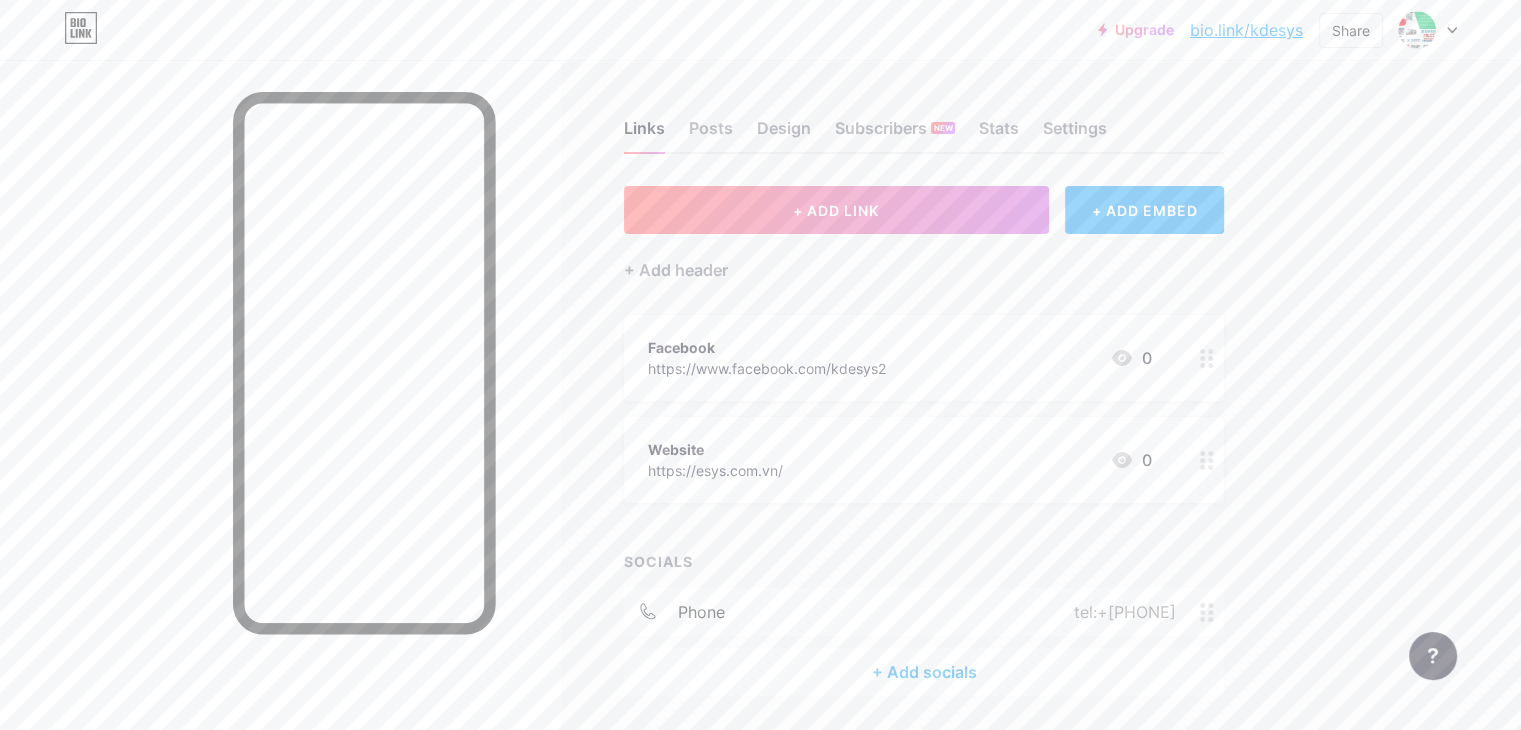 click on "+ ADD EMBED" at bounding box center [1144, 210] 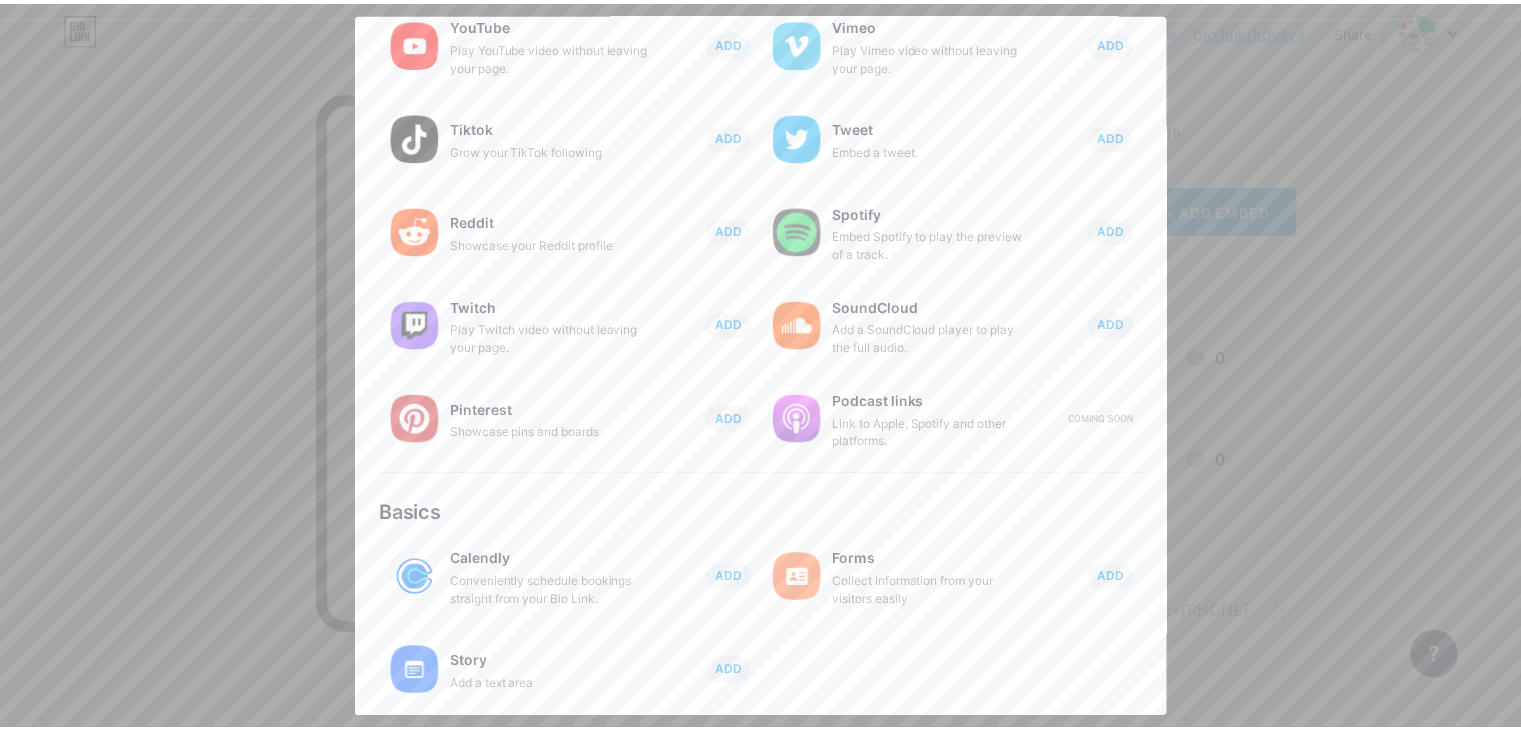 scroll, scrollTop: 0, scrollLeft: 0, axis: both 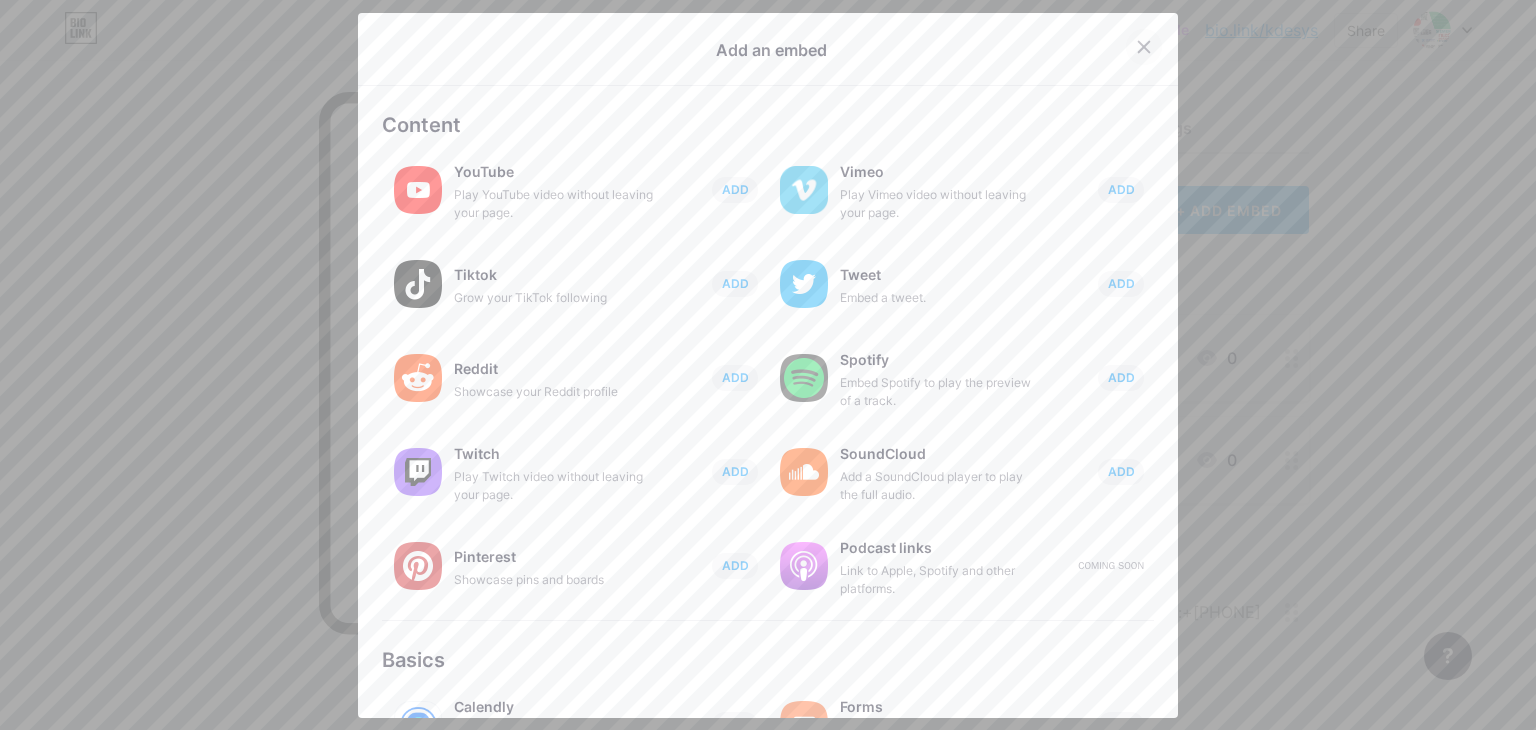 click 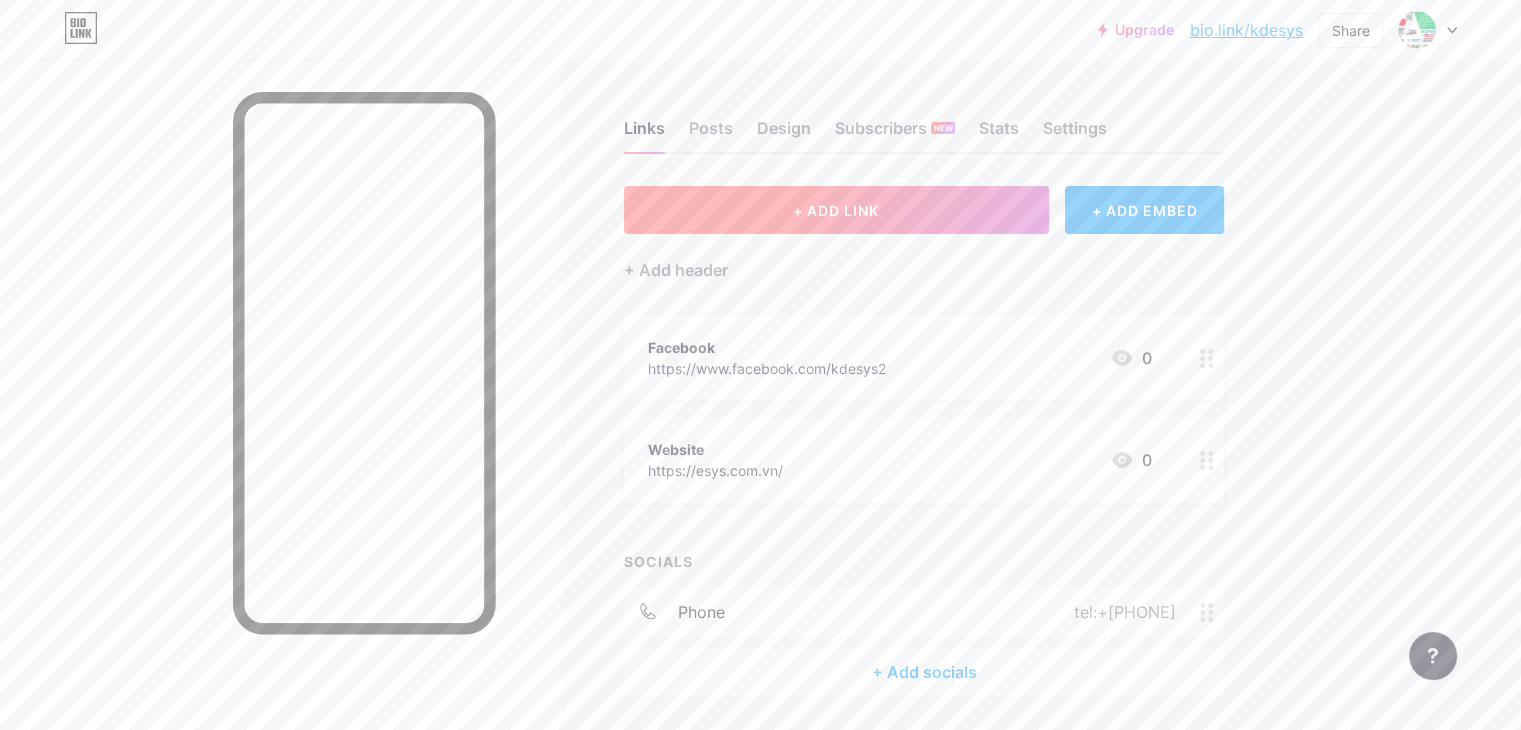 click on "+ ADD LINK" at bounding box center [836, 210] 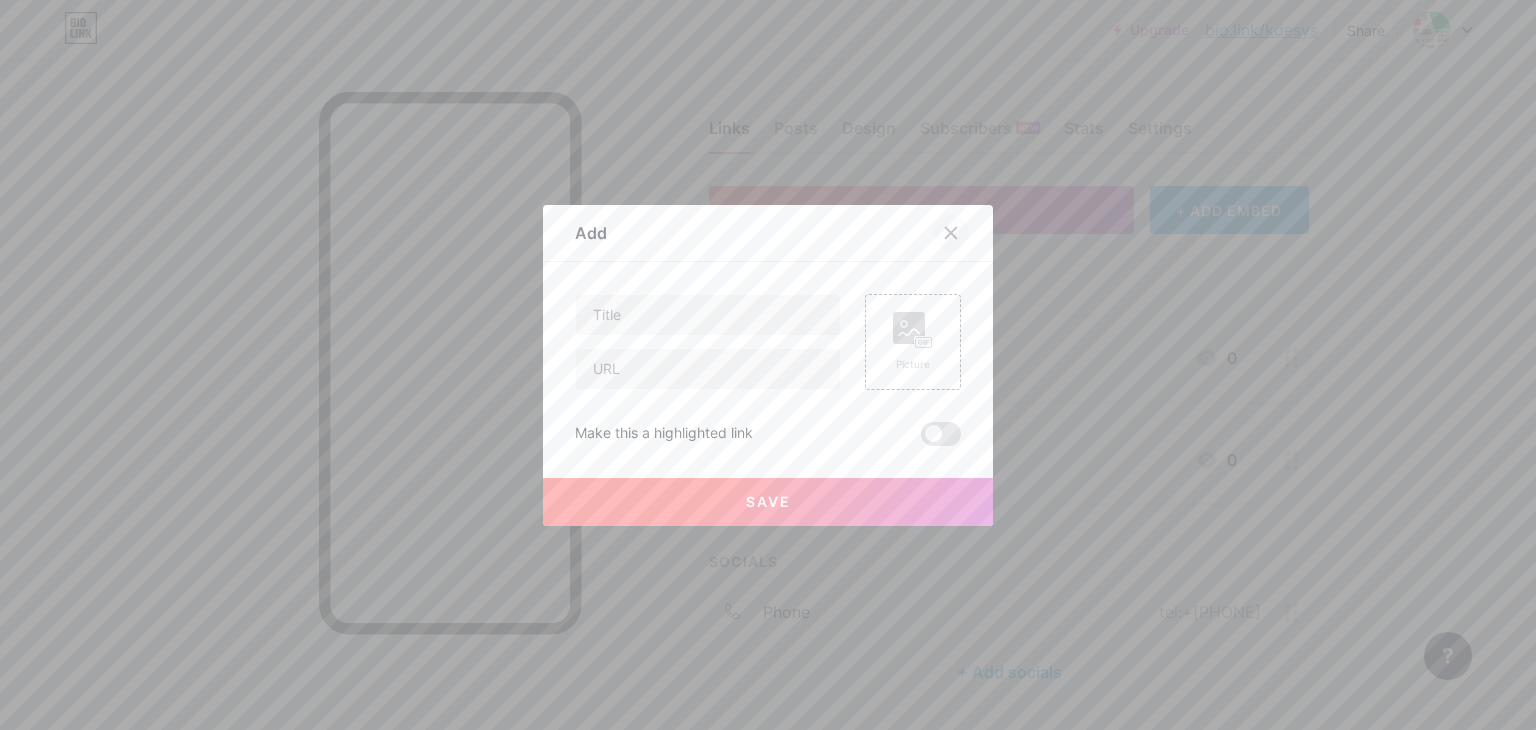 click 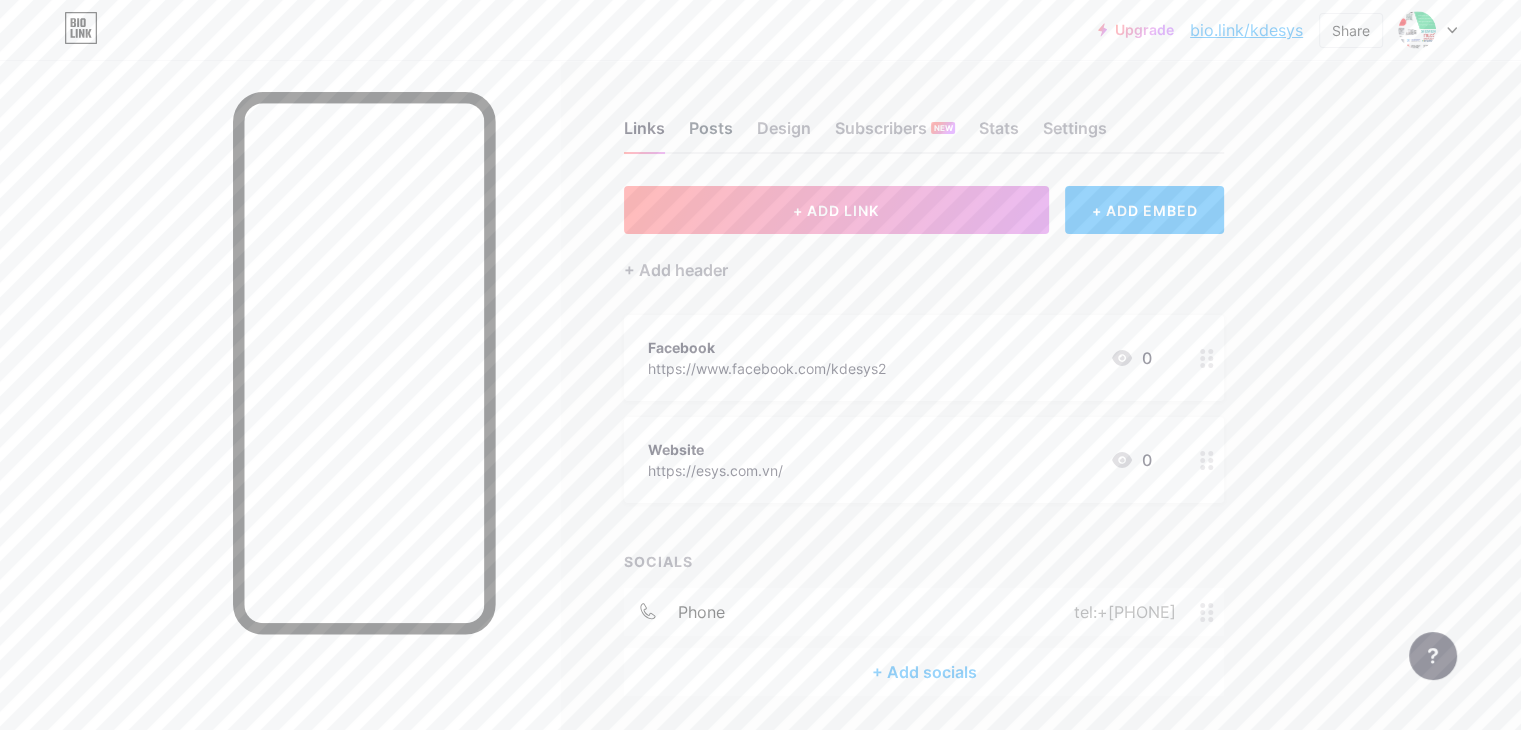 click on "Posts" at bounding box center (711, 134) 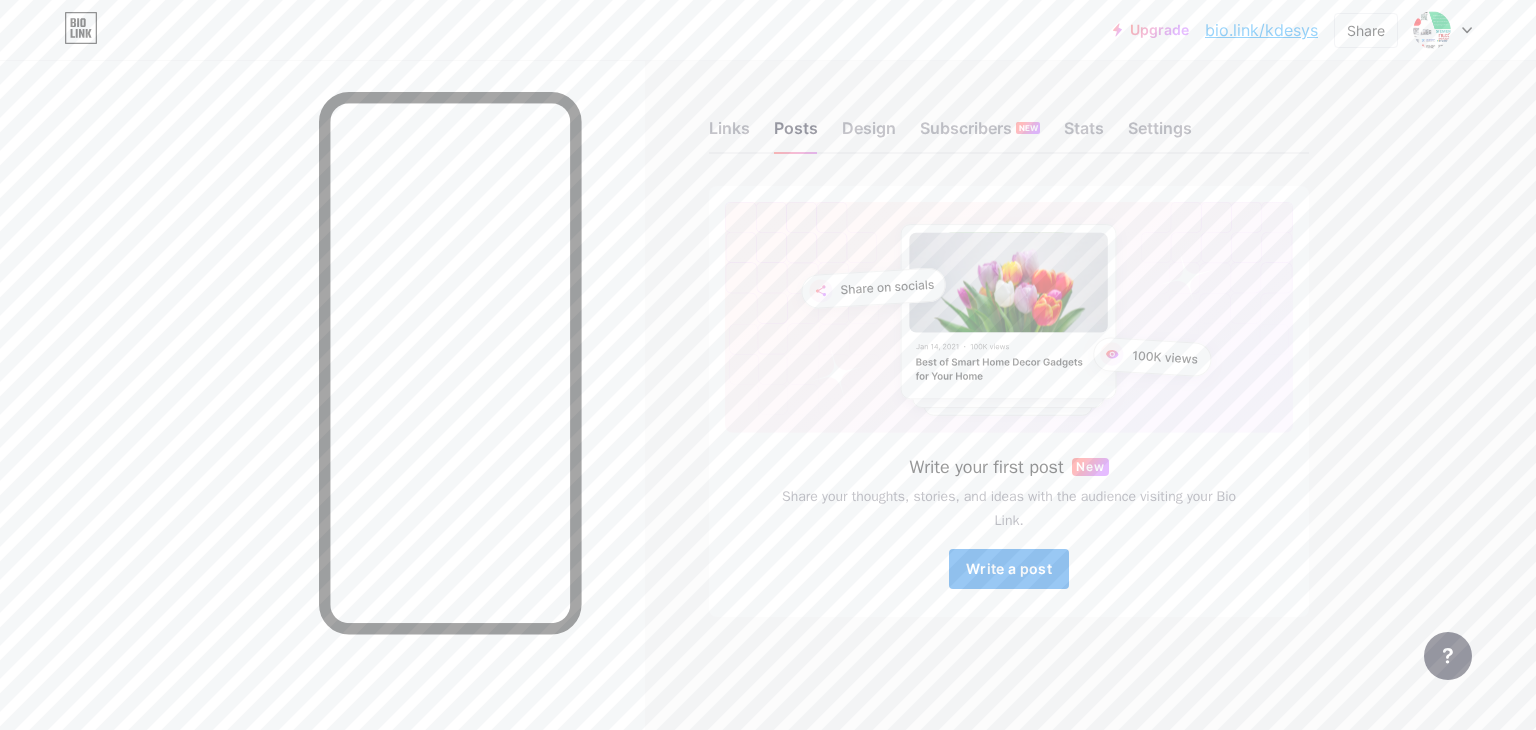 click on "Write a post" at bounding box center [1009, 568] 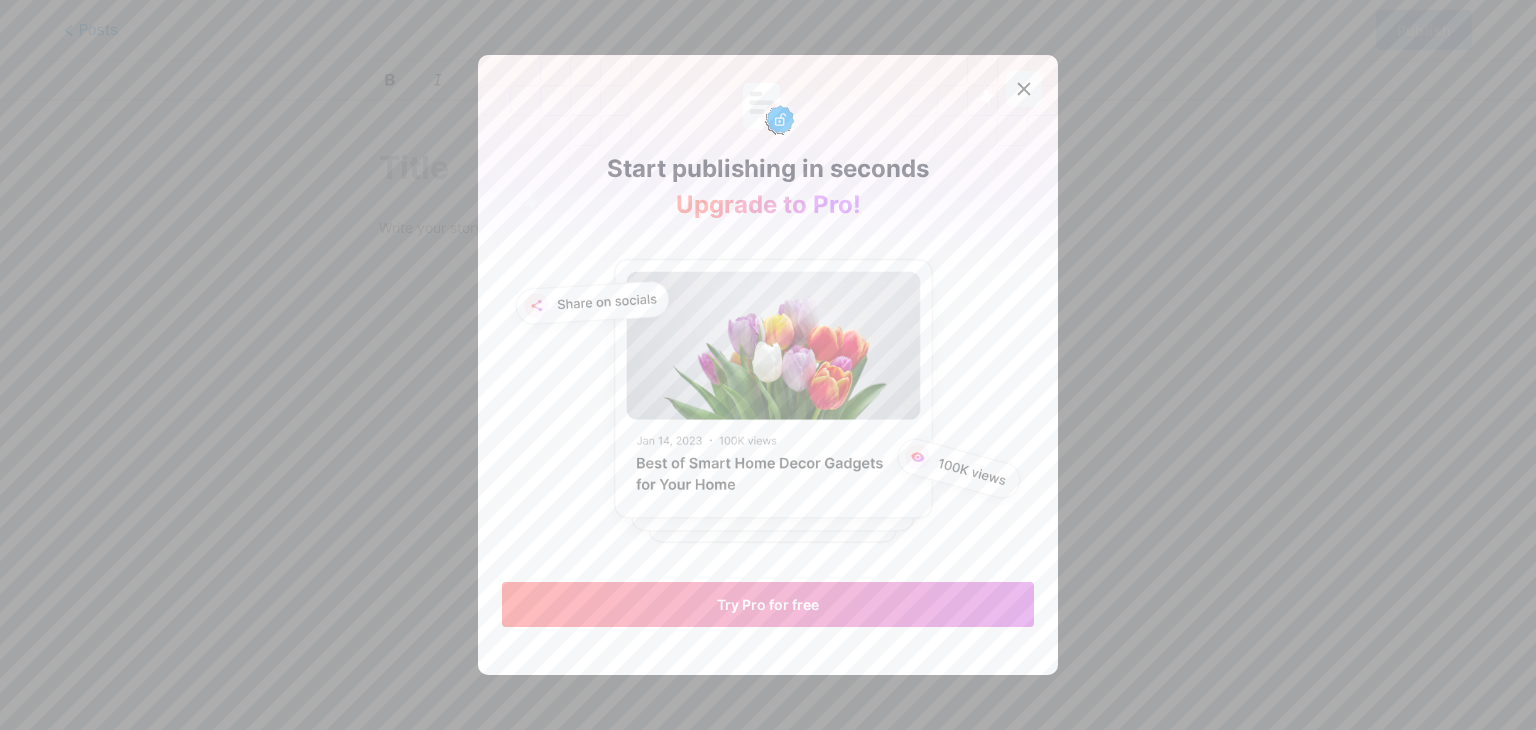 click 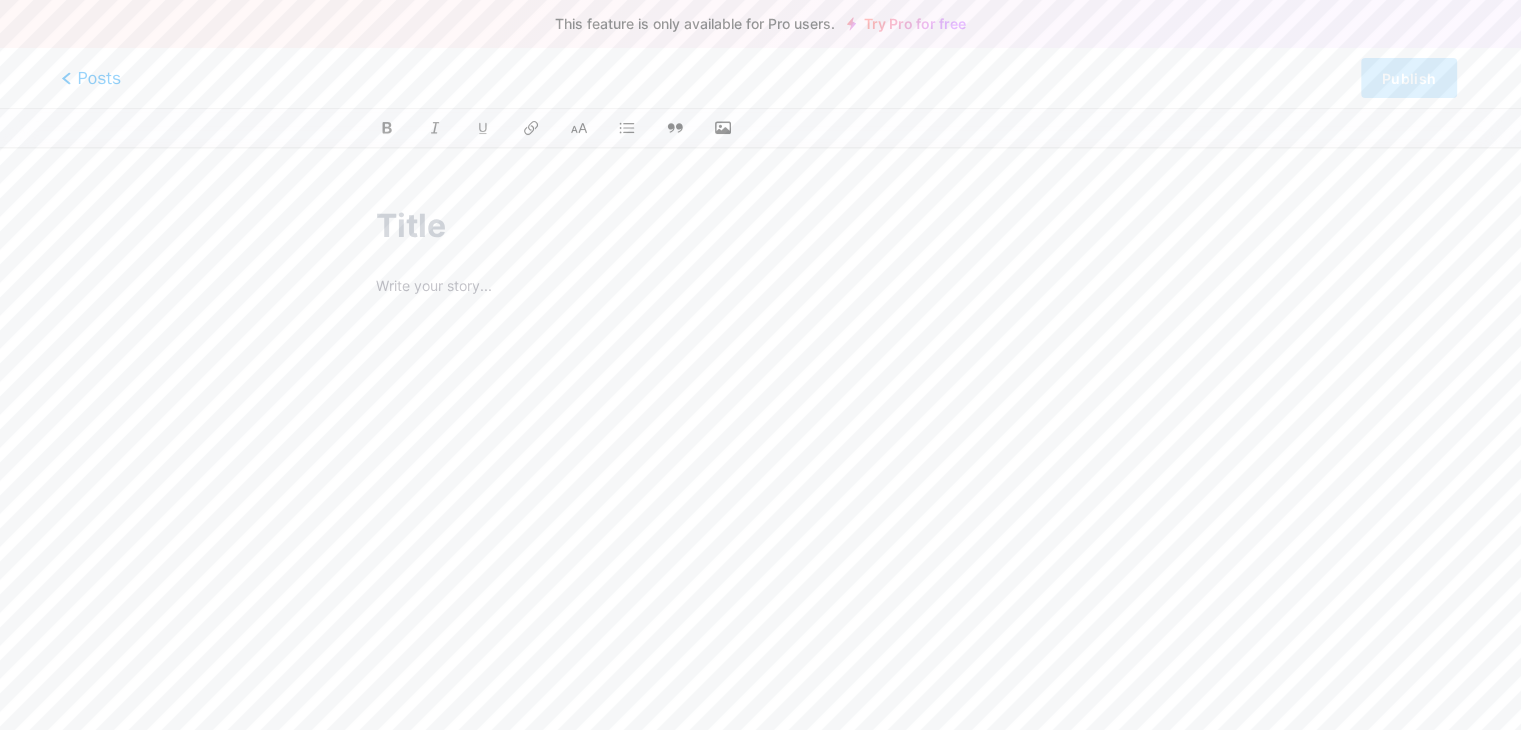 click on "Posts" at bounding box center [91, 78] 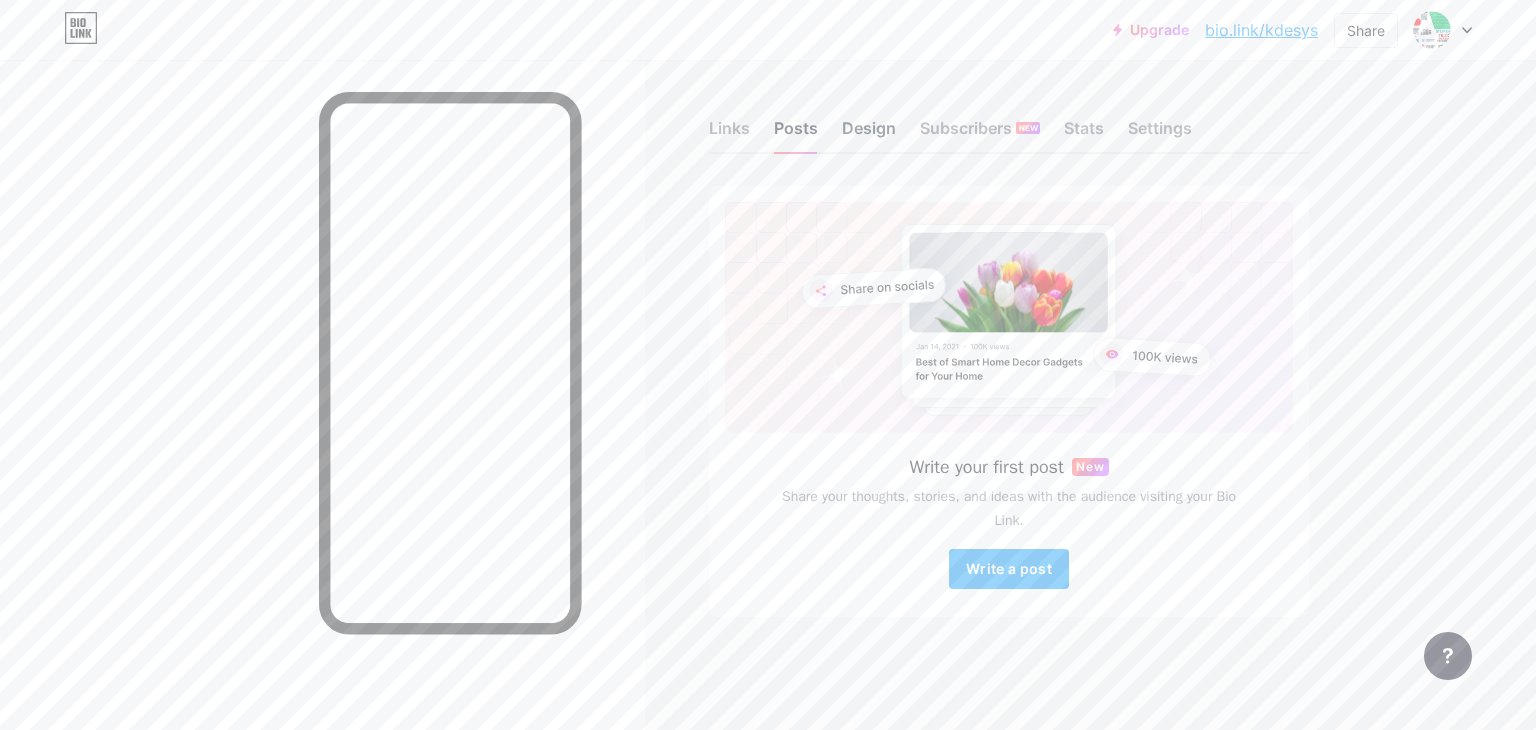click on "Design" at bounding box center [869, 134] 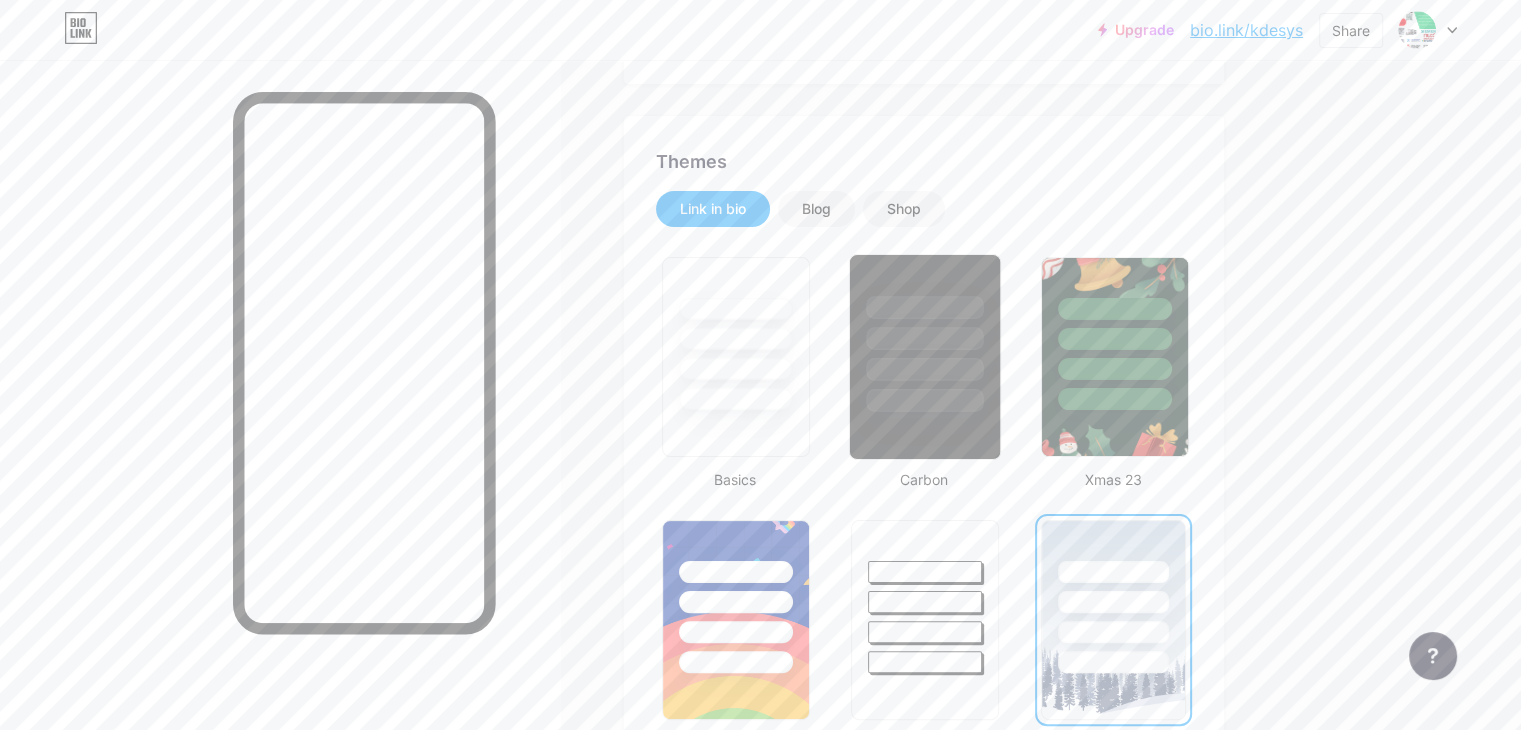 scroll, scrollTop: 333, scrollLeft: 0, axis: vertical 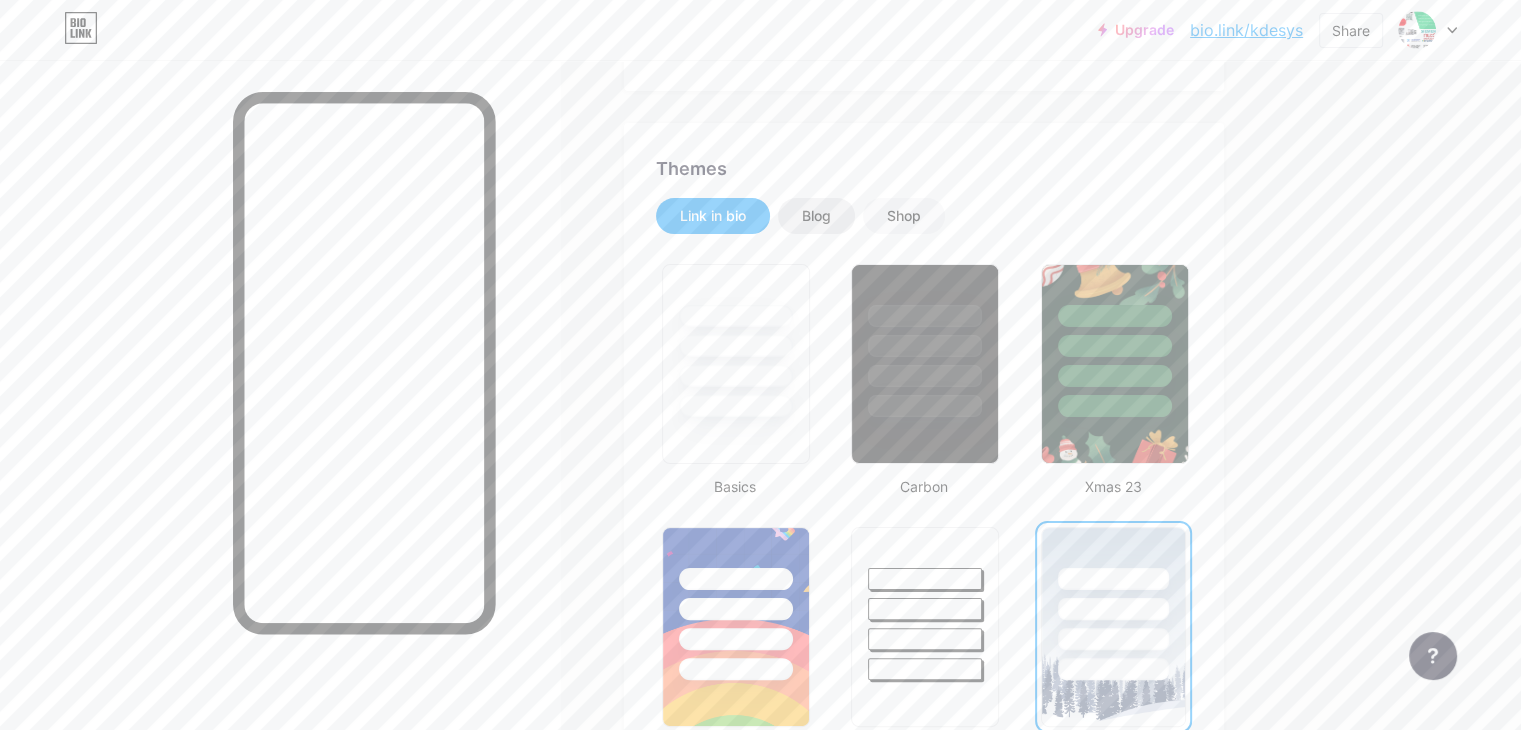 click on "Blog" at bounding box center (816, 216) 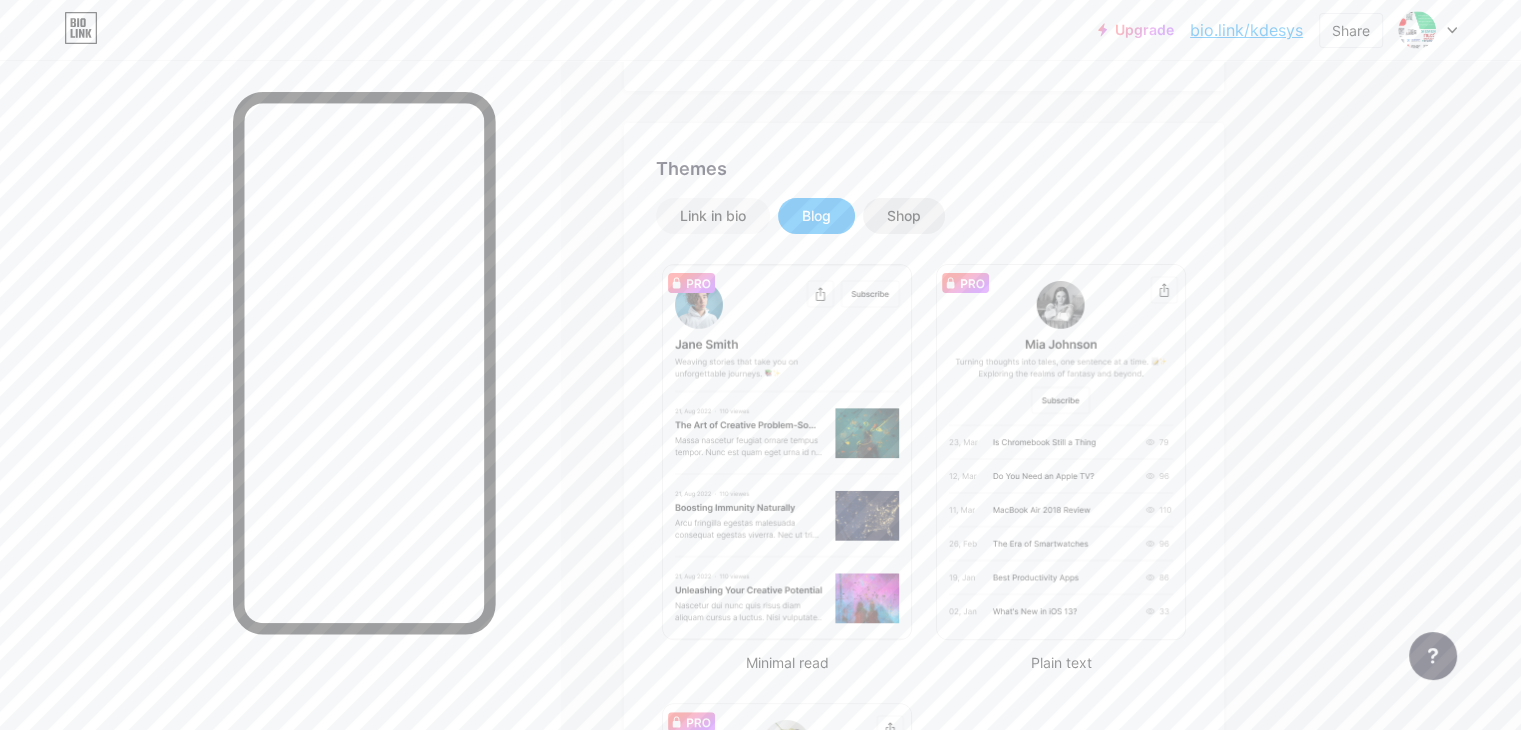 click on "Shop" at bounding box center [904, 216] 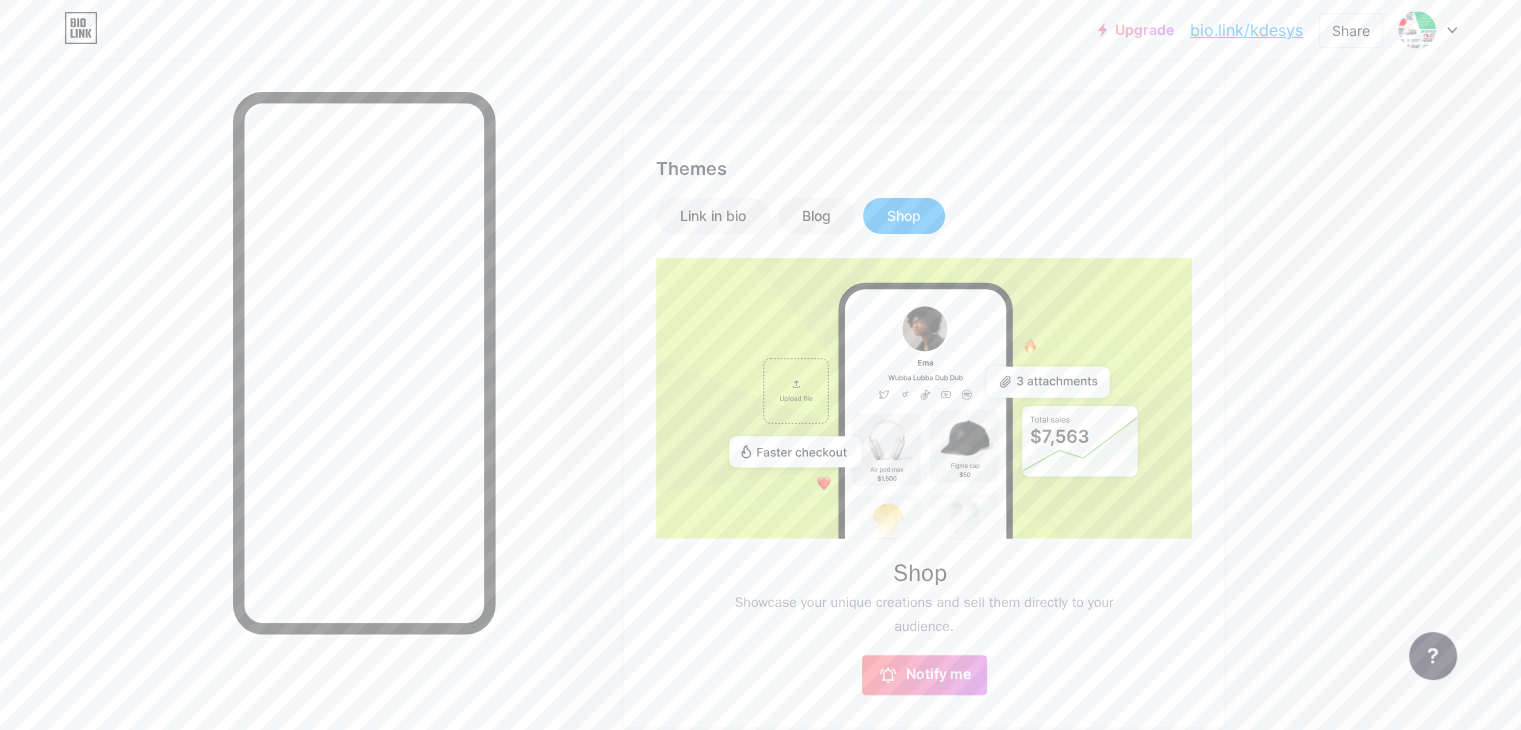 scroll, scrollTop: 0, scrollLeft: 0, axis: both 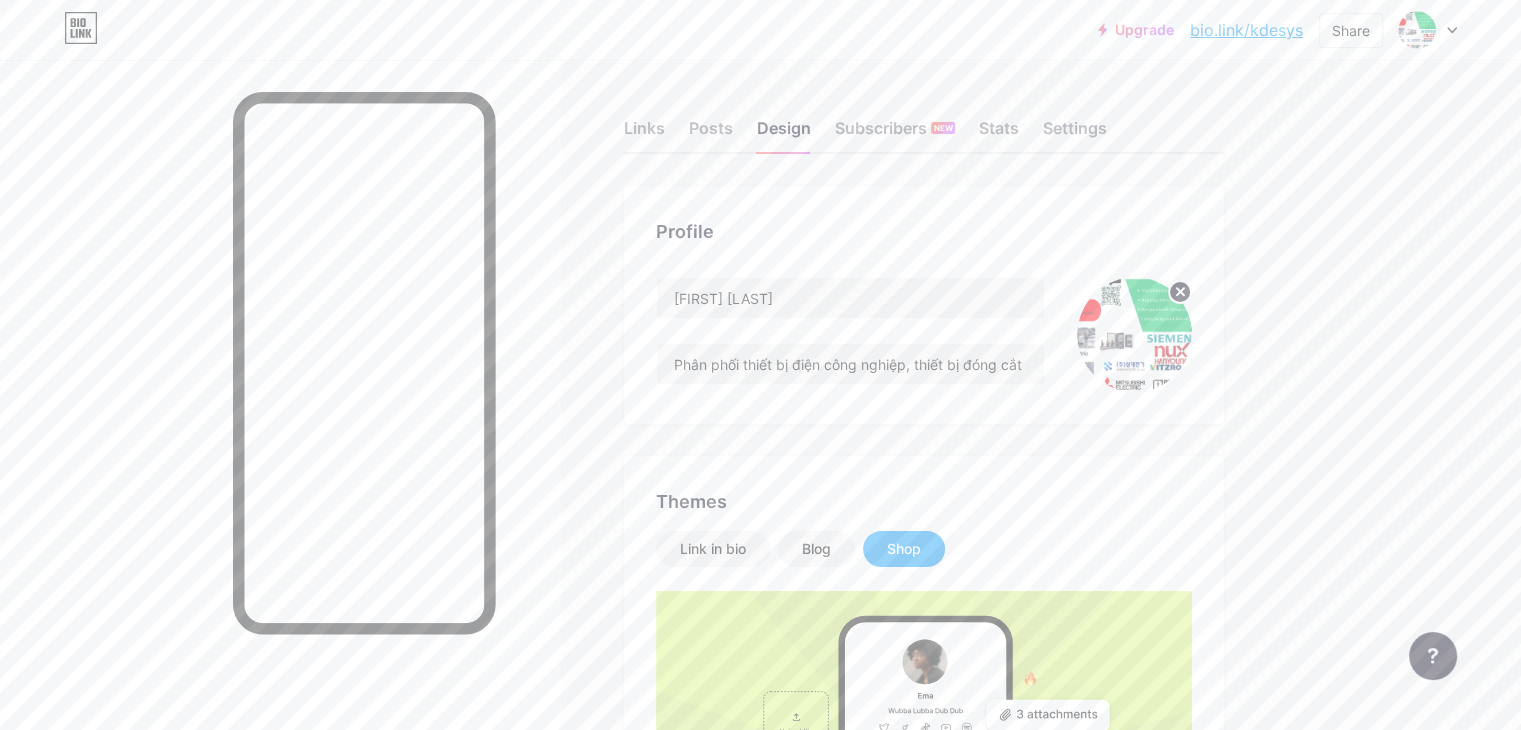 click on "Links
Posts
Design
Subscribers
NEW
Stats
Settings" at bounding box center [924, 119] 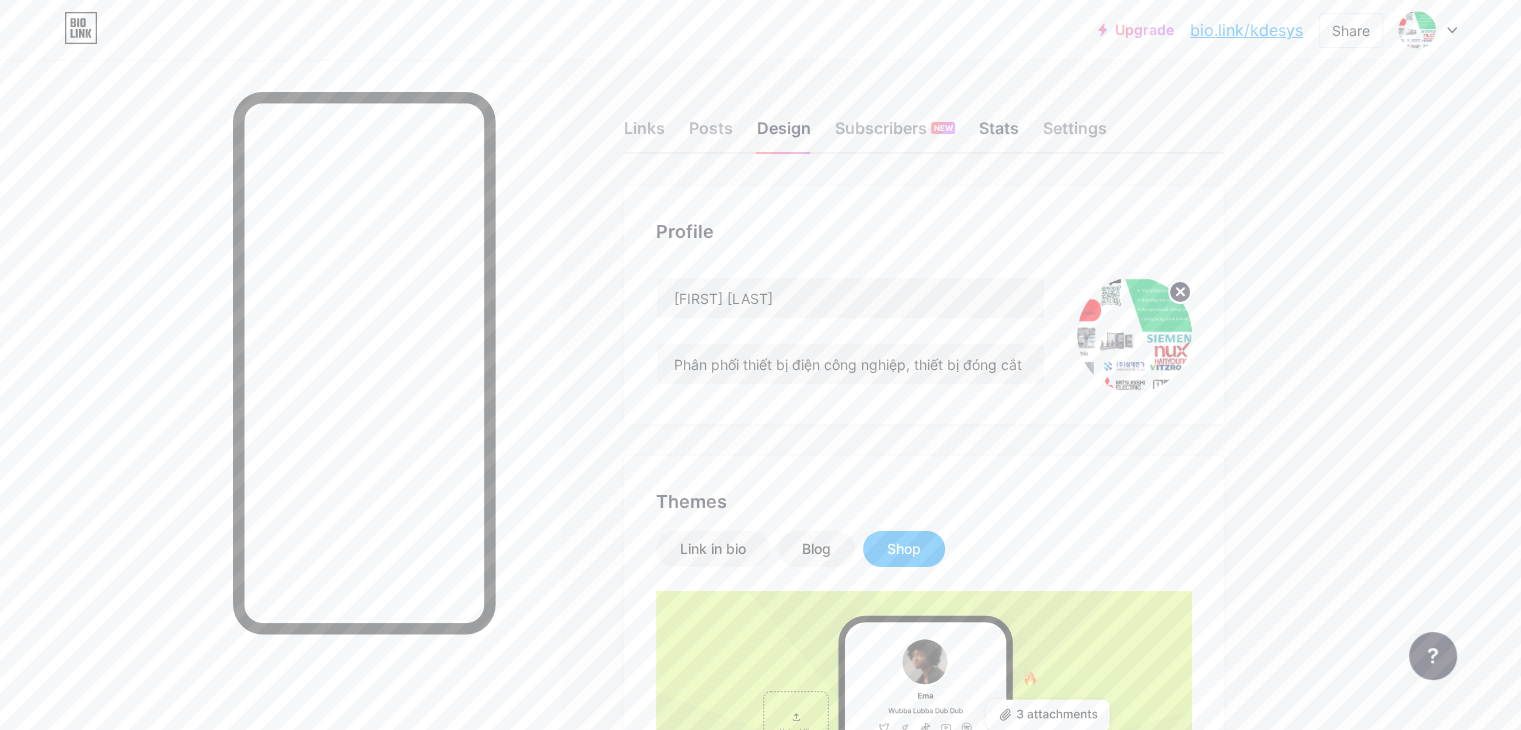 click on "Stats" at bounding box center [999, 134] 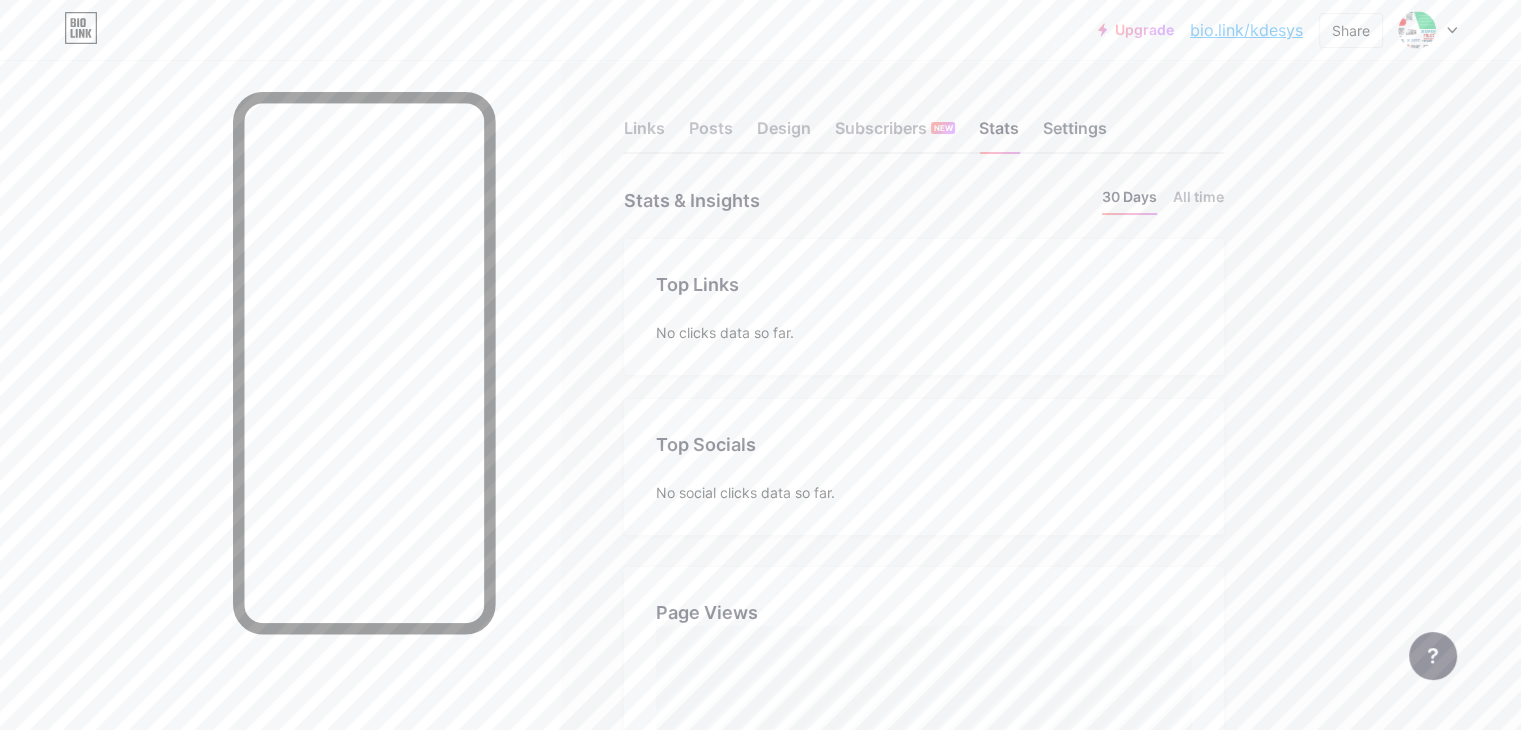 scroll, scrollTop: 999270, scrollLeft: 998479, axis: both 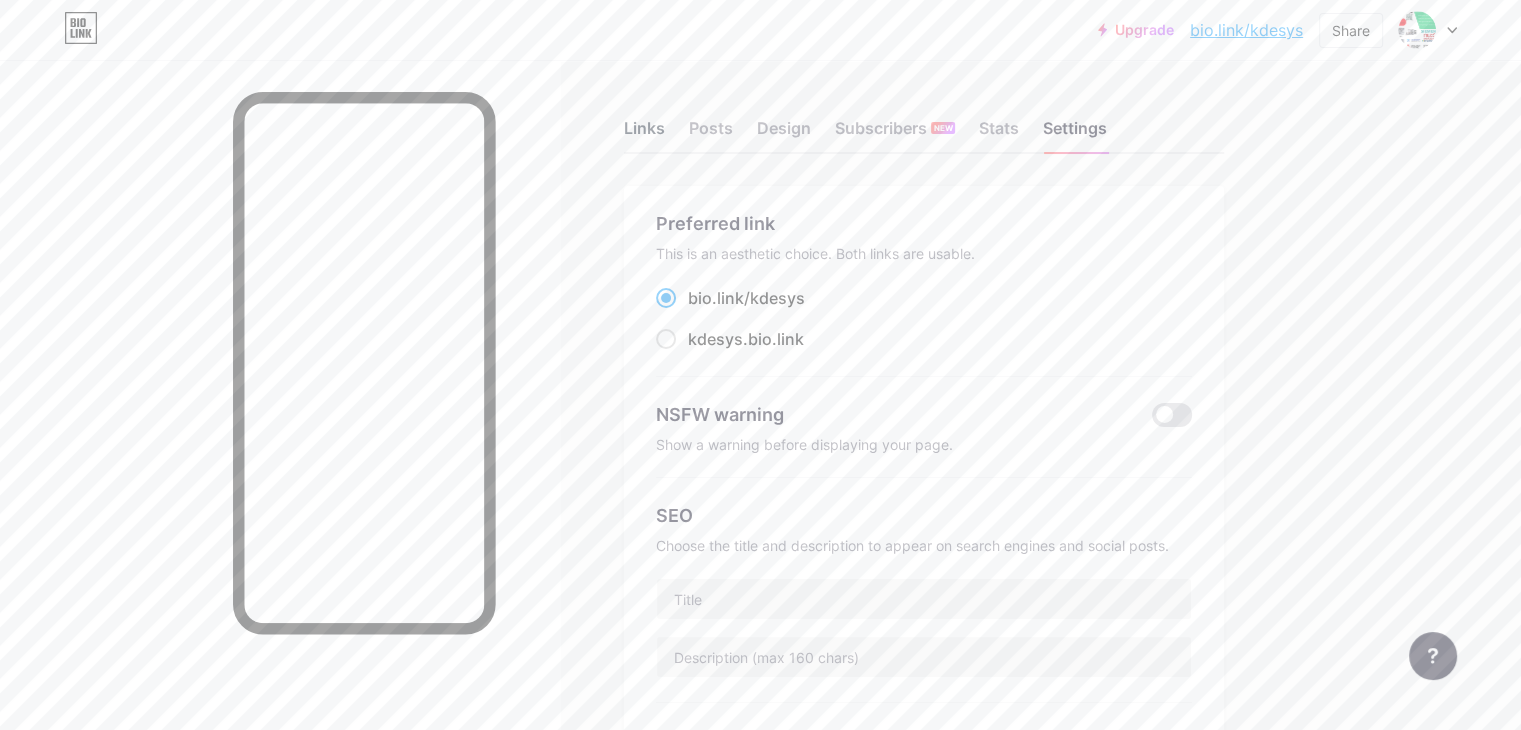 click on "Links" at bounding box center (644, 134) 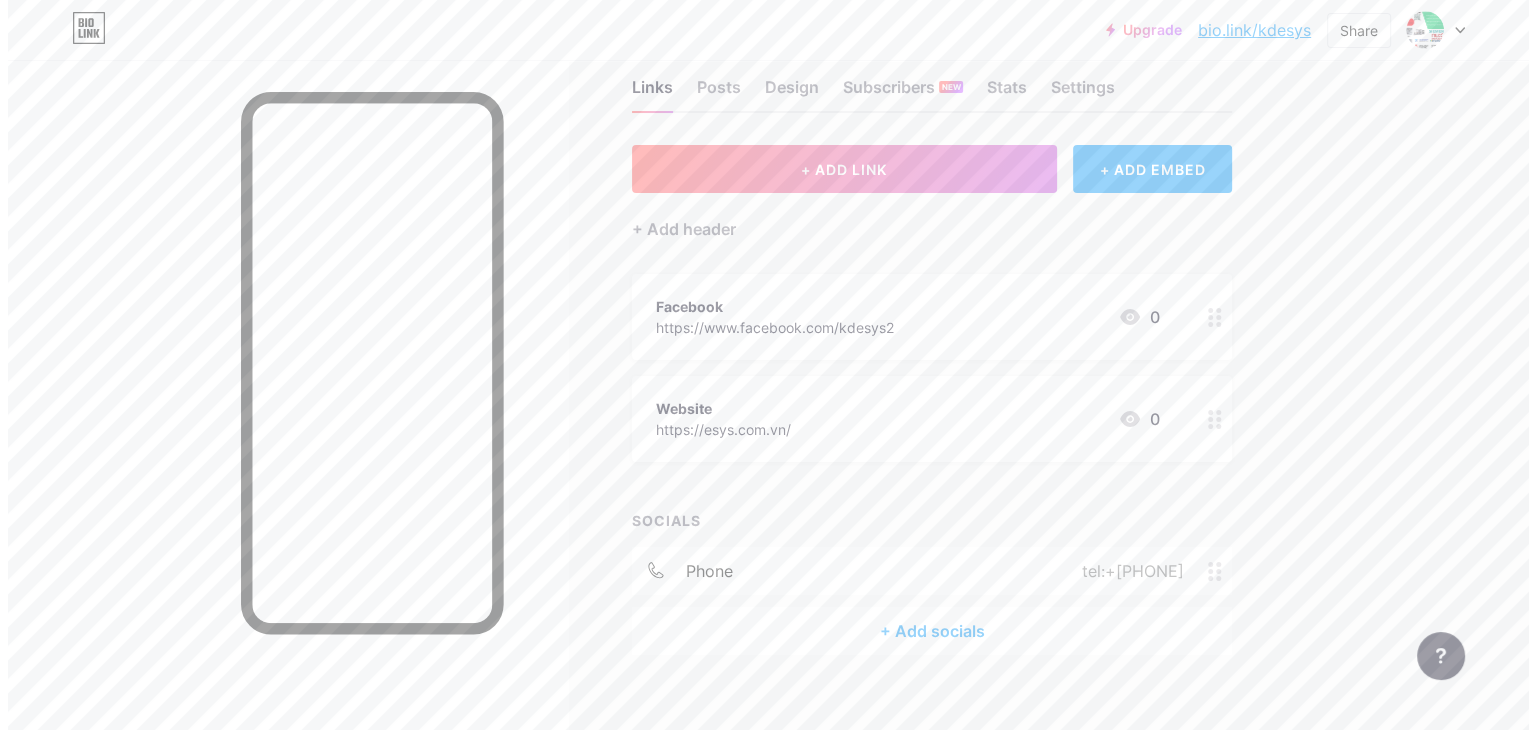 scroll, scrollTop: 64, scrollLeft: 0, axis: vertical 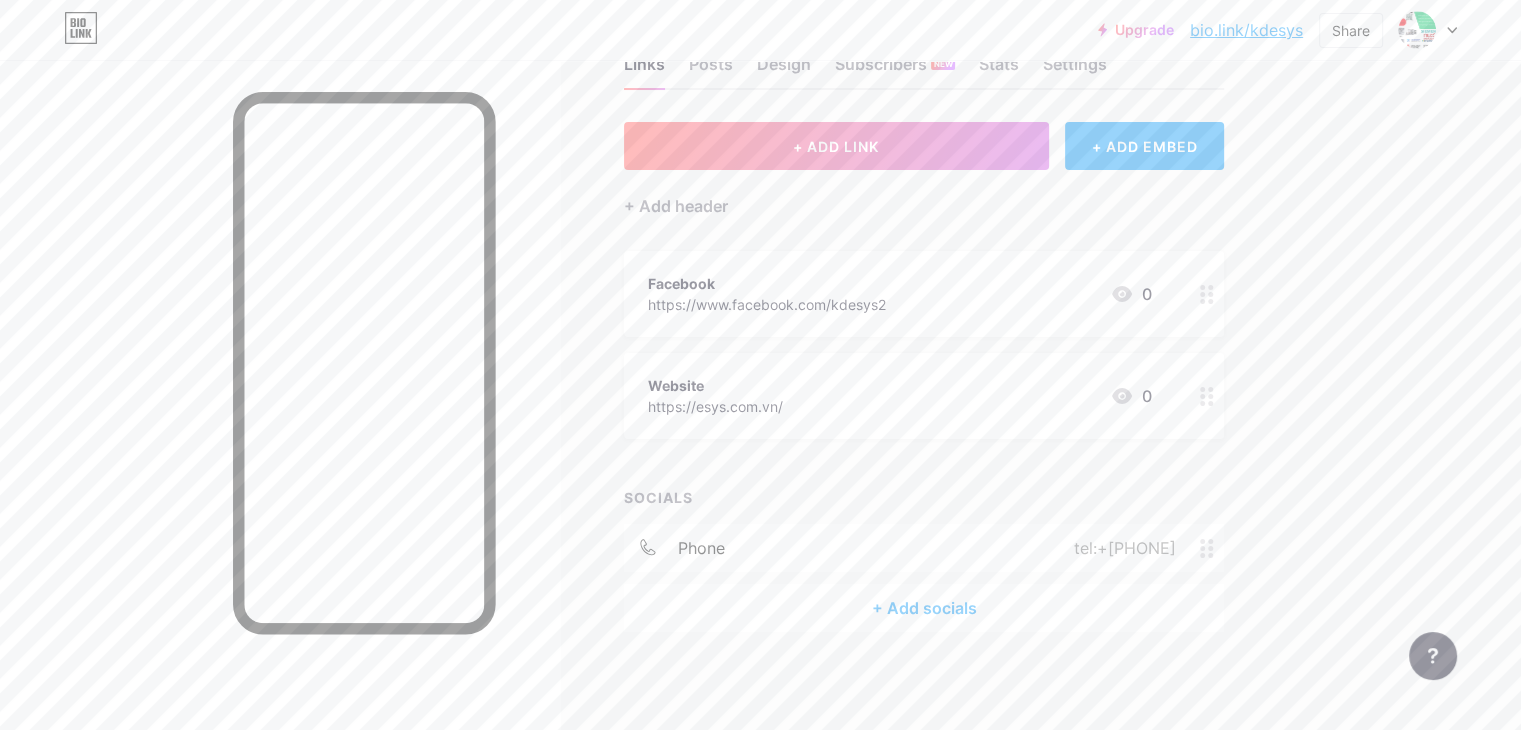 click on "+ Add socials" at bounding box center [924, 608] 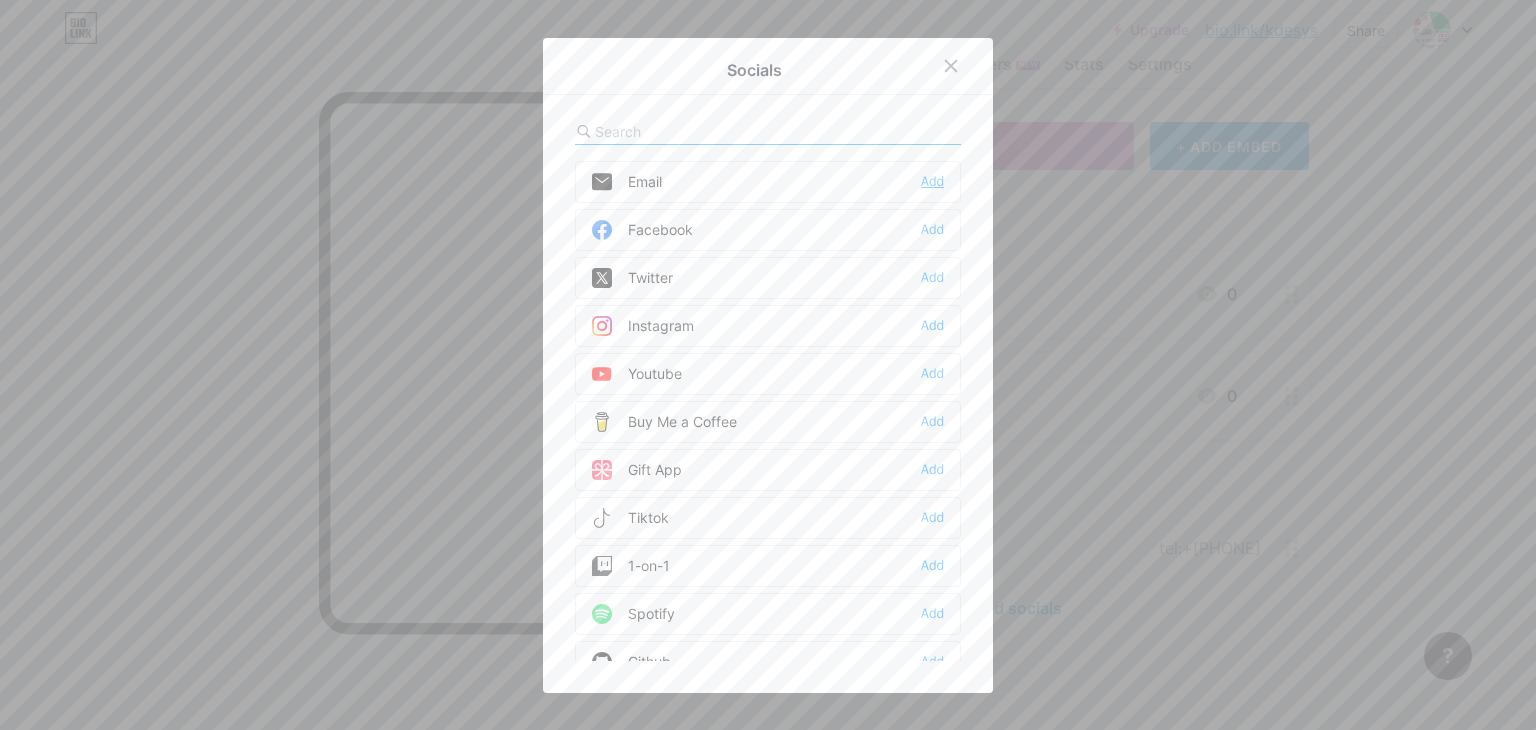 click on "Add" at bounding box center [932, 182] 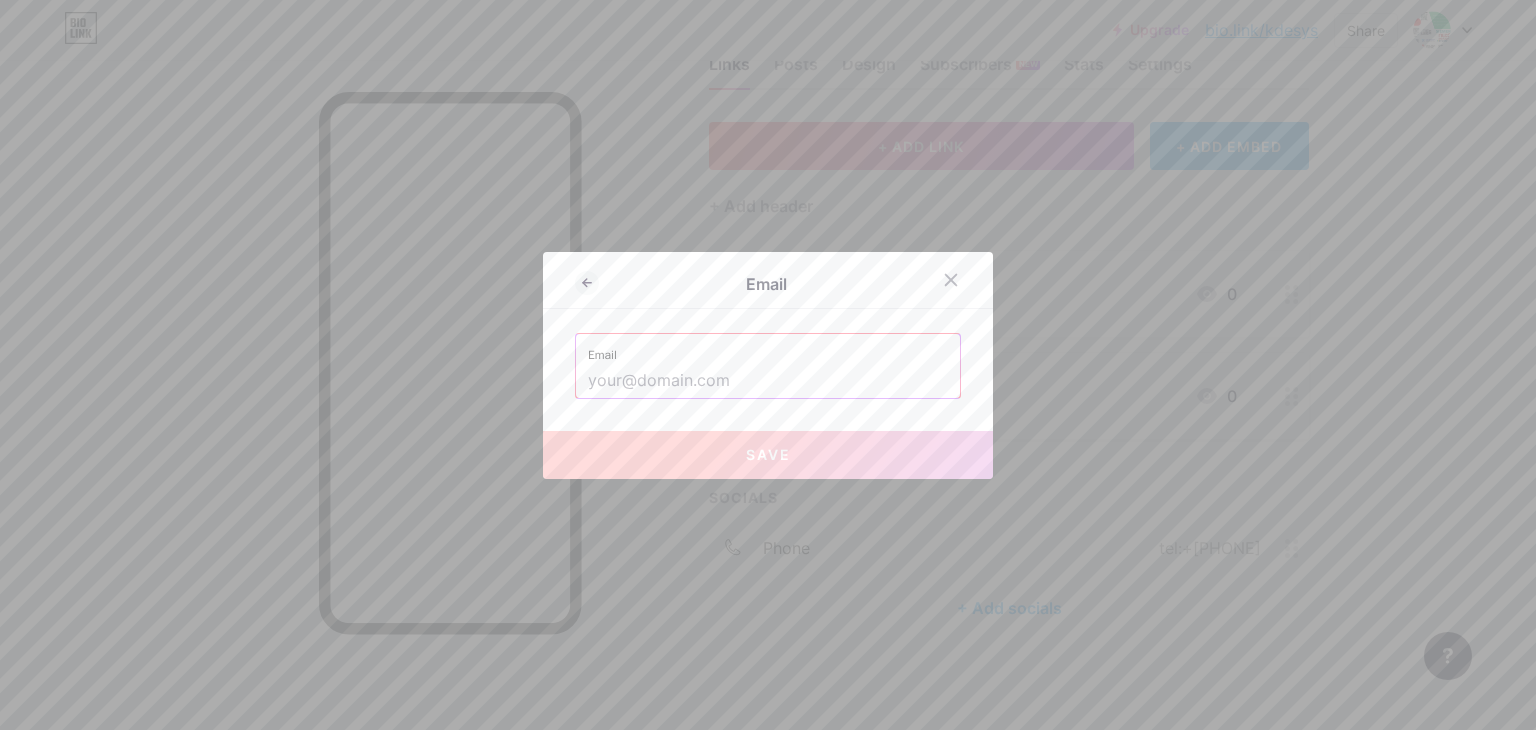 click at bounding box center (768, 381) 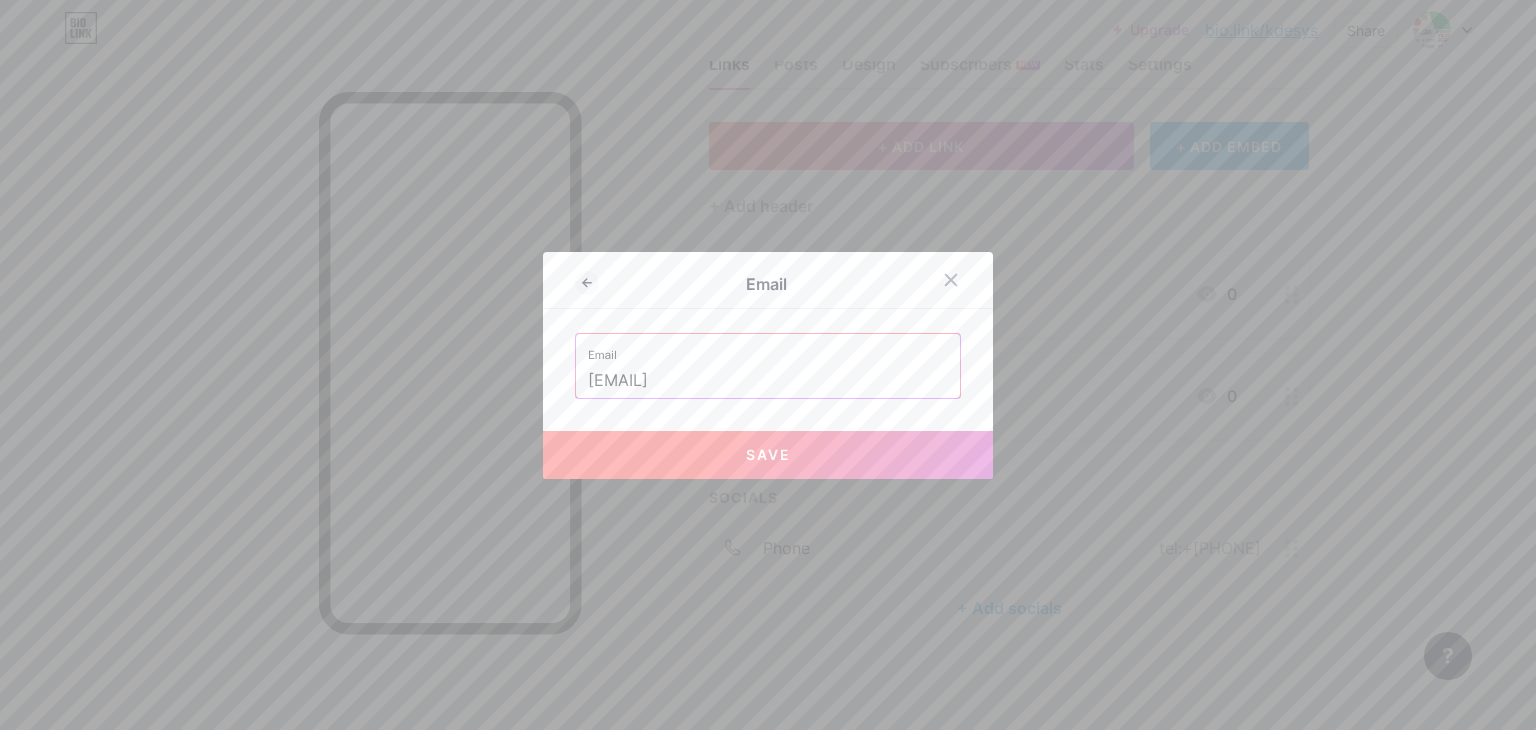 click on "Save" at bounding box center [768, 455] 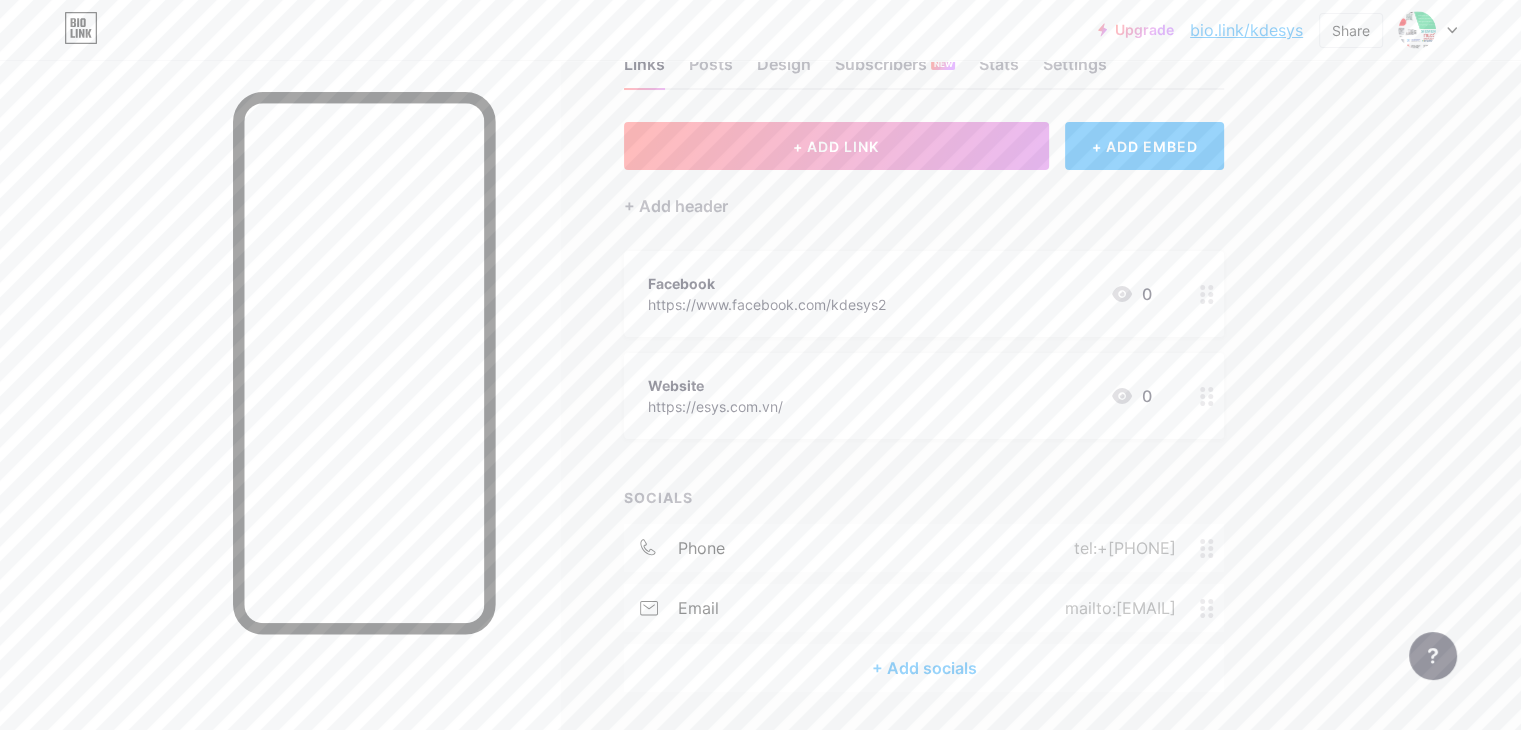 click on "mailto:[EMAIL]" at bounding box center [1116, 608] 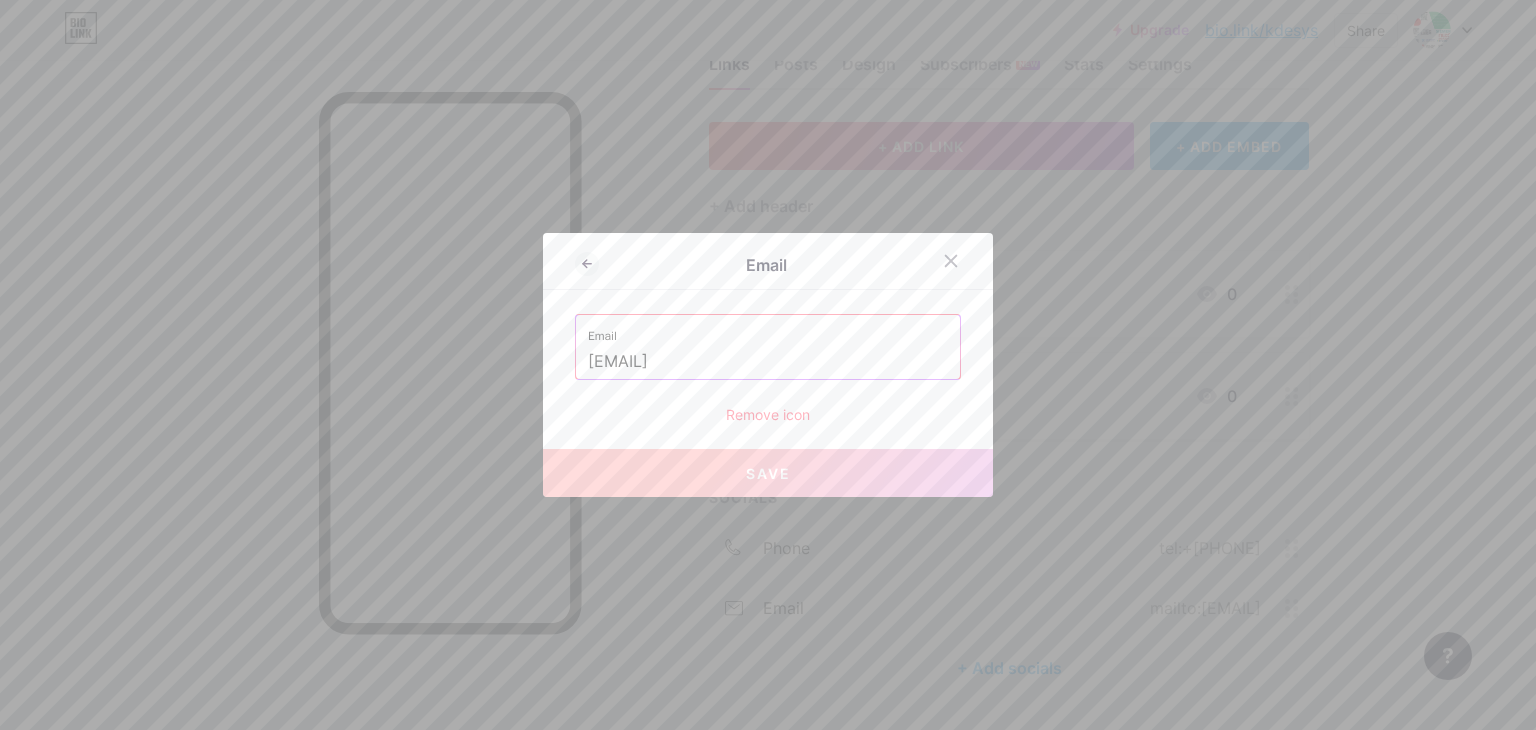 click at bounding box center (768, 365) 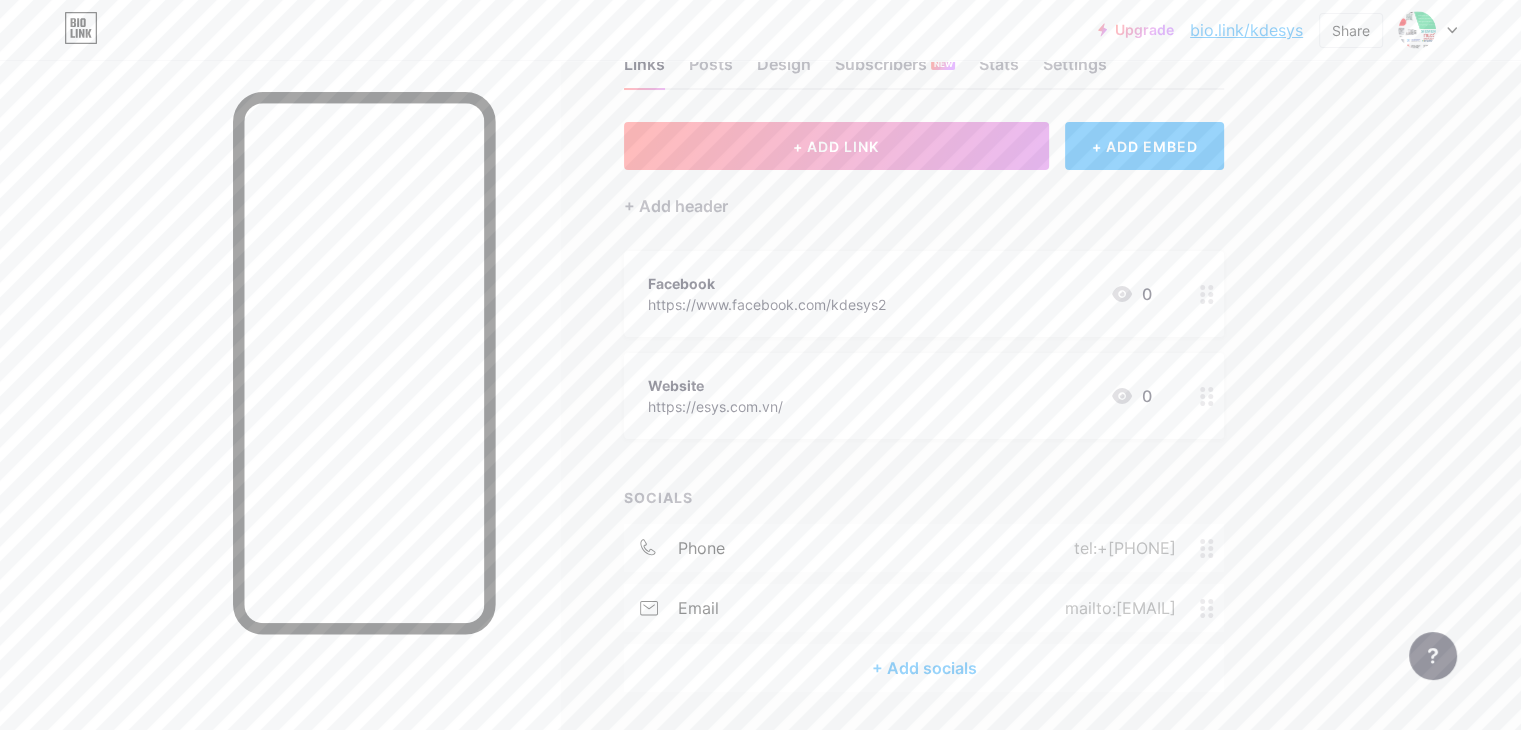click 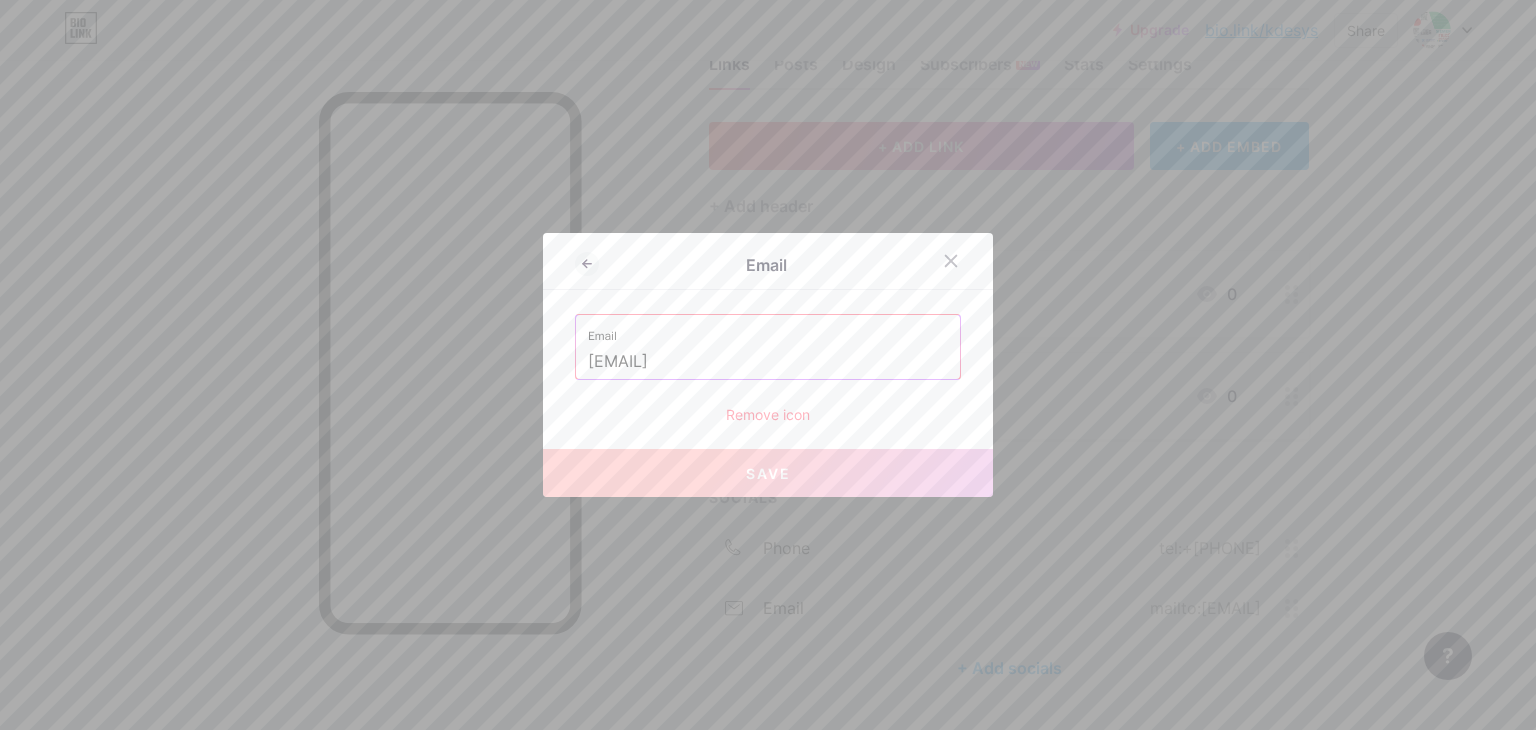 click at bounding box center [768, 365] 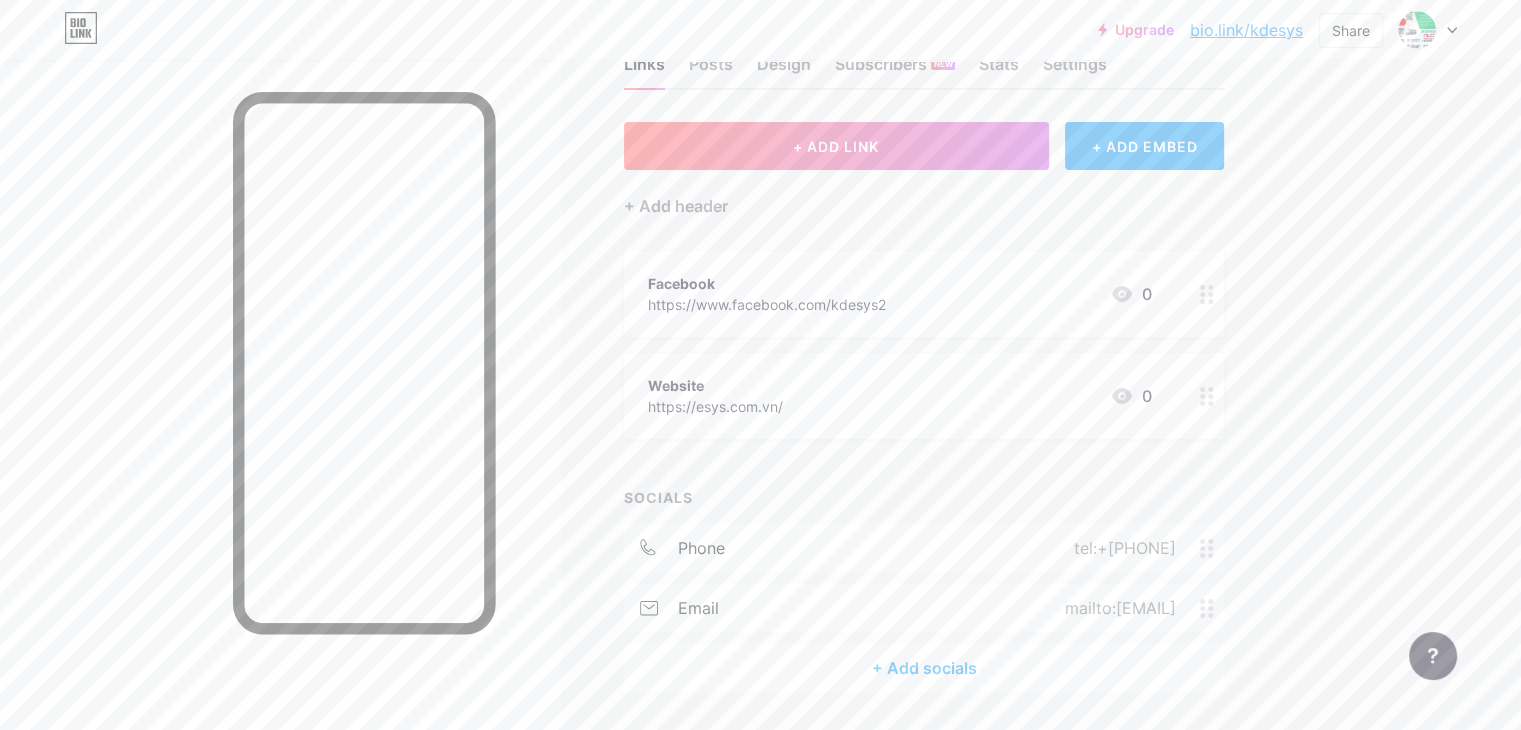click on "+ Add socials" at bounding box center (924, 668) 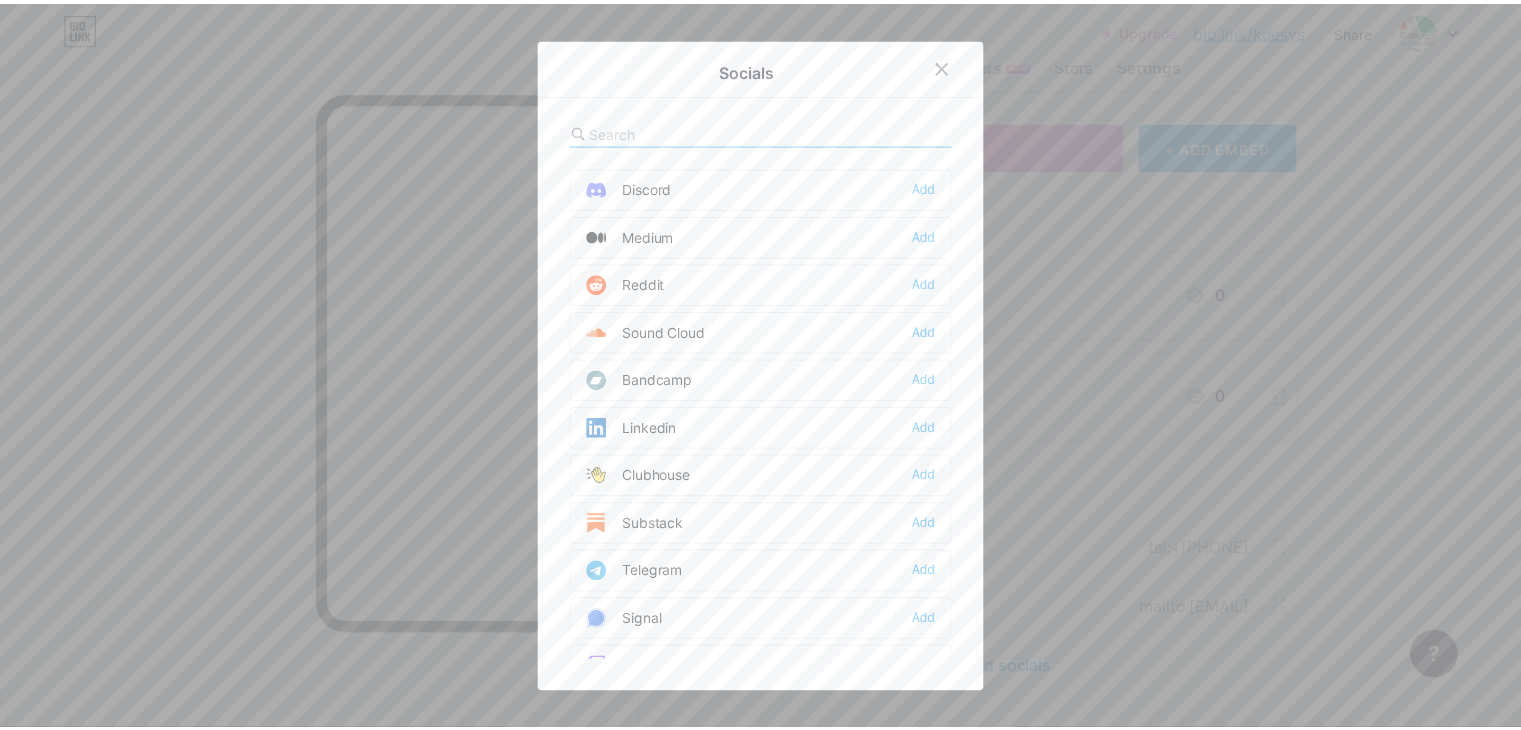 scroll, scrollTop: 451, scrollLeft: 0, axis: vertical 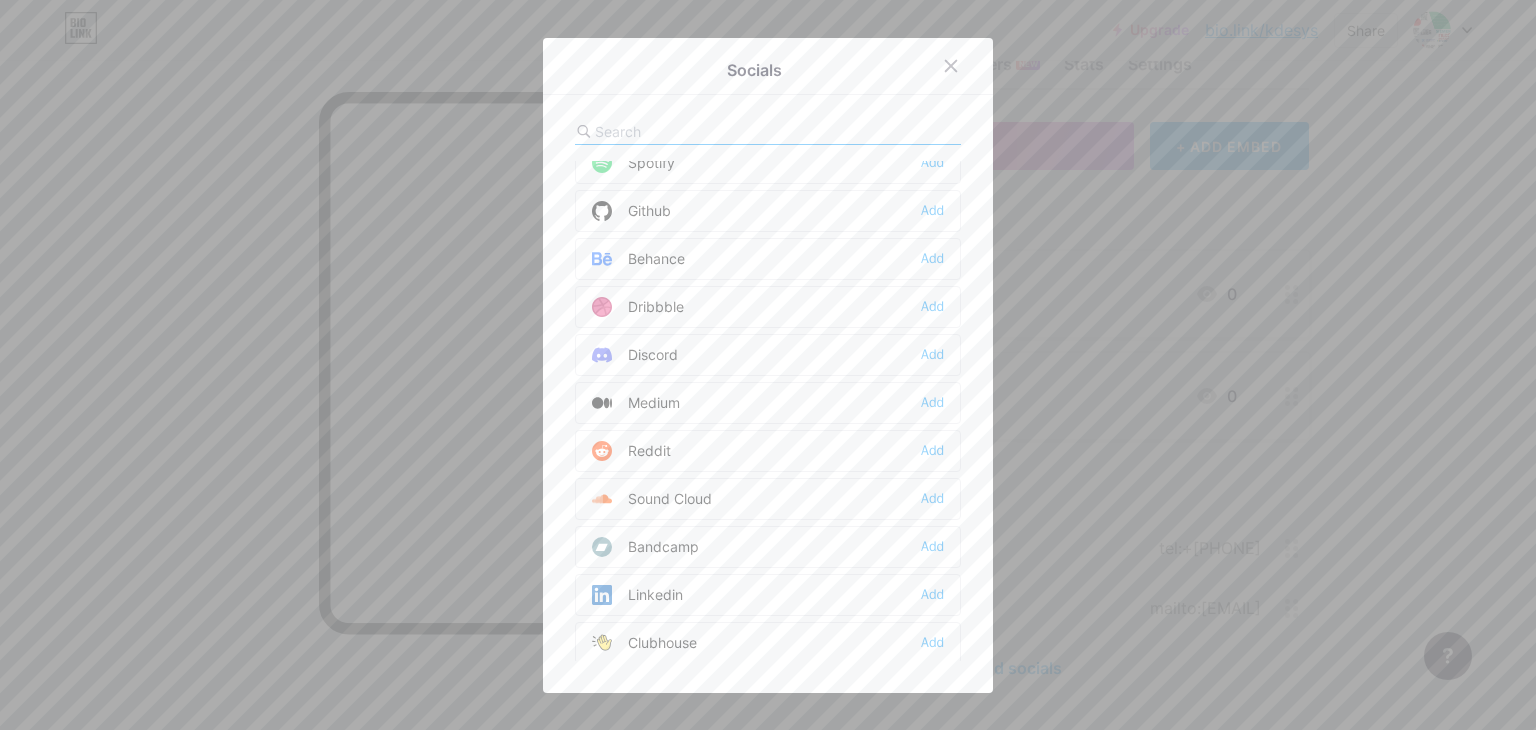click at bounding box center (768, 365) 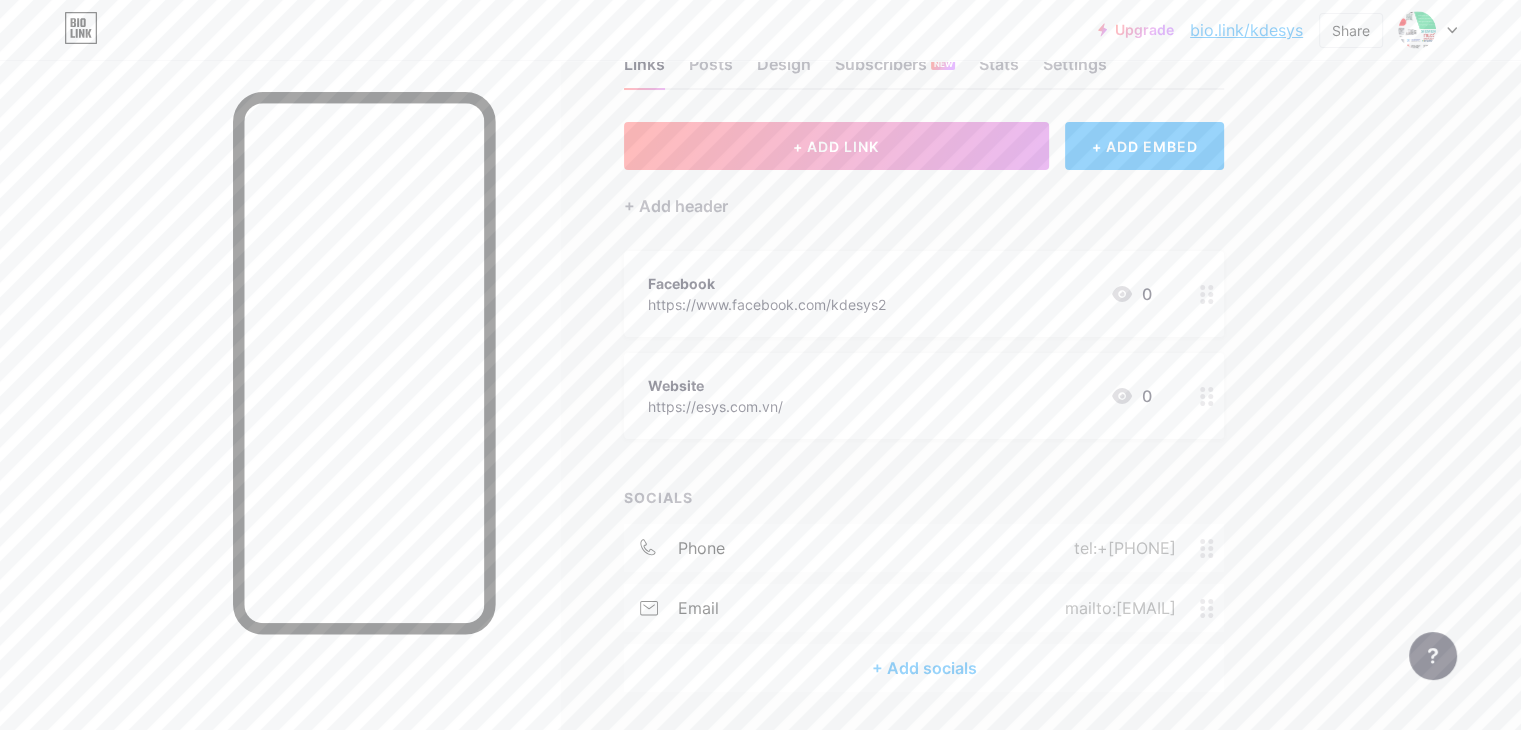 click 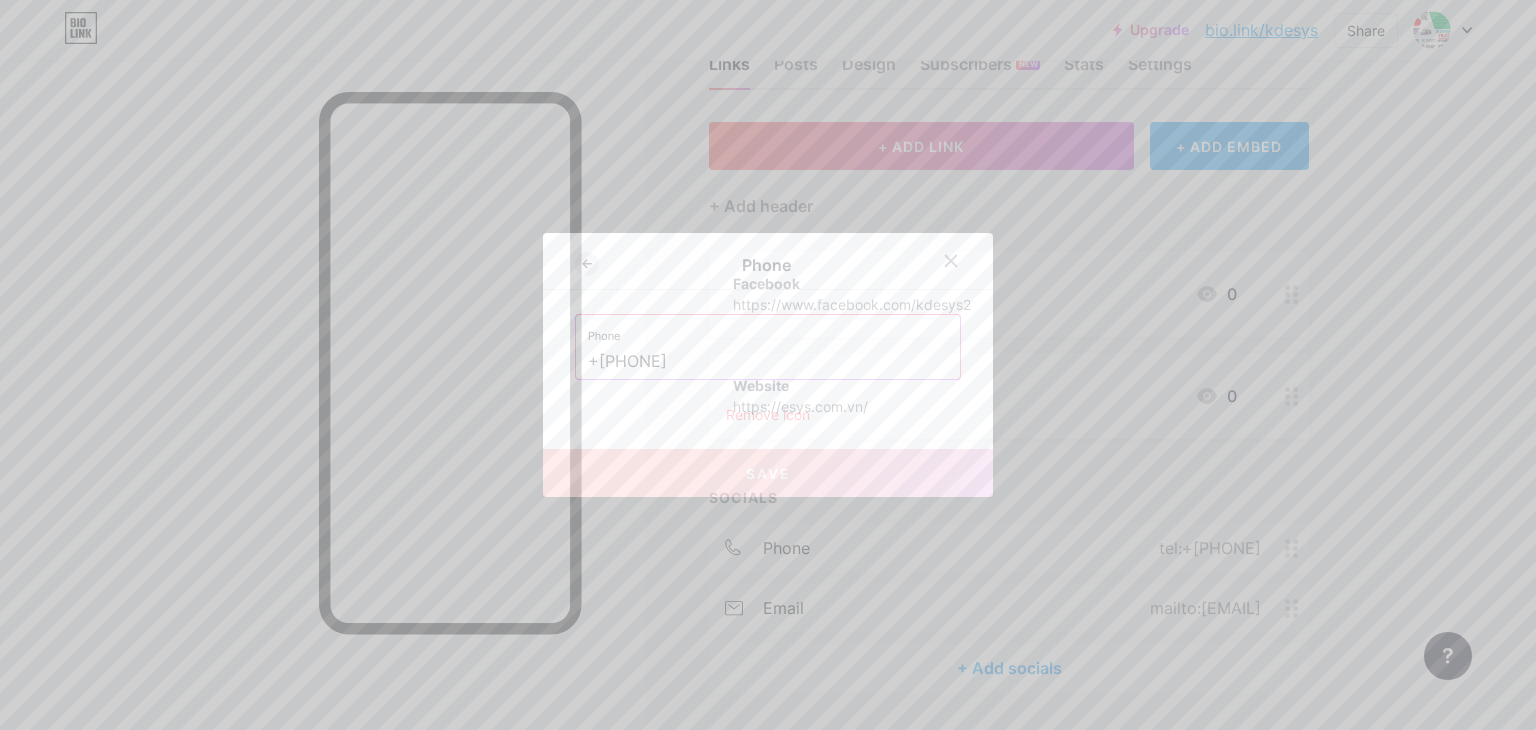 click 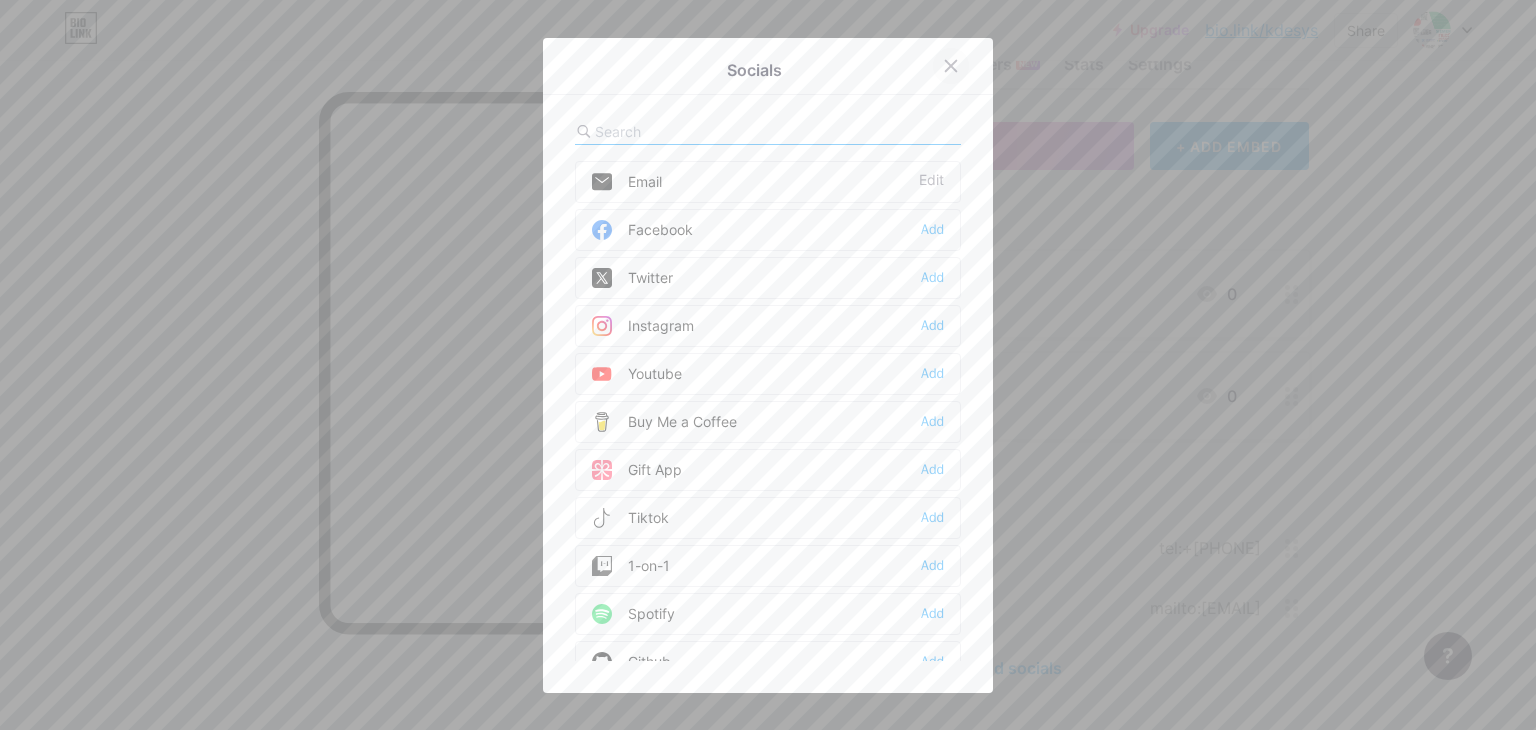 click at bounding box center [951, 66] 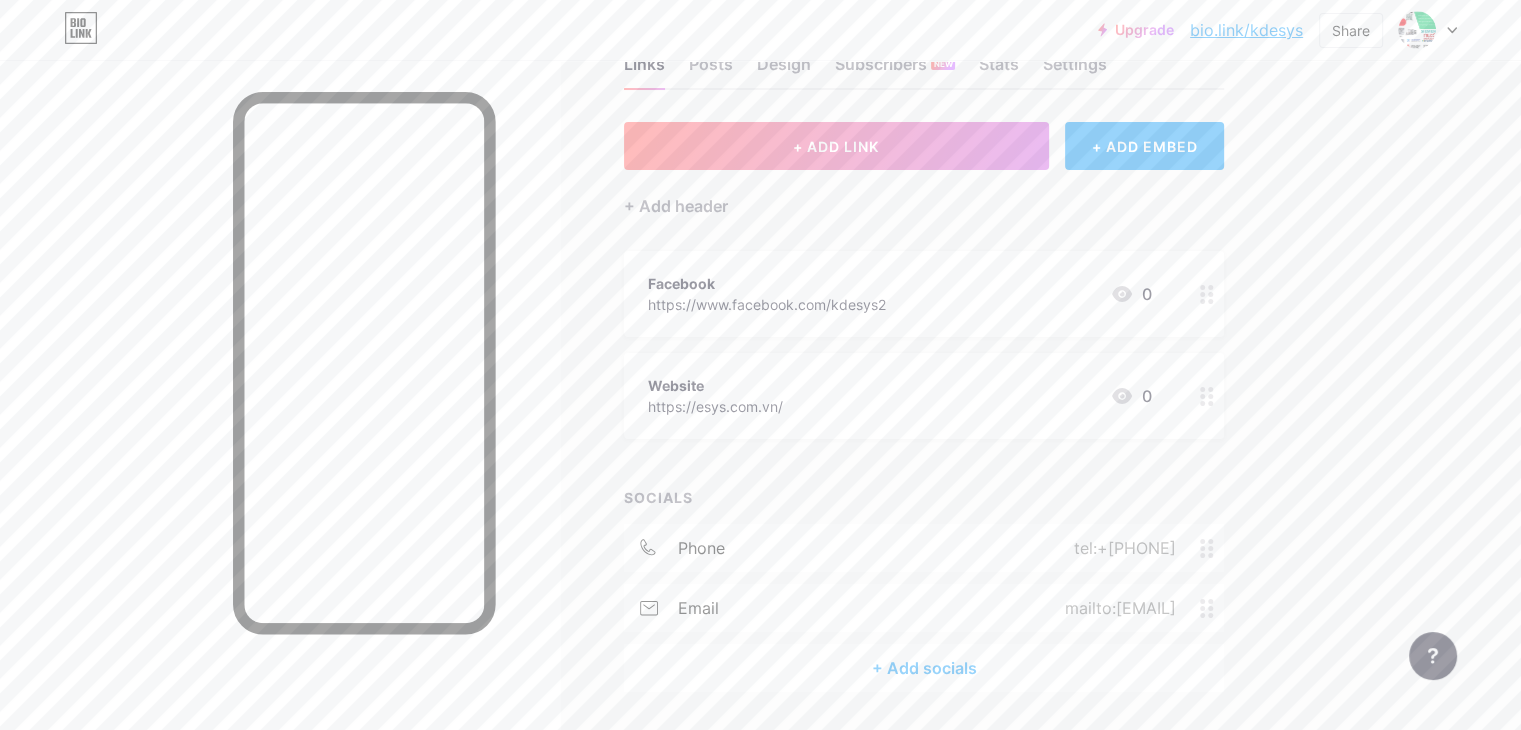 click on "tel:+[PHONE]" at bounding box center (1121, 548) 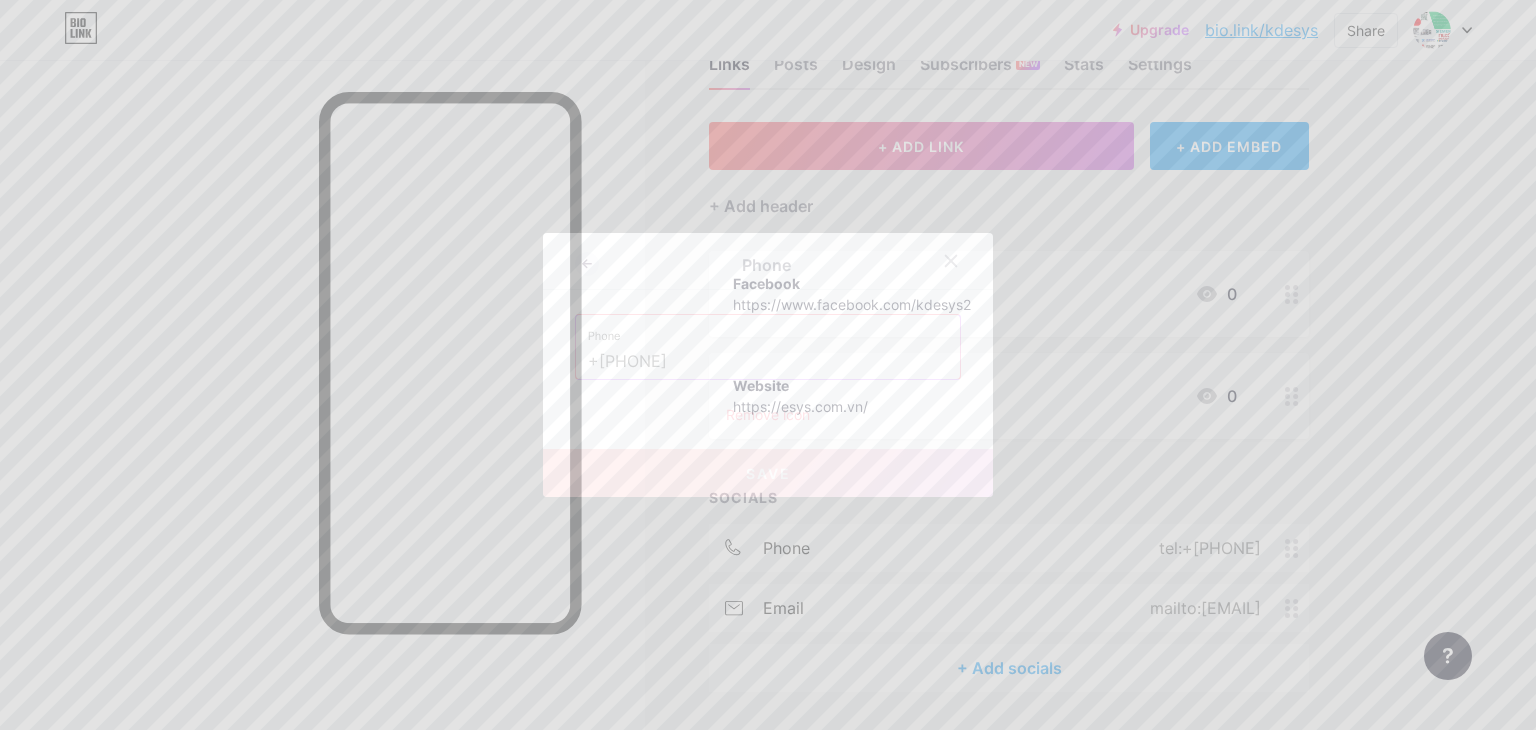 click at bounding box center (768, 365) 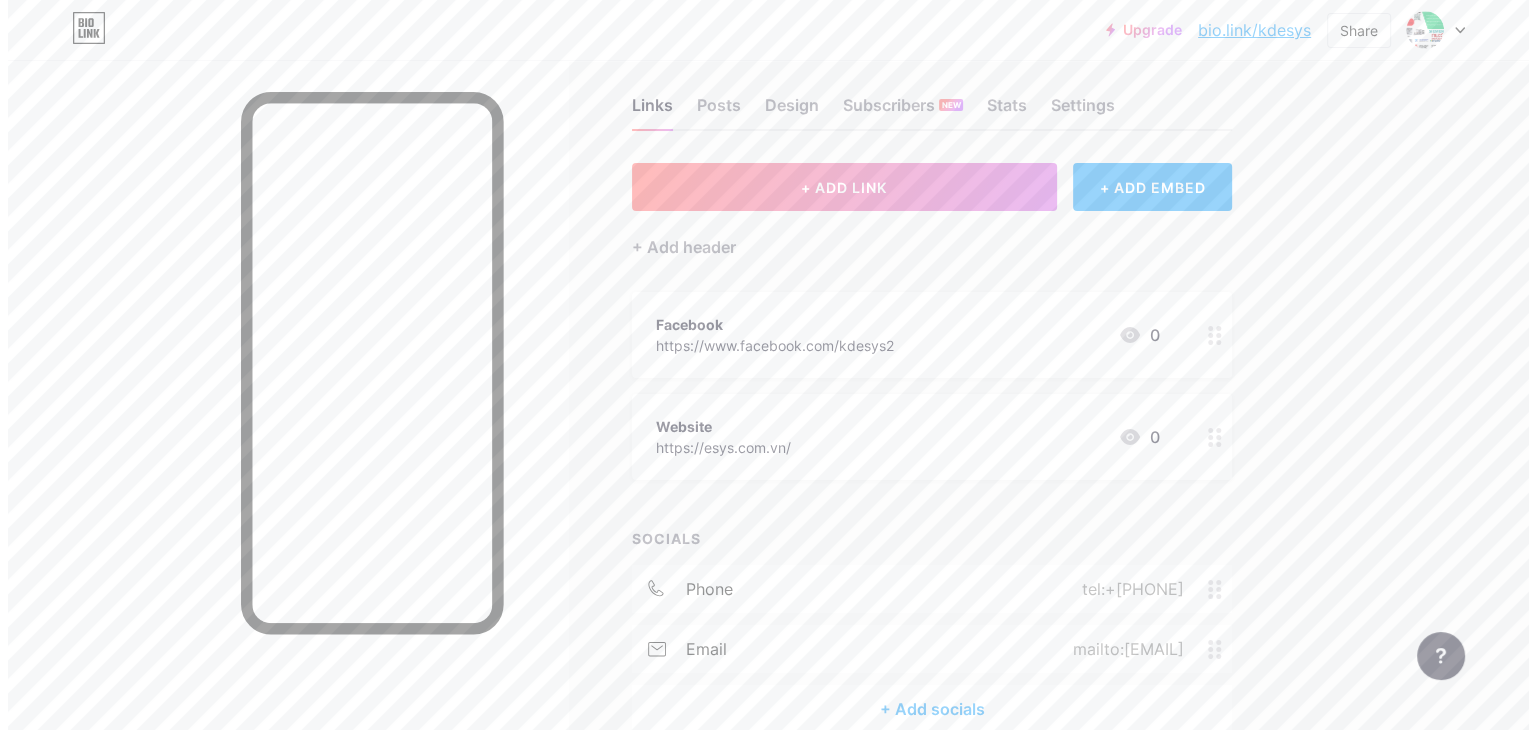 scroll, scrollTop: 0, scrollLeft: 0, axis: both 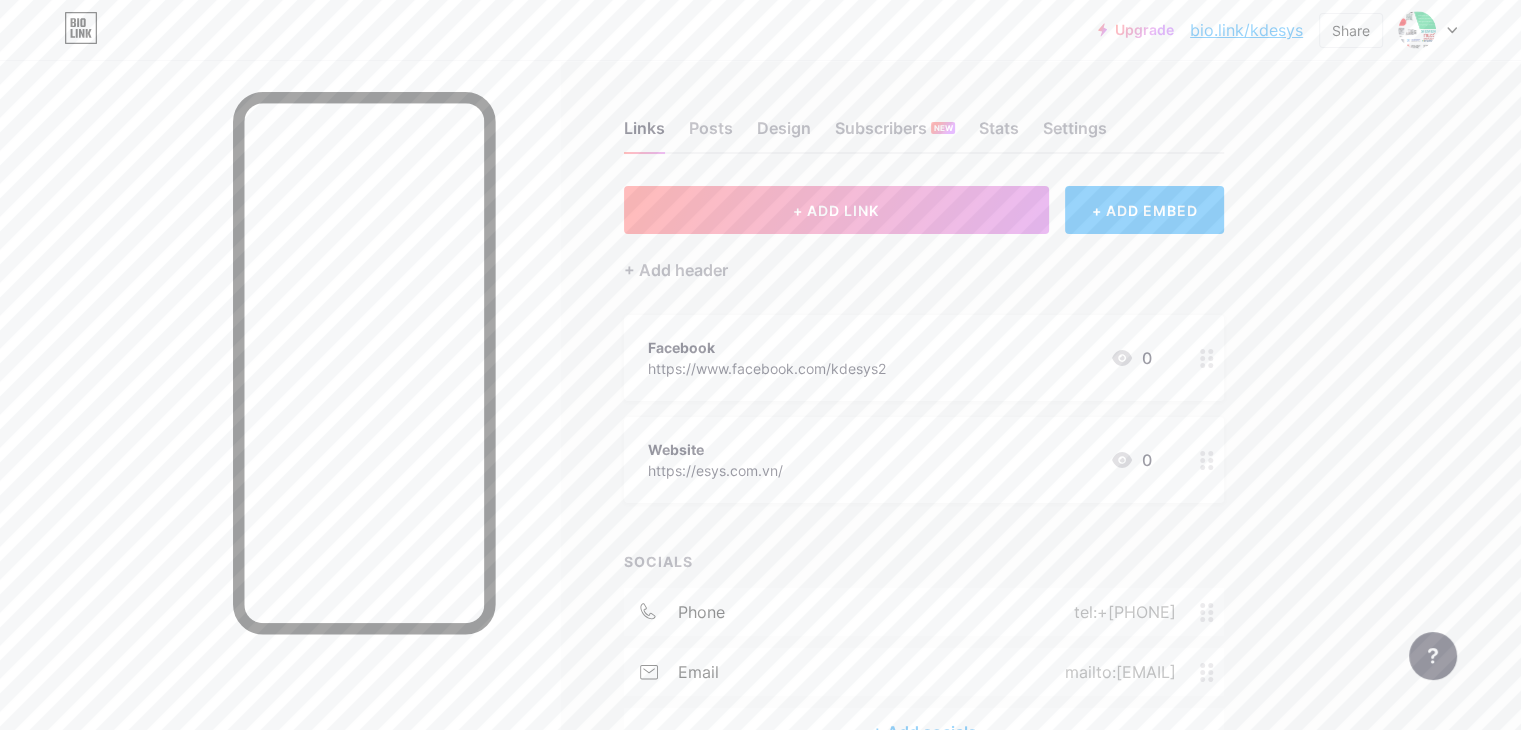 click 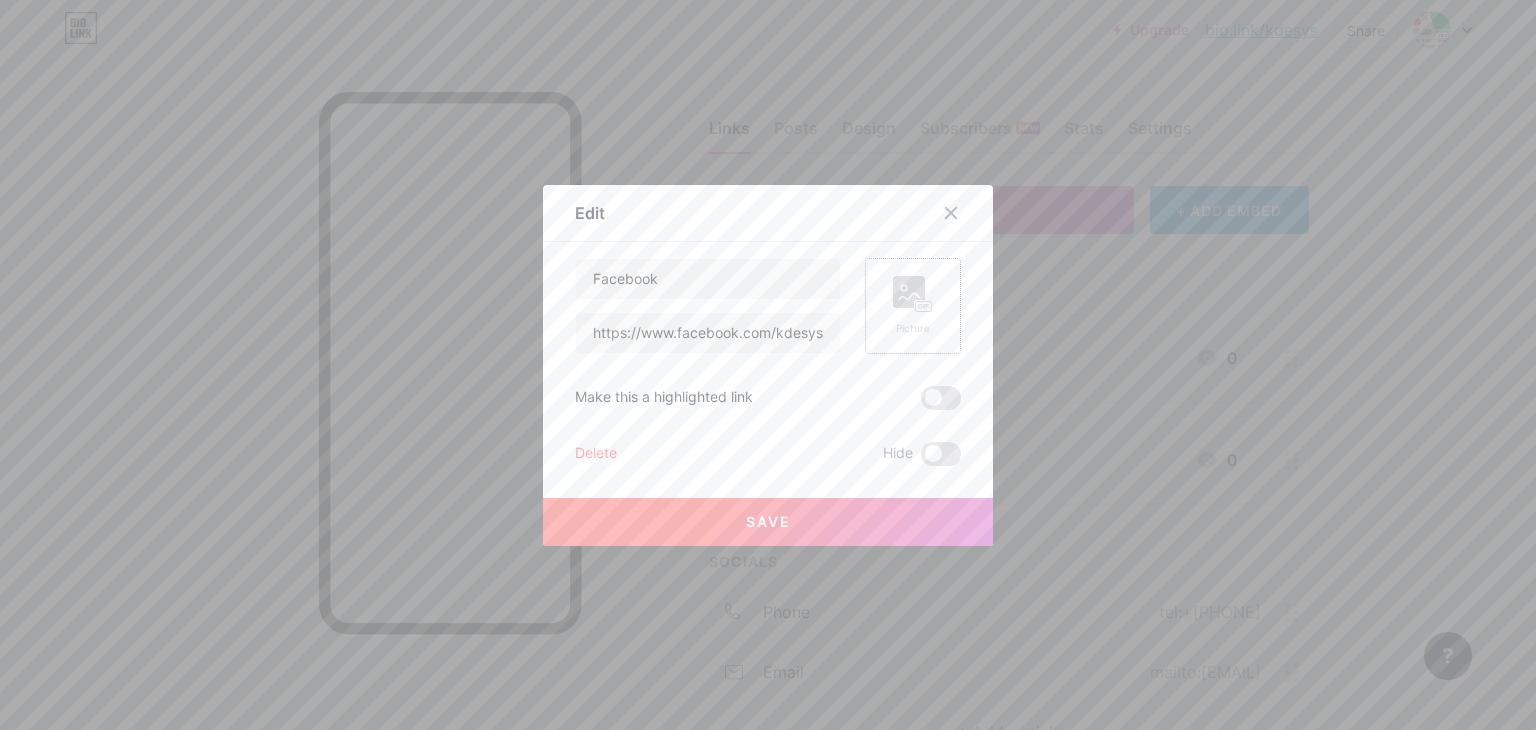click 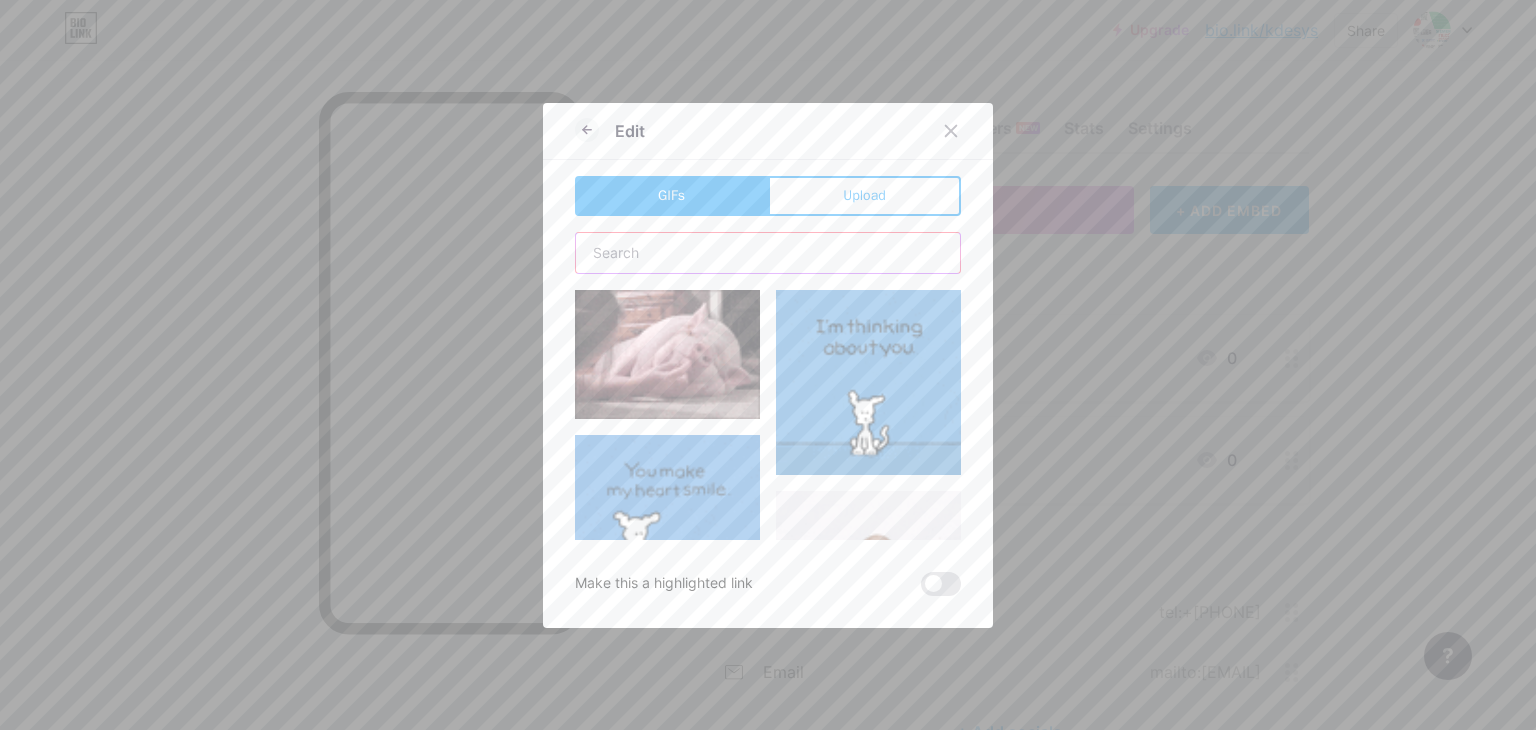 click at bounding box center [768, 253] 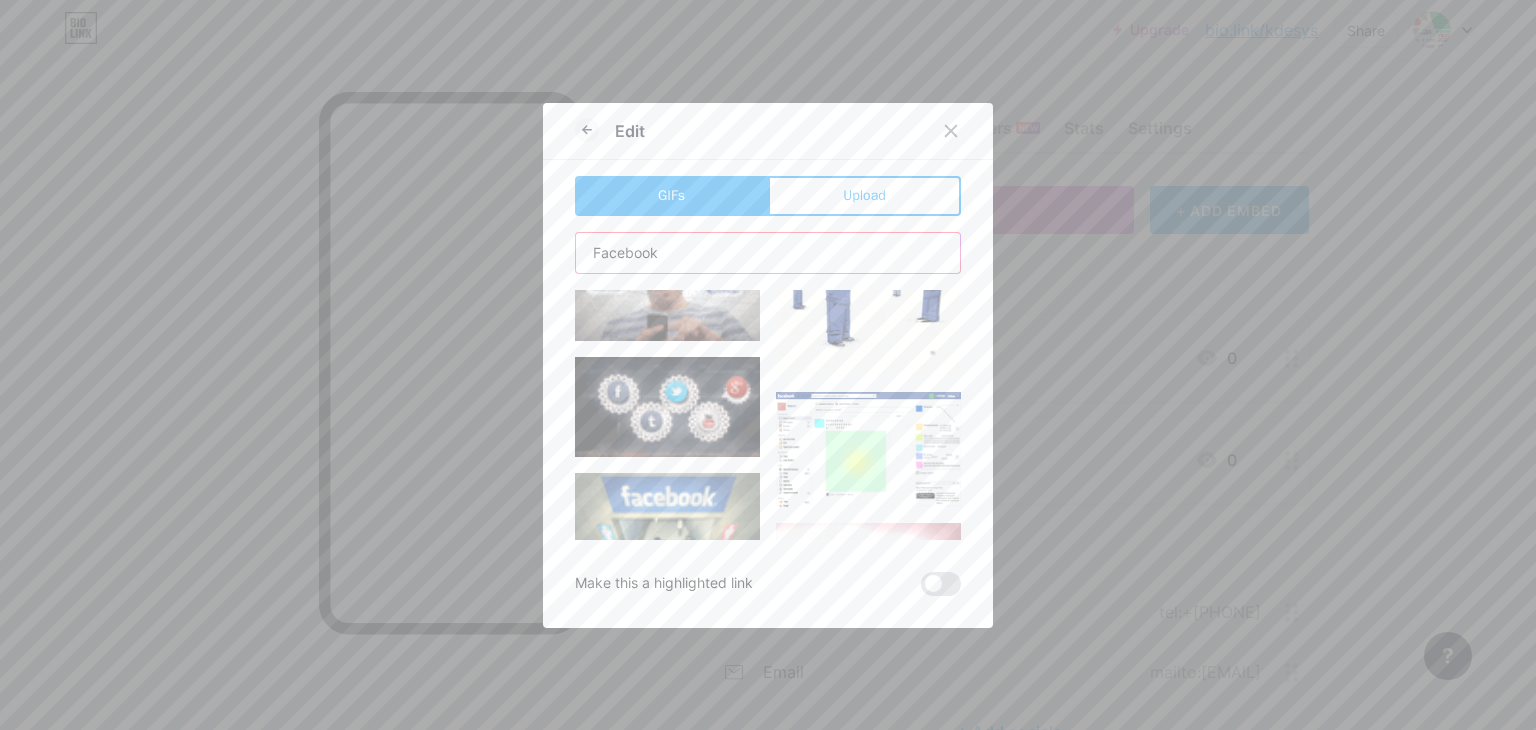 scroll, scrollTop: 333, scrollLeft: 0, axis: vertical 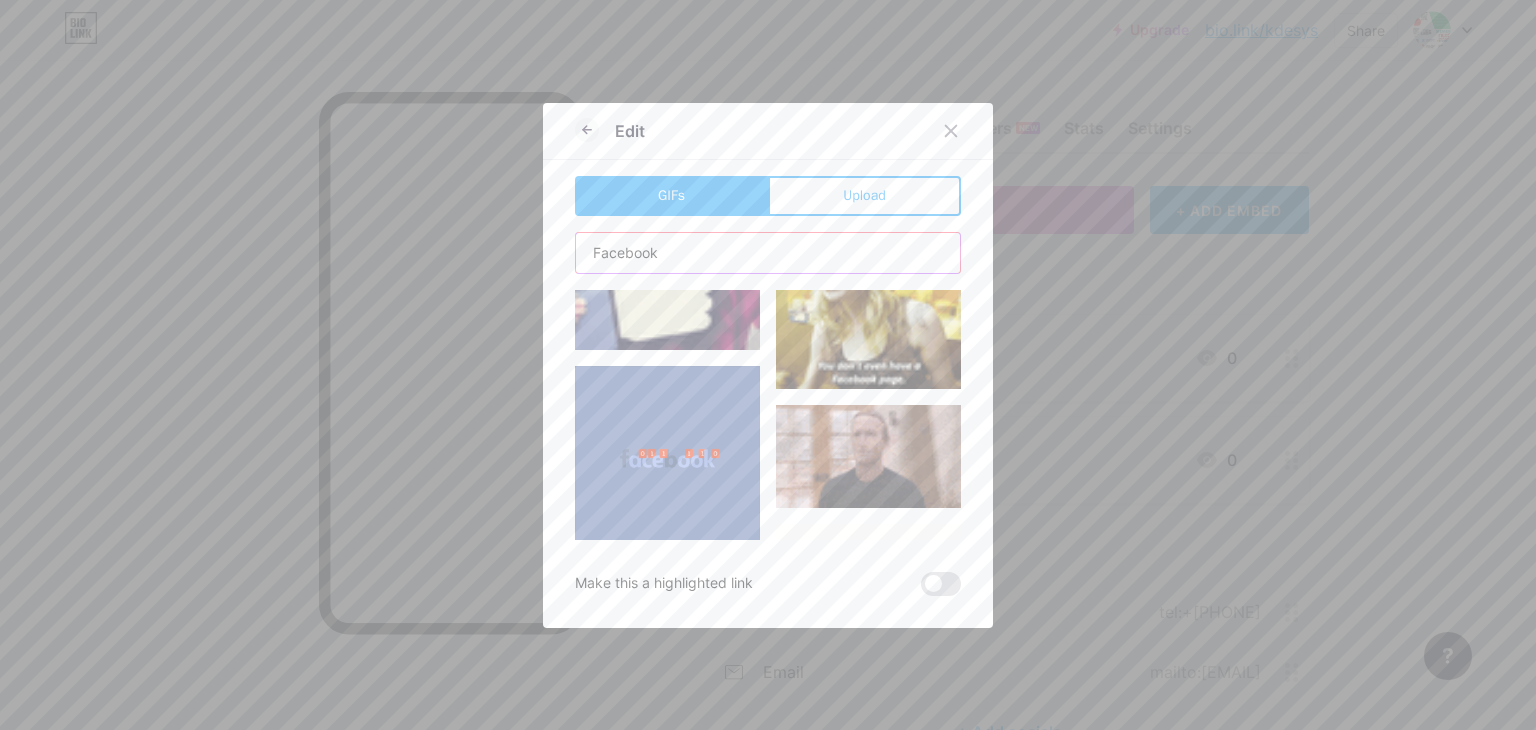 type on "Facebook" 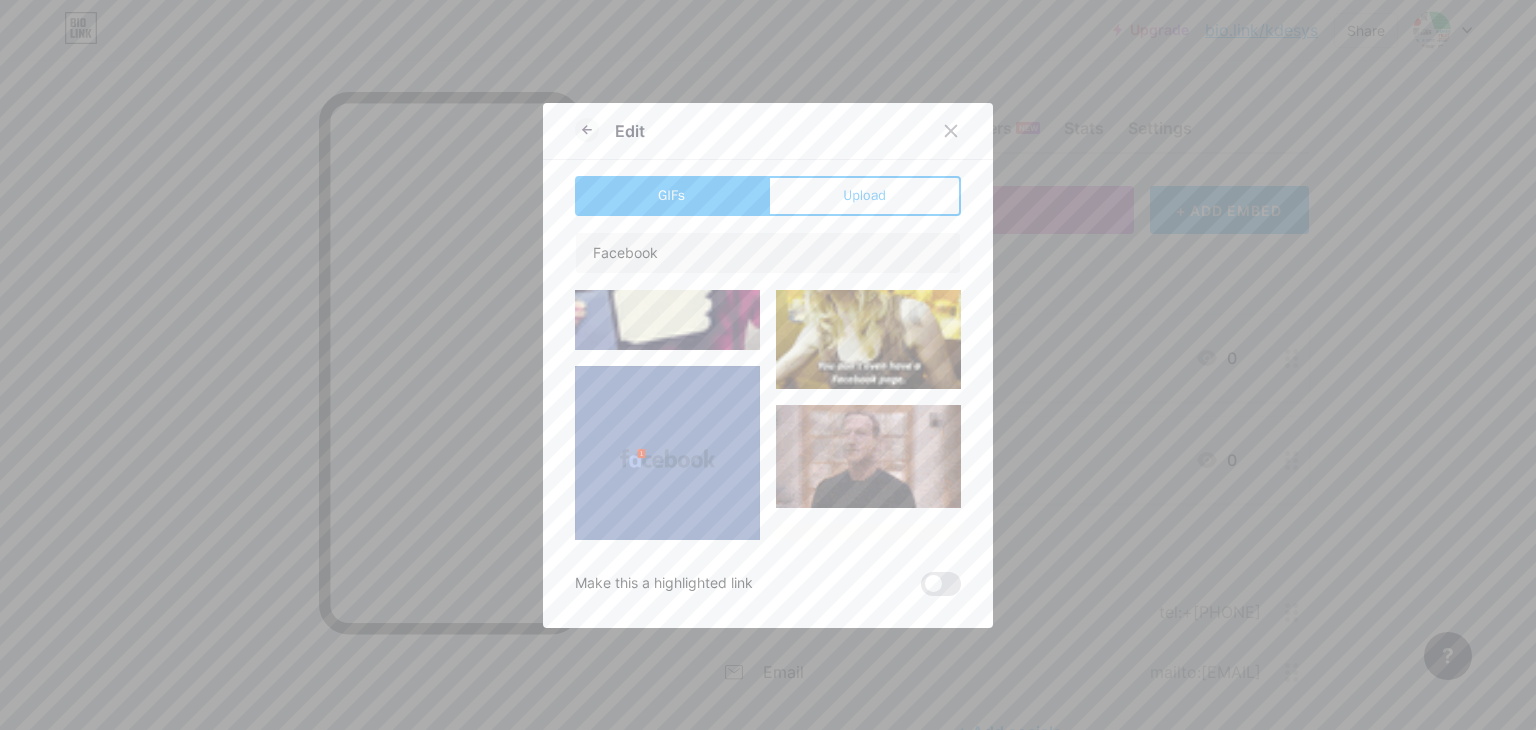 click at bounding box center [667, 458] 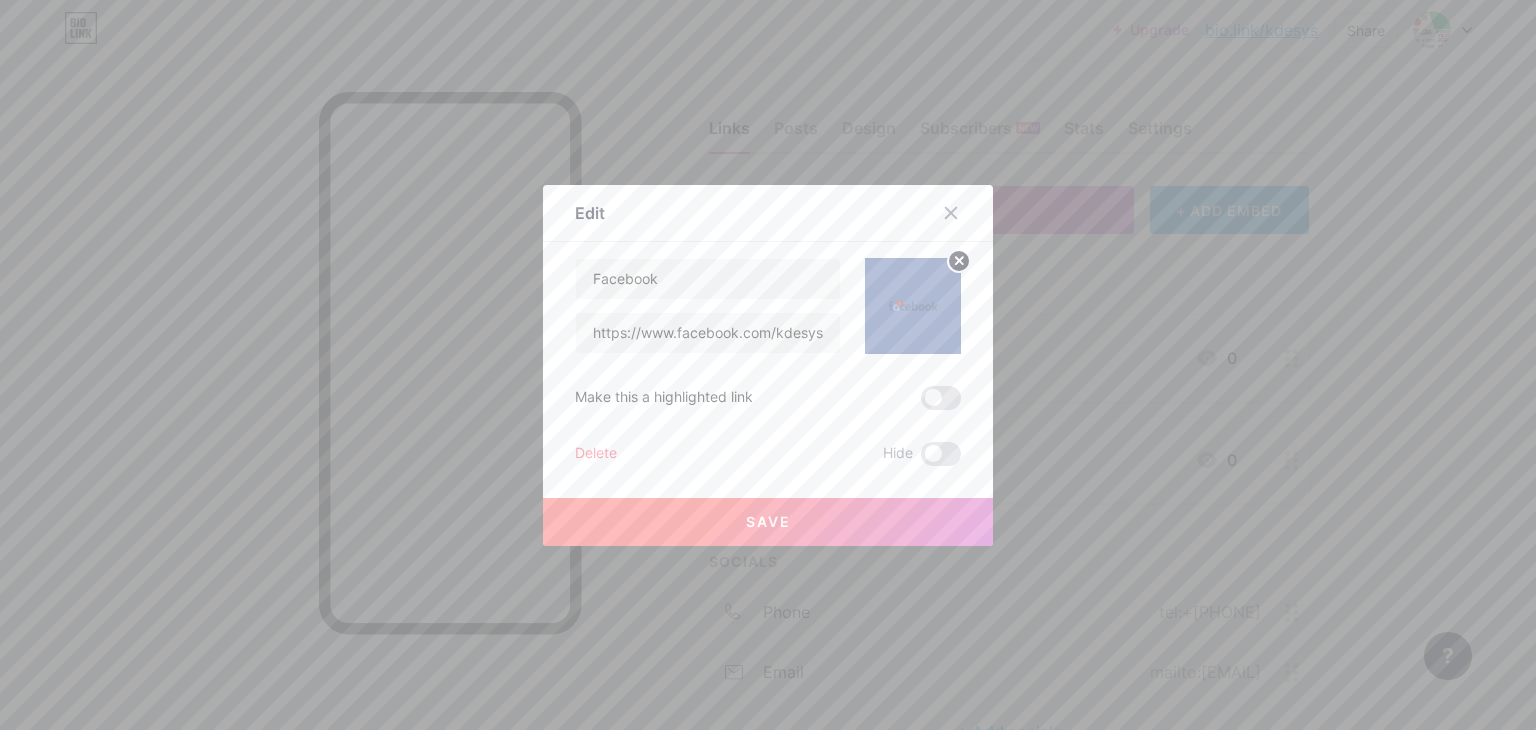 click on "Save" at bounding box center [768, 522] 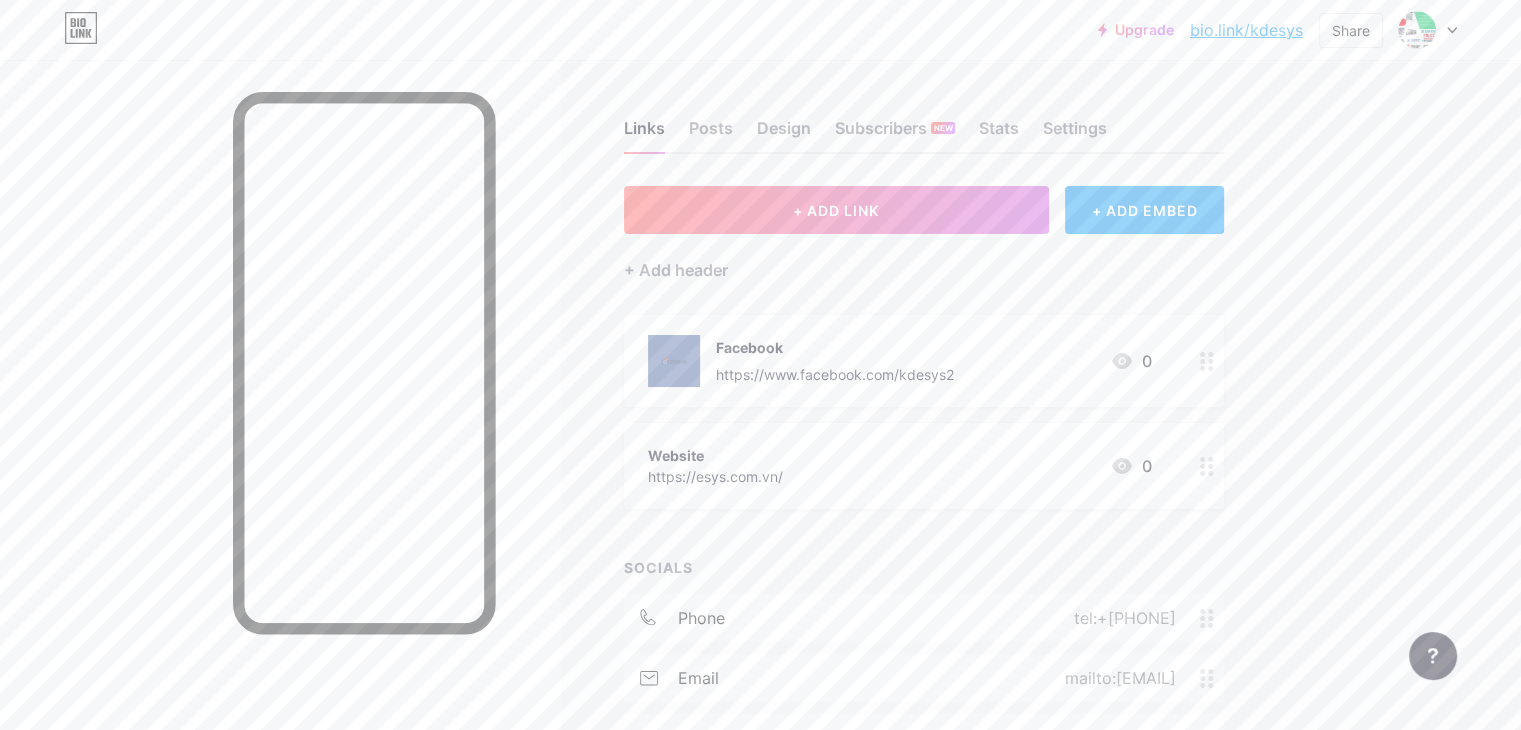 click 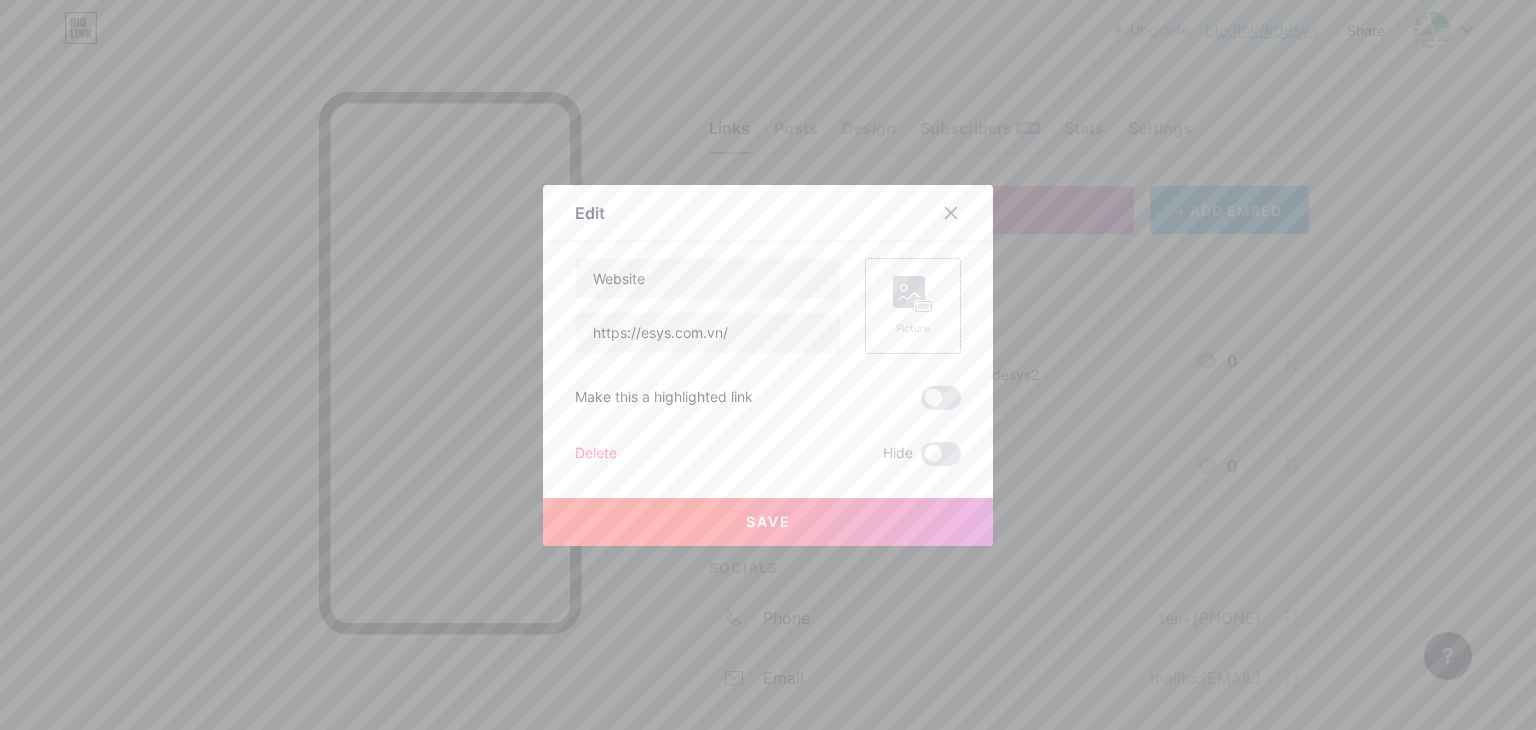 click on "Picture" at bounding box center [913, 306] 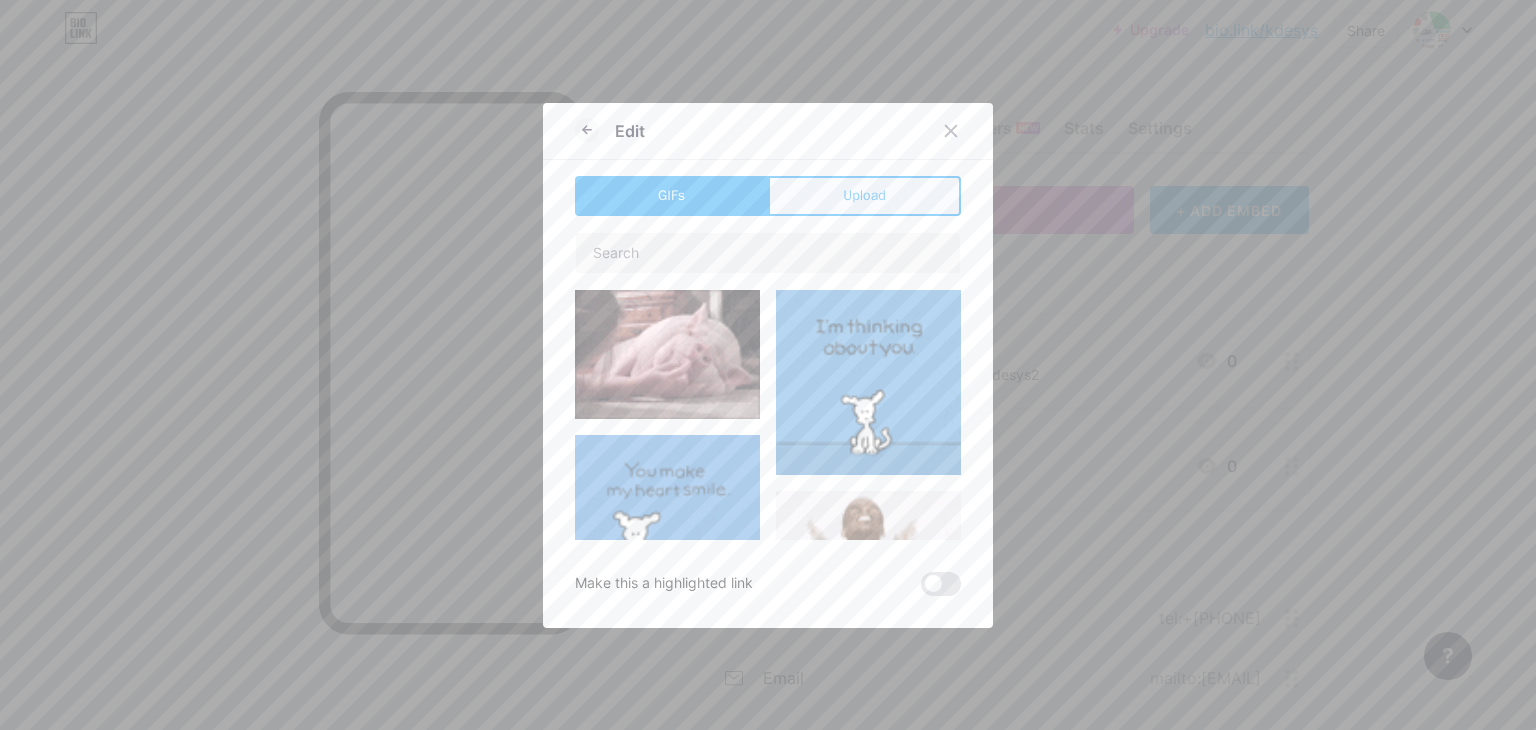 click on "Upload" at bounding box center (864, 196) 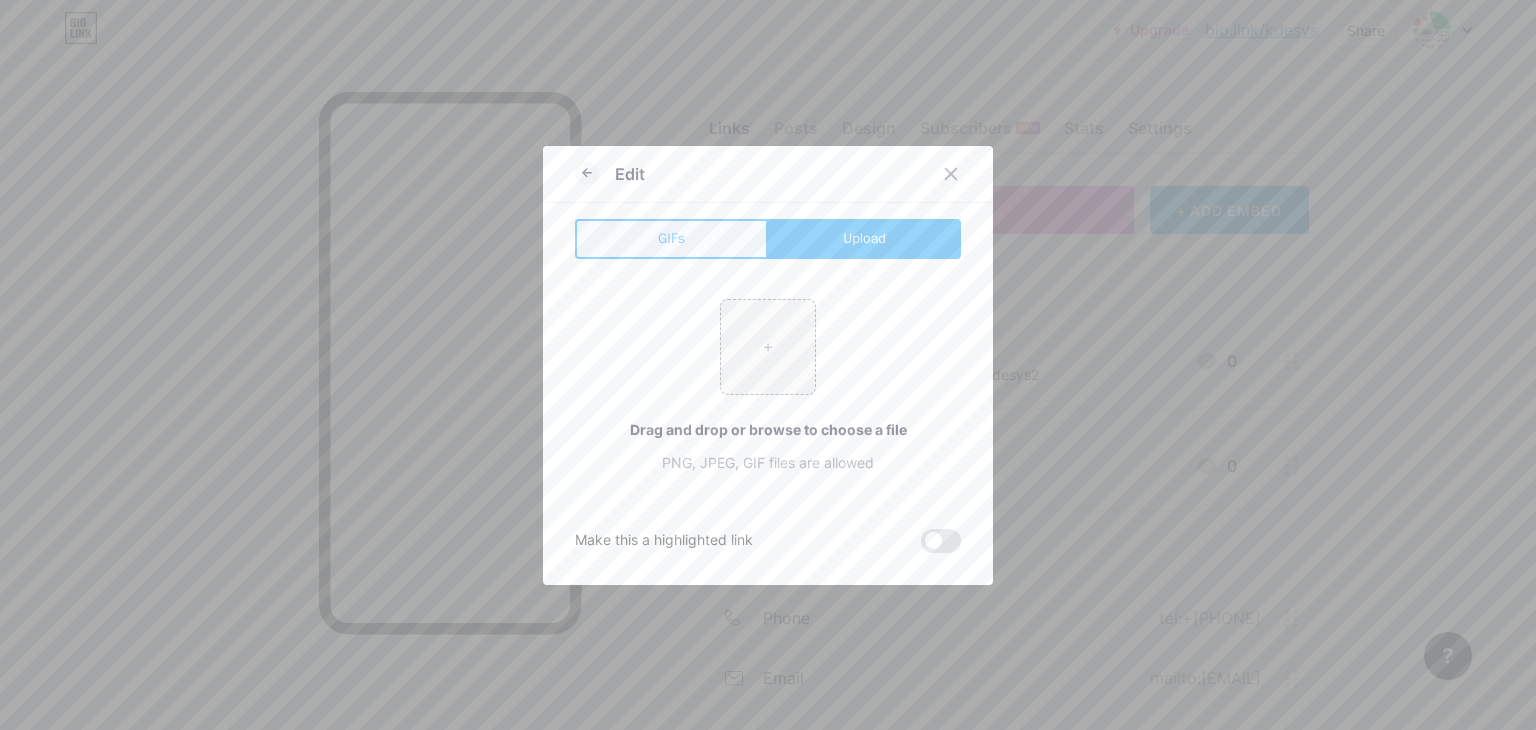 click on "GIFs" at bounding box center [671, 238] 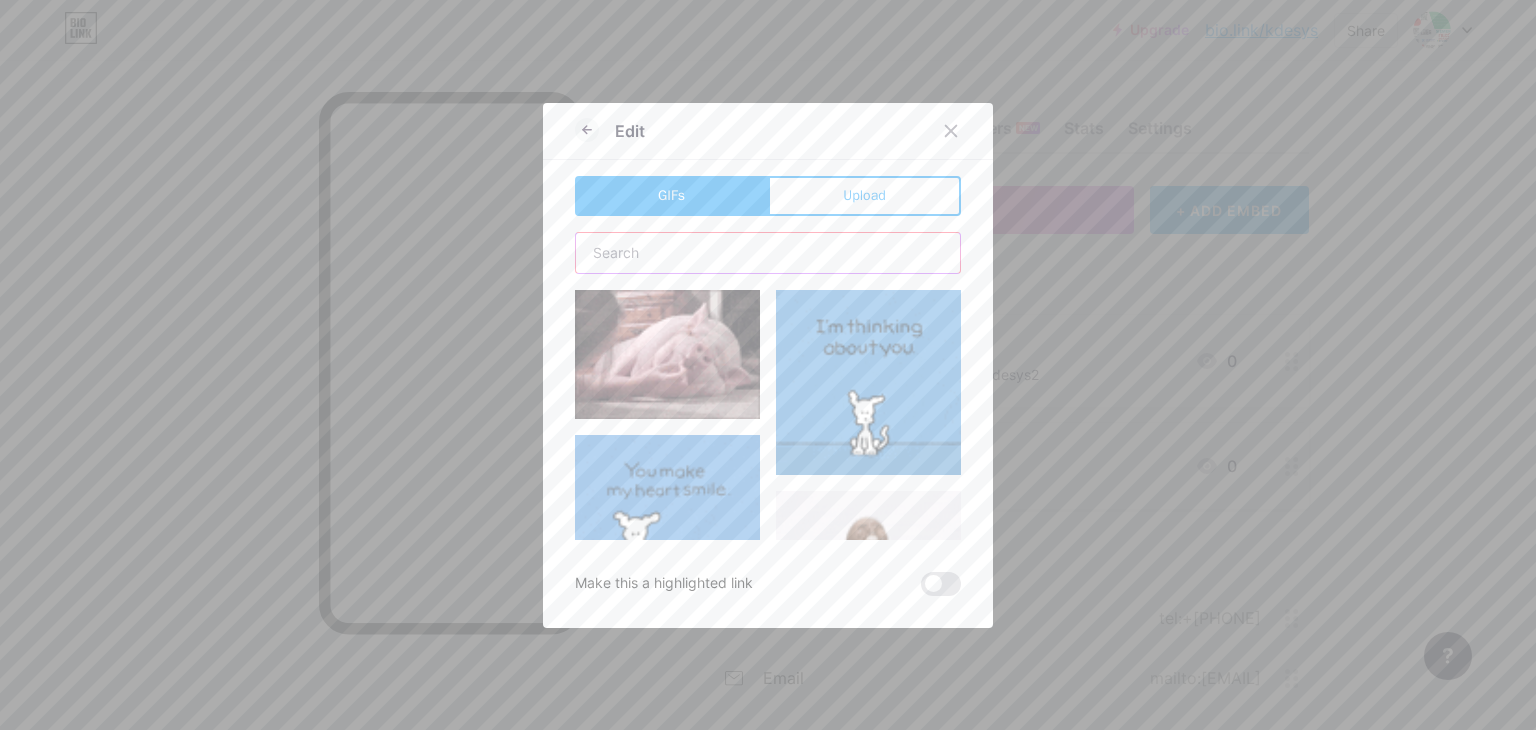 click at bounding box center [768, 253] 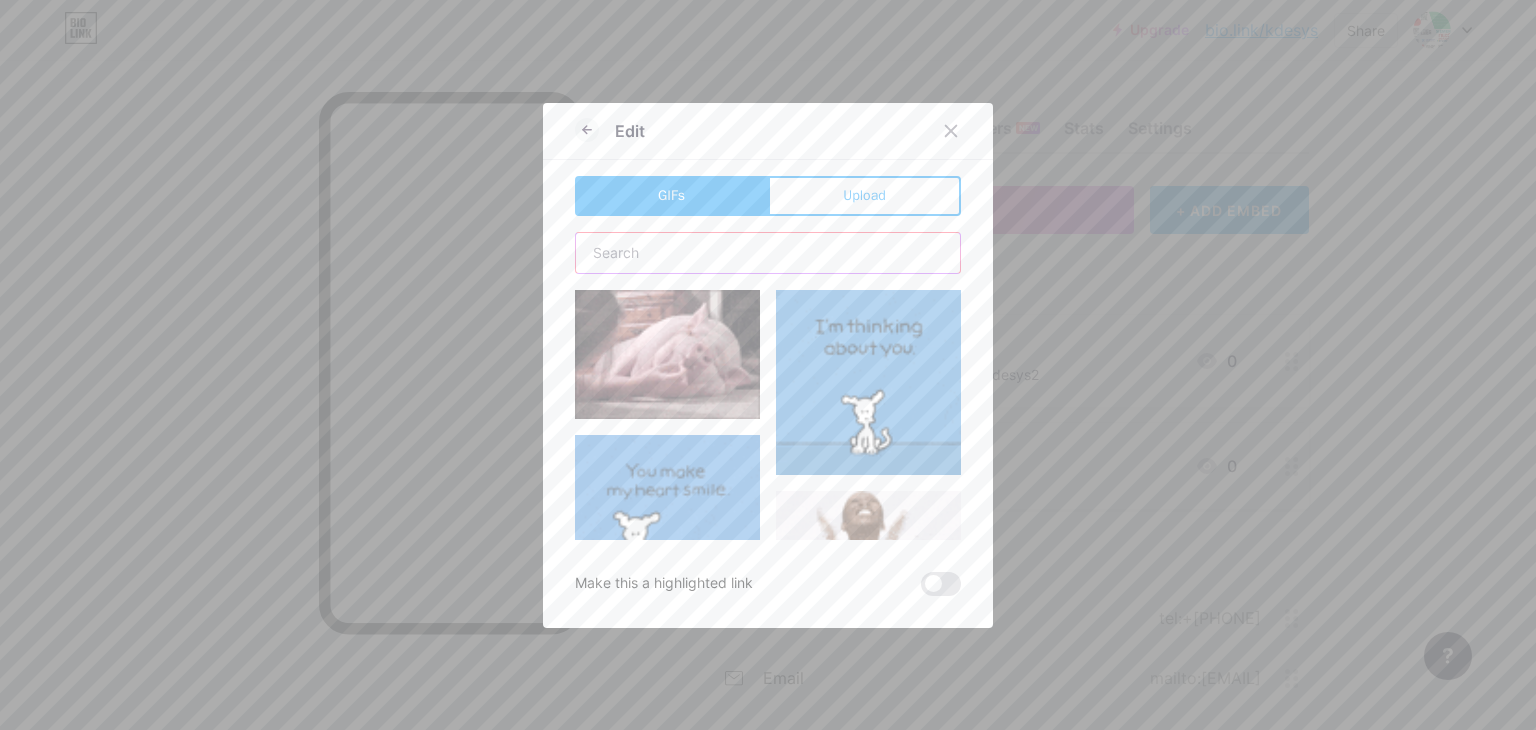 type on "ư" 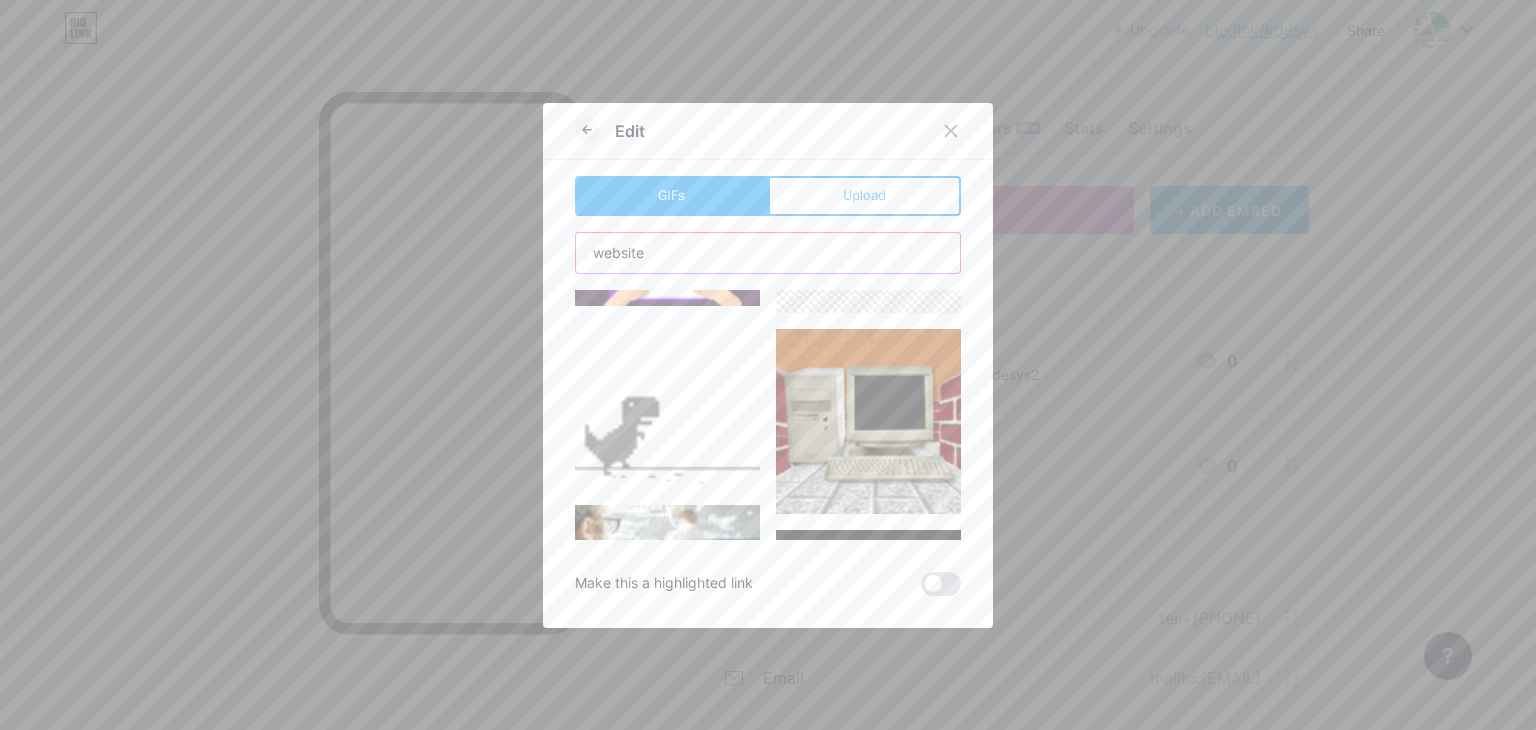 scroll, scrollTop: 333, scrollLeft: 0, axis: vertical 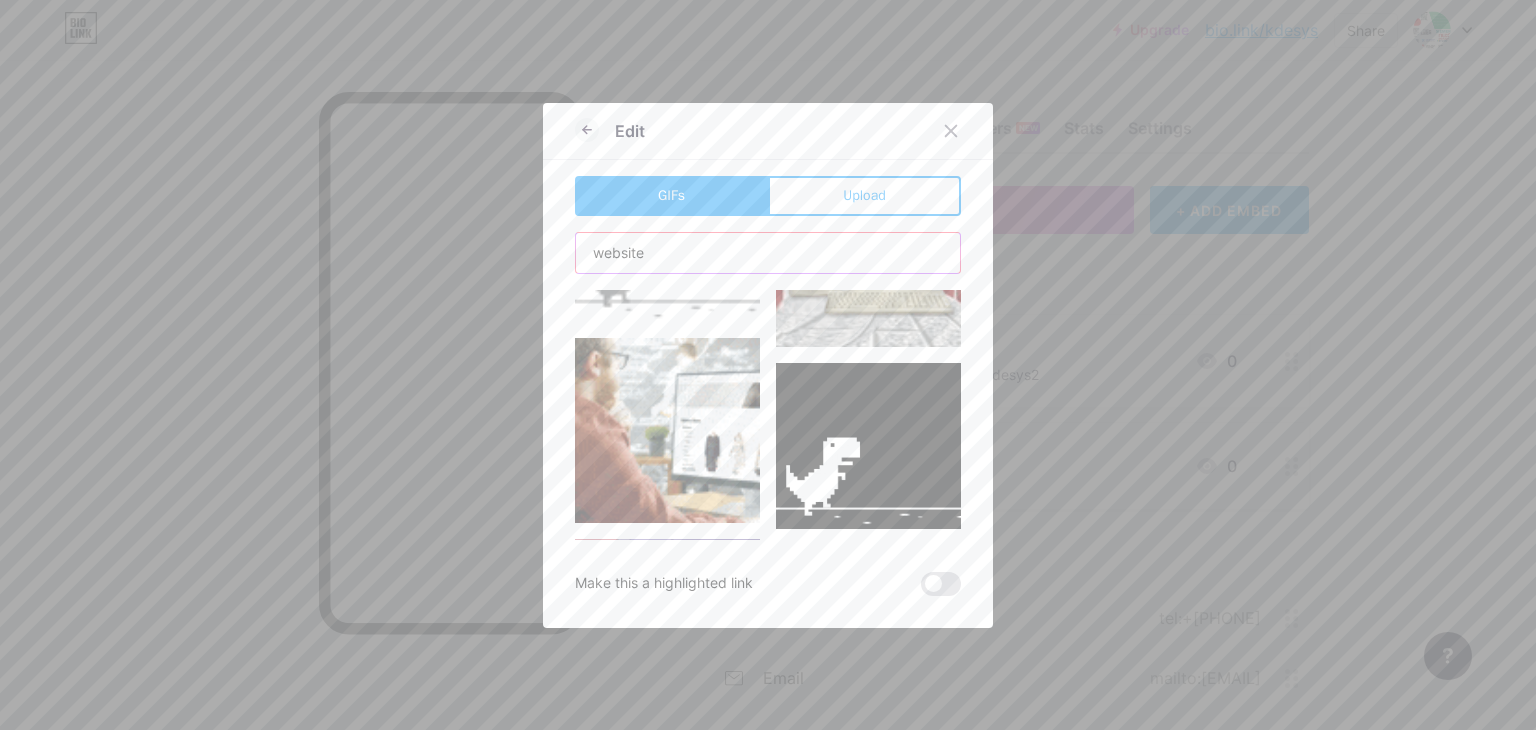 type on "website" 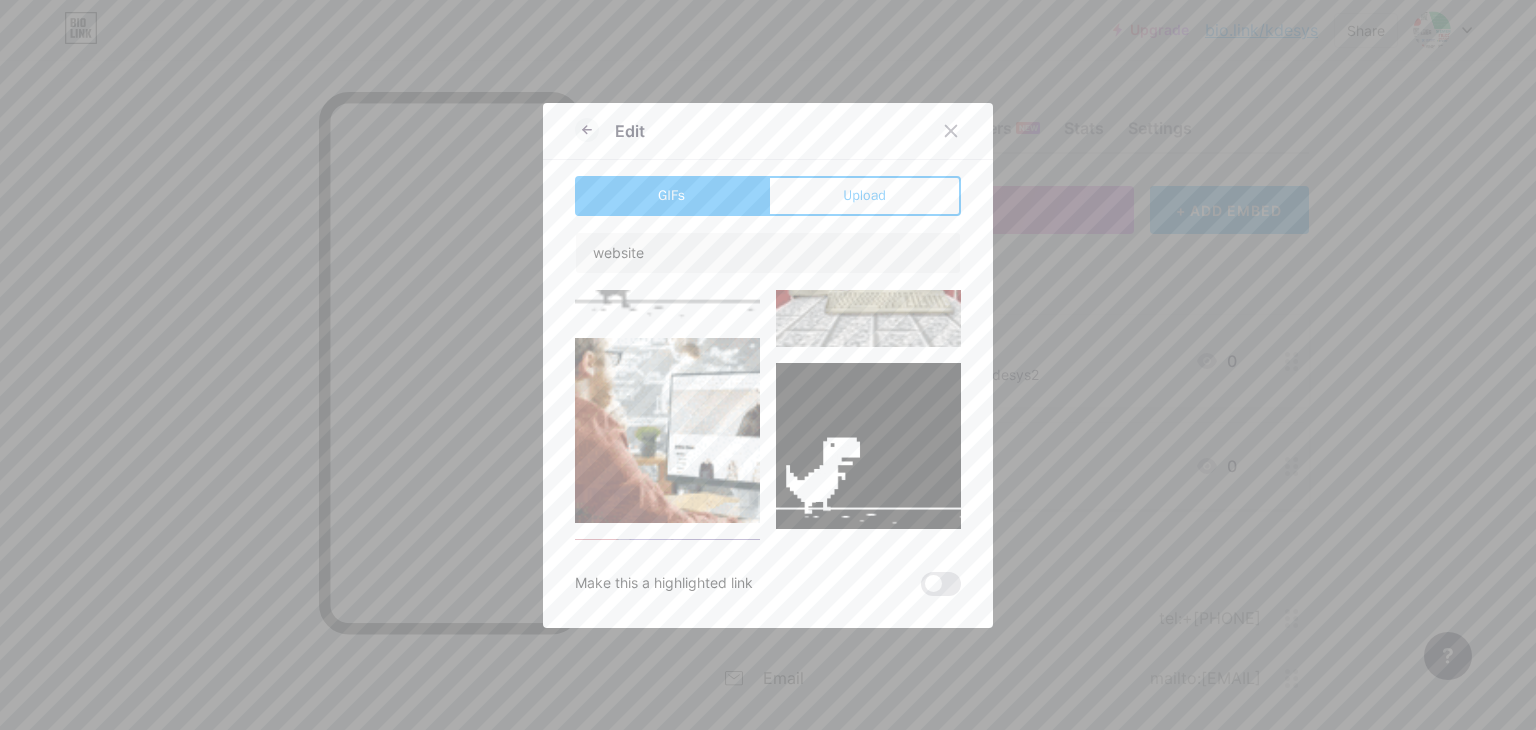 click at bounding box center [868, 446] 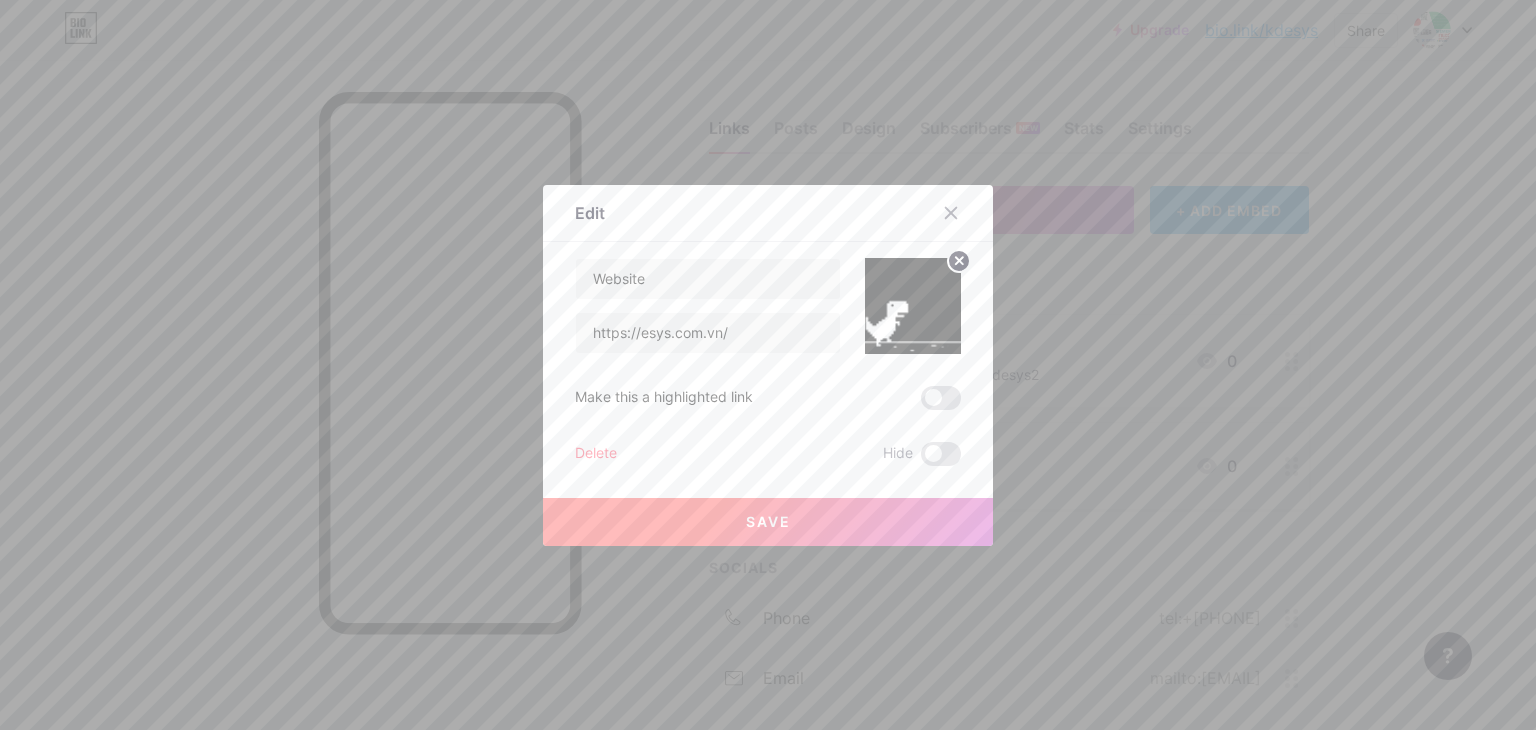 click on "Save" at bounding box center [768, 522] 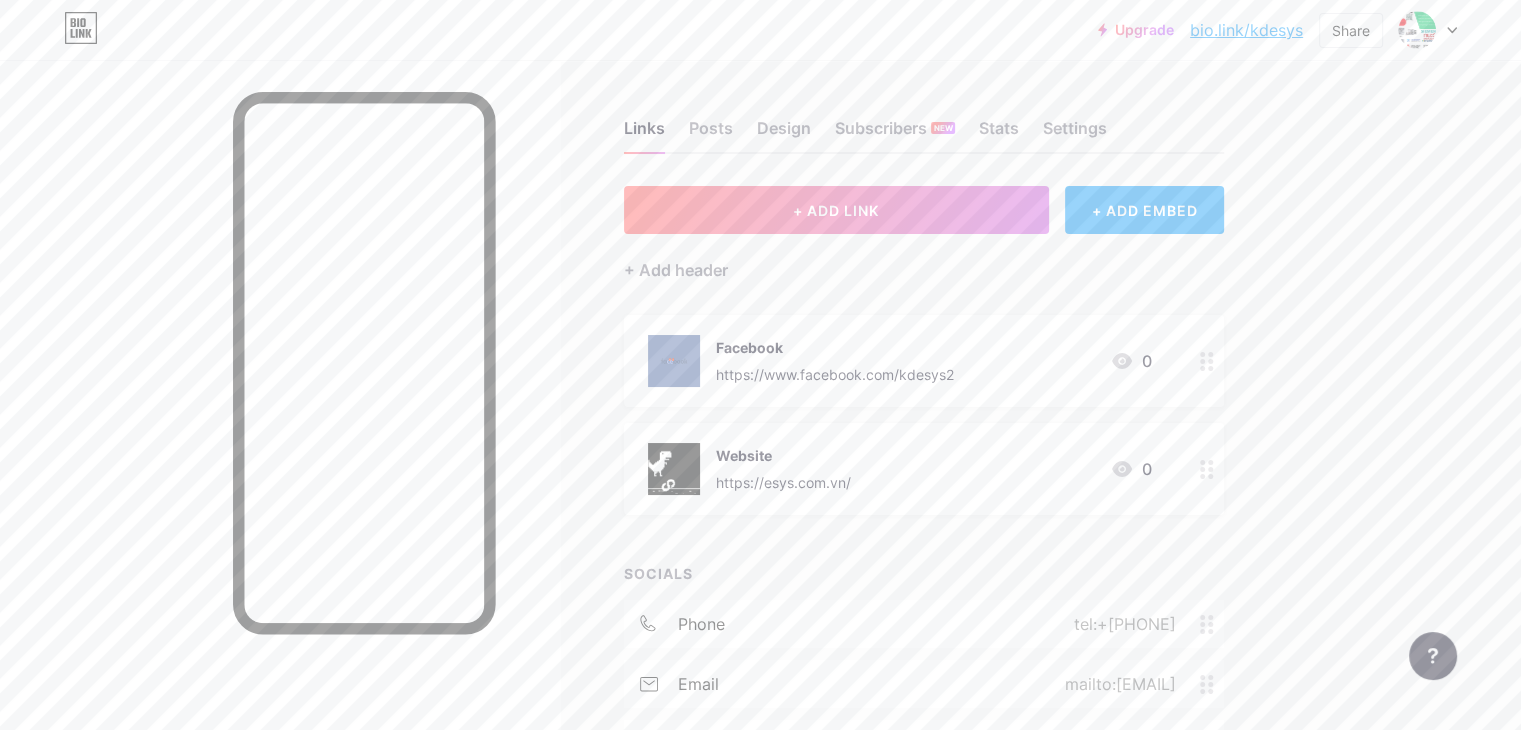 click on "Upgrade   bio.link/kdesys...   bio.link/kdesys   Share               Switch accounts     [FIRST] [LAST]   bio.link/kdesys       + Add a new page        Account settings   Logout   Link Copied
Links
Posts
Design
Subscribers
NEW
Stats
Settings       + ADD LINK     + ADD EMBED
+ Add header
Facebook
[URL]
[NUMBER]
Website
[URL]
[NUMBER]
SOCIALS     phone
tel:[PHONE]
email
mailto:[EMAIL]               + Add socials                       Feature requests             Help center         Contact support" at bounding box center [760, 434] 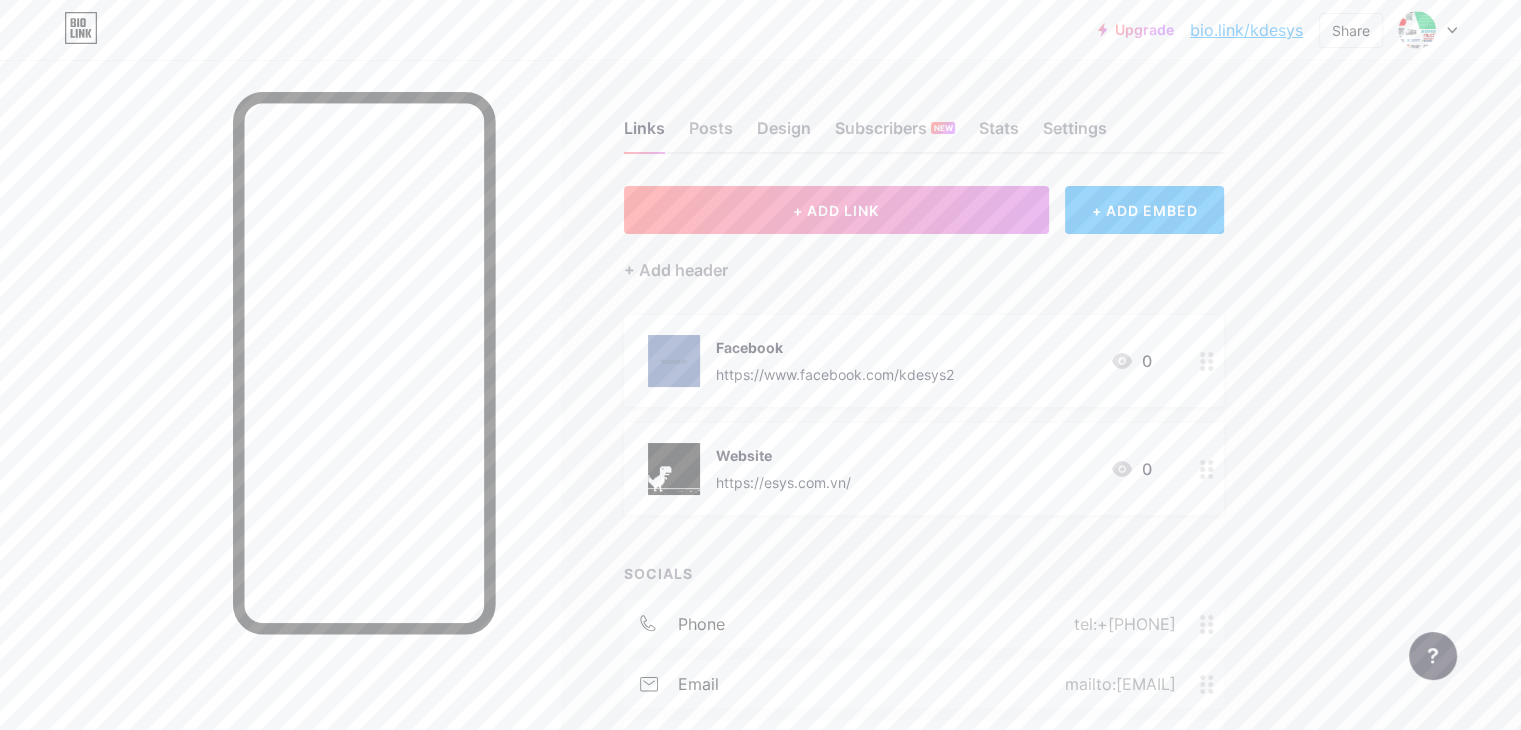 click on "+ ADD EMBED" at bounding box center (1144, 210) 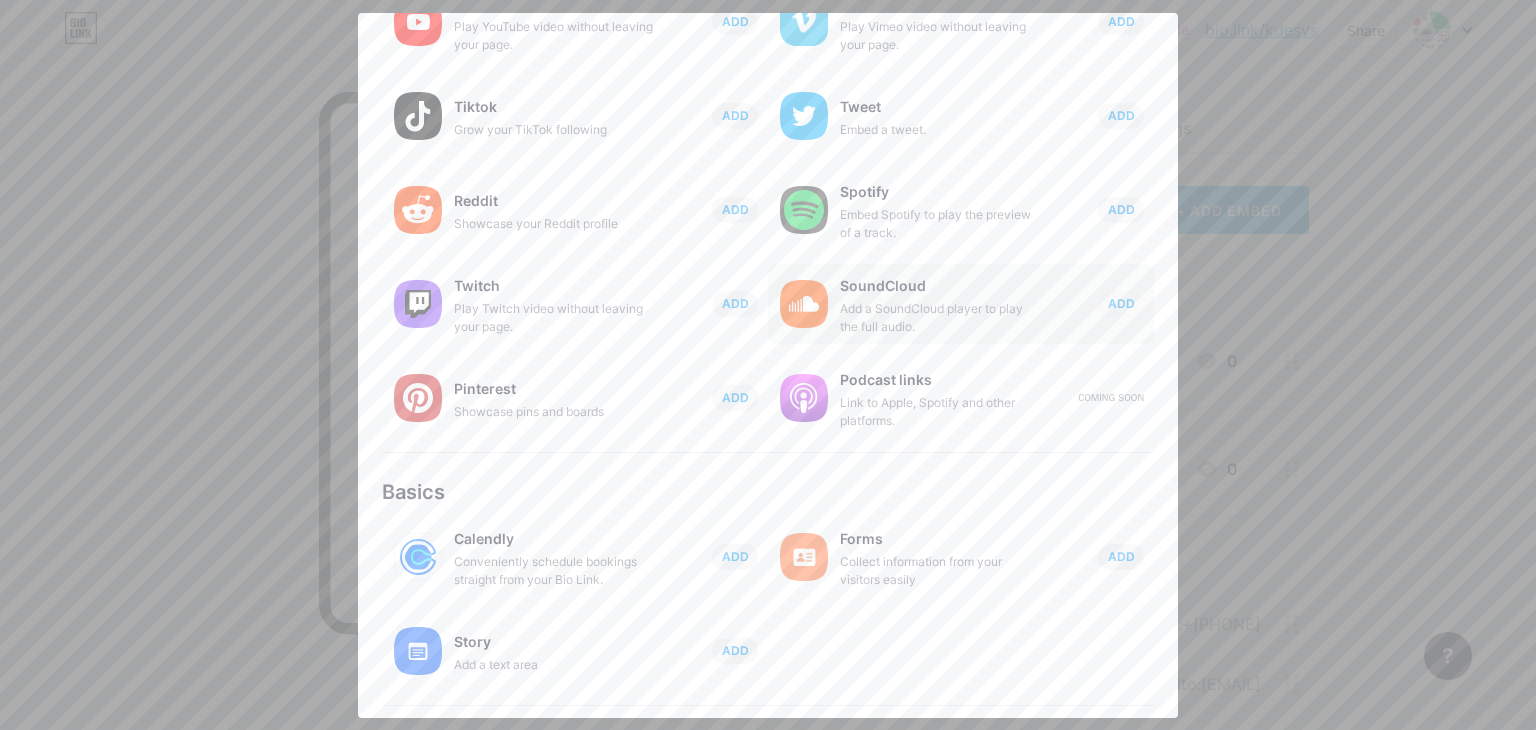 scroll, scrollTop: 0, scrollLeft: 0, axis: both 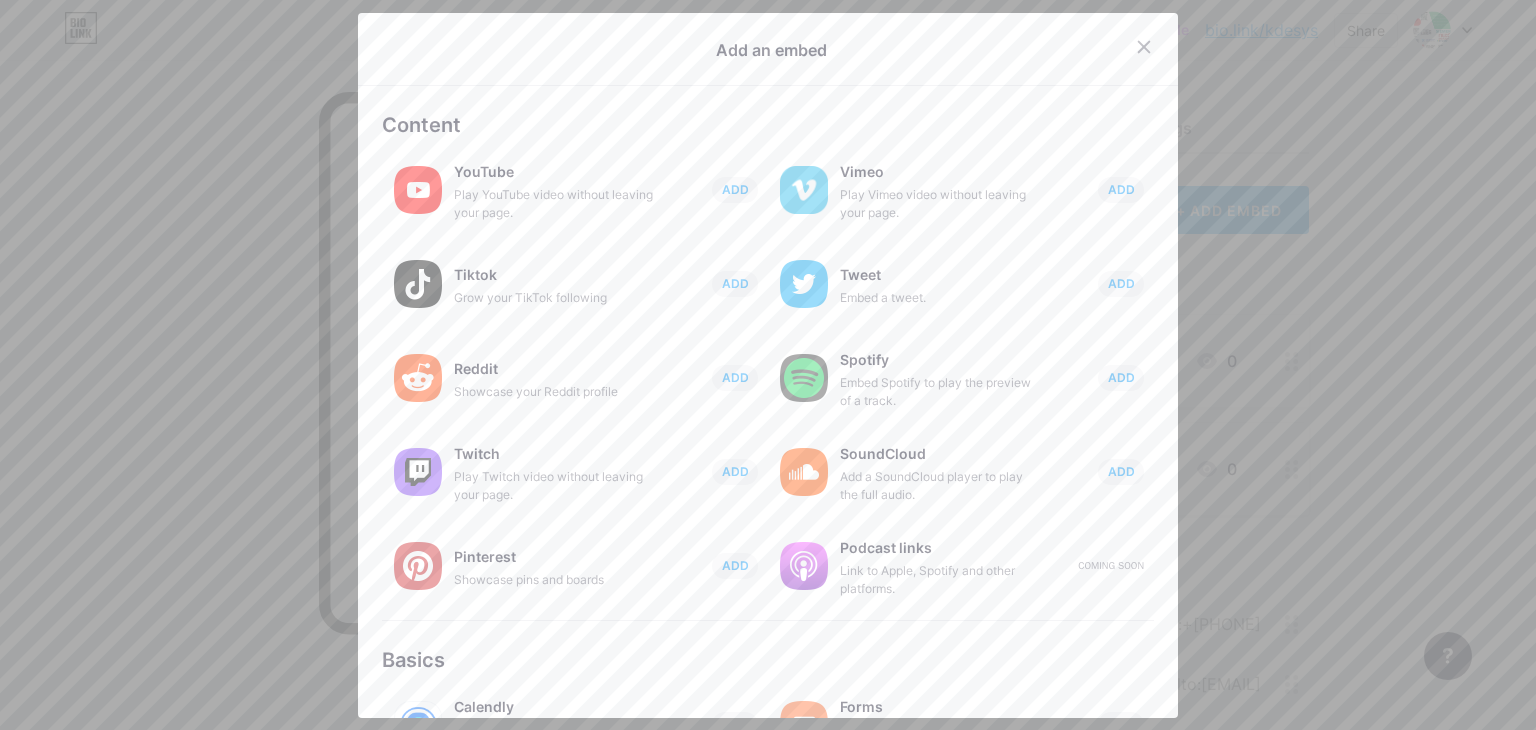 drag, startPoint x: 1122, startPoint y: 61, endPoint x: 1131, endPoint y: 52, distance: 12.727922 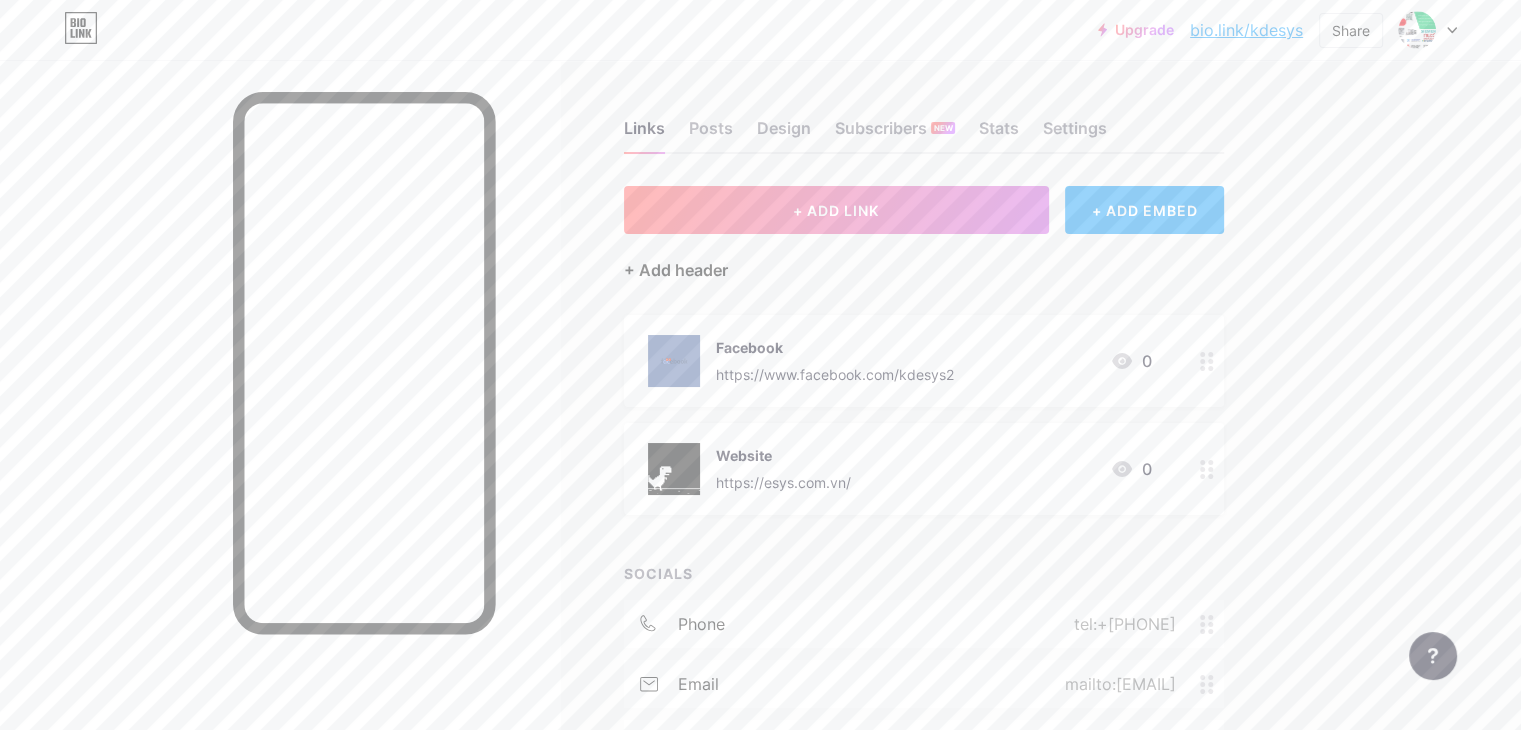 click on "+ Add header" at bounding box center (676, 270) 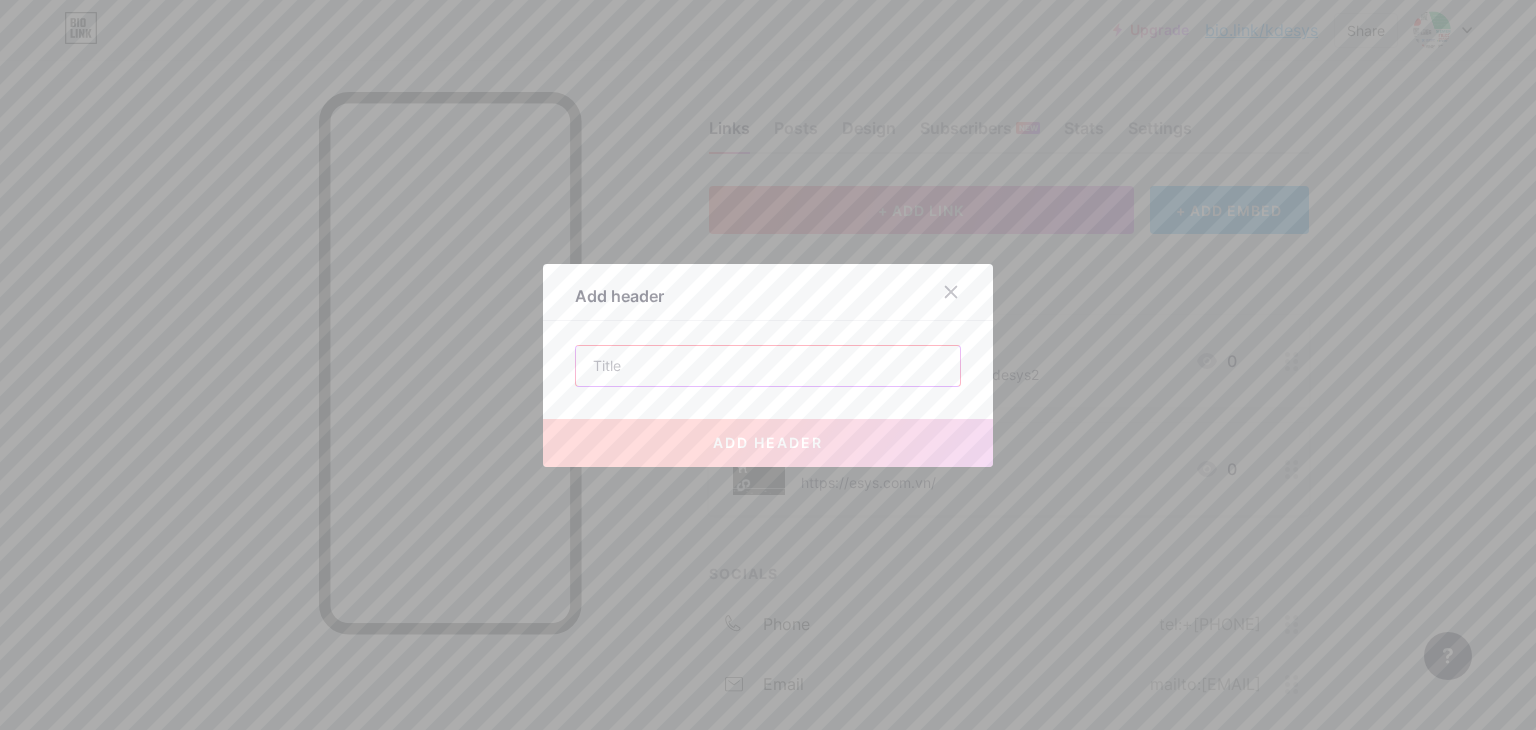 click at bounding box center [768, 366] 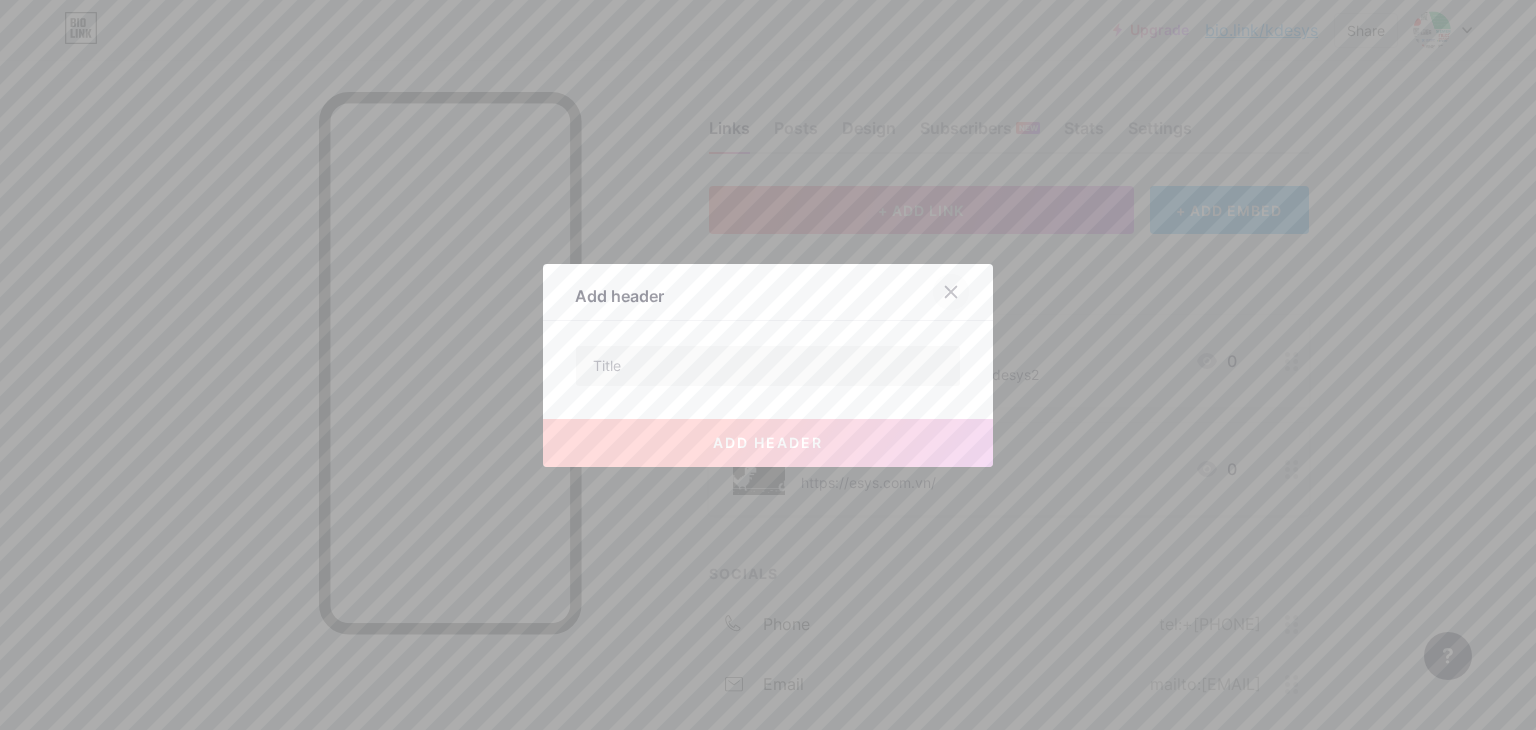 click 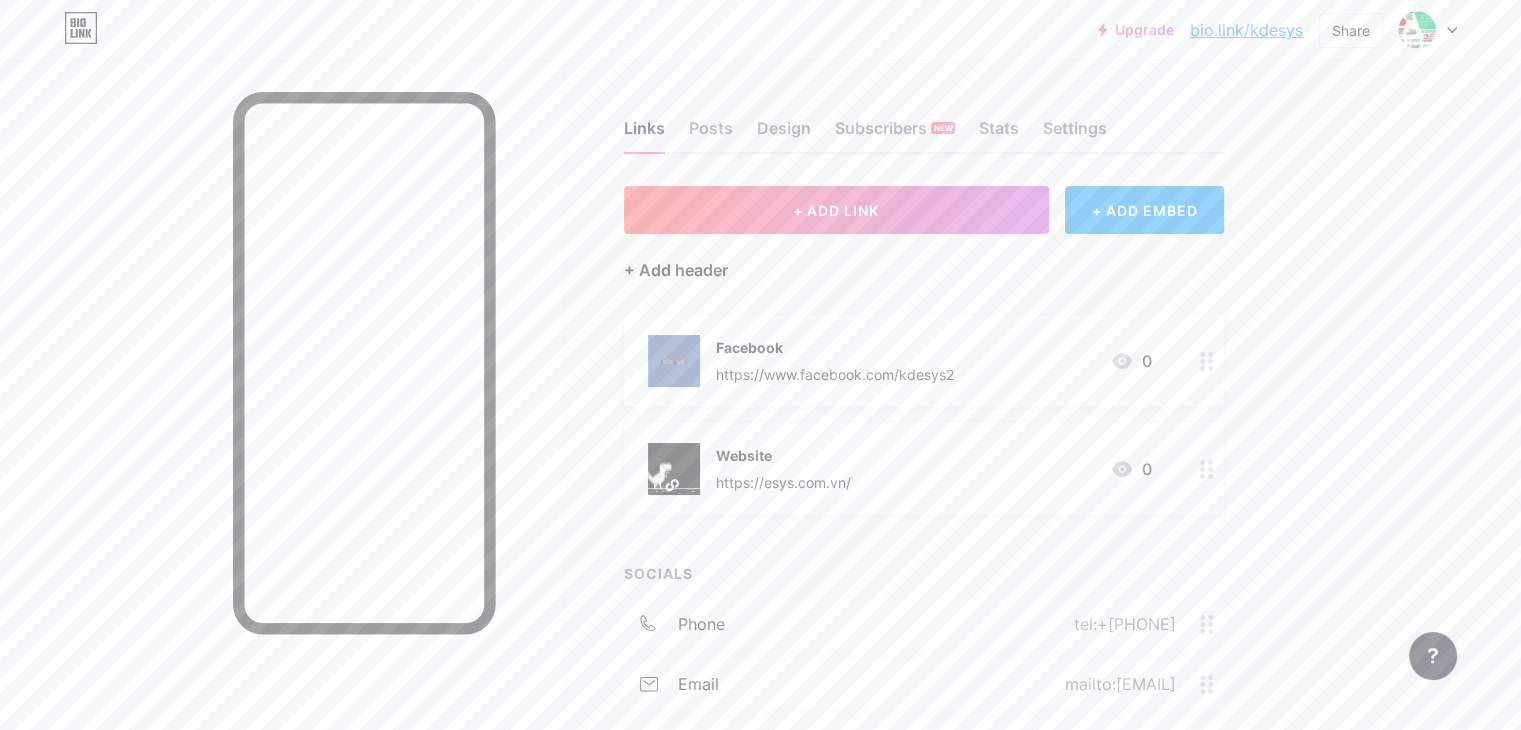 click on "+ Add header" at bounding box center (676, 270) 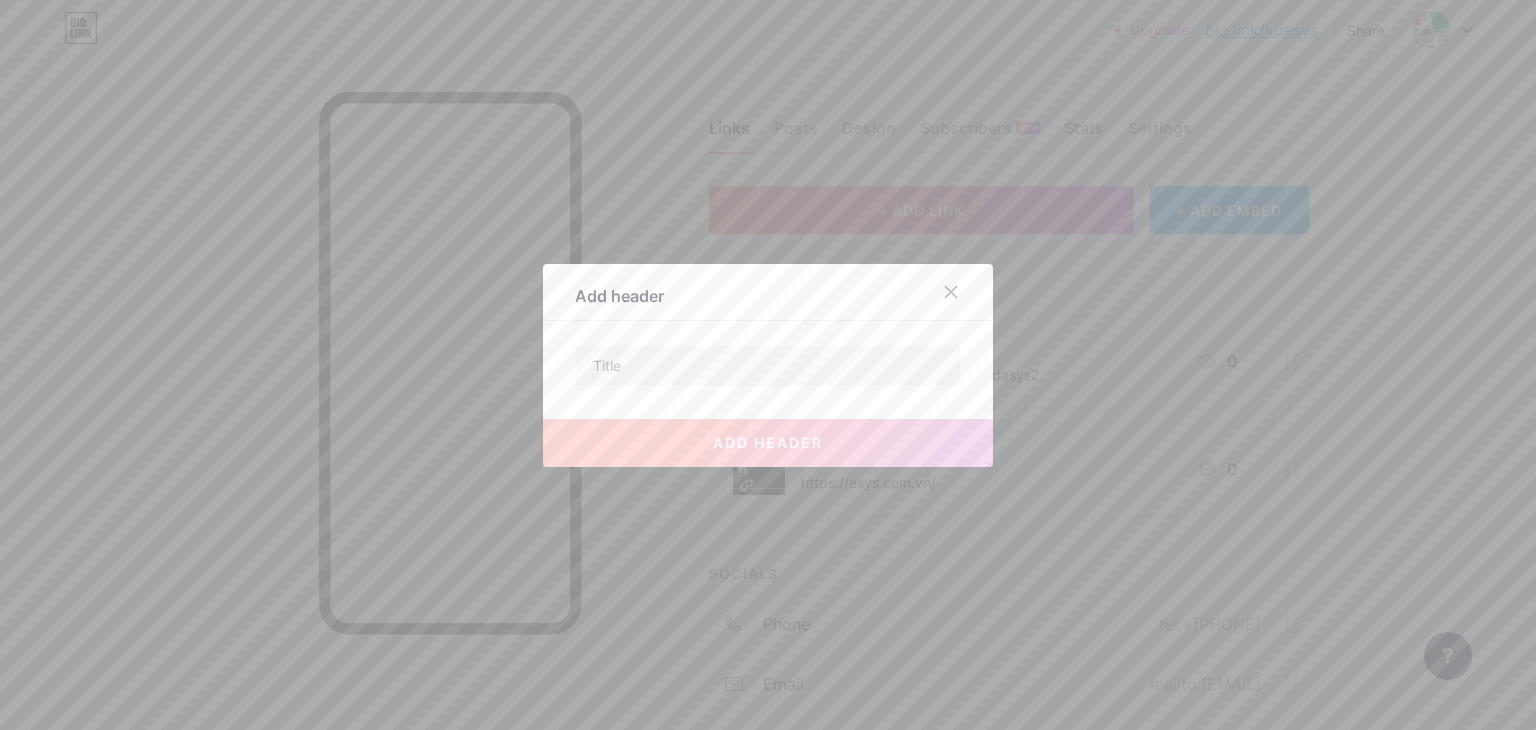 click at bounding box center [951, 292] 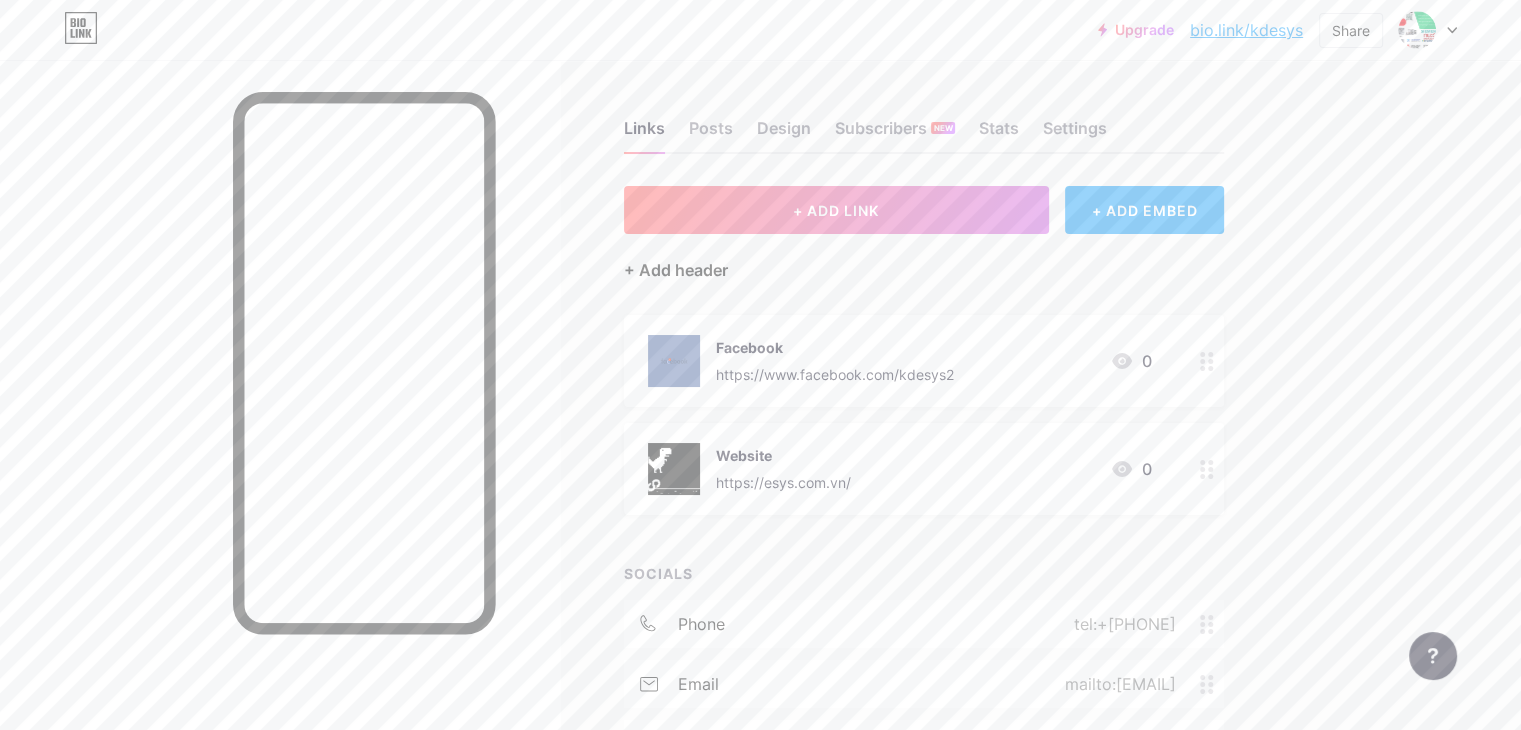 click on "+ Add header" at bounding box center (676, 270) 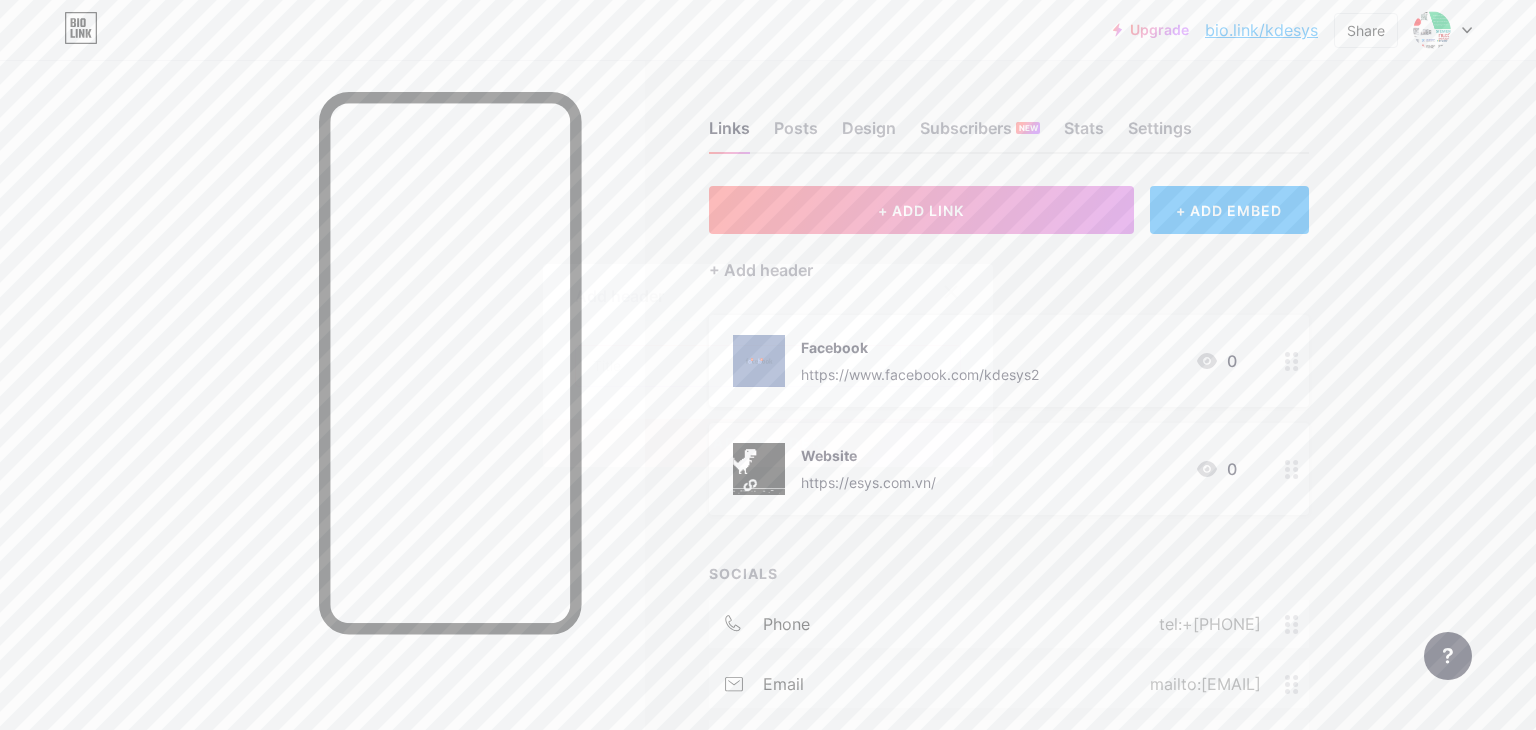 click at bounding box center [768, 366] 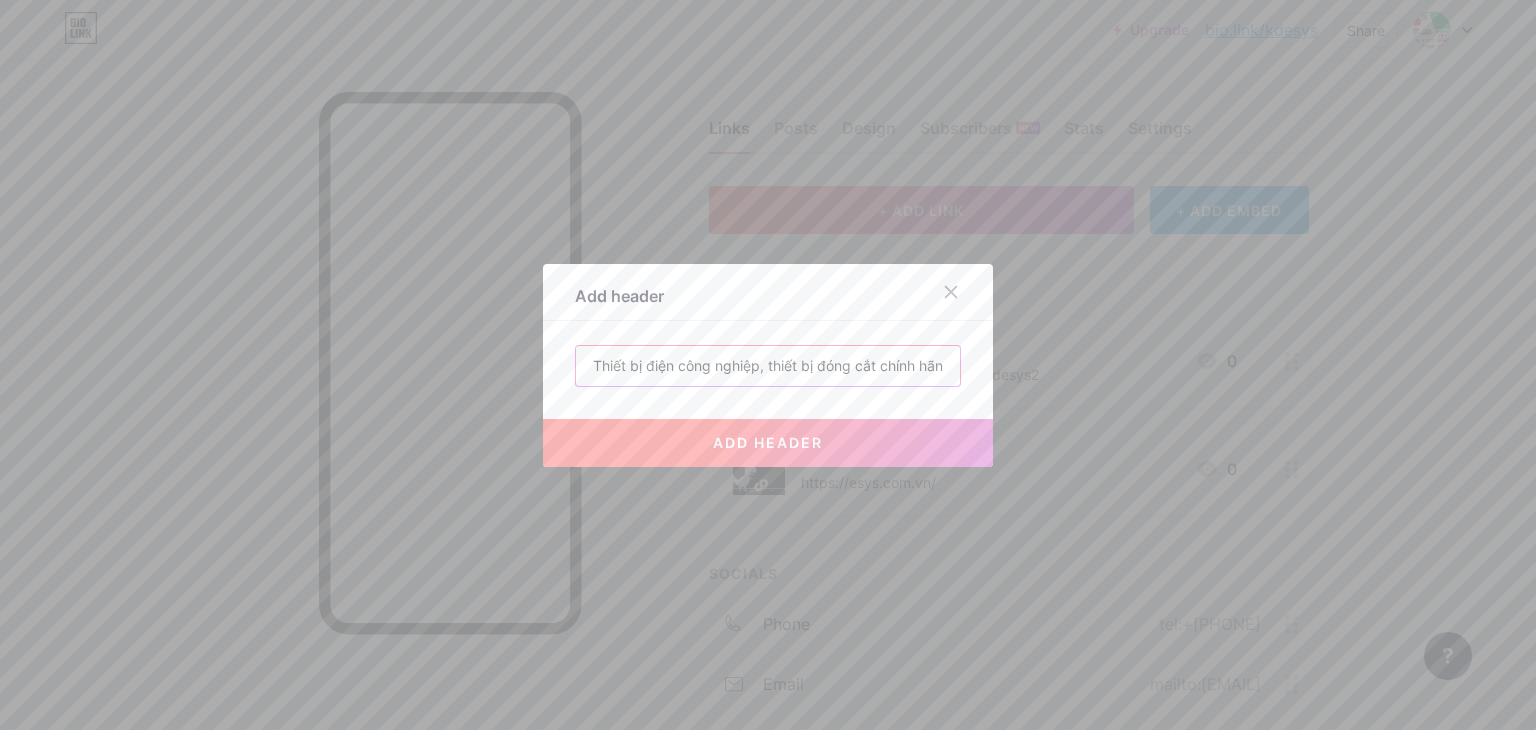 type on "Thiết bị điện công nghiệp, thiết bị đóng cắt chính hãng" 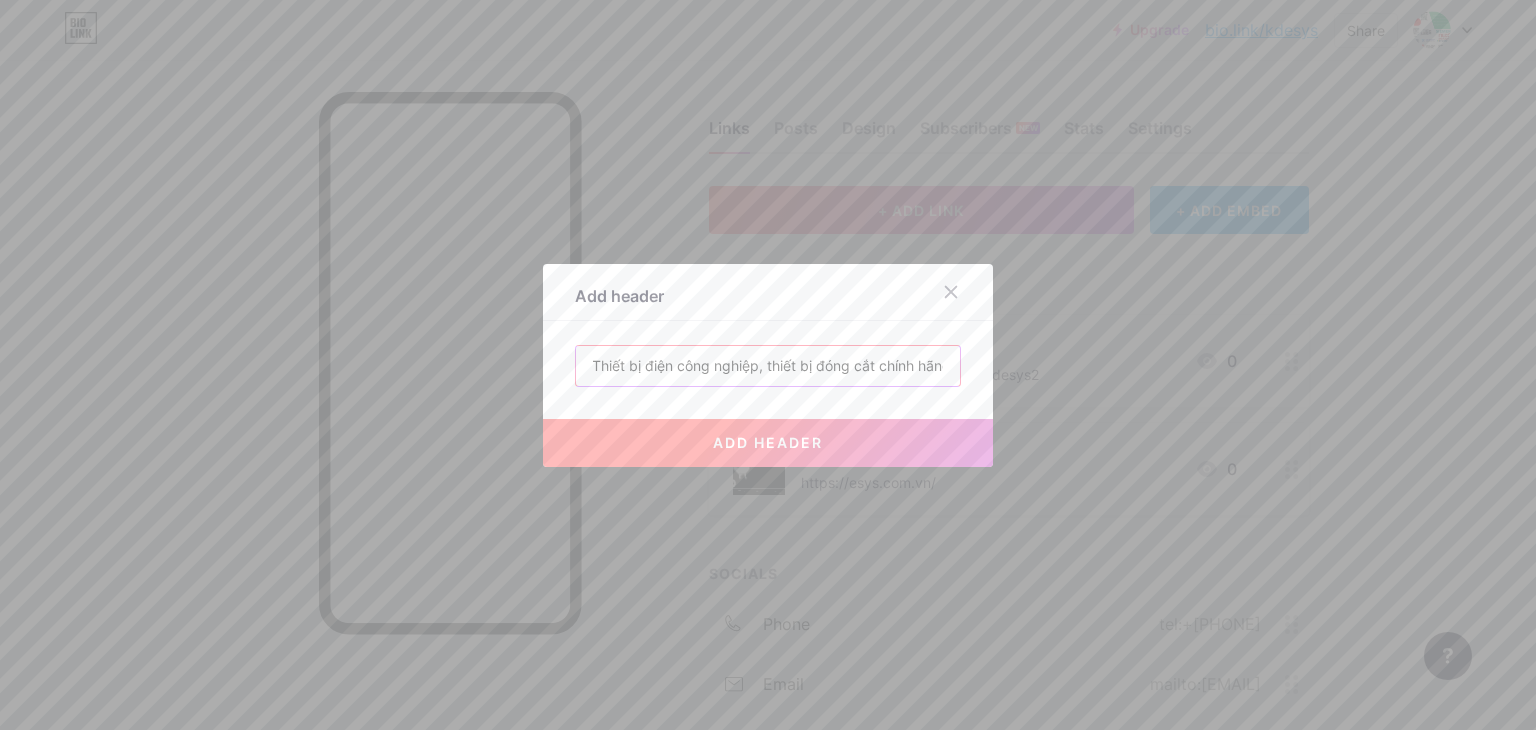 scroll, scrollTop: 0, scrollLeft: 10, axis: horizontal 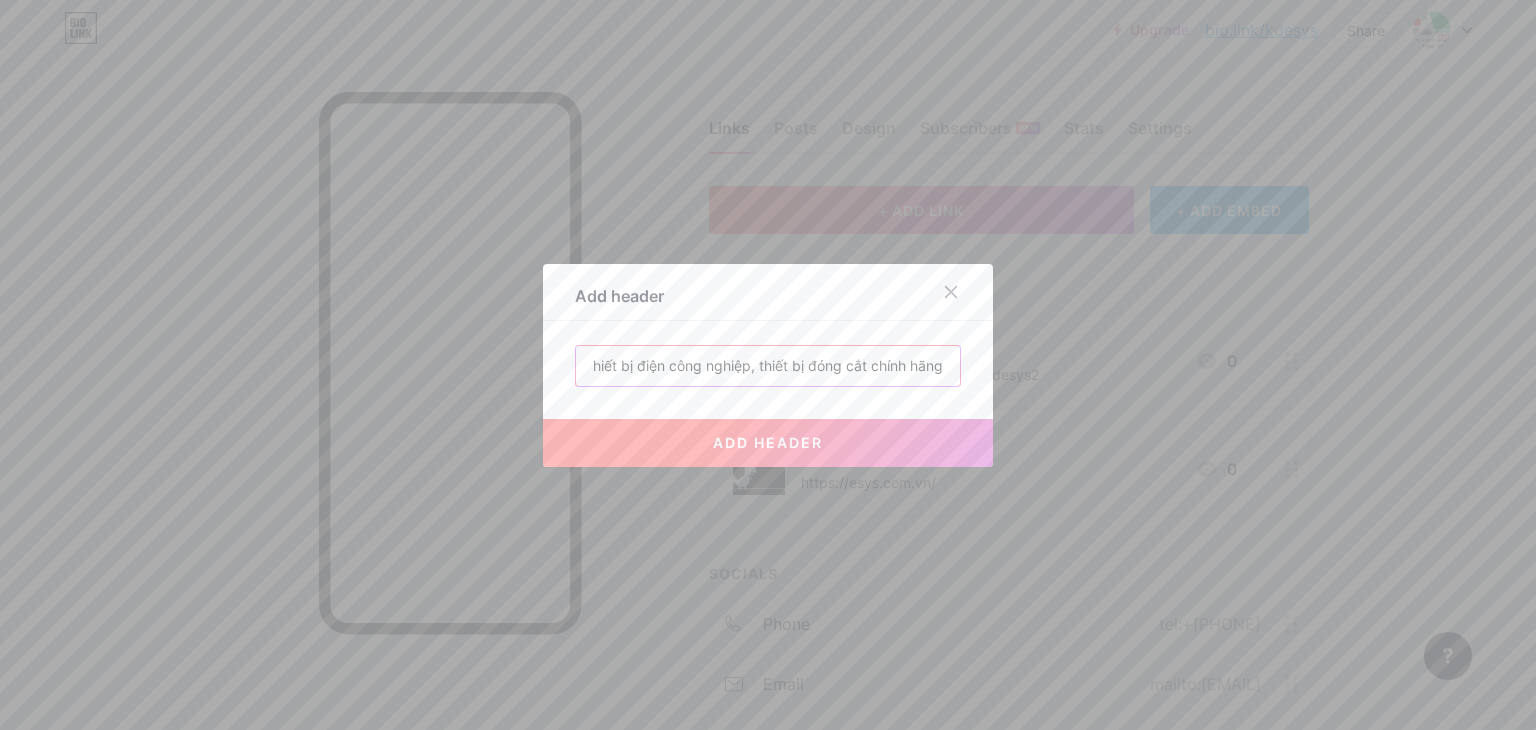 type 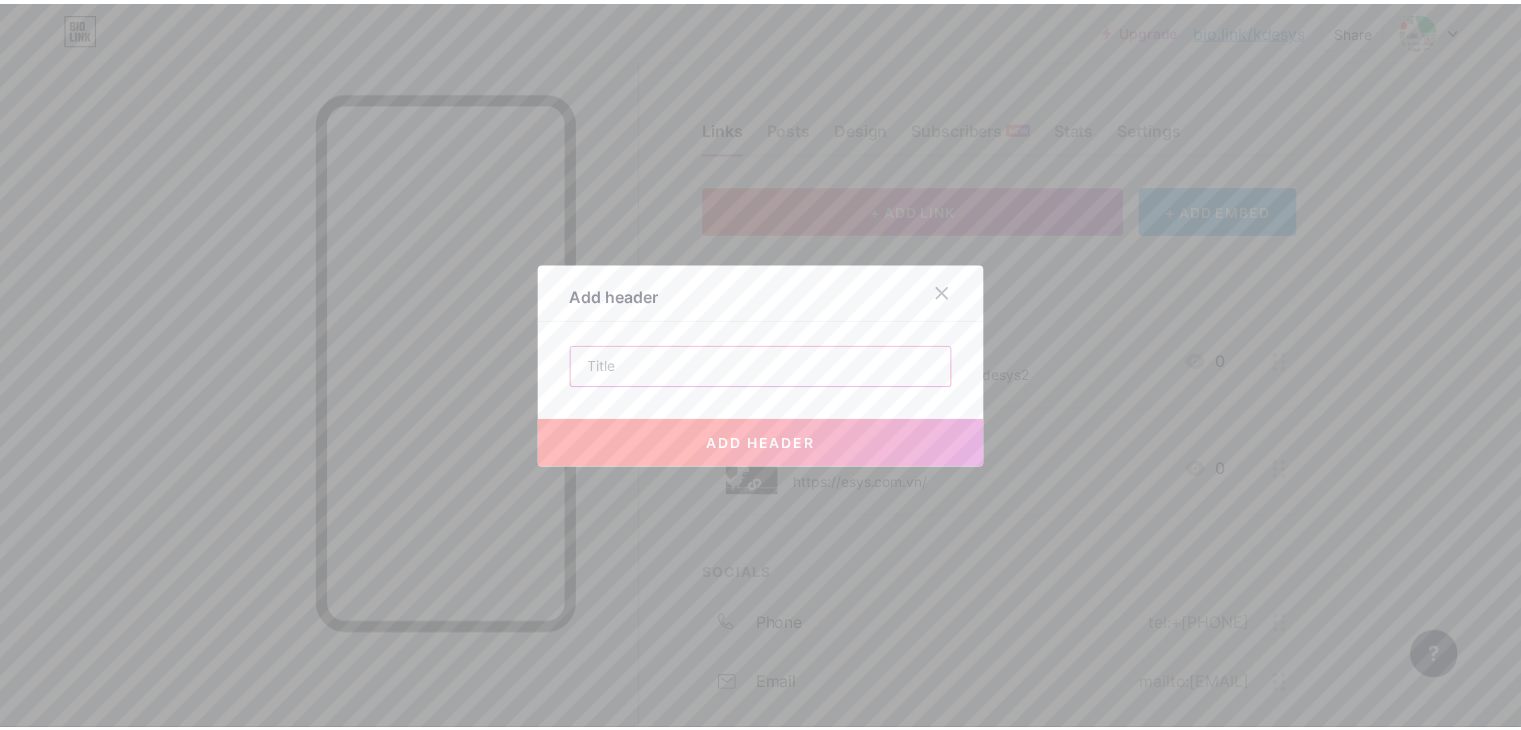 scroll, scrollTop: 0, scrollLeft: 0, axis: both 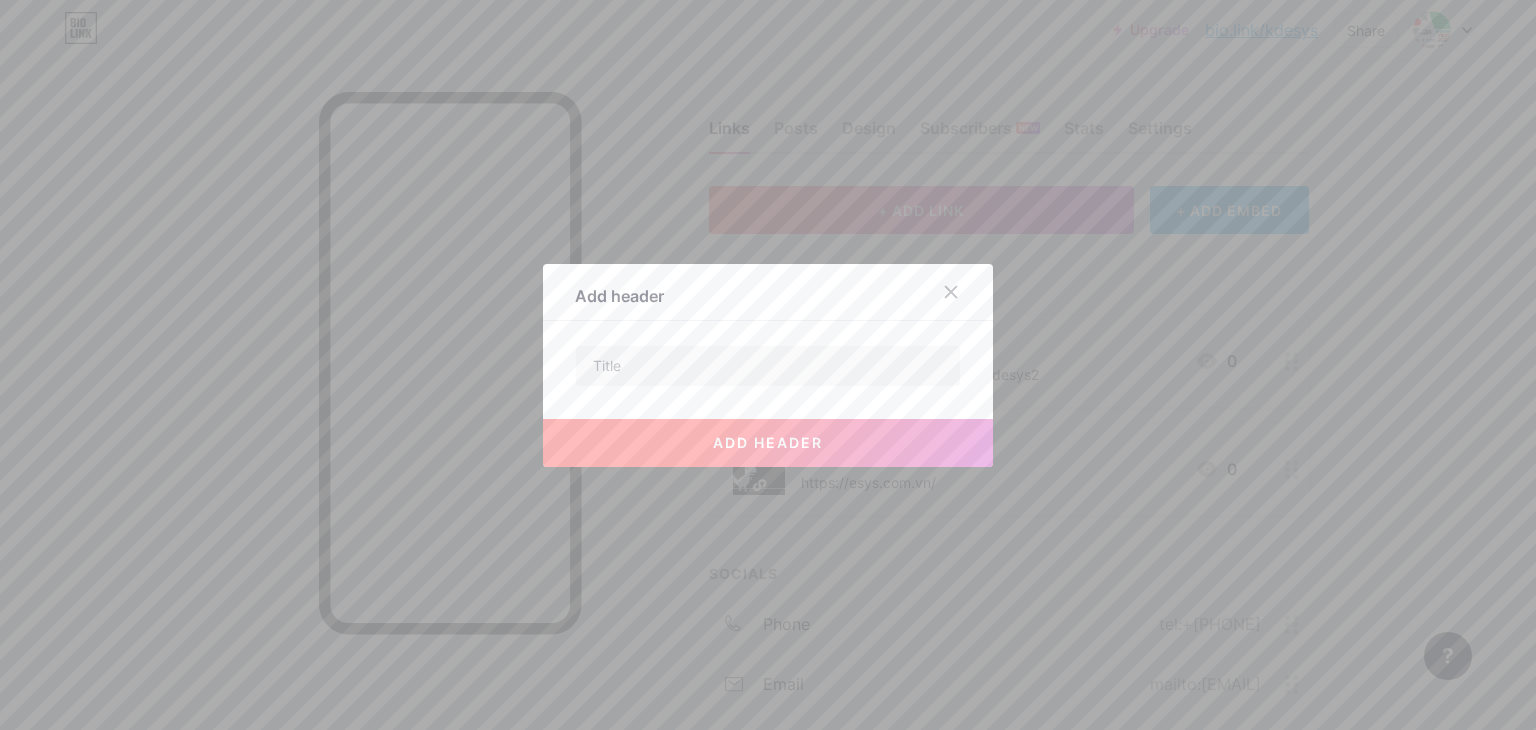 click 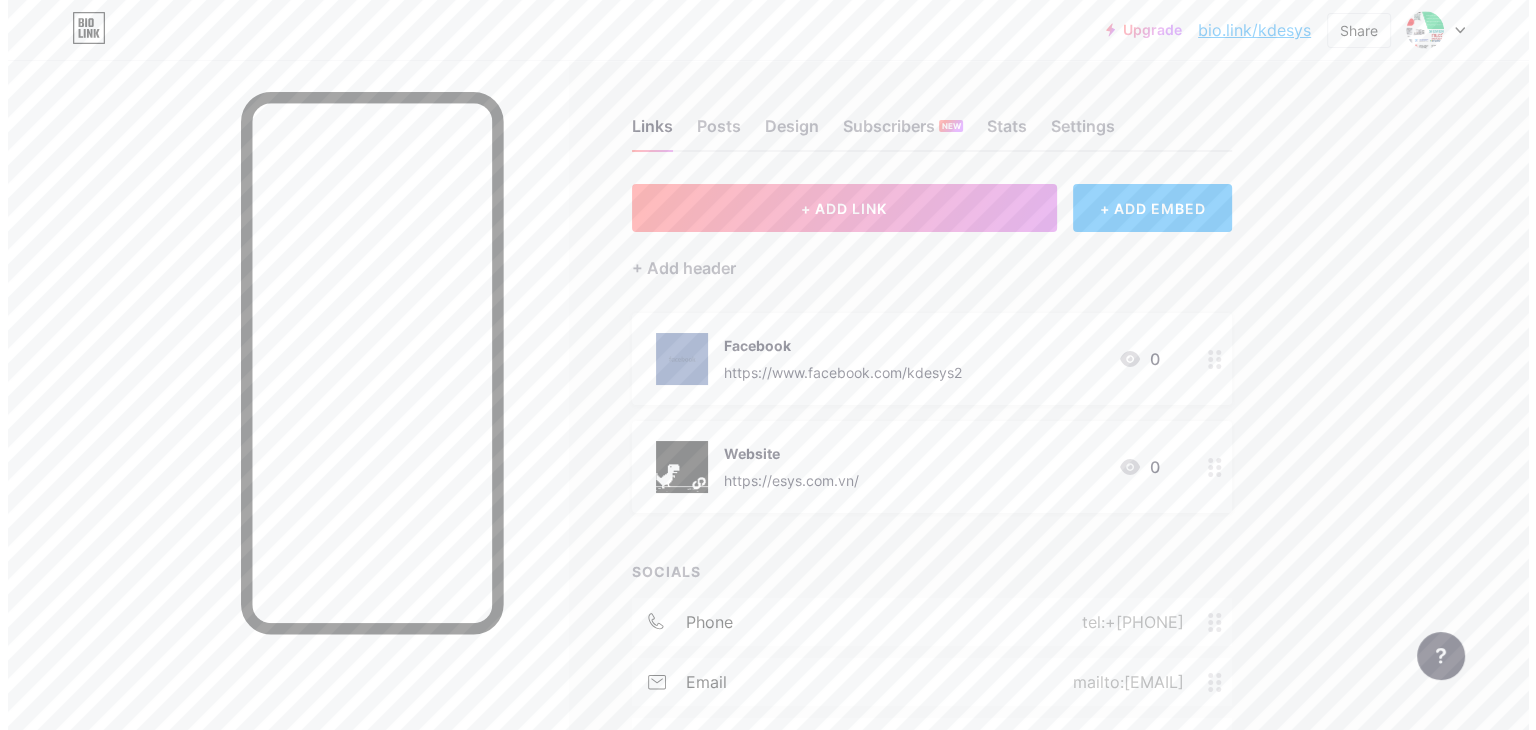 scroll, scrollTop: 0, scrollLeft: 0, axis: both 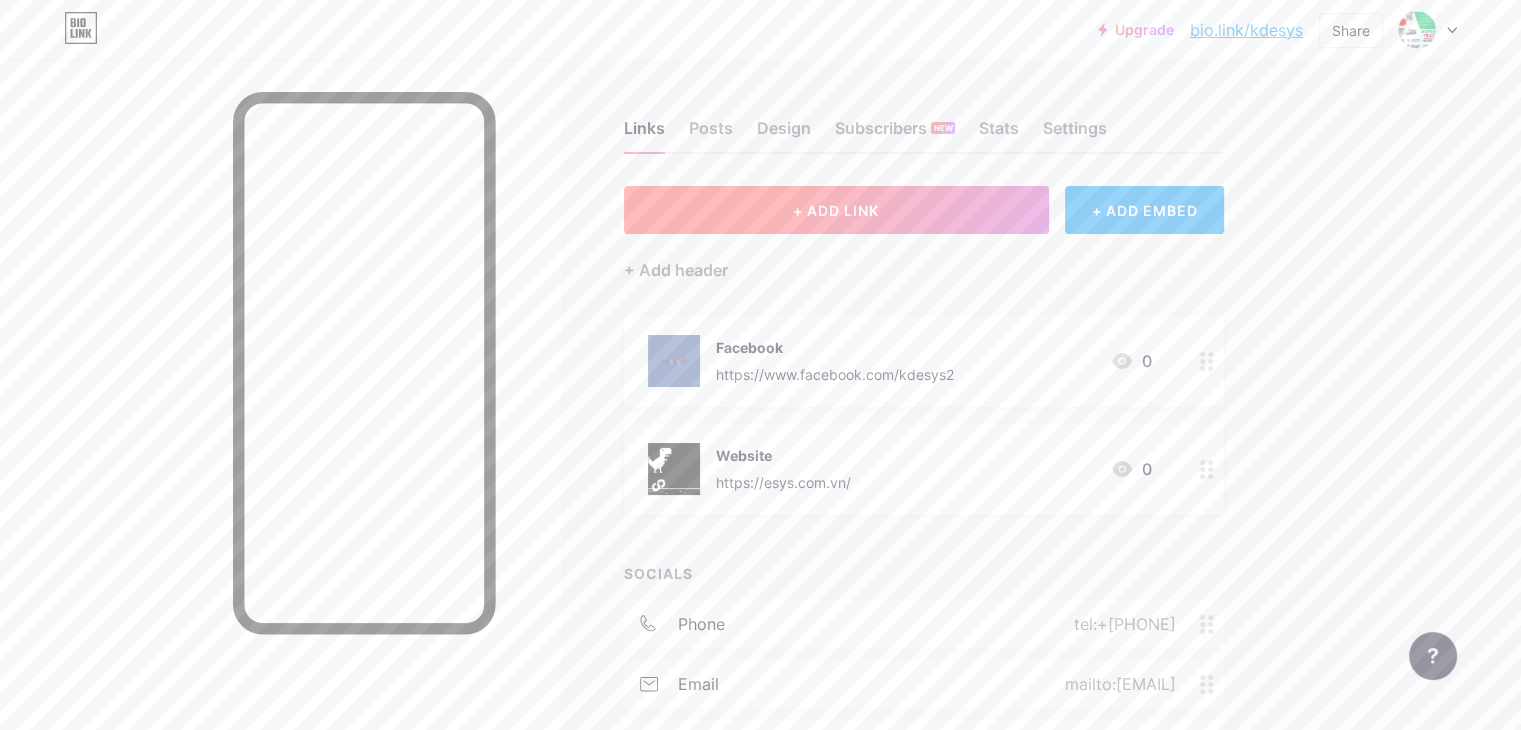 click on "+ ADD LINK" at bounding box center (836, 210) 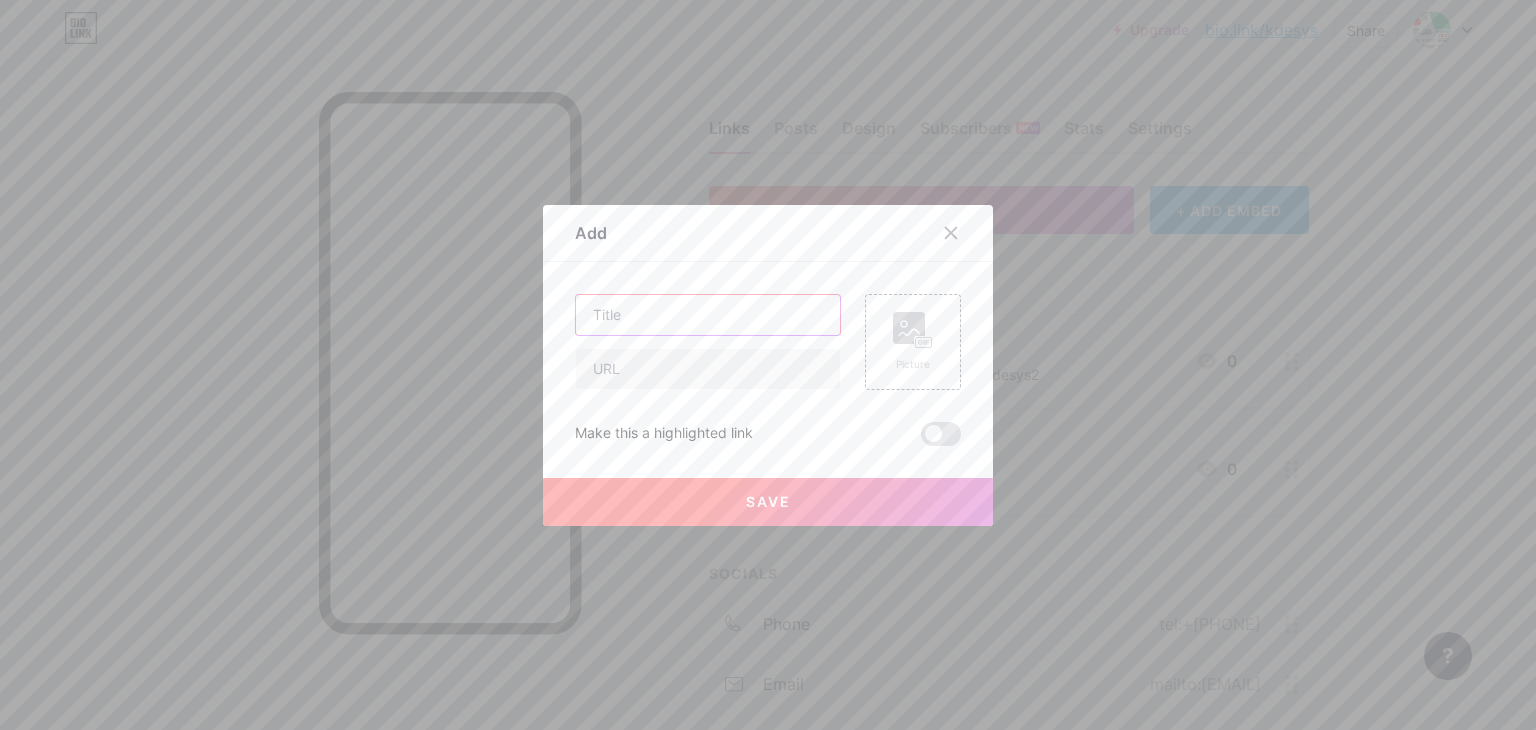 click at bounding box center (708, 315) 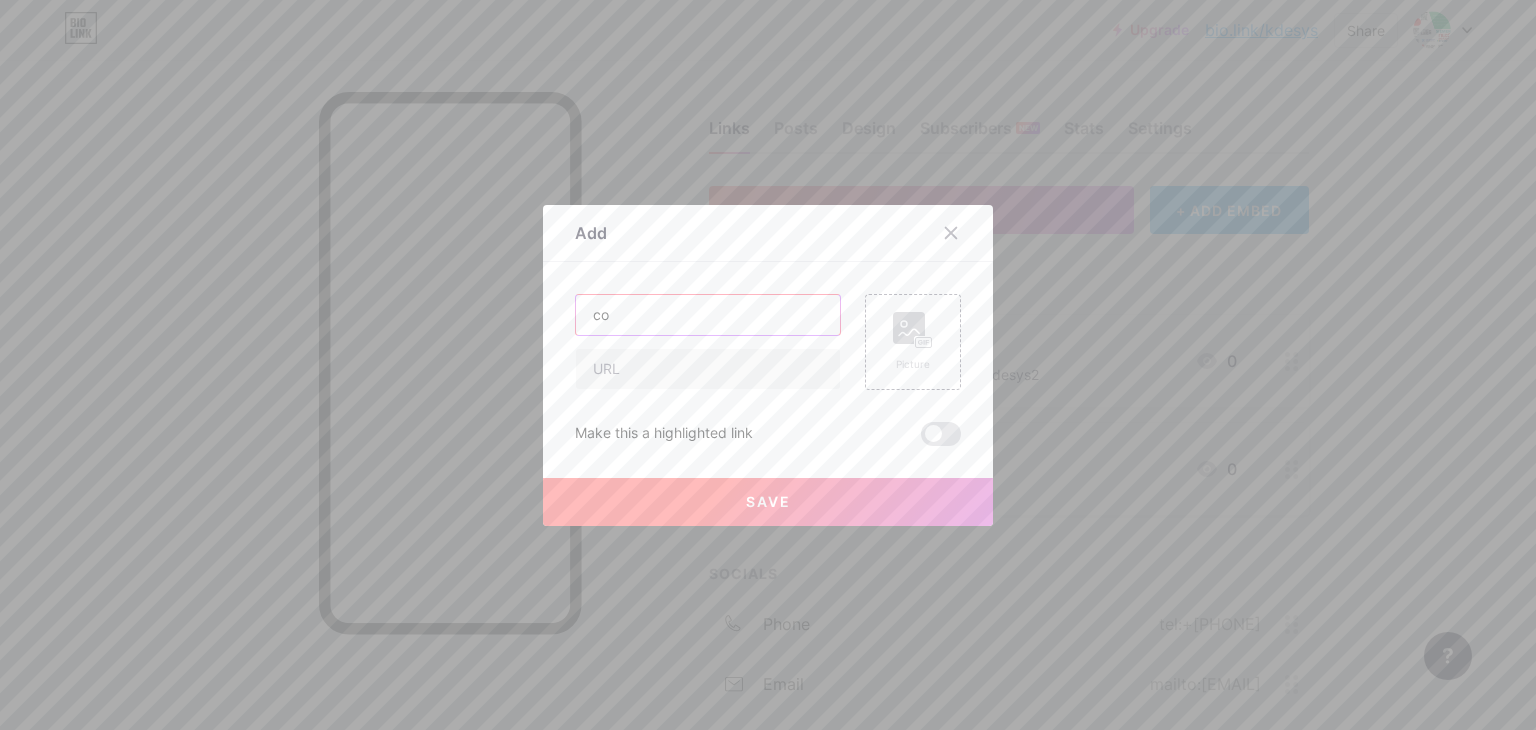 type on "c" 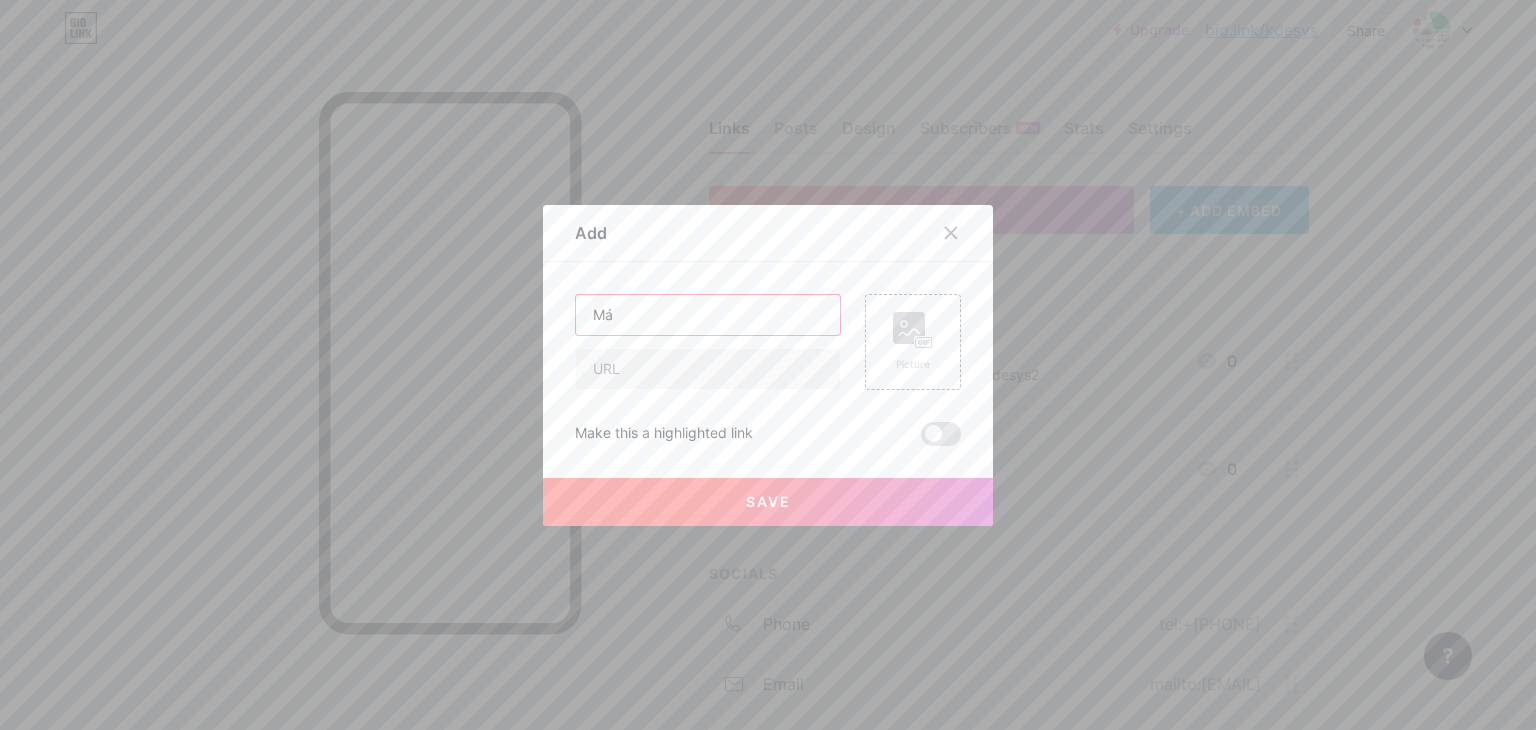 type on "M" 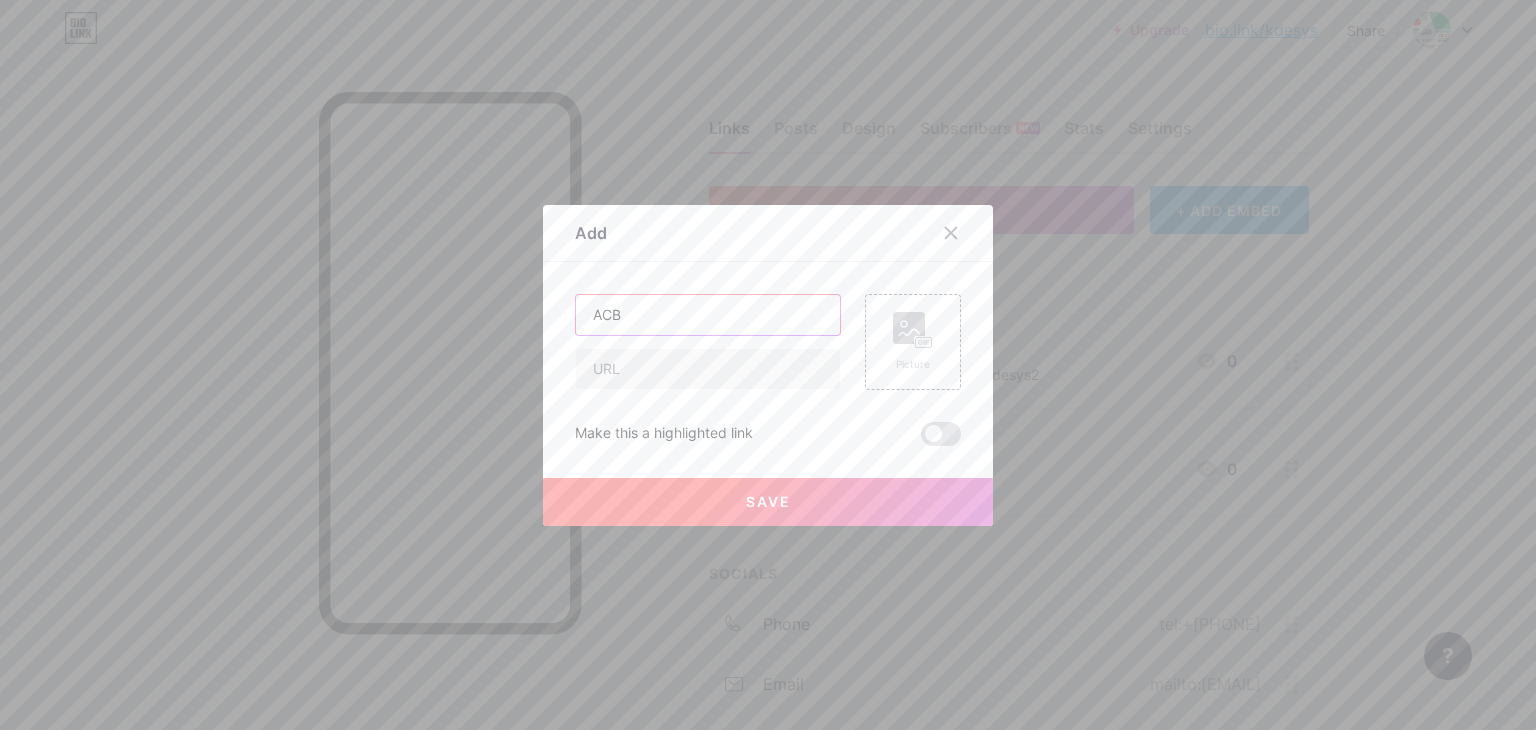 type on "ACB" 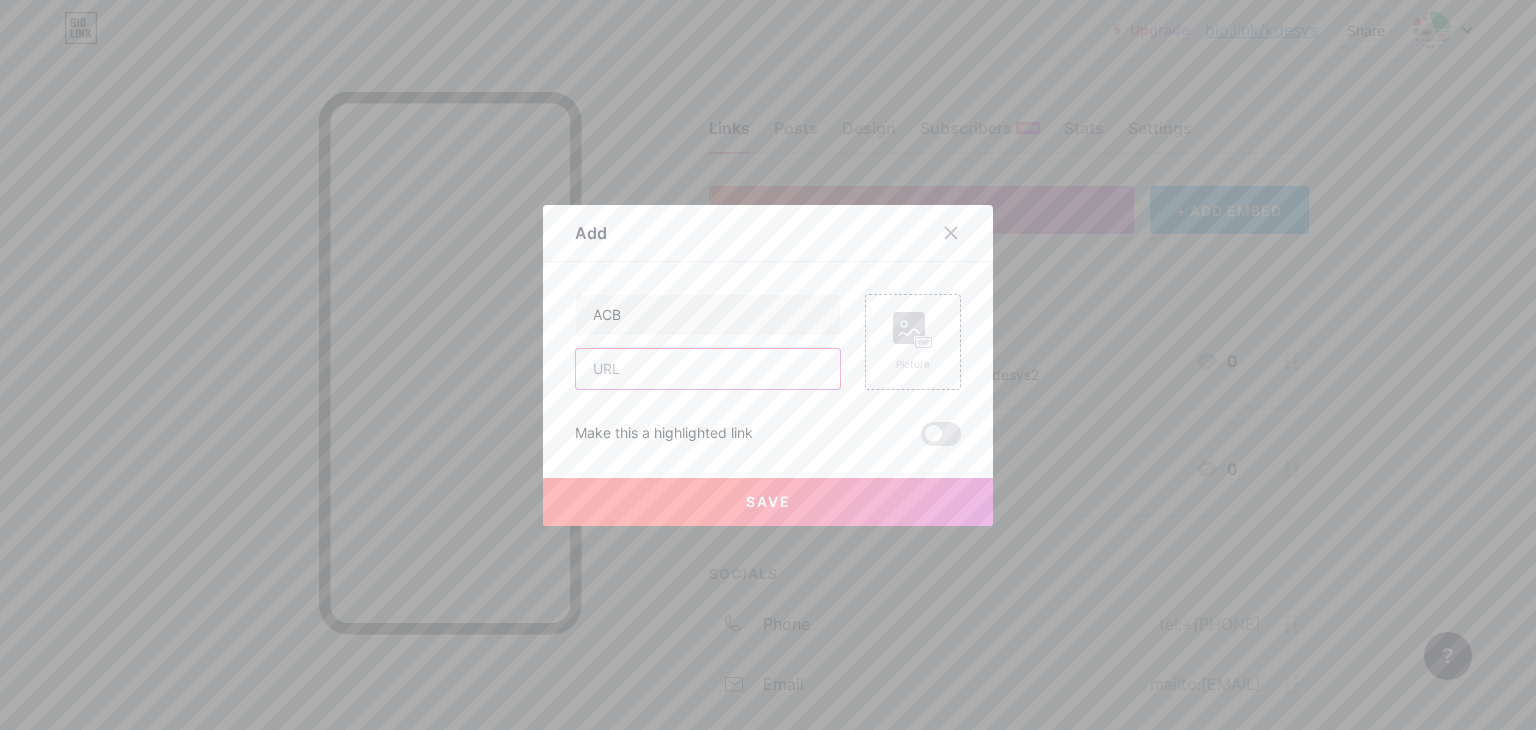 click at bounding box center (708, 369) 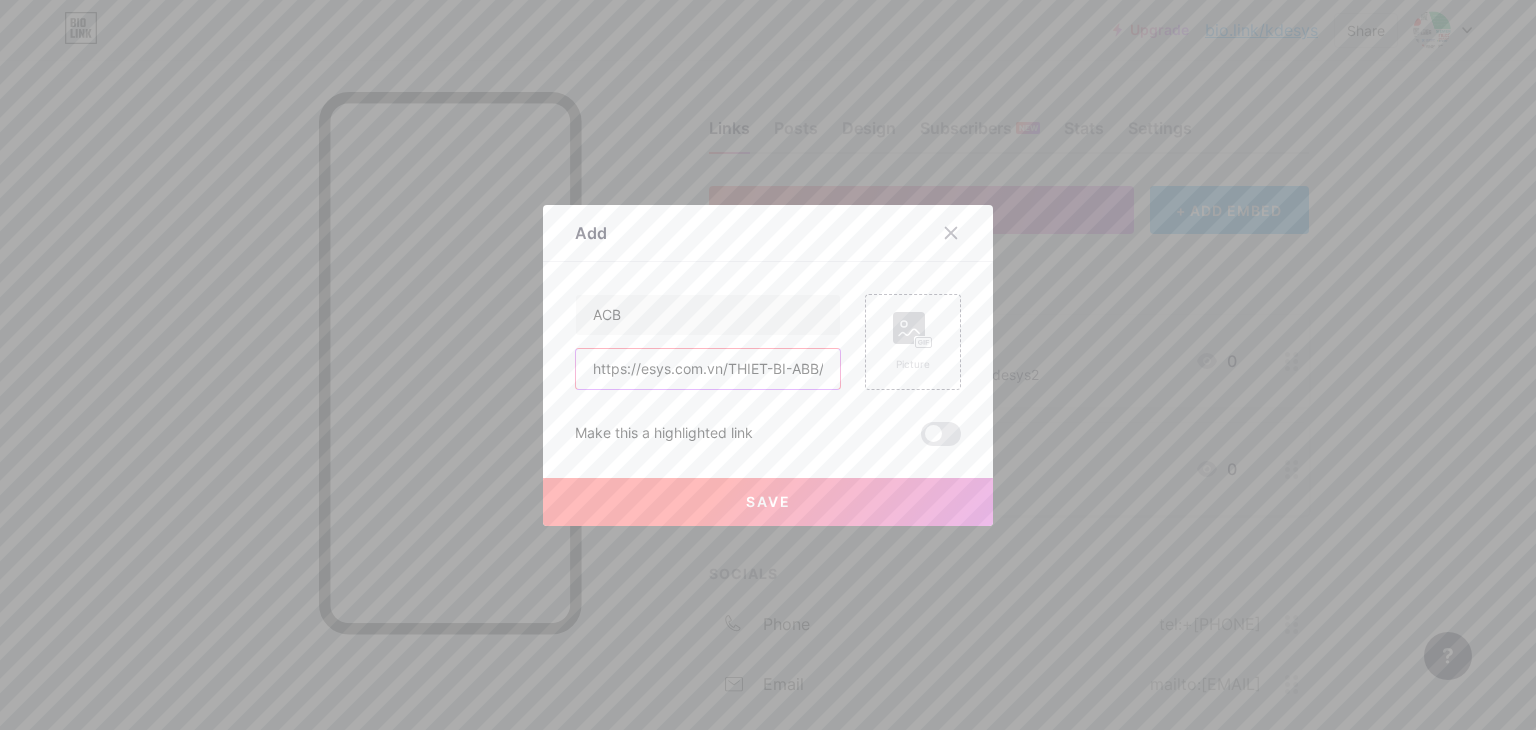 scroll, scrollTop: 0, scrollLeft: 175, axis: horizontal 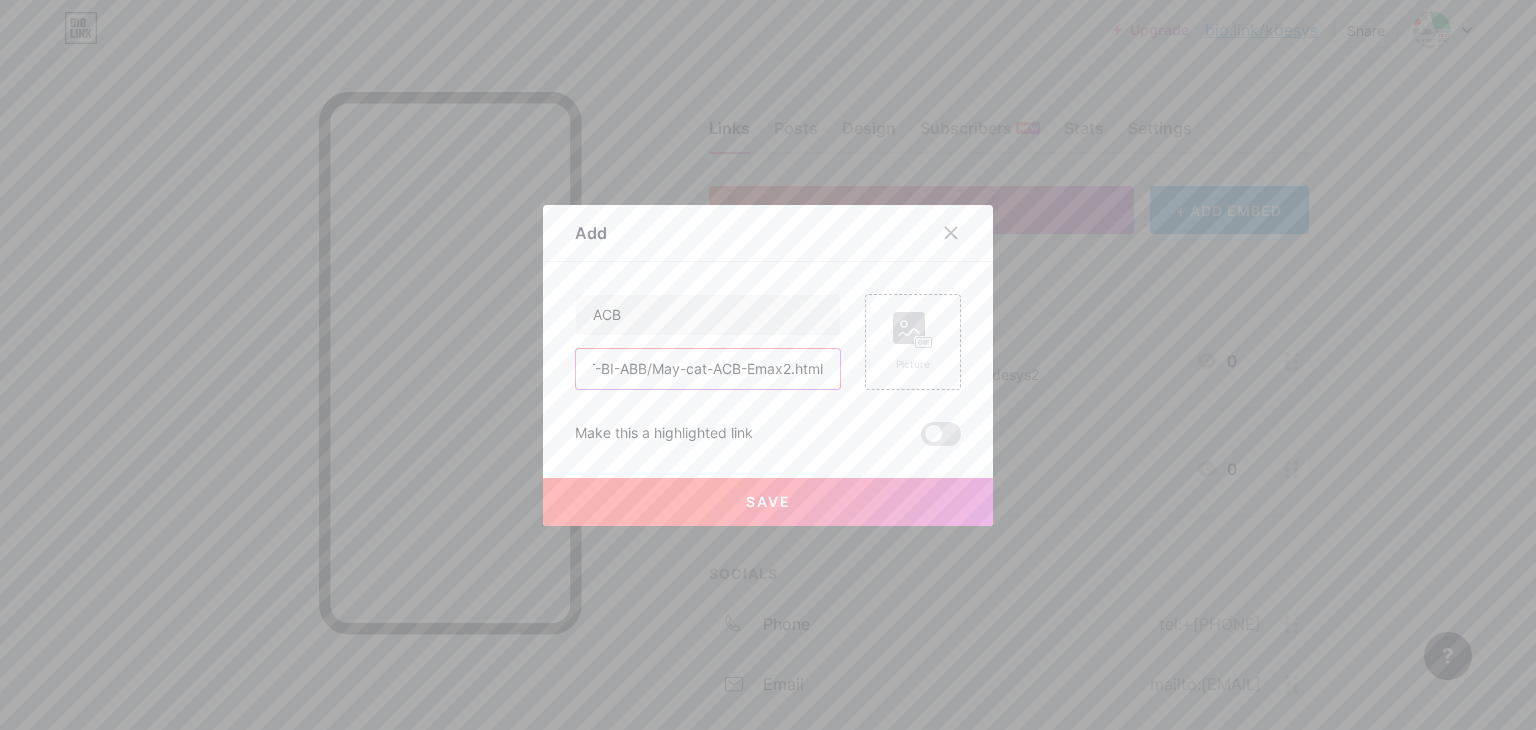type on "https://esys.com.vn/THIET-BI-ABB/May-cat-ACB-Emax2.html" 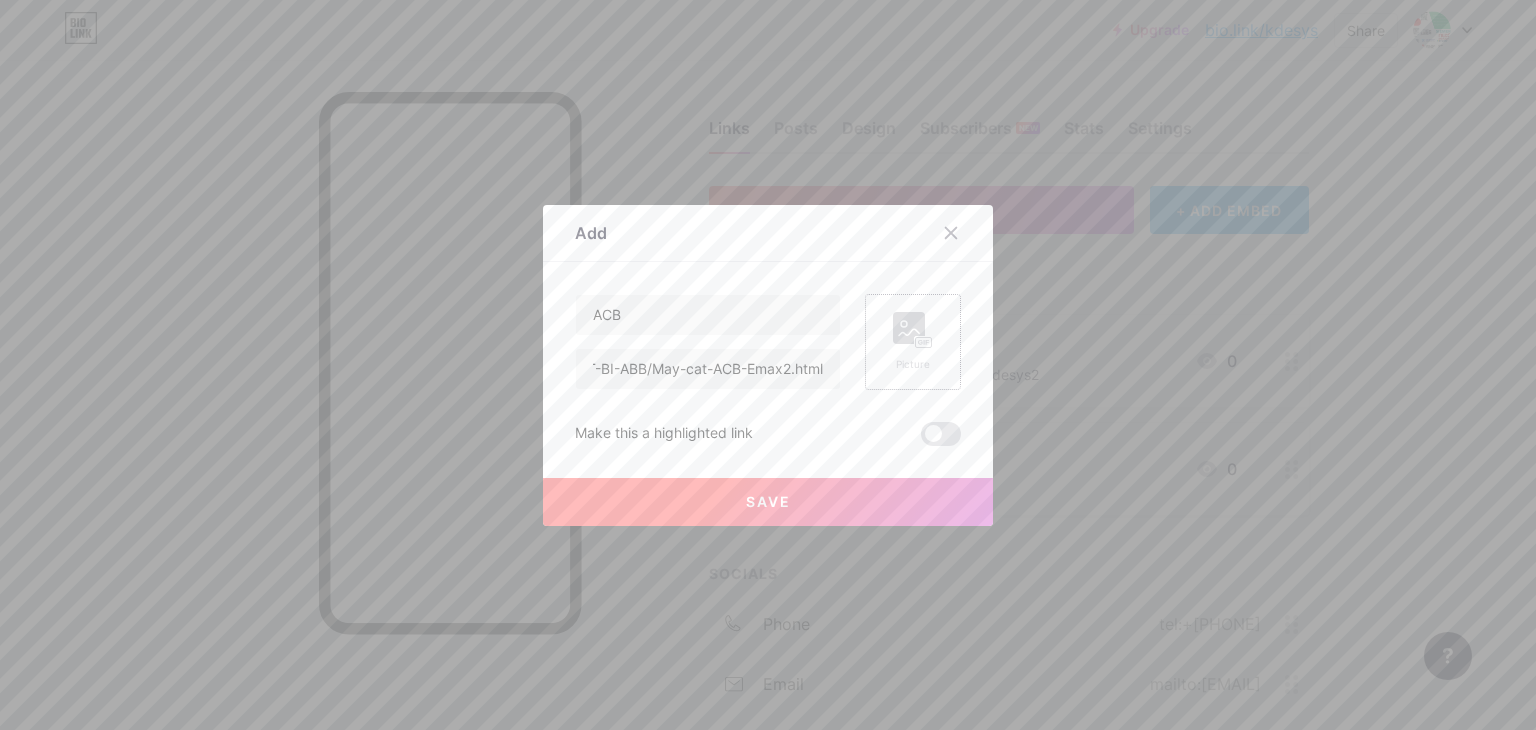 scroll, scrollTop: 0, scrollLeft: 0, axis: both 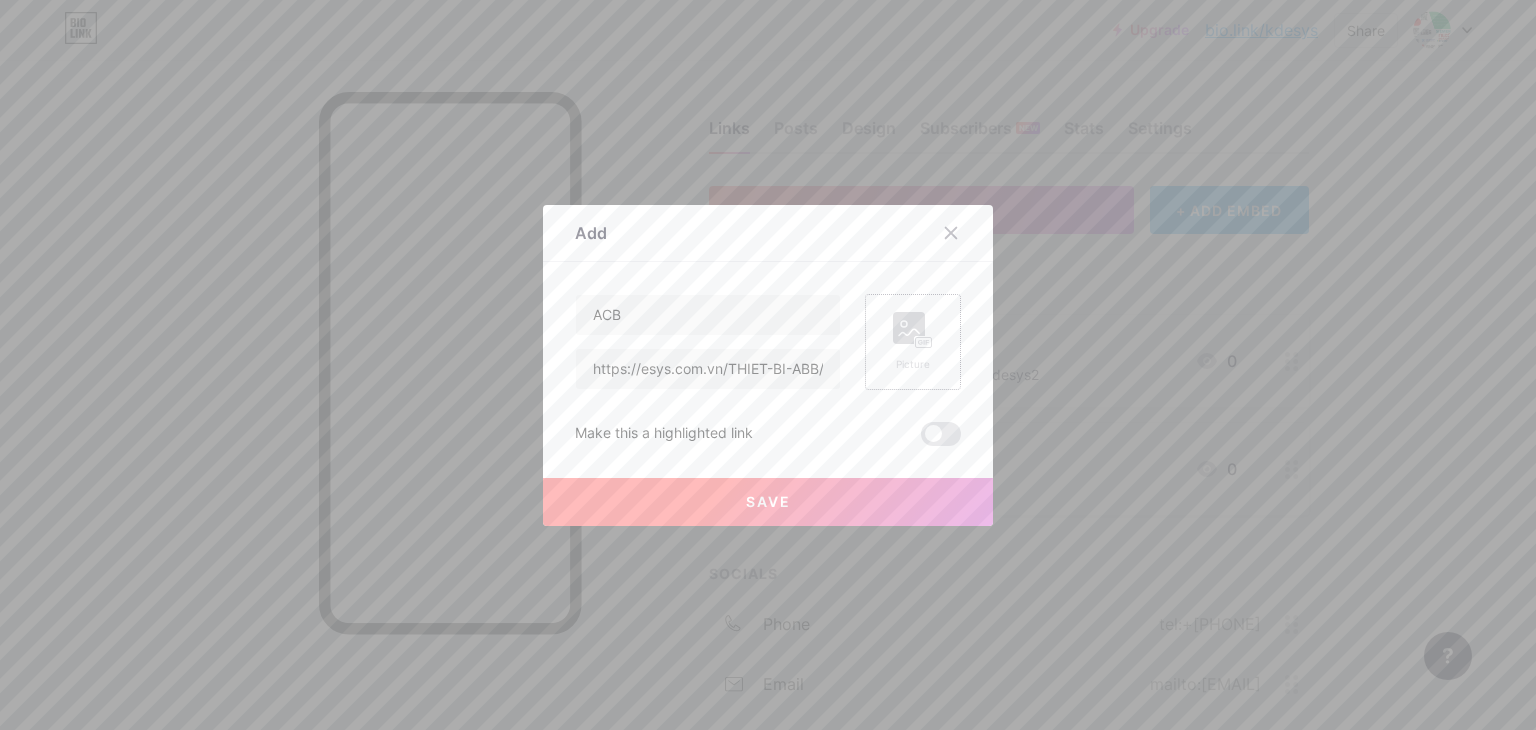click on "Picture" at bounding box center [913, 364] 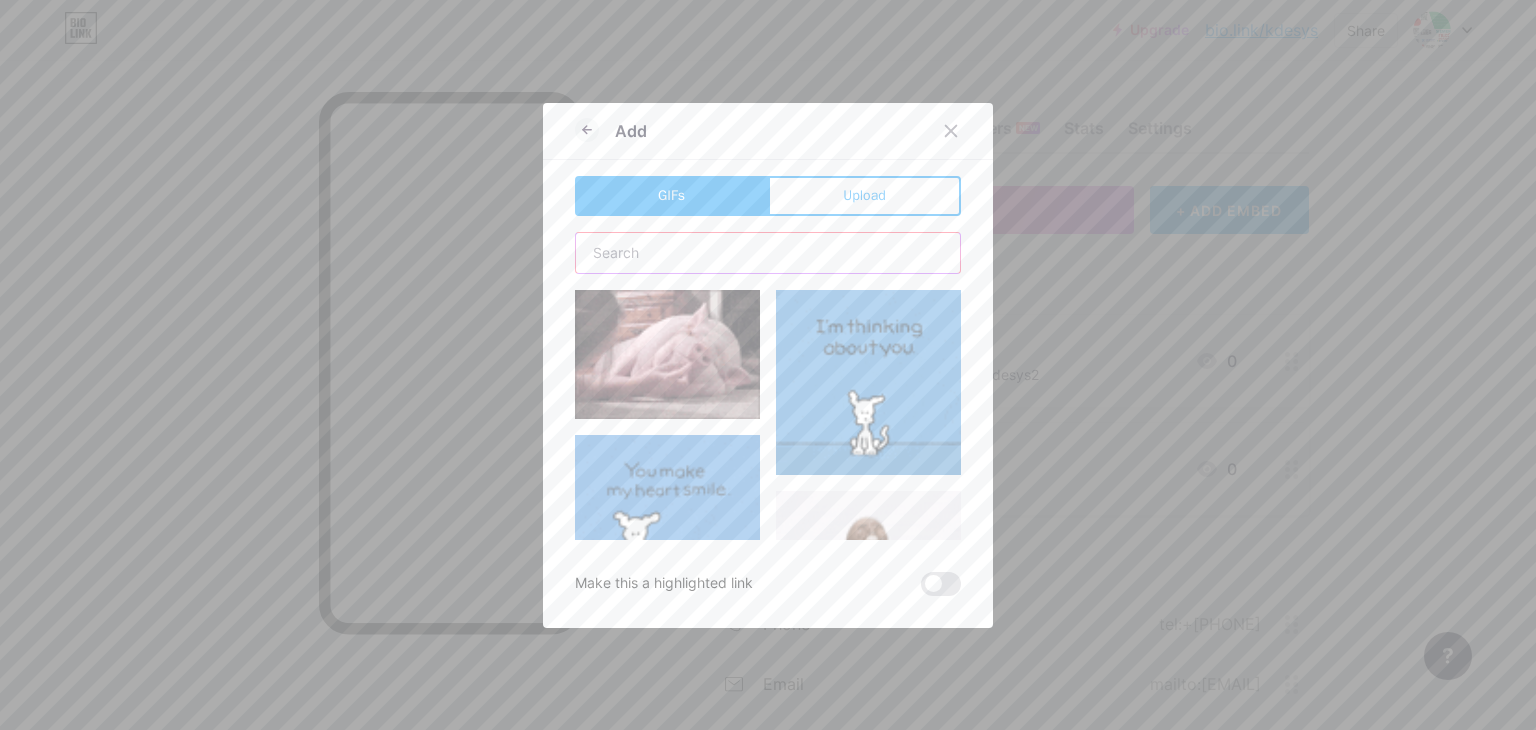 click at bounding box center [768, 253] 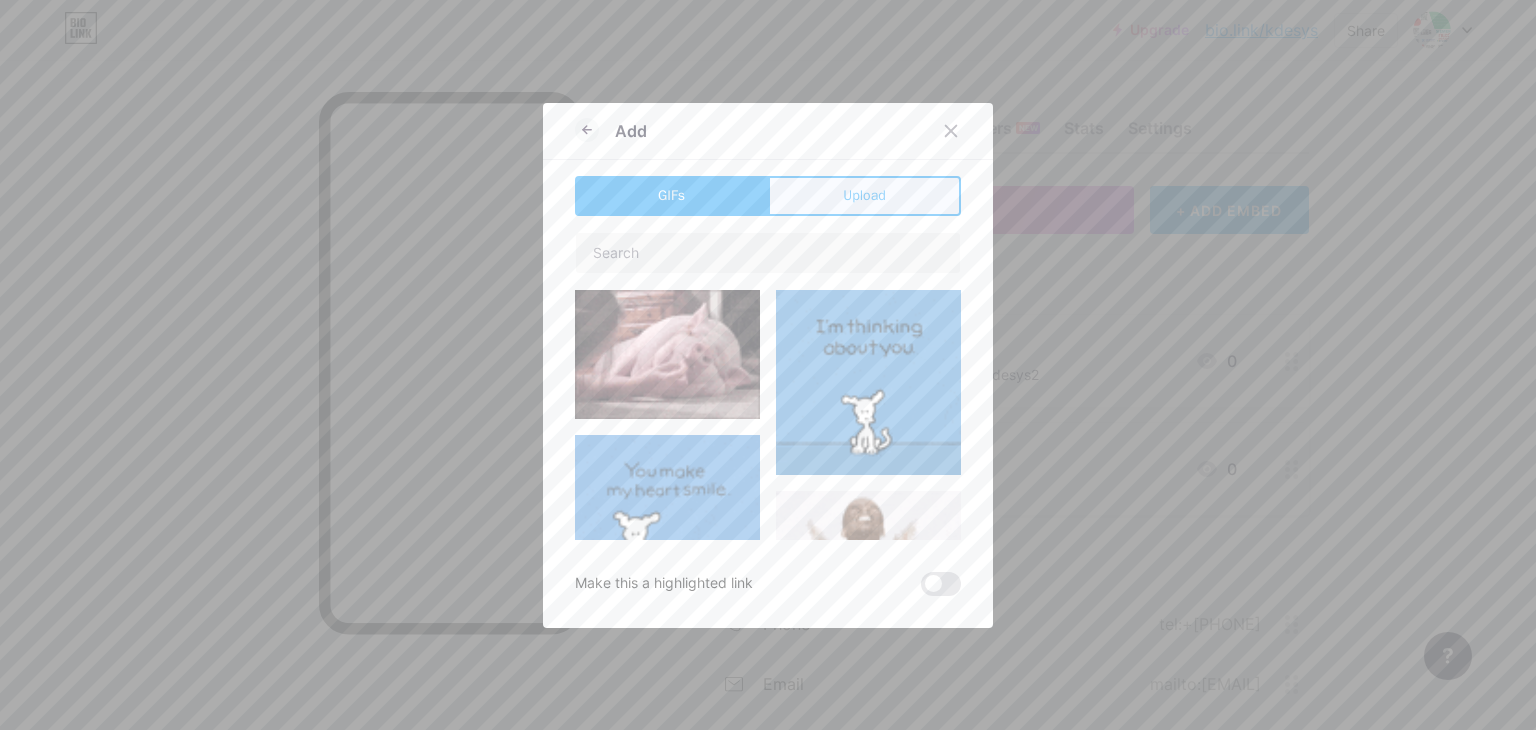 click on "Upload" at bounding box center (864, 195) 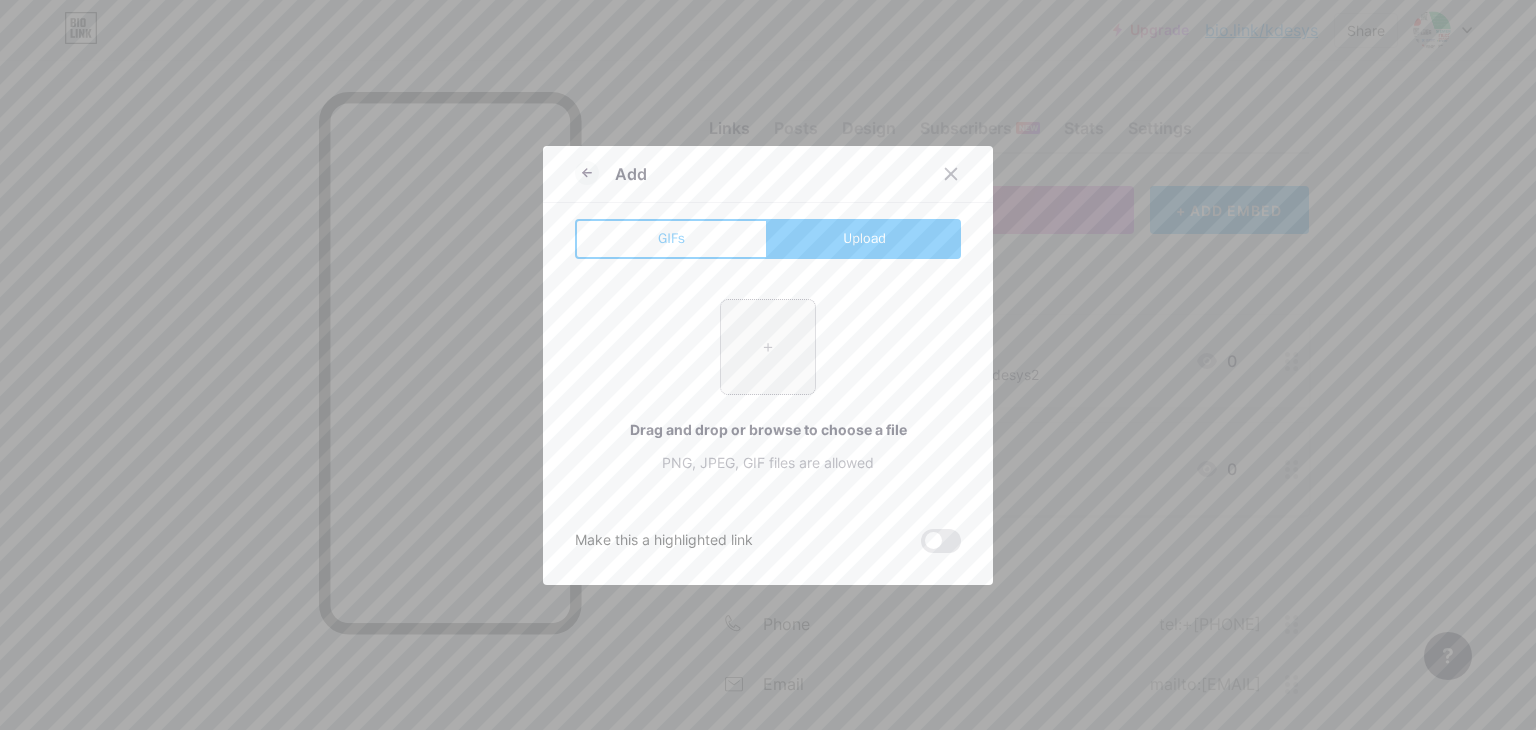 click at bounding box center (768, 347) 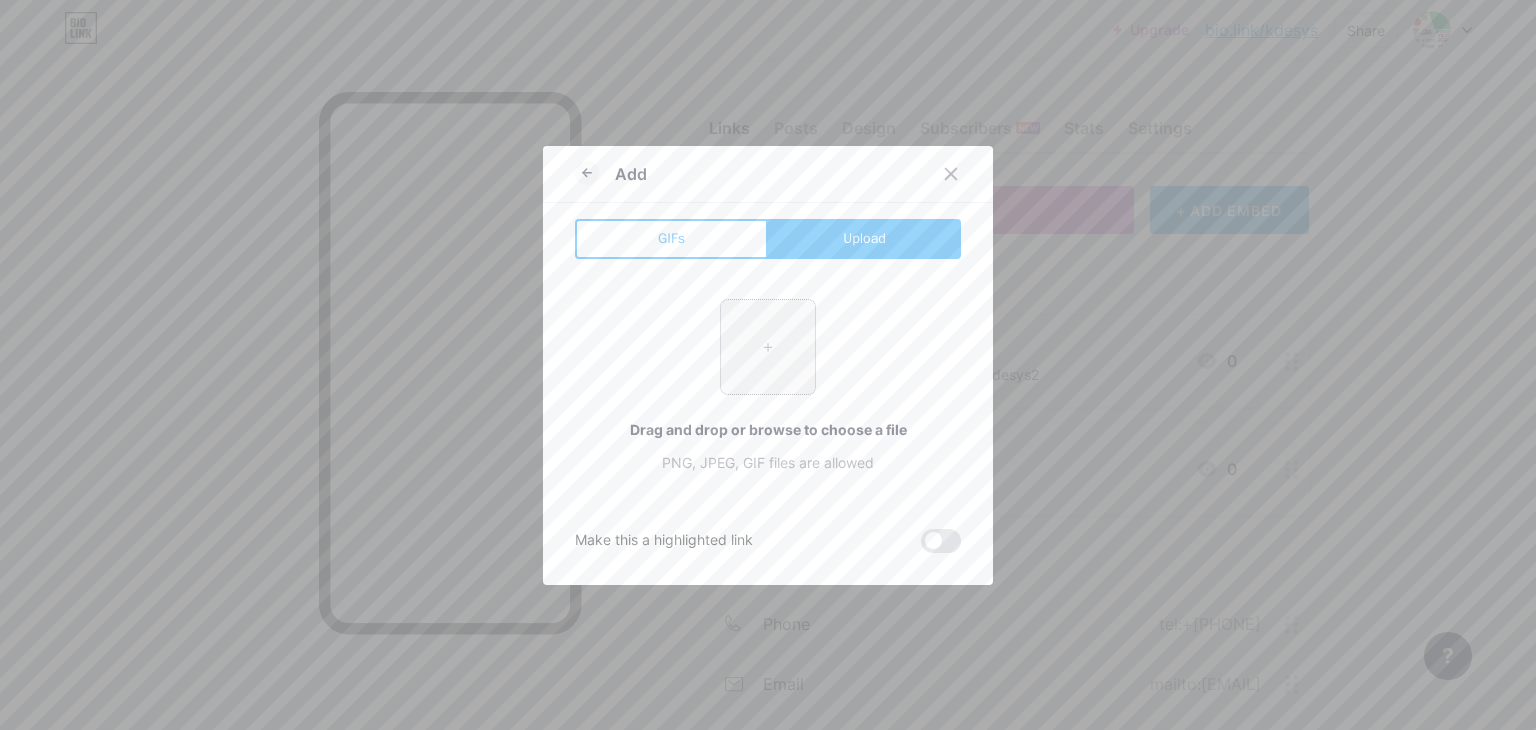 click at bounding box center (768, 347) 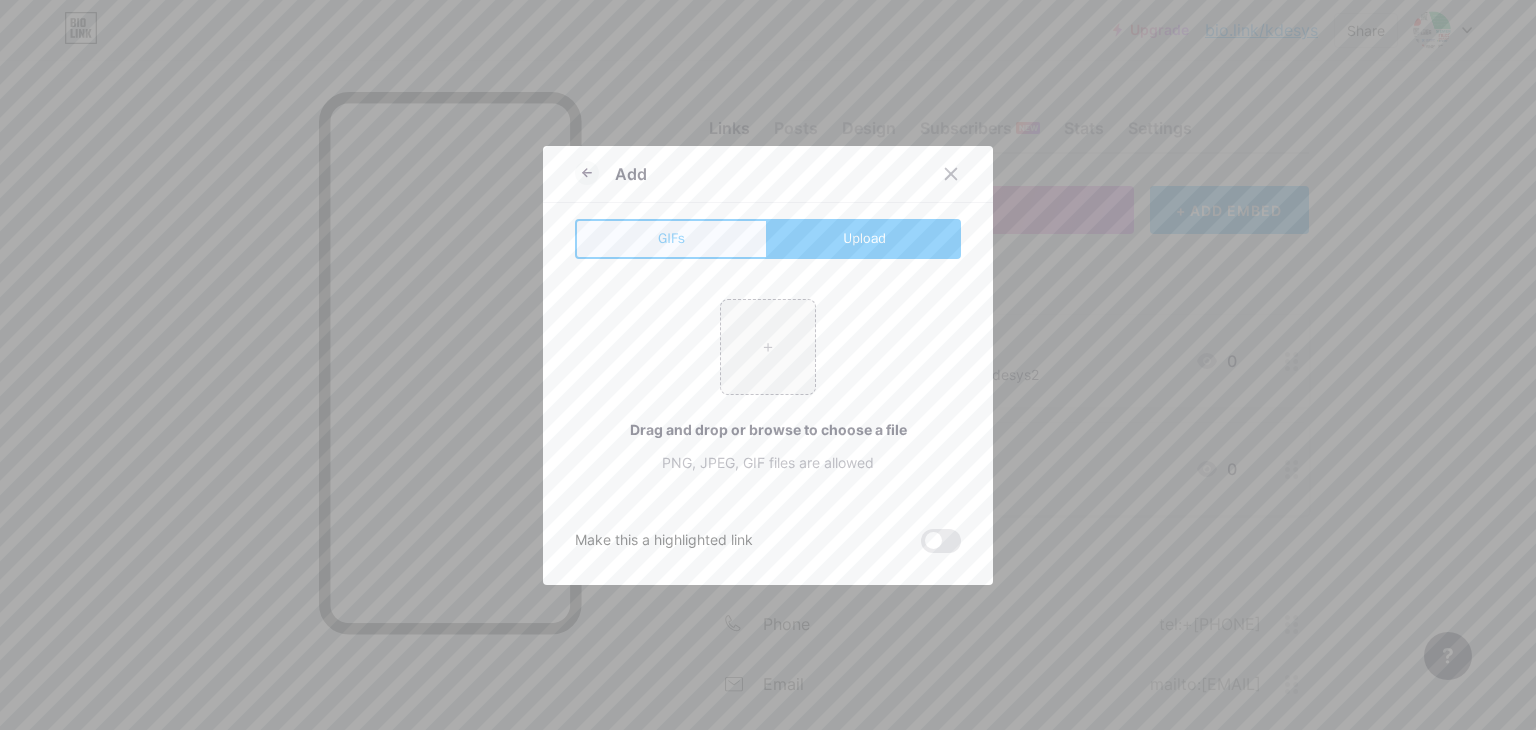 click on "GIFs" at bounding box center [671, 238] 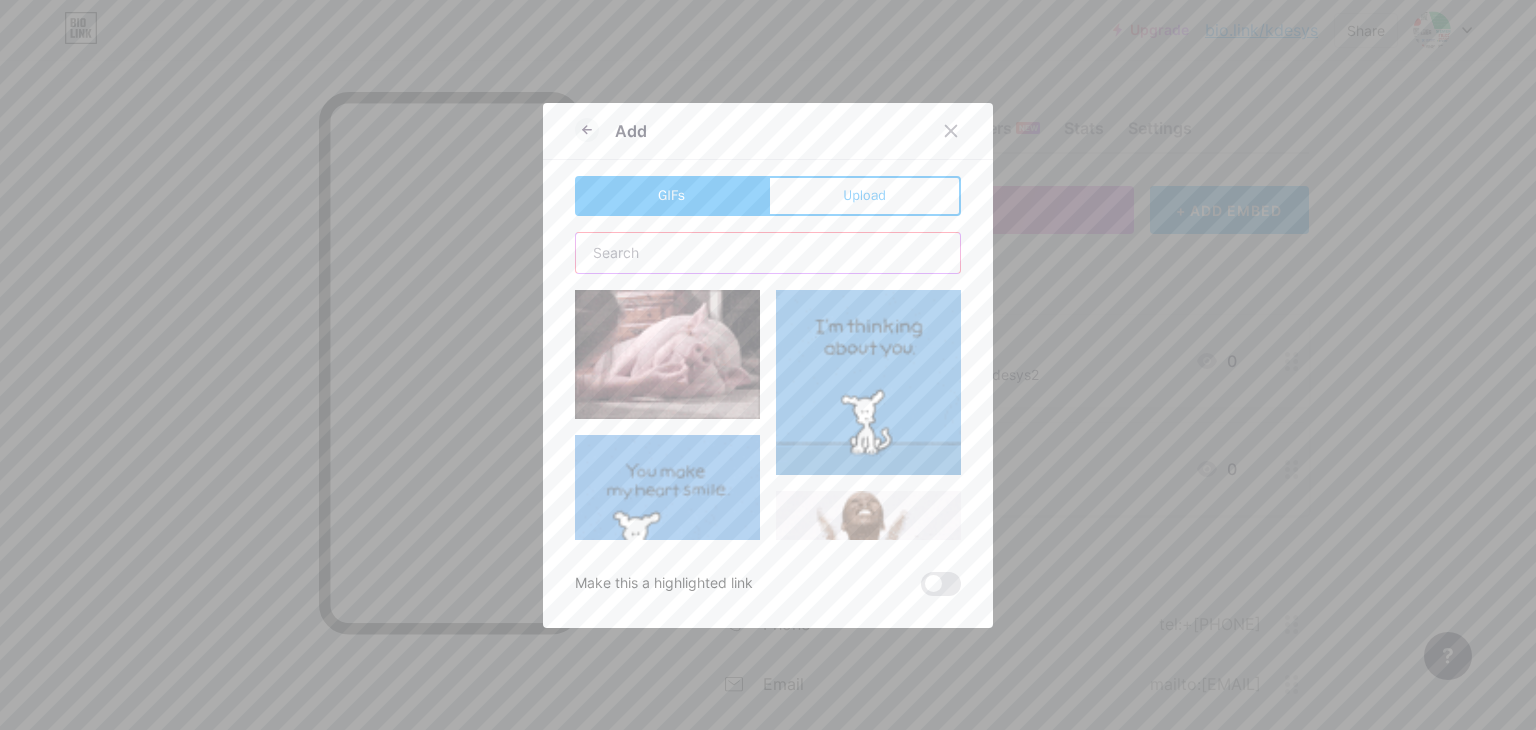 click at bounding box center [768, 253] 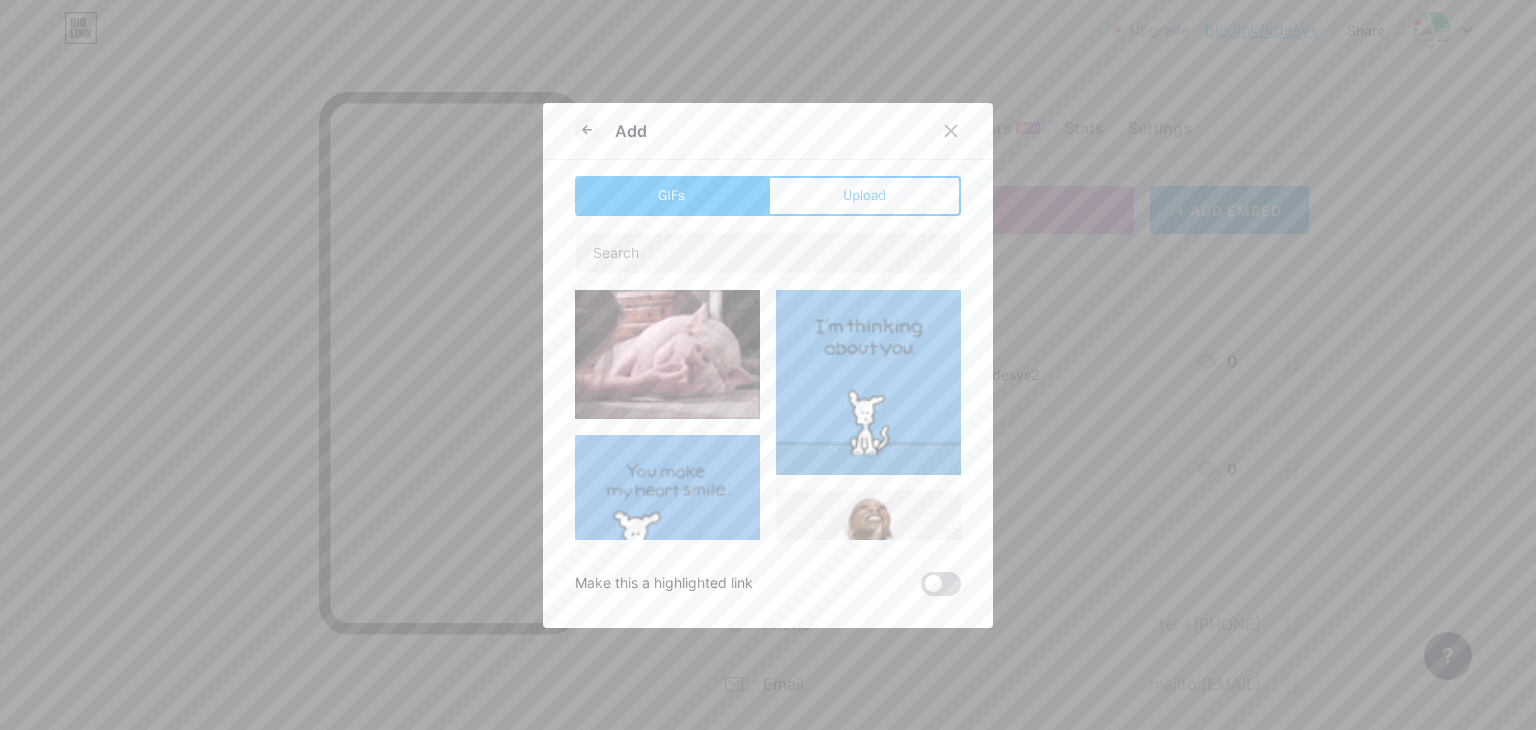 click at bounding box center (941, 584) 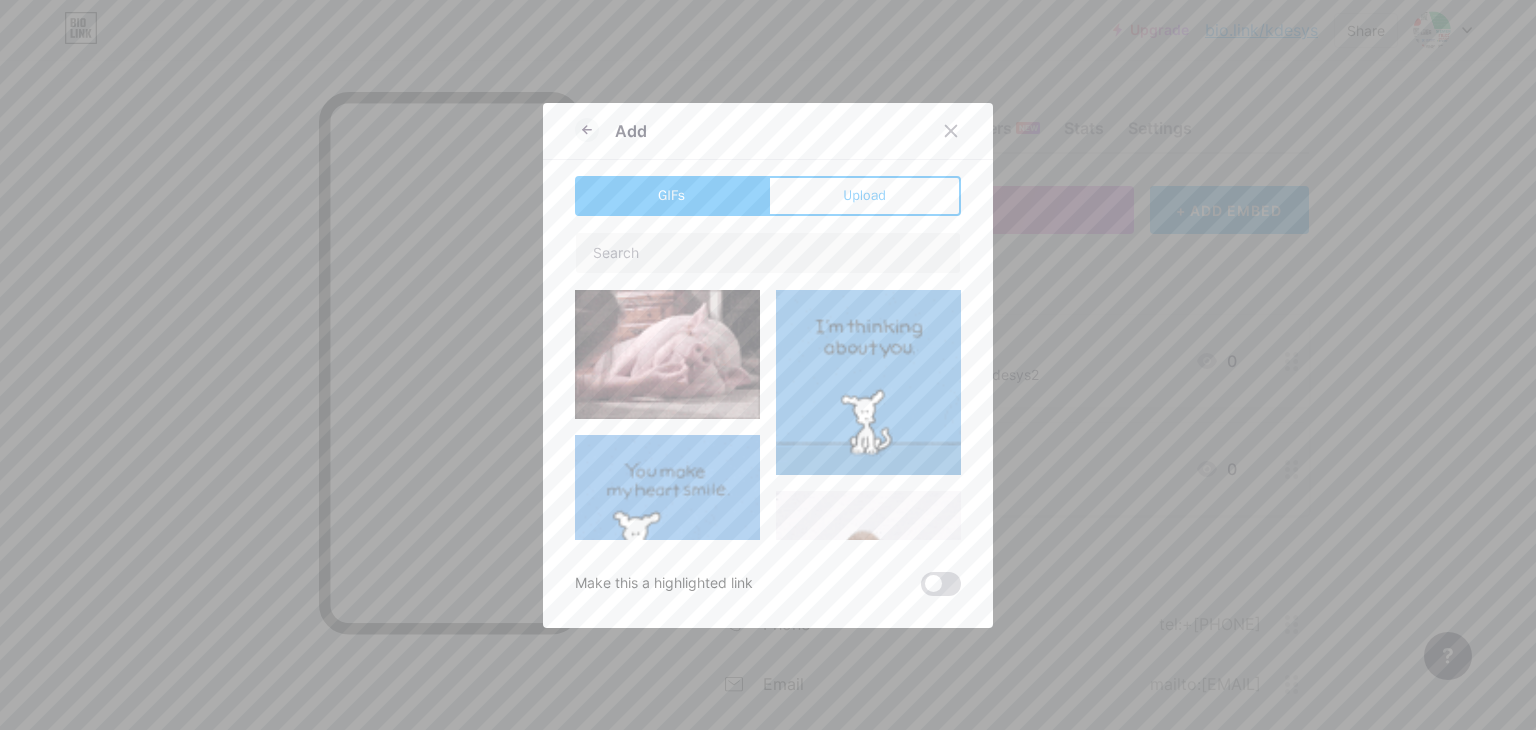 click at bounding box center [921, 589] 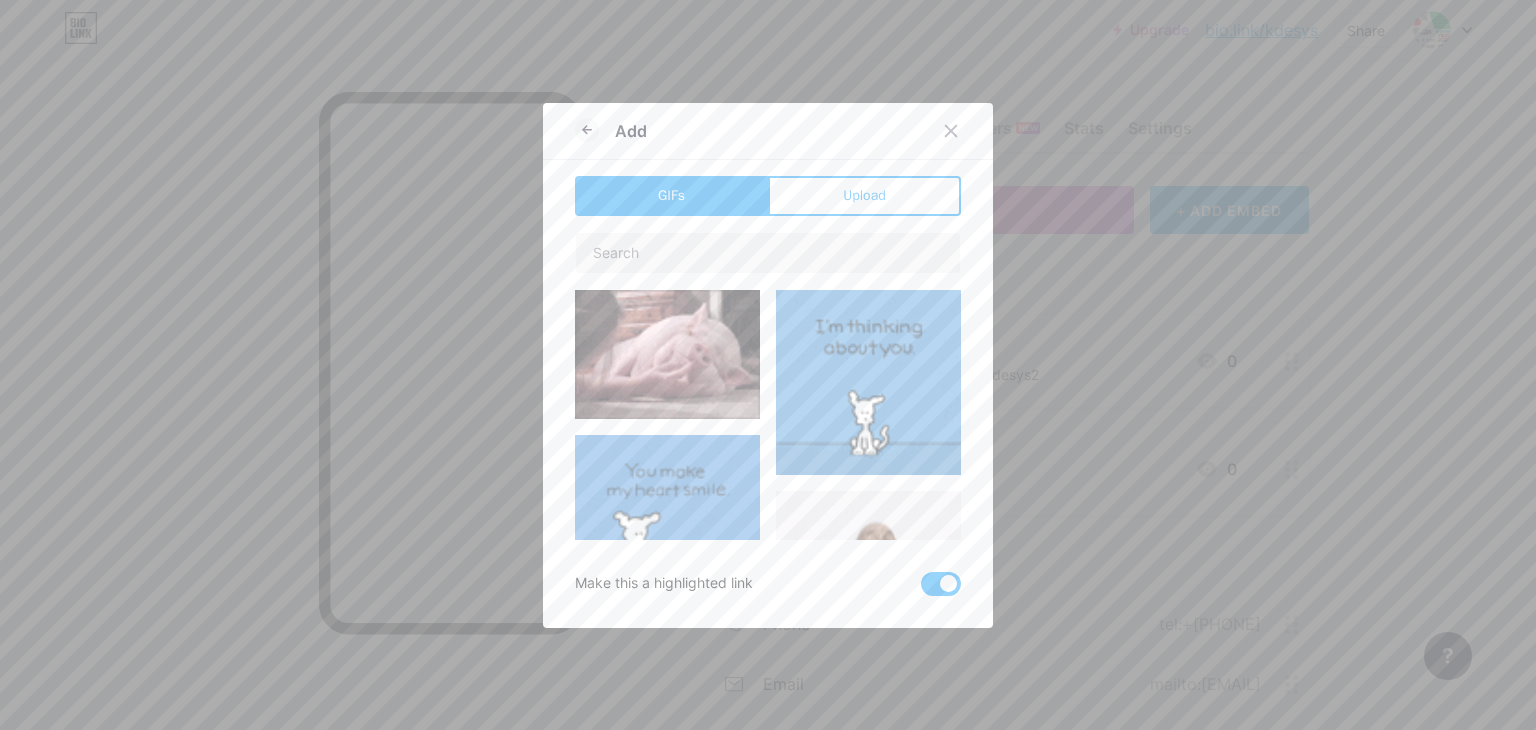 click at bounding box center (941, 584) 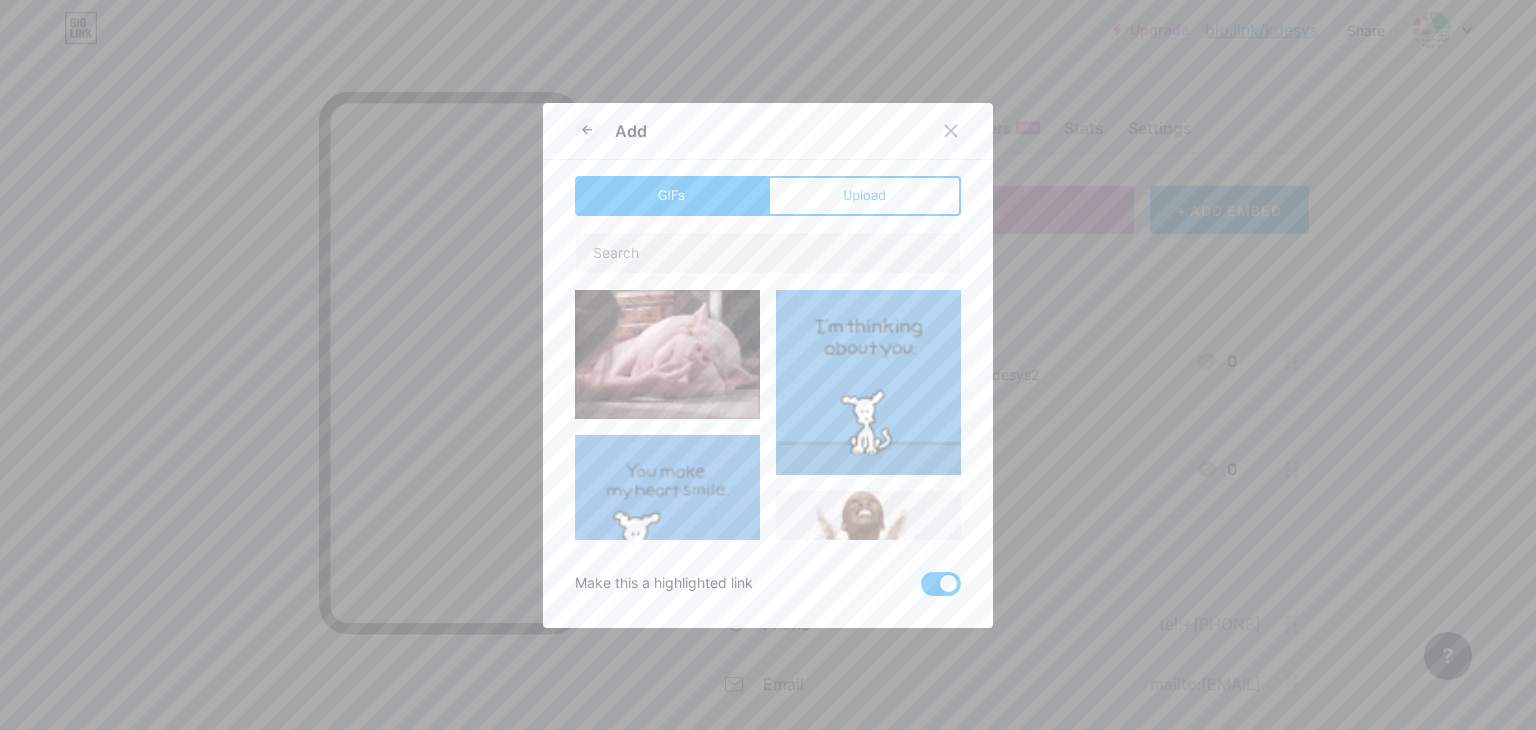 click at bounding box center (921, 589) 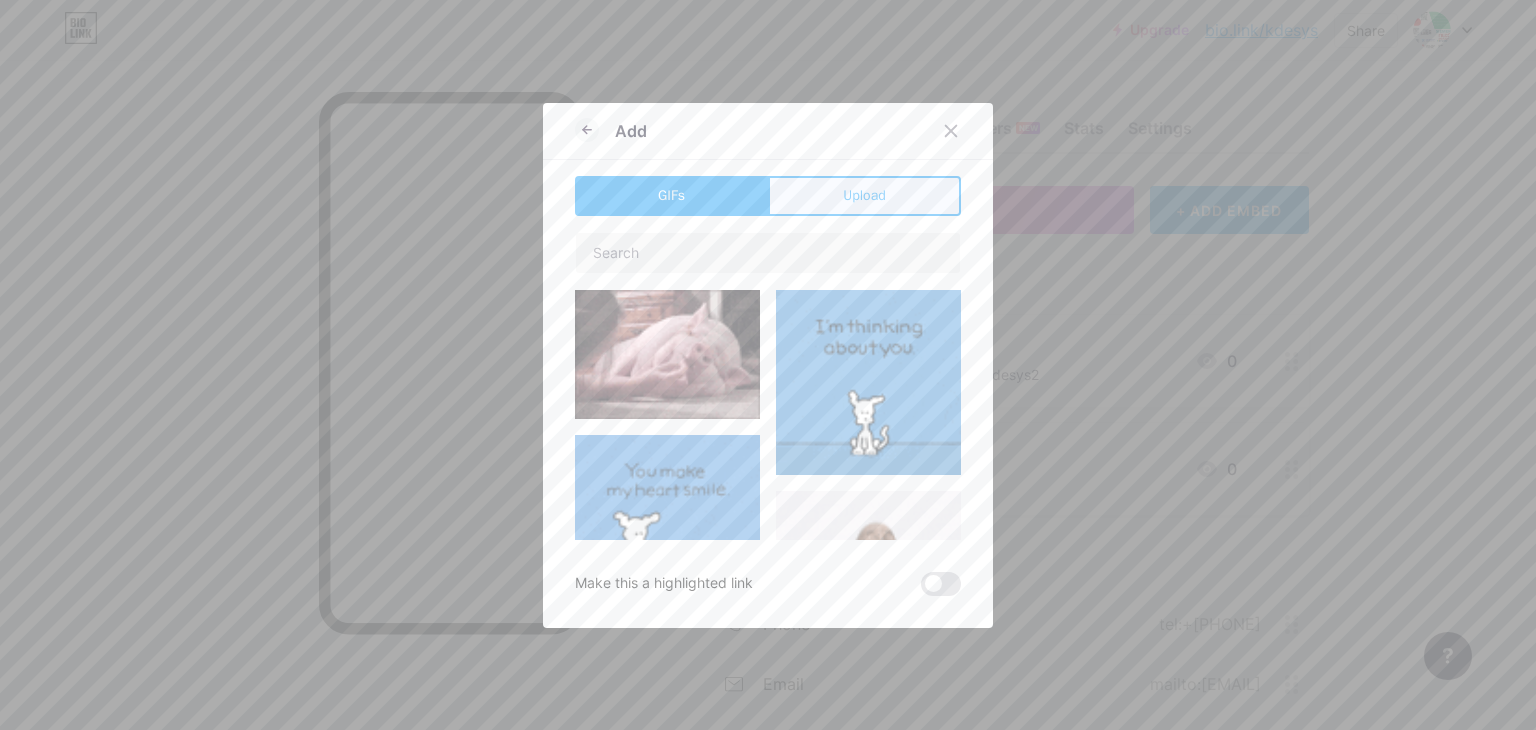 click on "Upload" at bounding box center [864, 195] 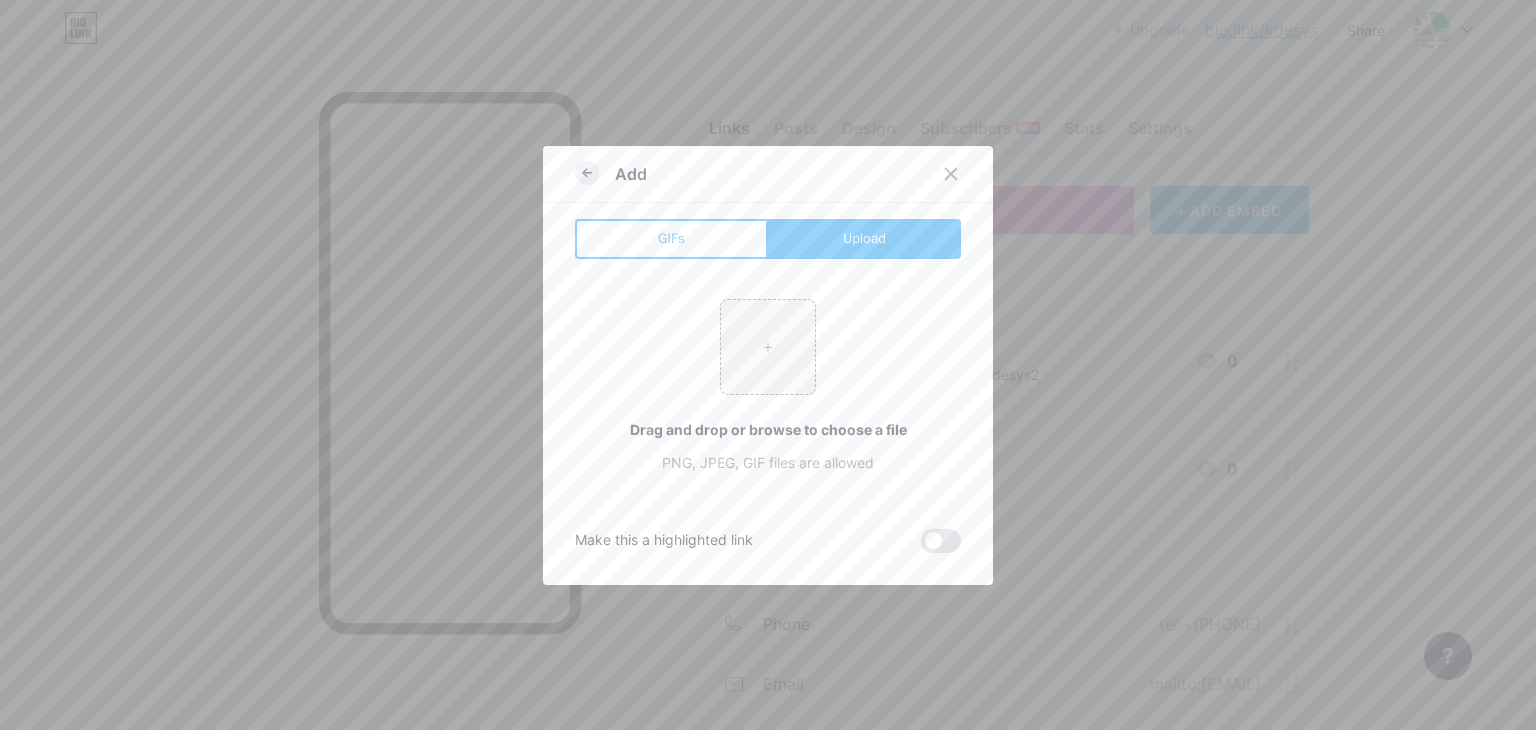 click 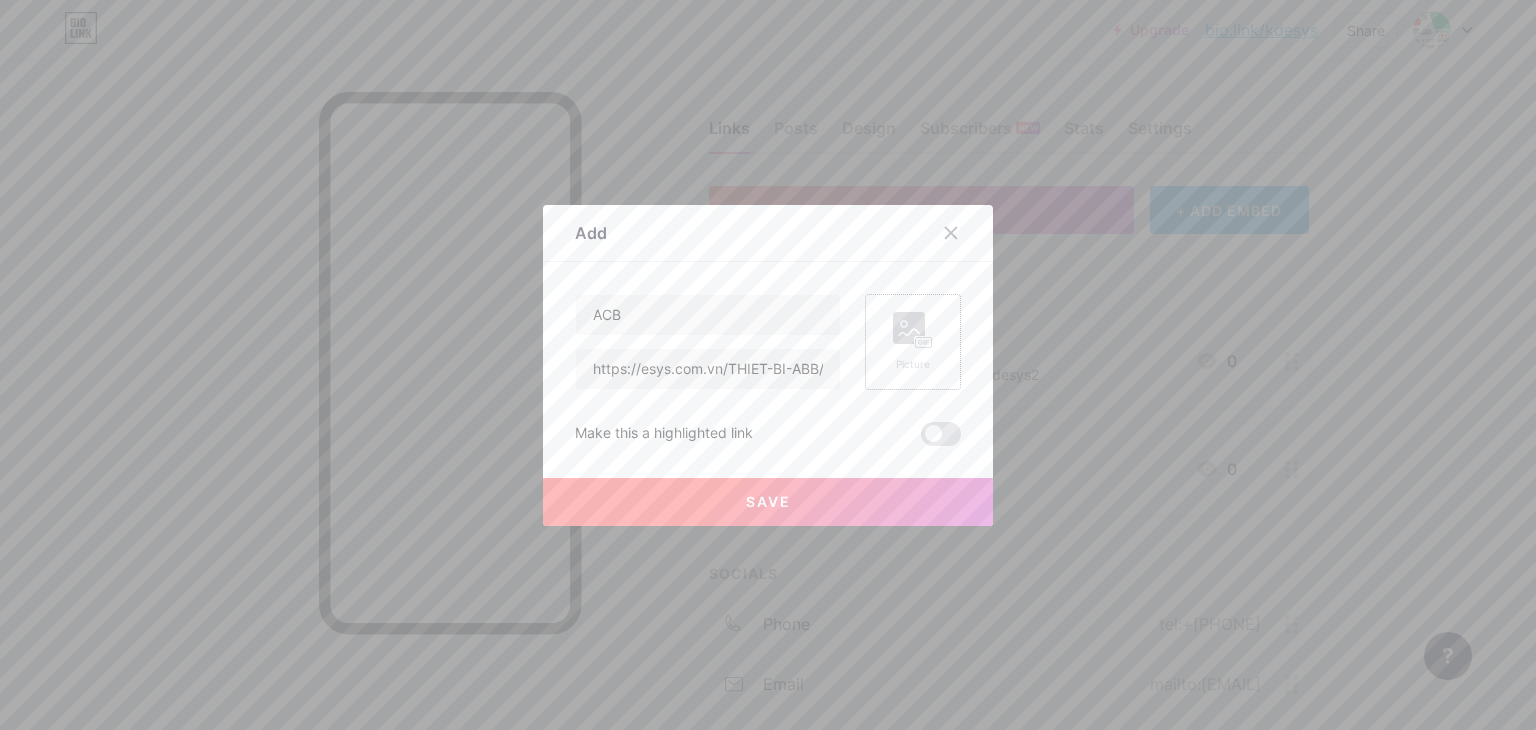 click on "Picture" at bounding box center (913, 364) 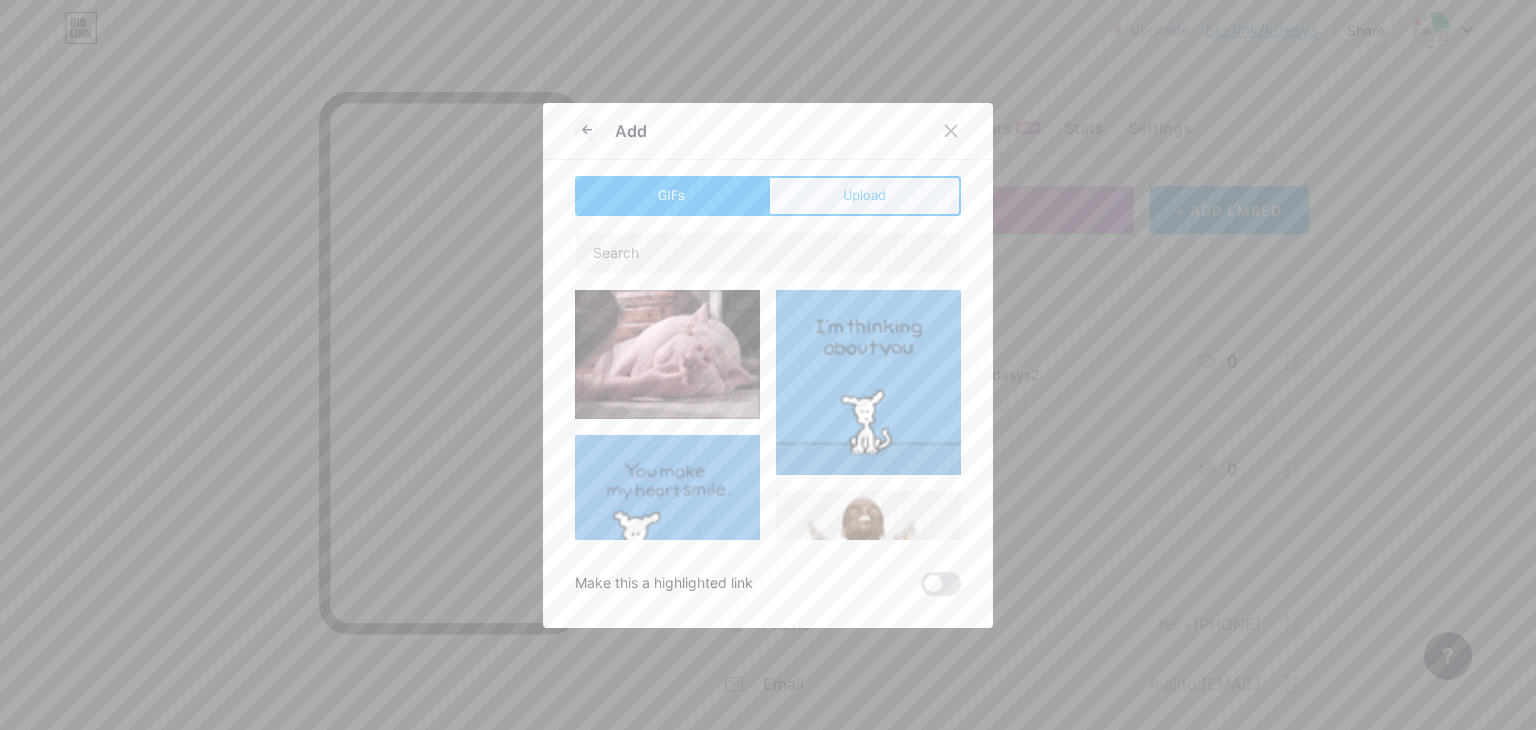 click on "Upload" at bounding box center (864, 196) 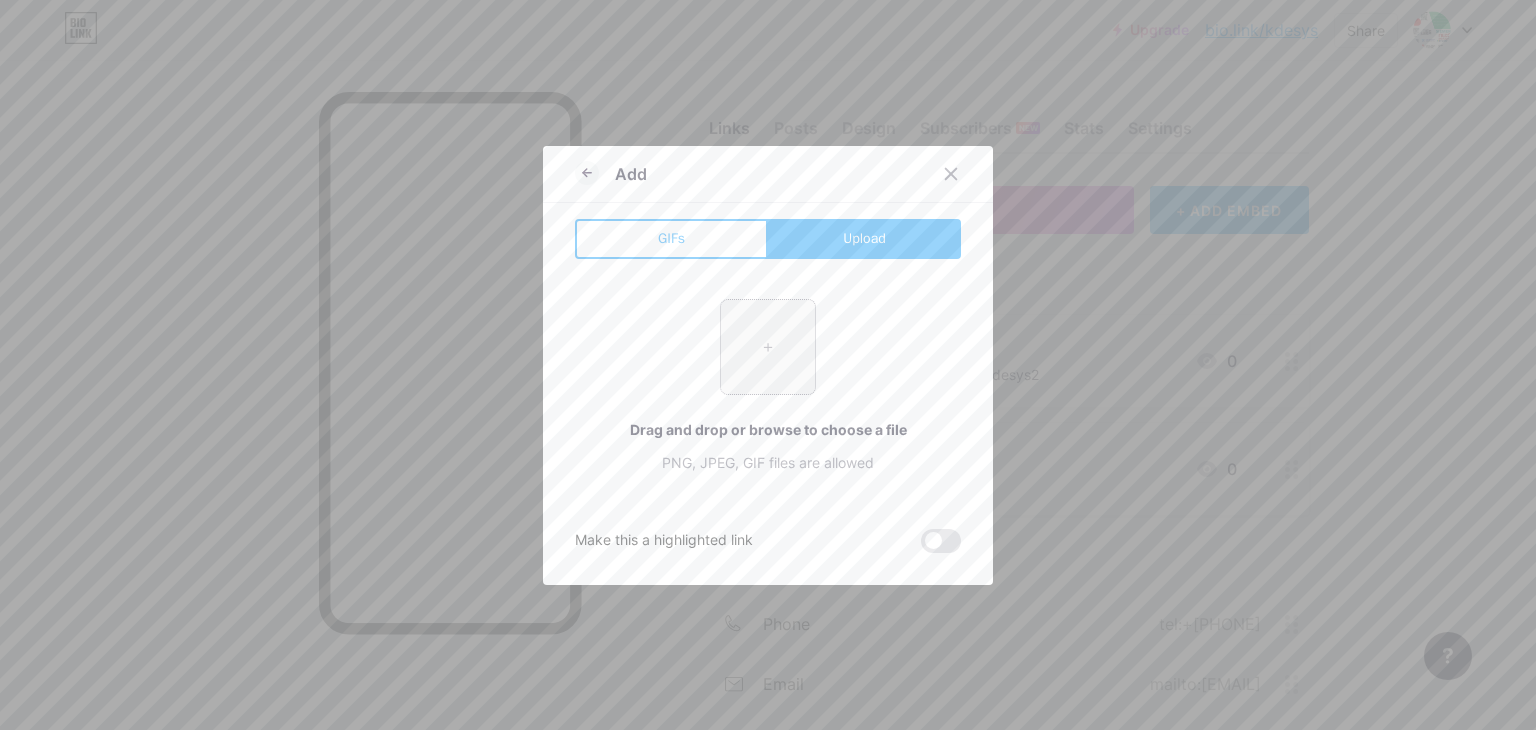 type 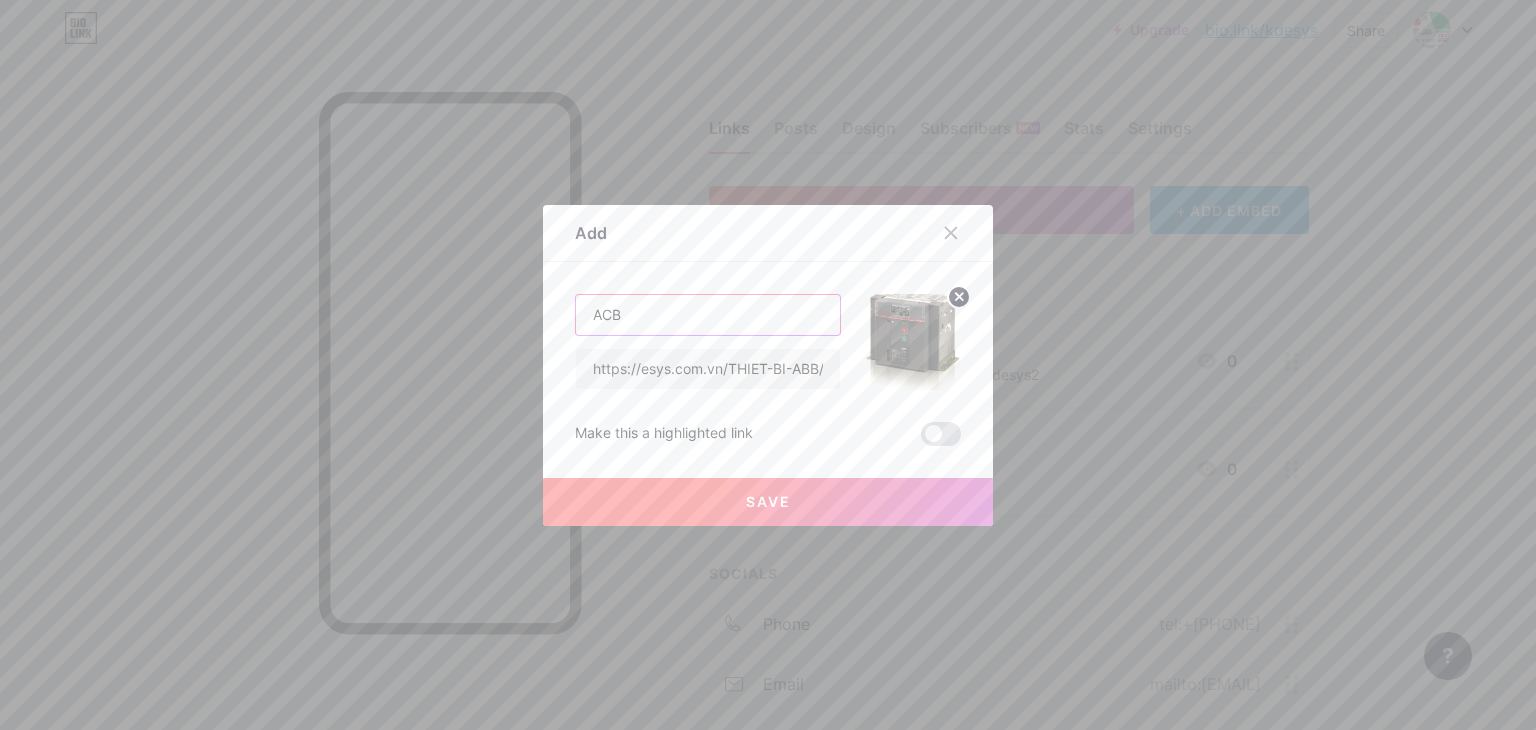 click on "ACB" at bounding box center (708, 315) 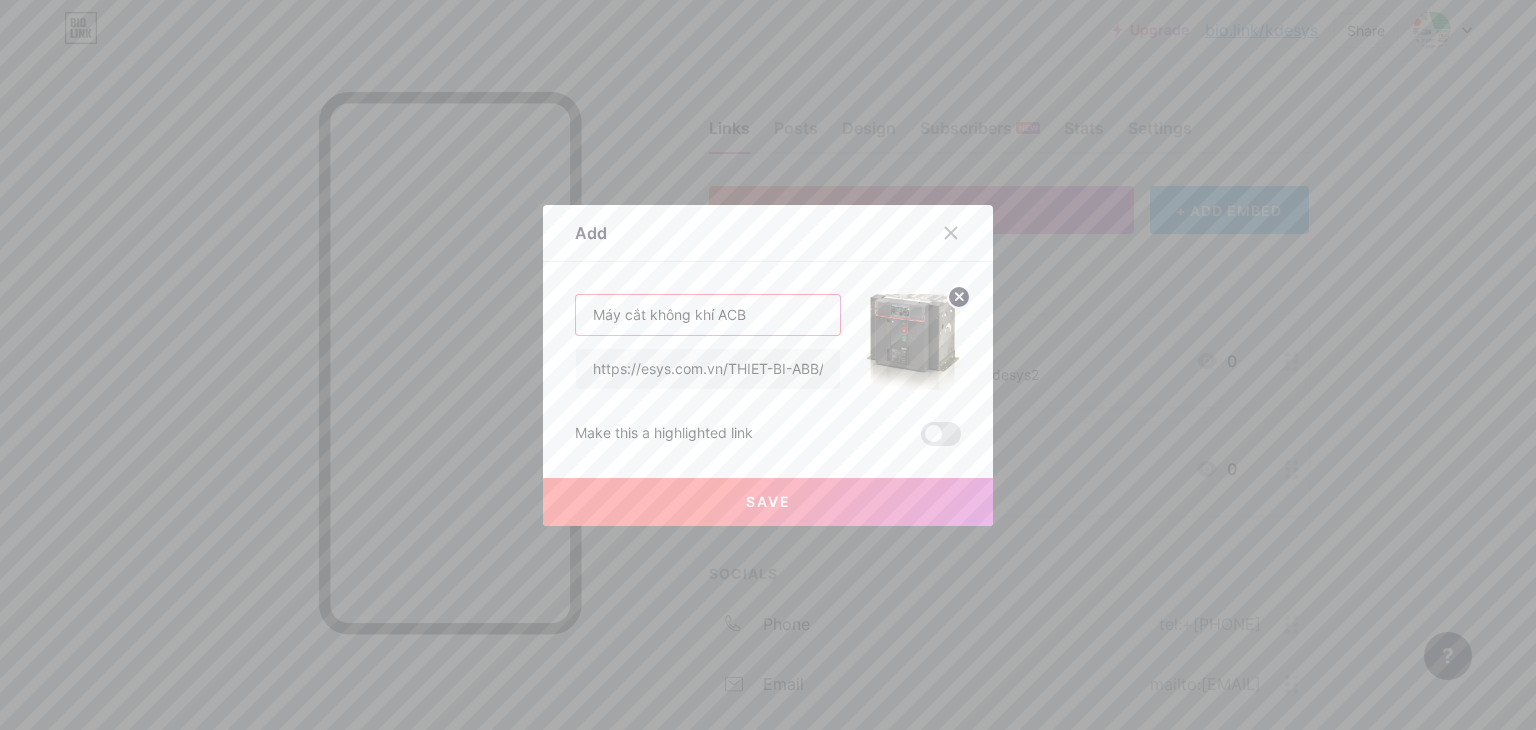 type on "Máy cắt không khí ACB" 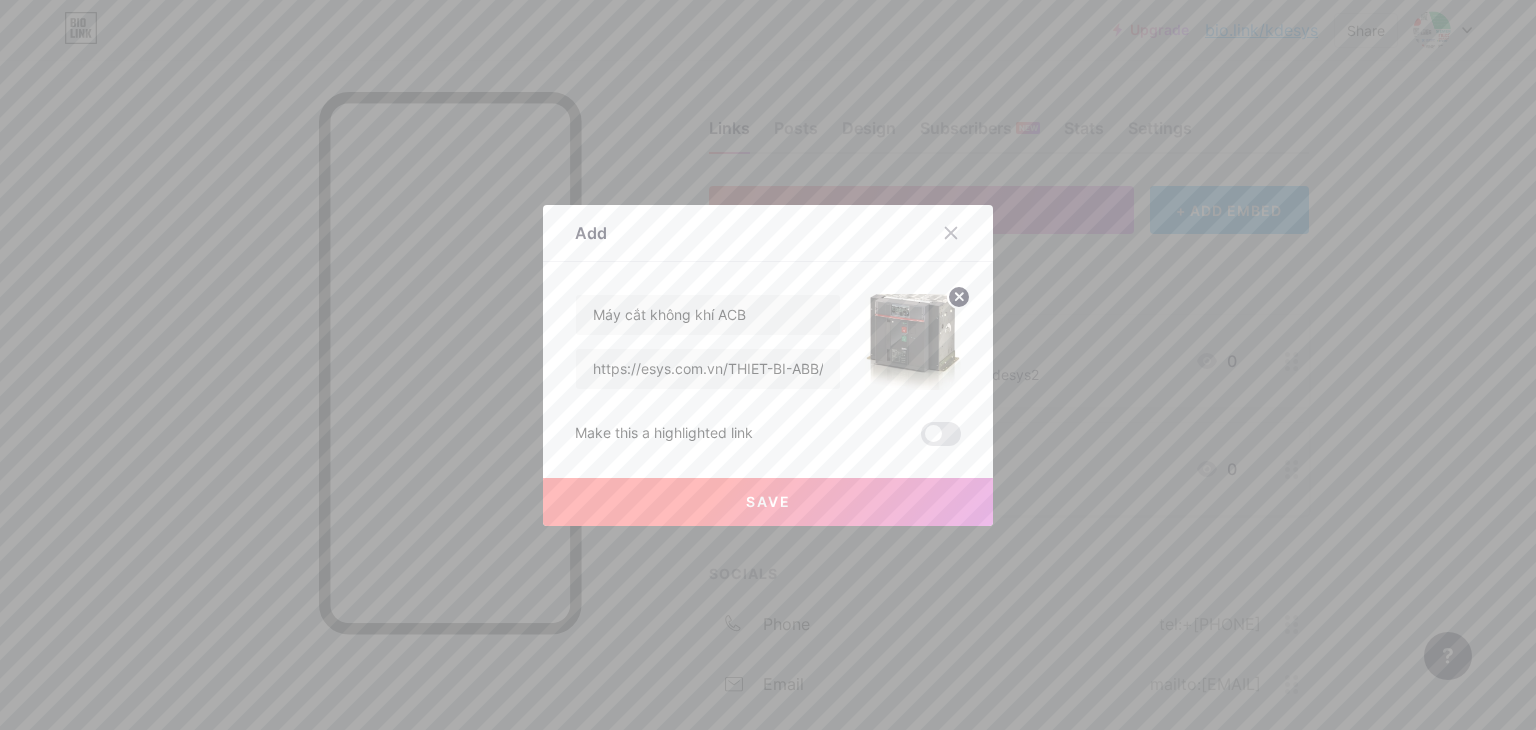 click on "Save" at bounding box center [768, 502] 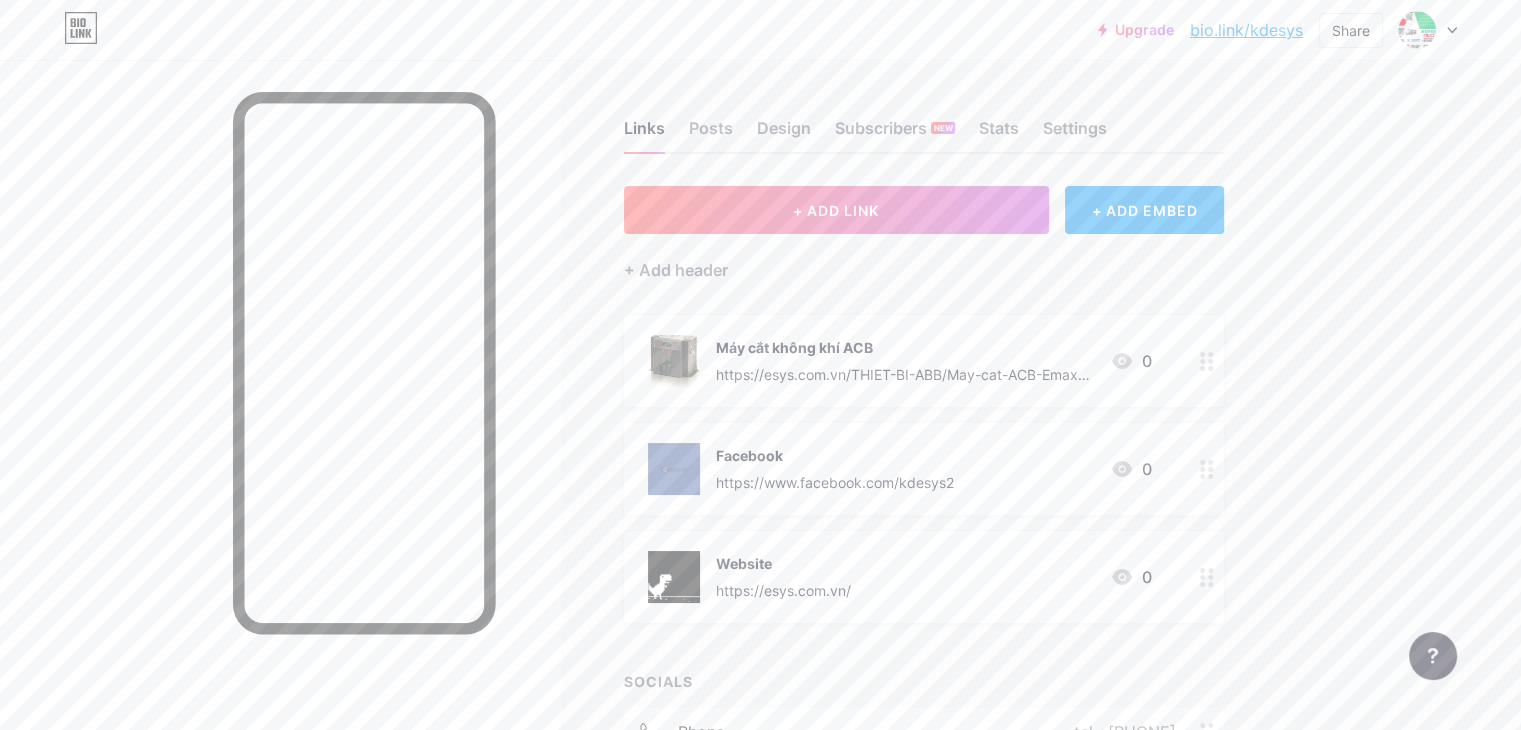 type 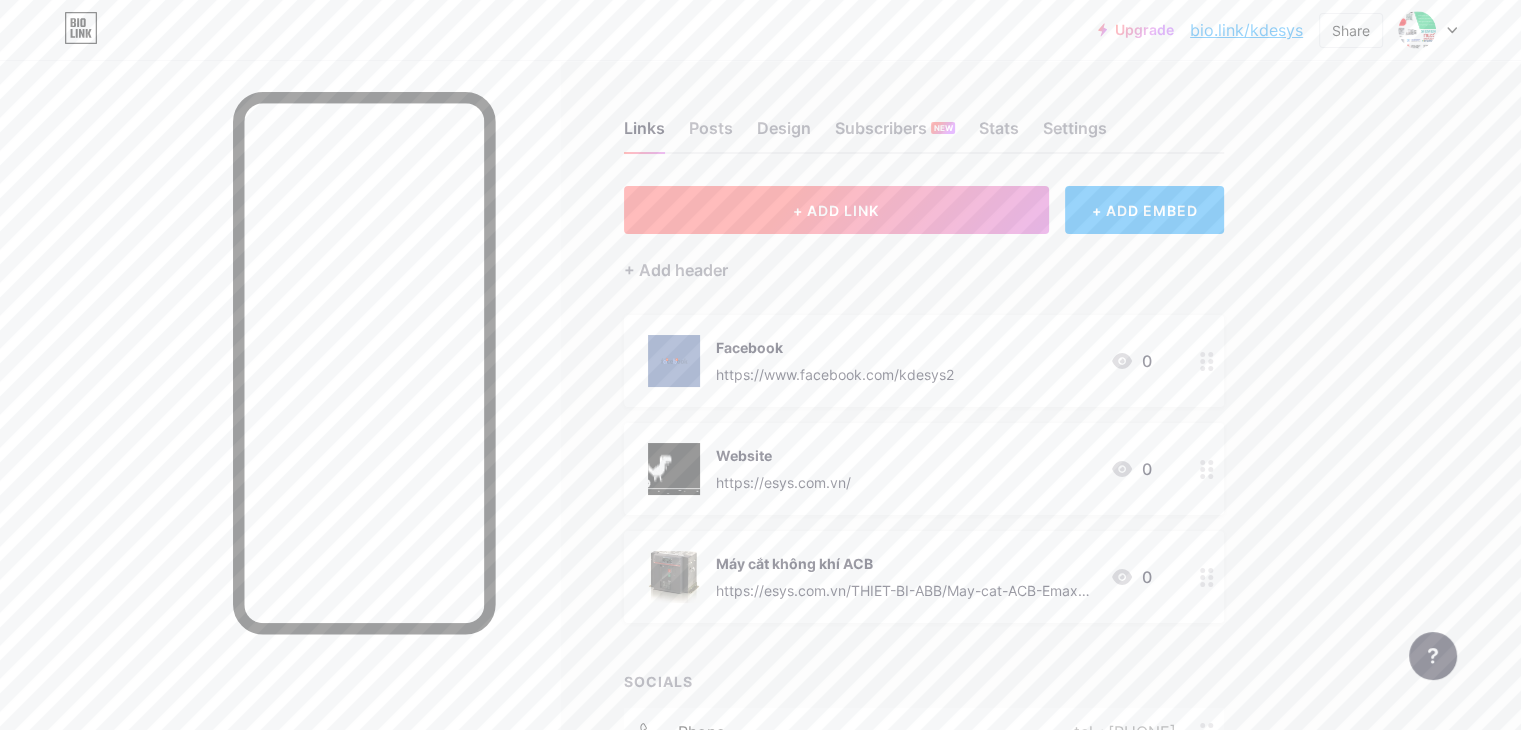 click on "+ ADD LINK" at bounding box center (836, 210) 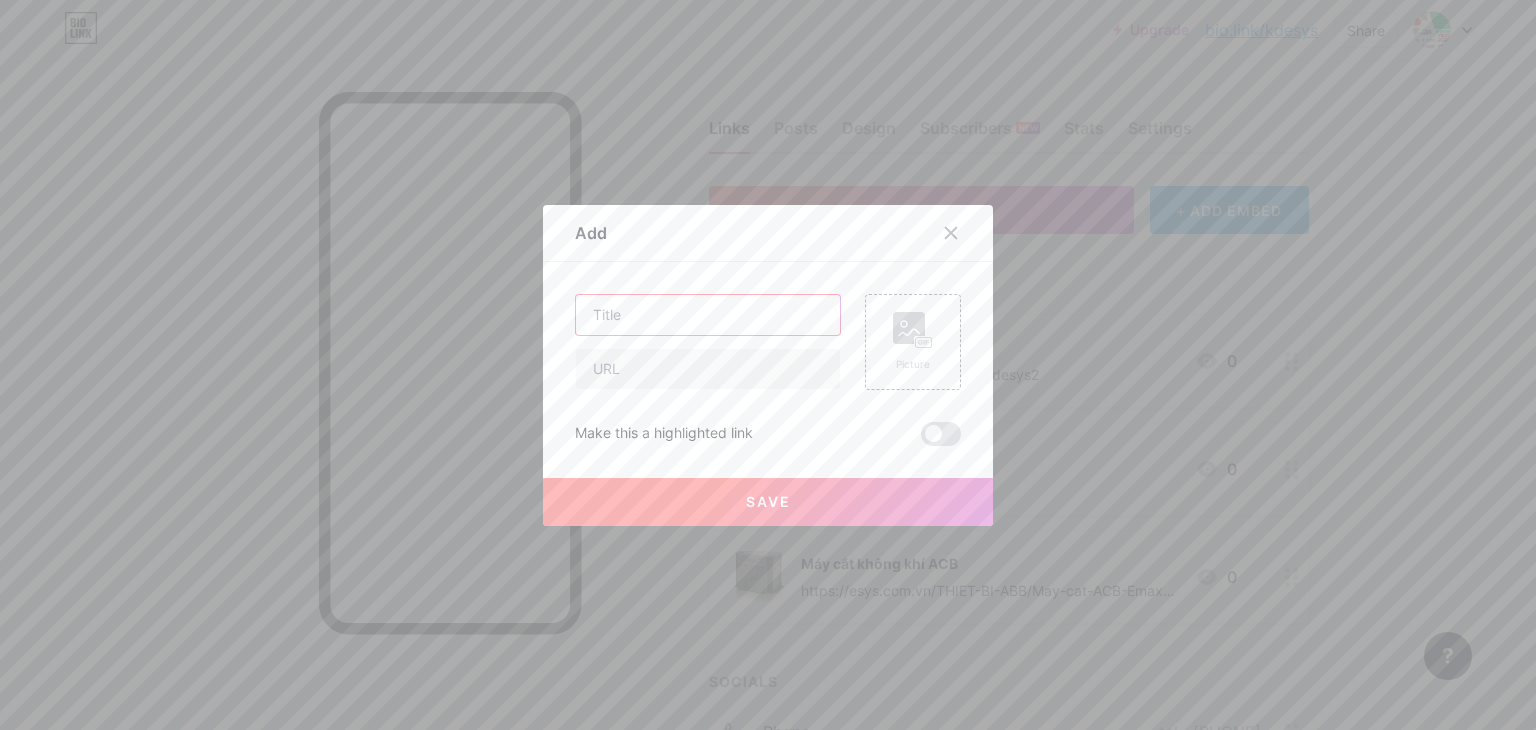 click at bounding box center [708, 315] 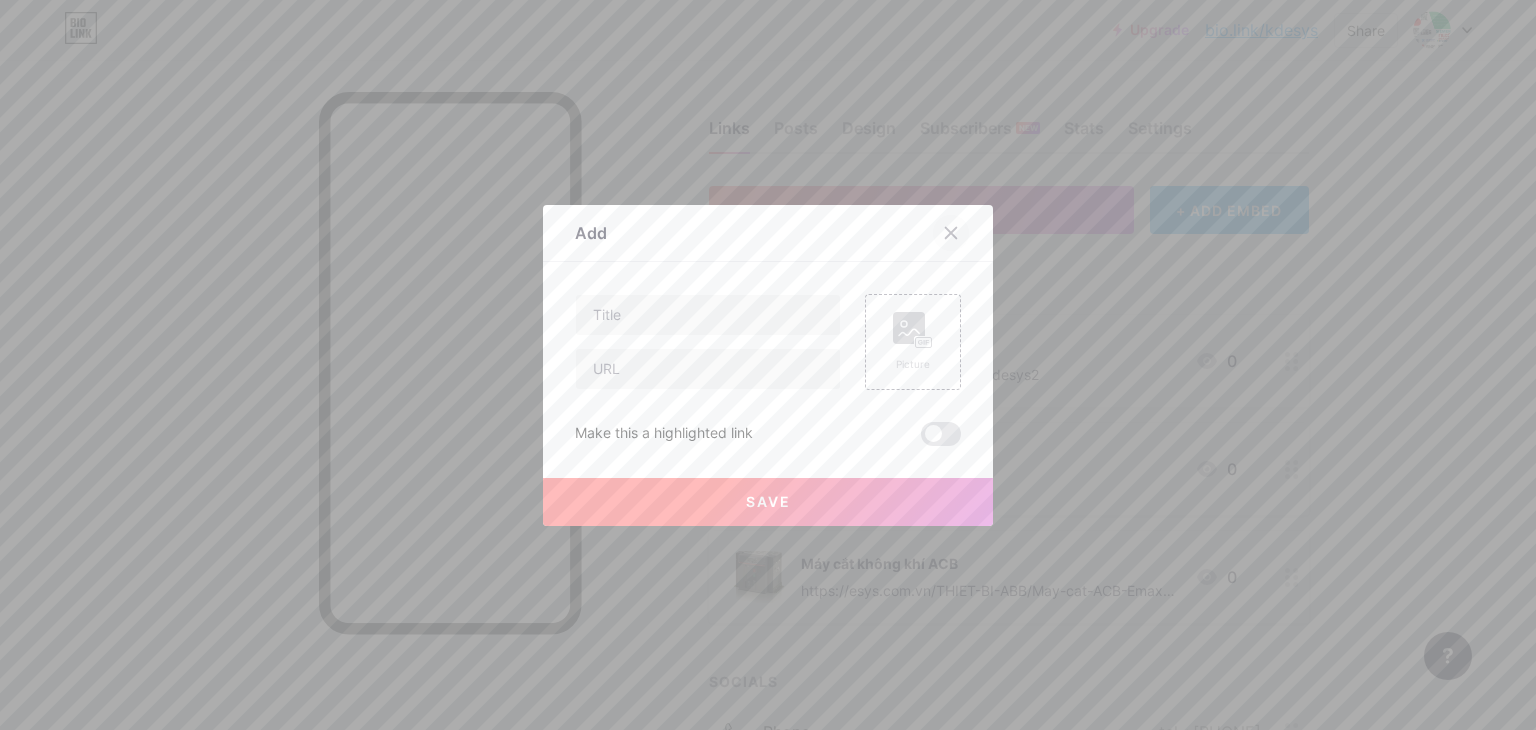 click 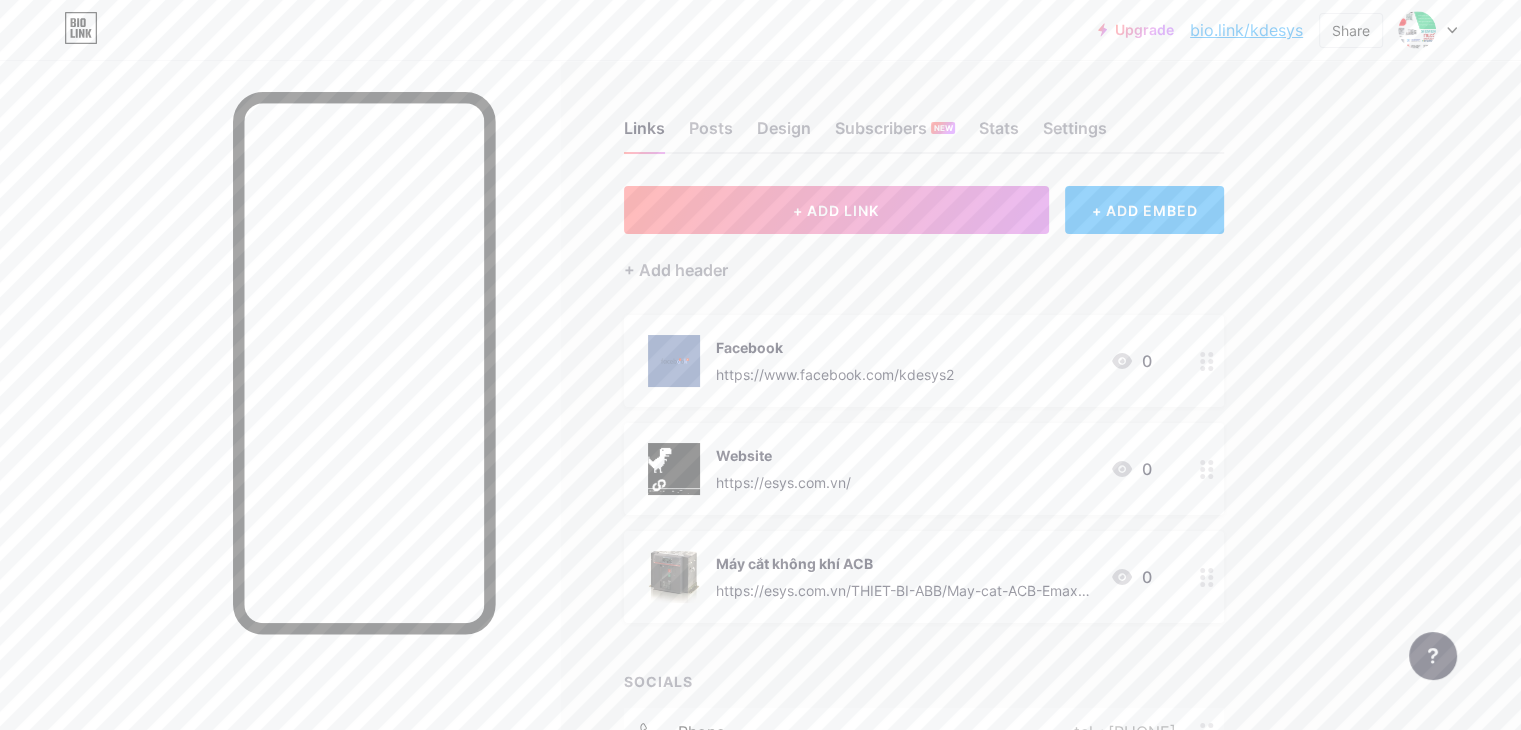 click on "Máy cắt không khí ACB
https://esys.com.vn/THIET-BI-ABB/May-cat-ACB-Emax2.html
[NUMBER]" at bounding box center (924, 577) 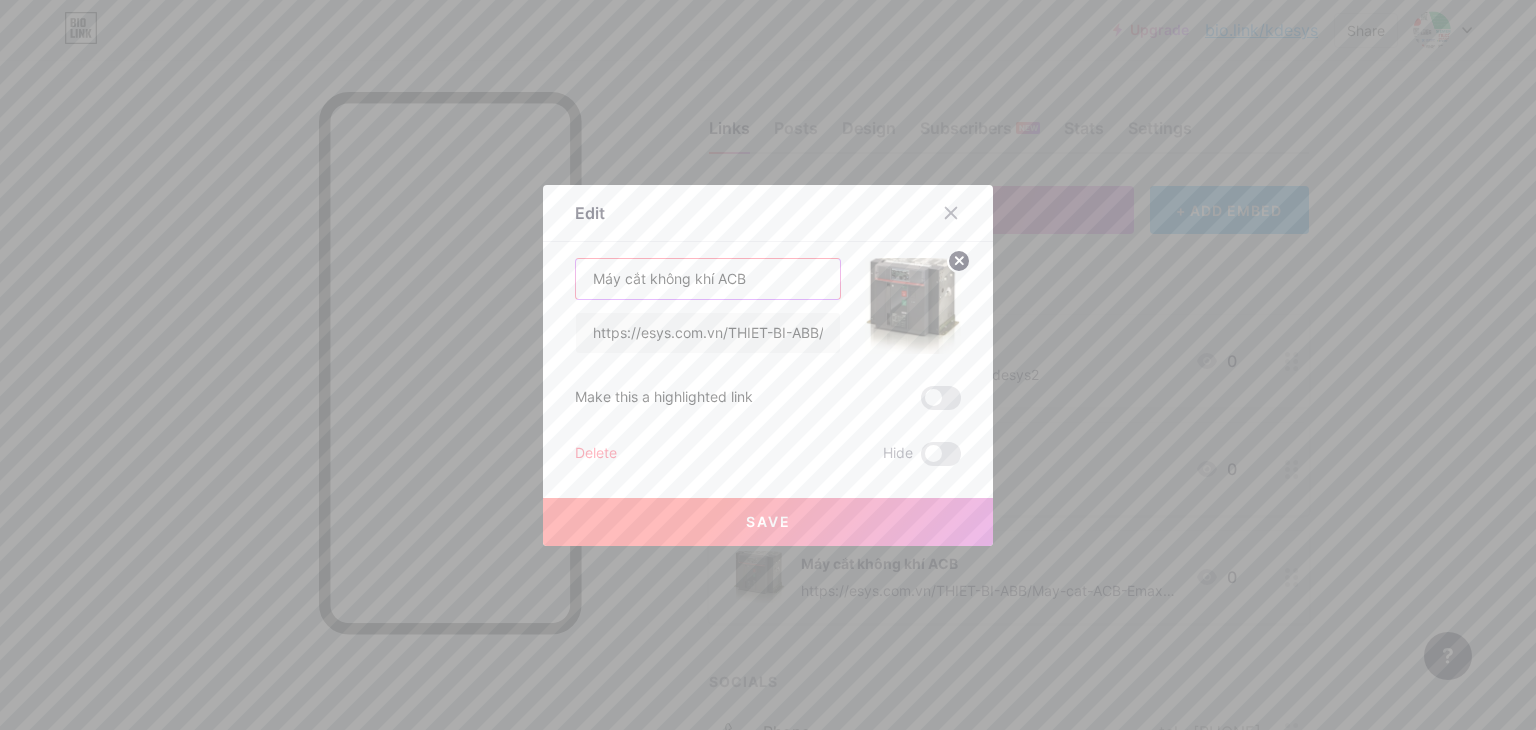 drag, startPoint x: 751, startPoint y: 278, endPoint x: 377, endPoint y: 258, distance: 374.53436 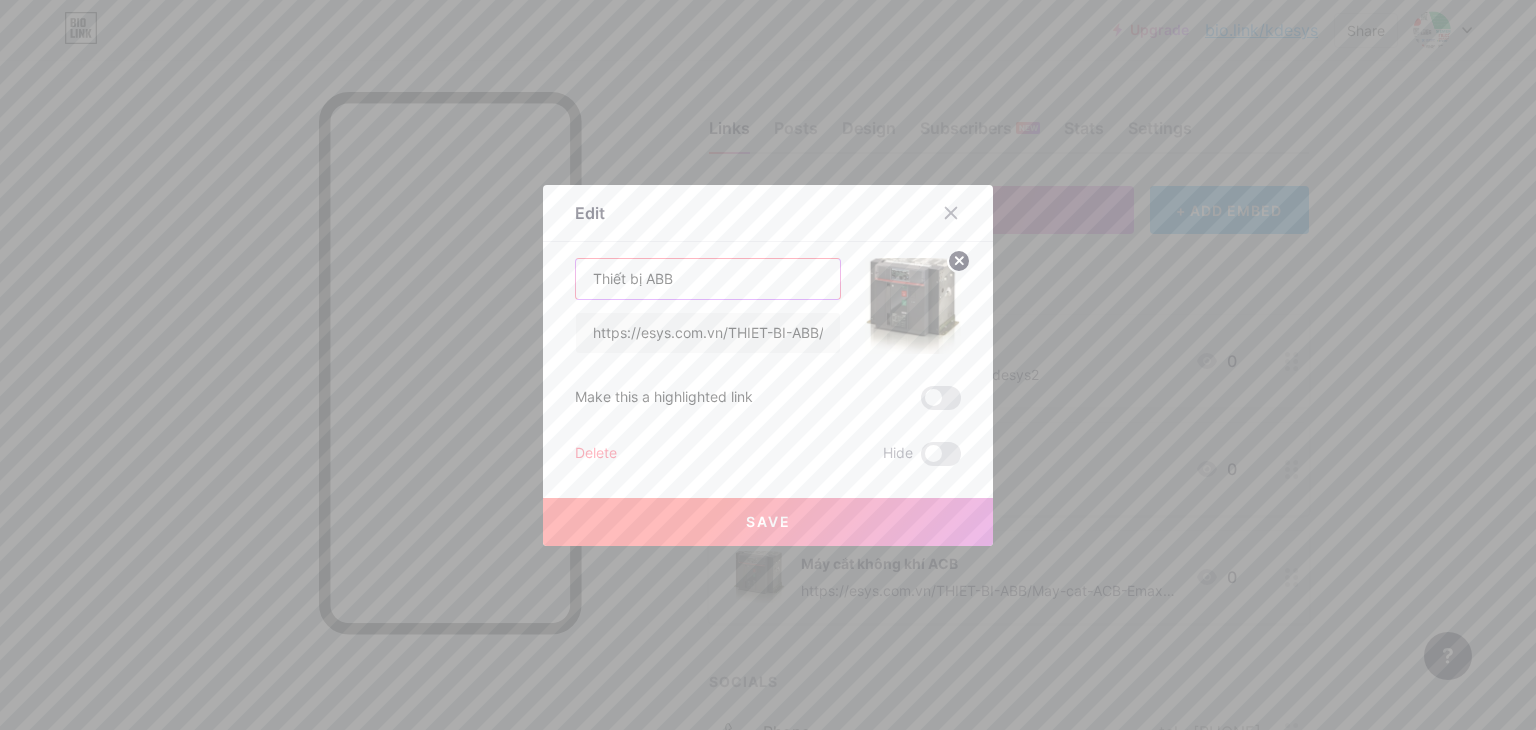 type on "Thiết bị ABB" 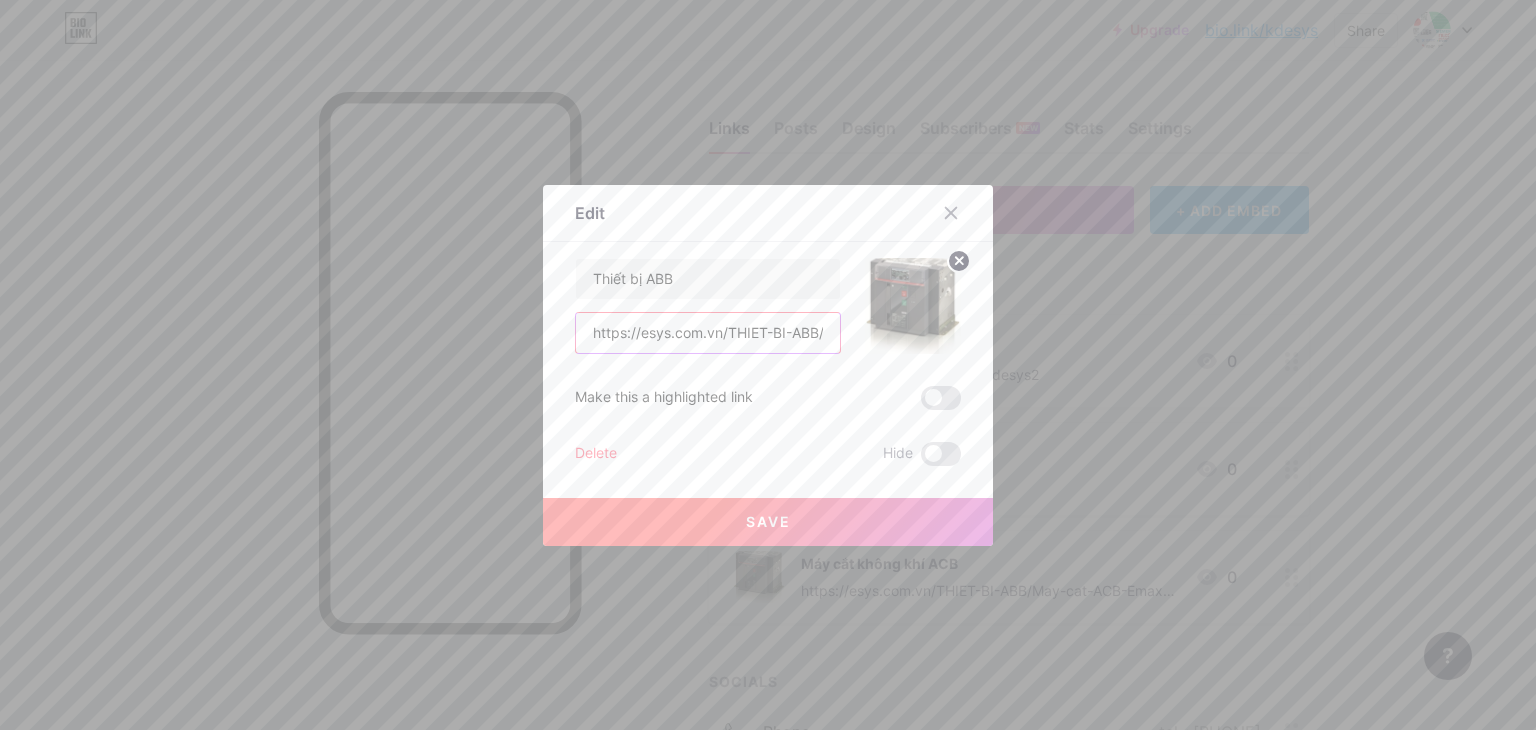 click on "https://esys.com.vn/THIET-BI-ABB/May-cat-ACB-Emax2.html" at bounding box center [708, 333] 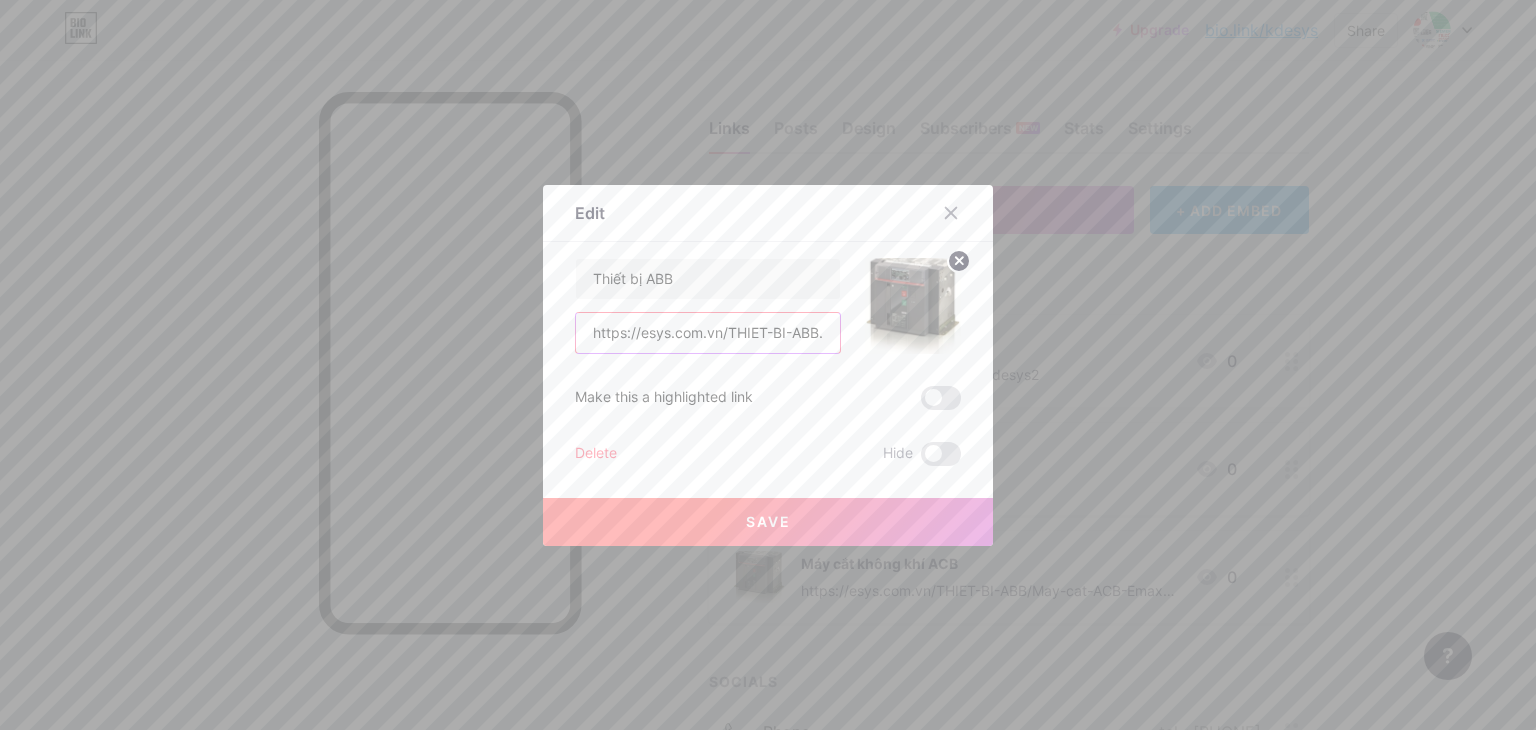 scroll, scrollTop: 0, scrollLeft: 30, axis: horizontal 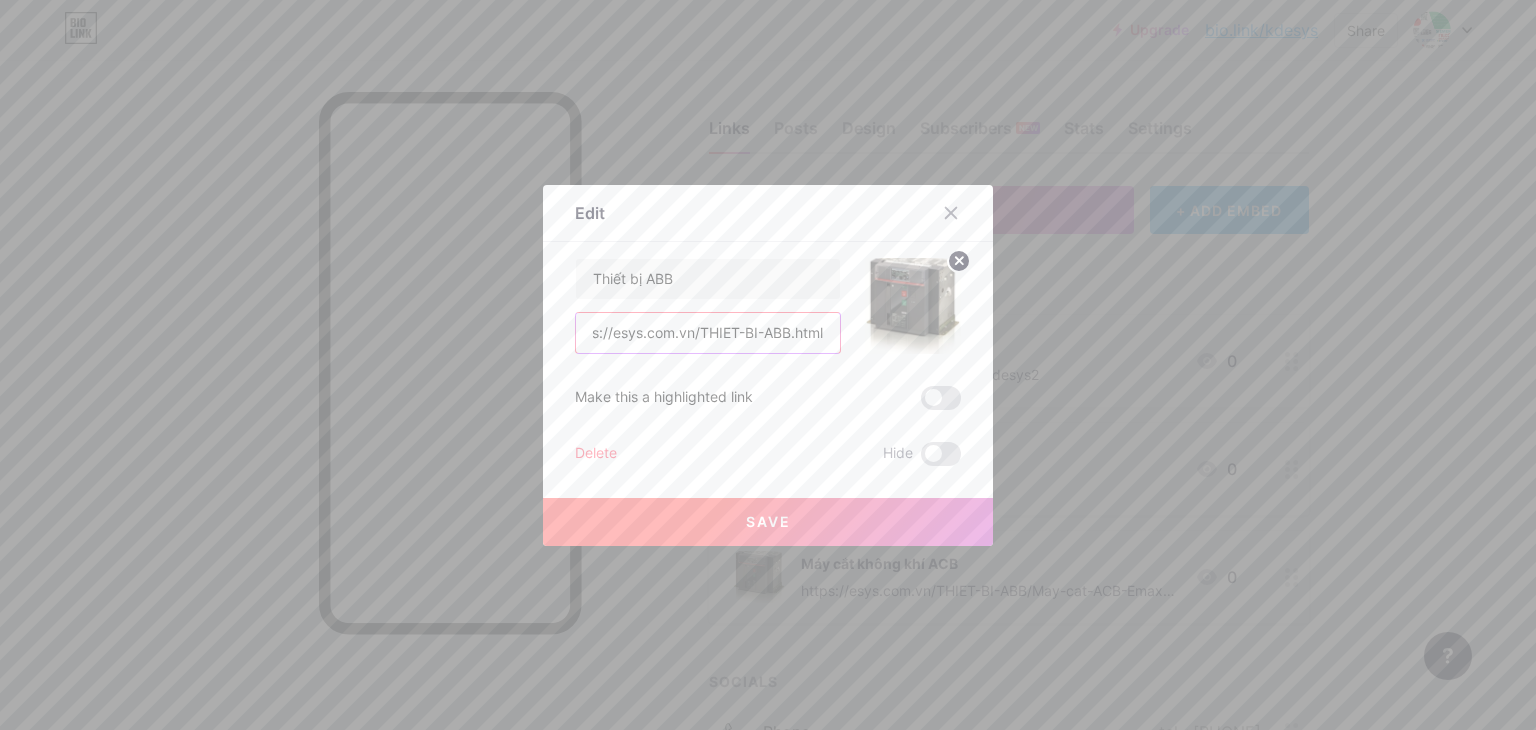 type on "https://esys.com.vn/THIET-BI-ABB.html" 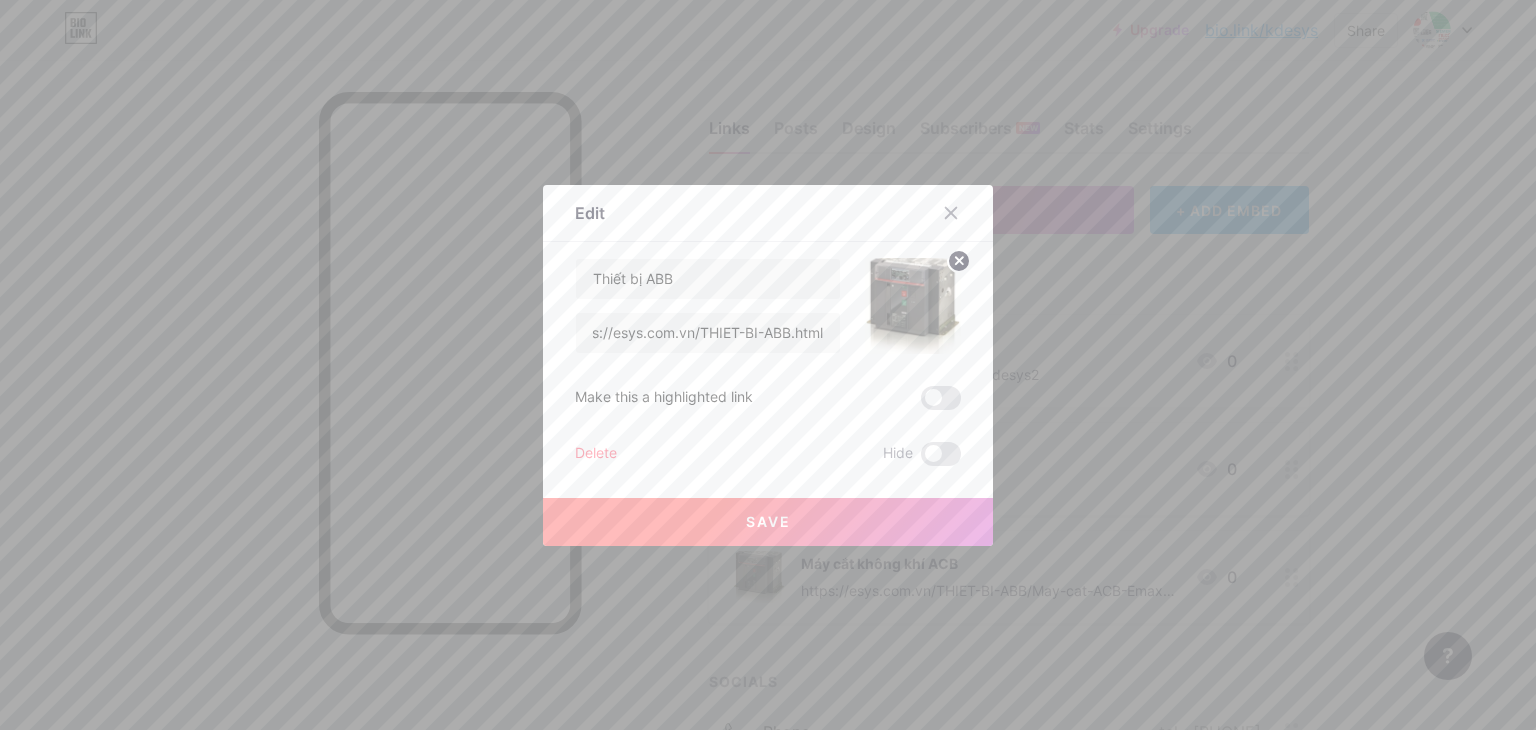 scroll, scrollTop: 0, scrollLeft: 0, axis: both 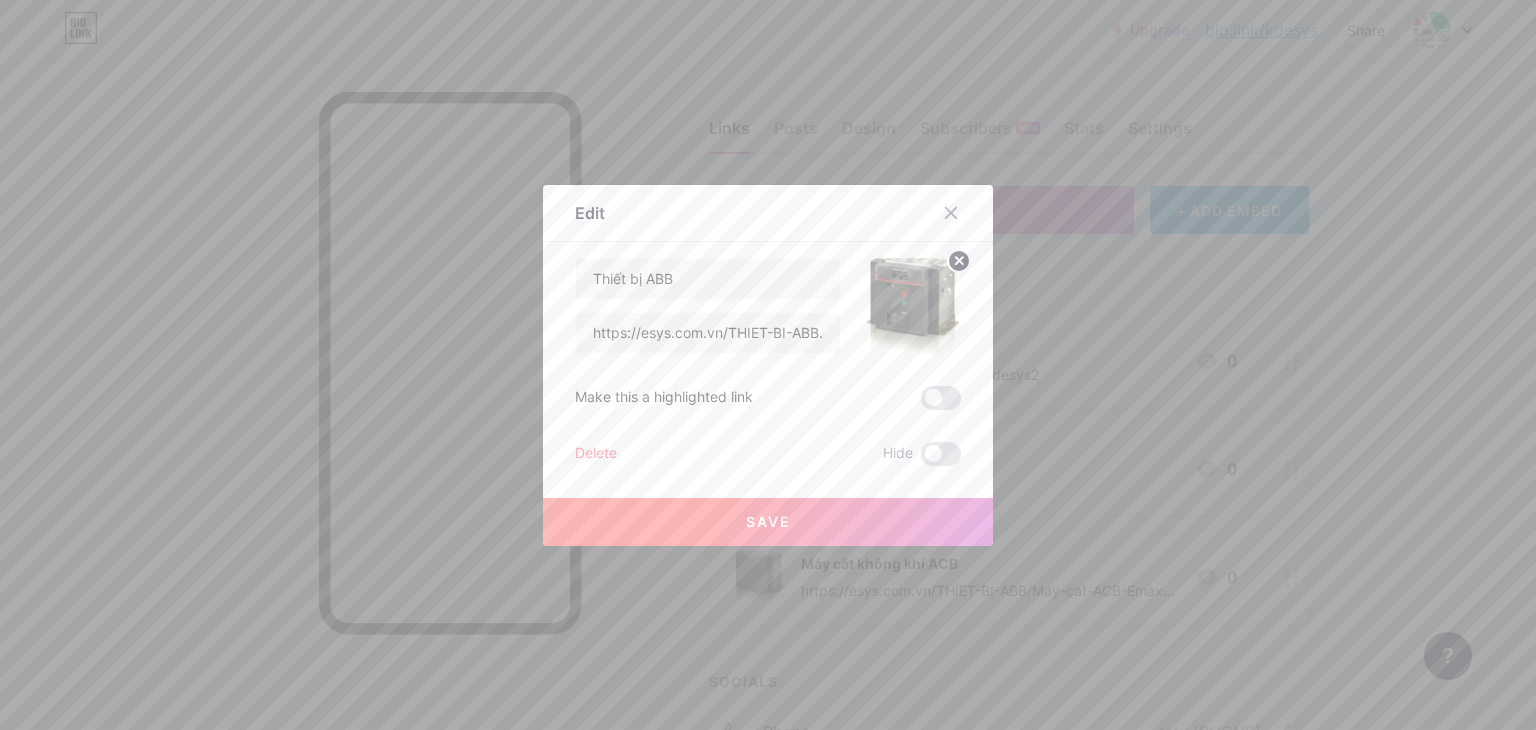 click on "Save" at bounding box center [768, 522] 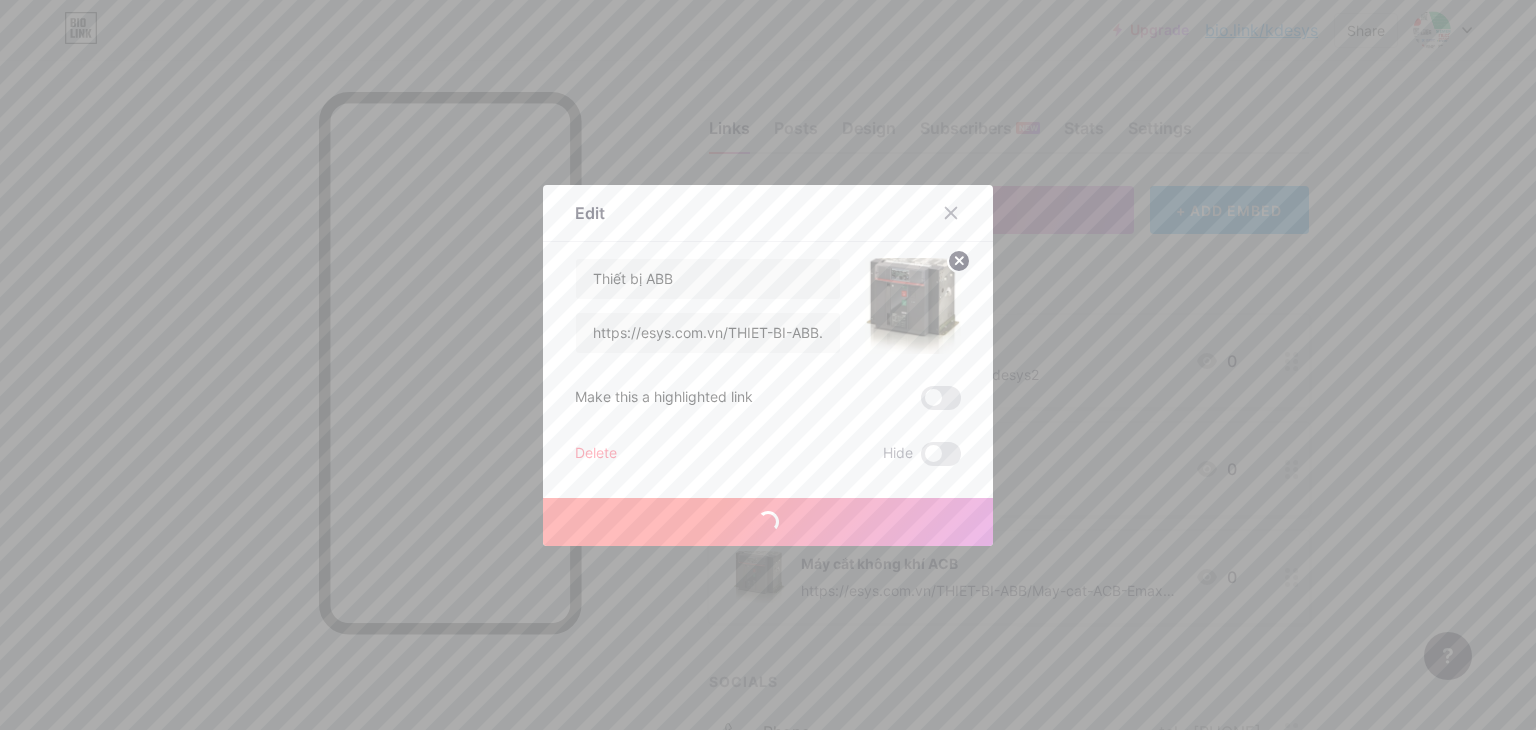 type 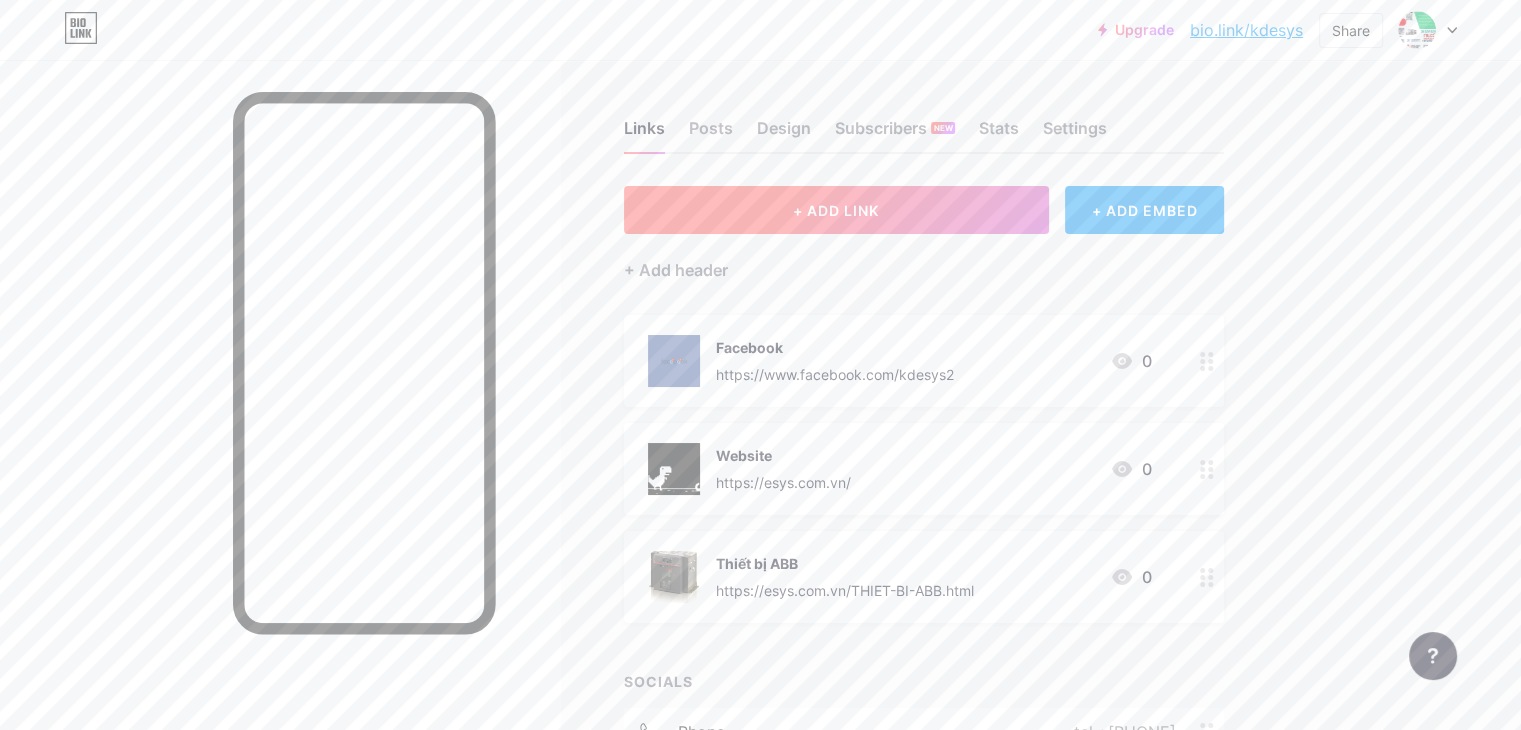 click on "+ ADD LINK" at bounding box center (836, 210) 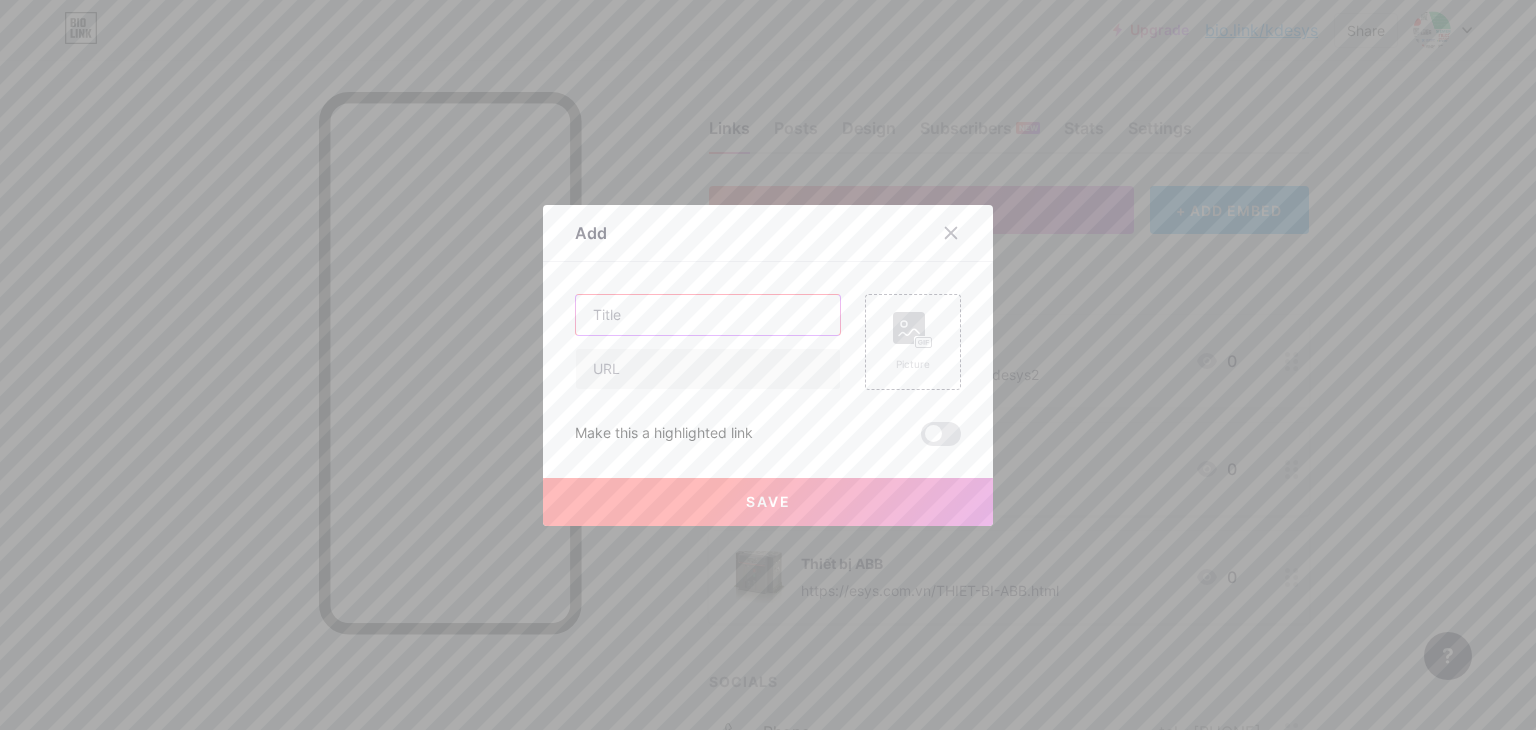 click at bounding box center [708, 315] 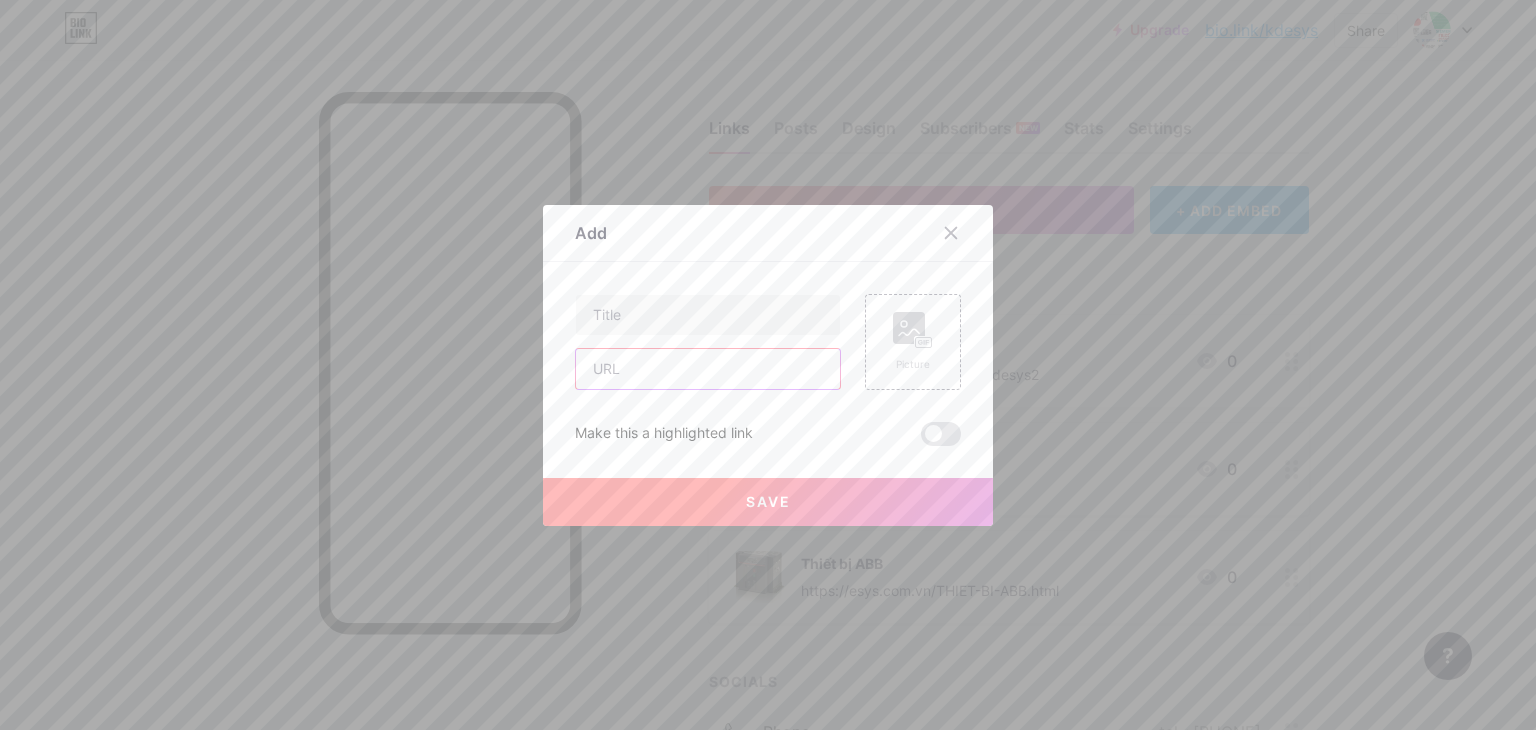 drag, startPoint x: 612, startPoint y: 361, endPoint x: 612, endPoint y: 349, distance: 12 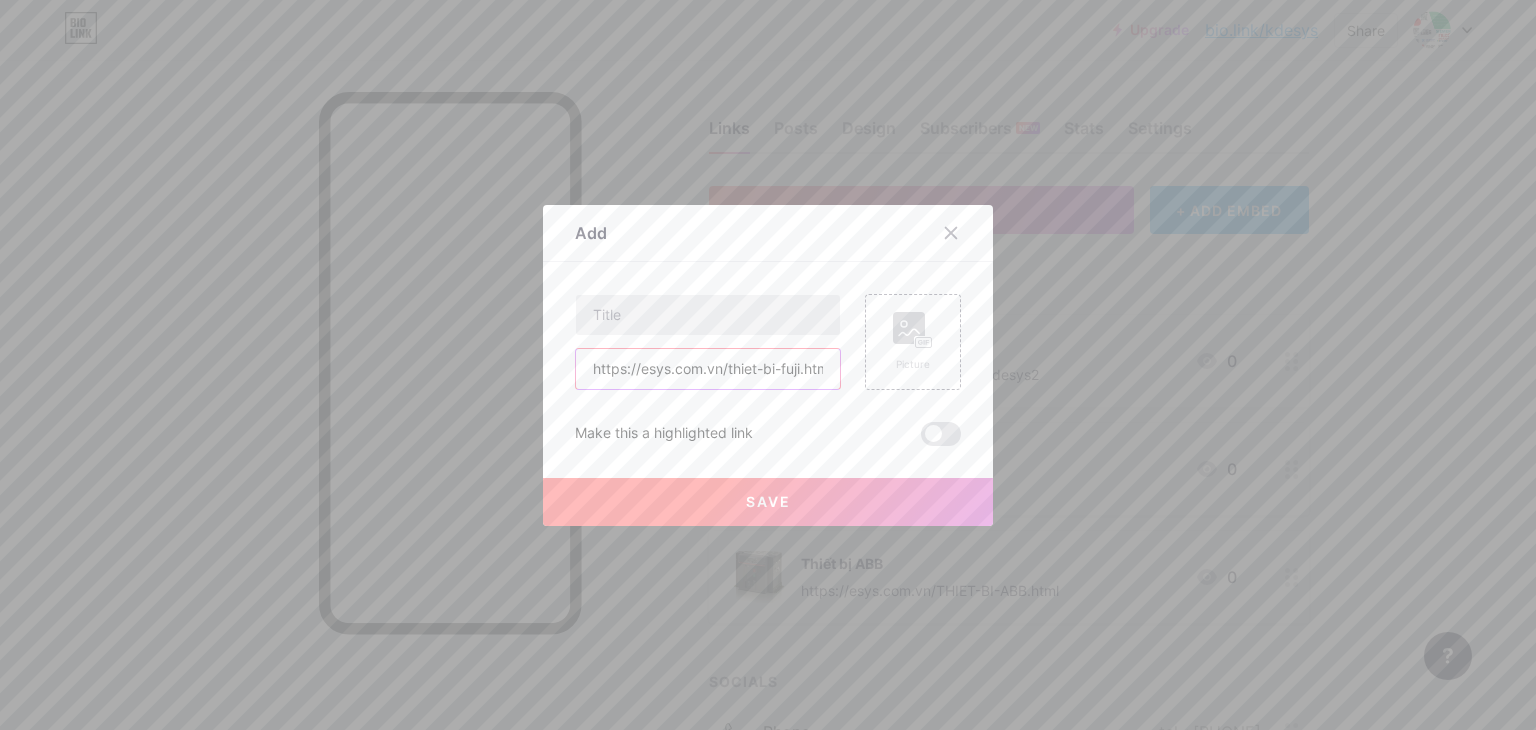 scroll, scrollTop: 0, scrollLeft: 12, axis: horizontal 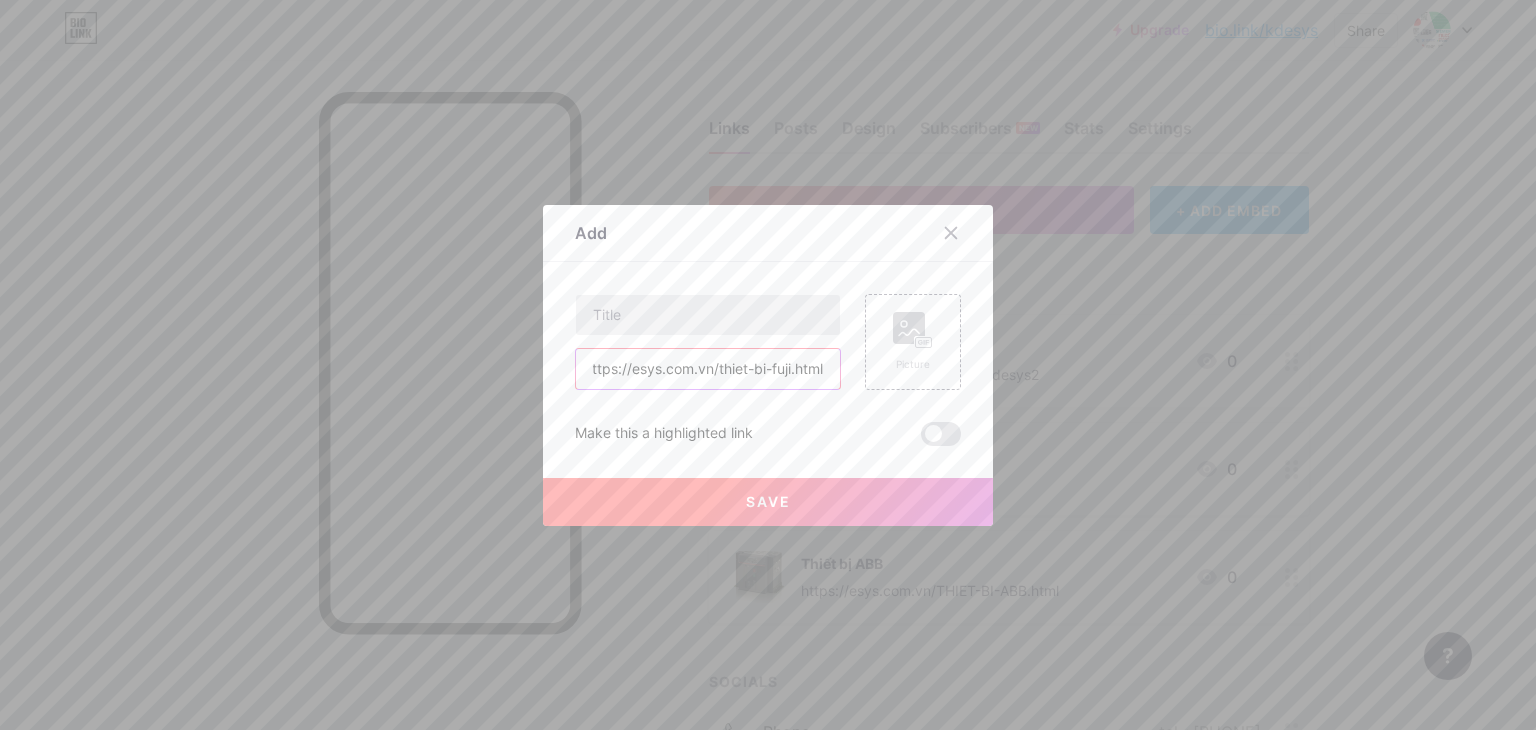 type on "https://esys.com.vn/thiet-bi-fuji.html" 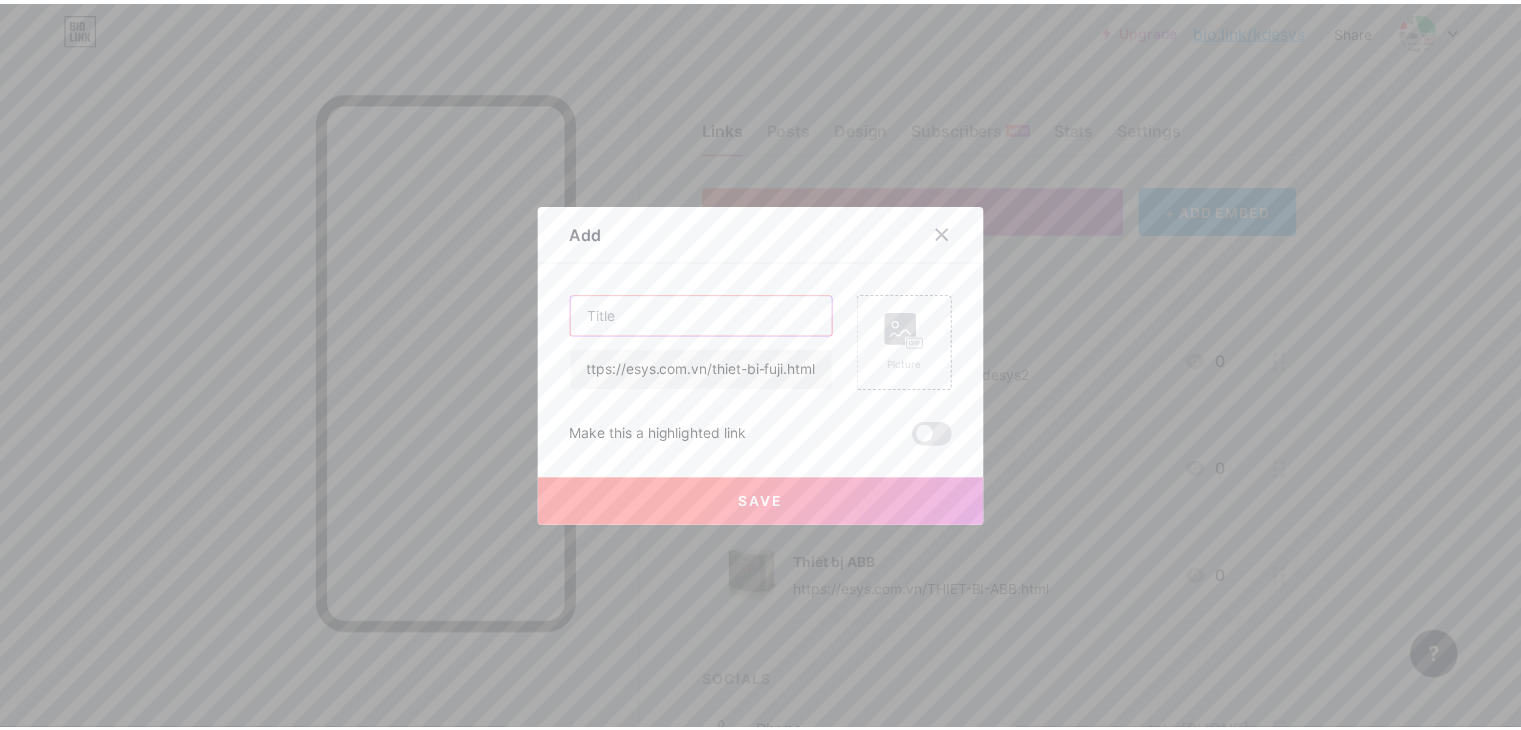 scroll, scrollTop: 0, scrollLeft: 0, axis: both 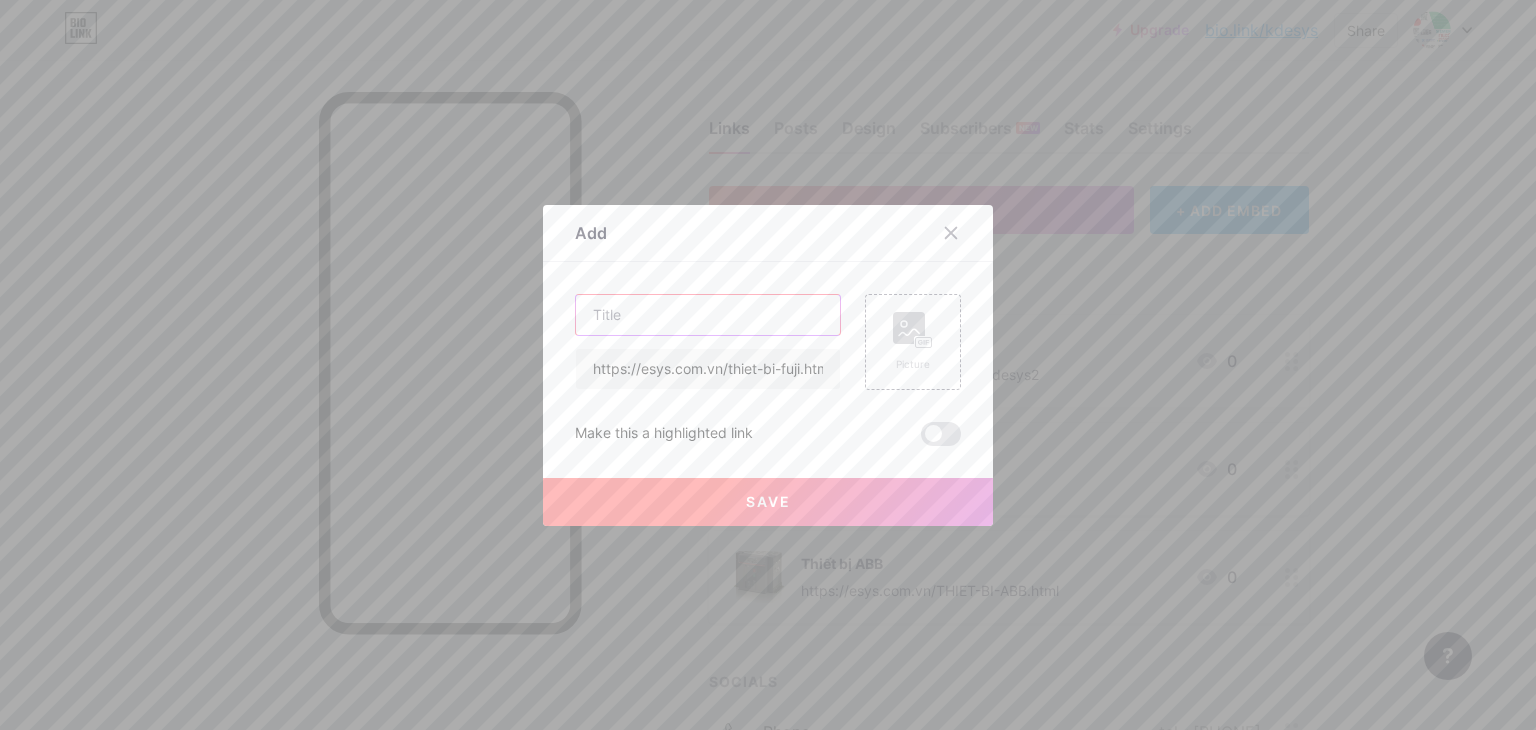 click at bounding box center [708, 315] 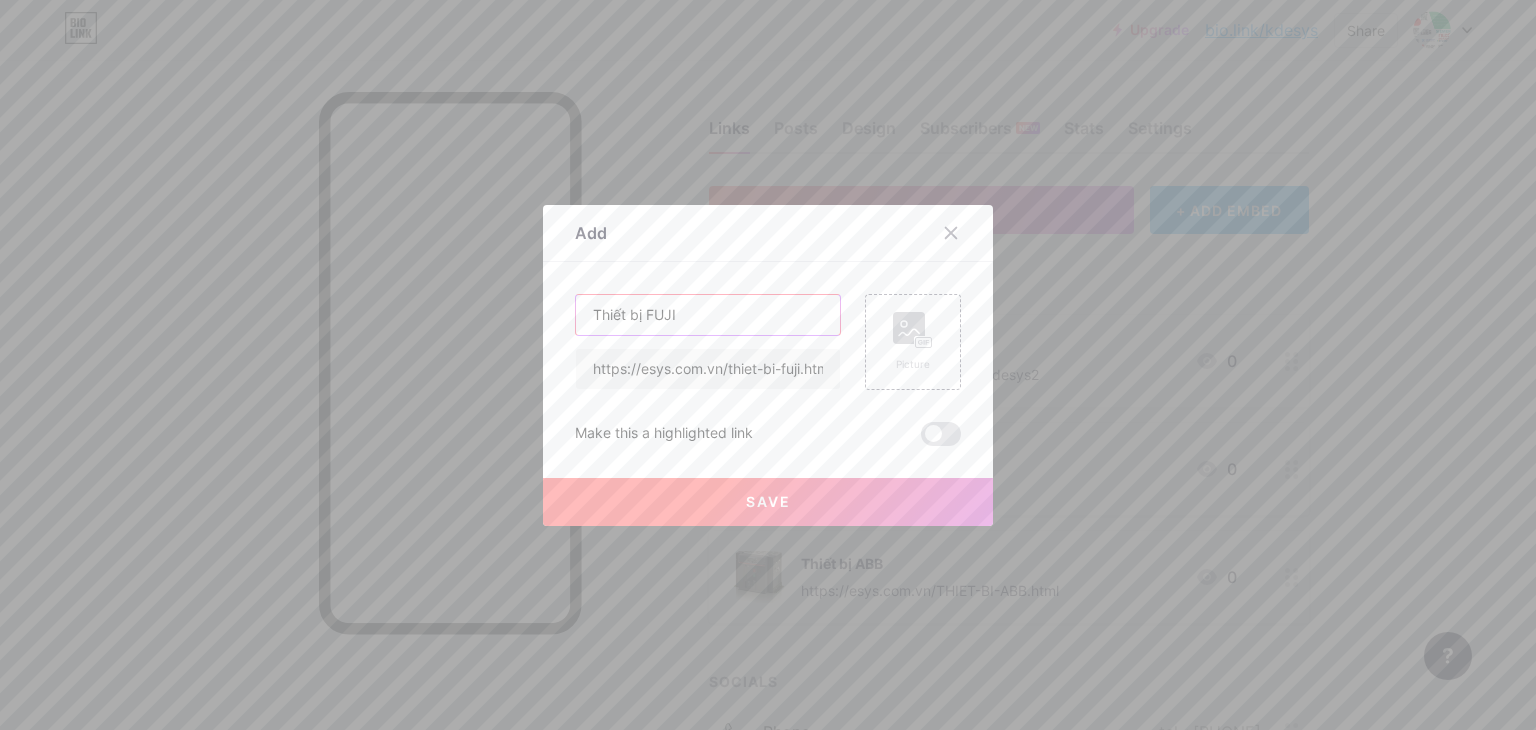 type on "Thiết bị FUJI" 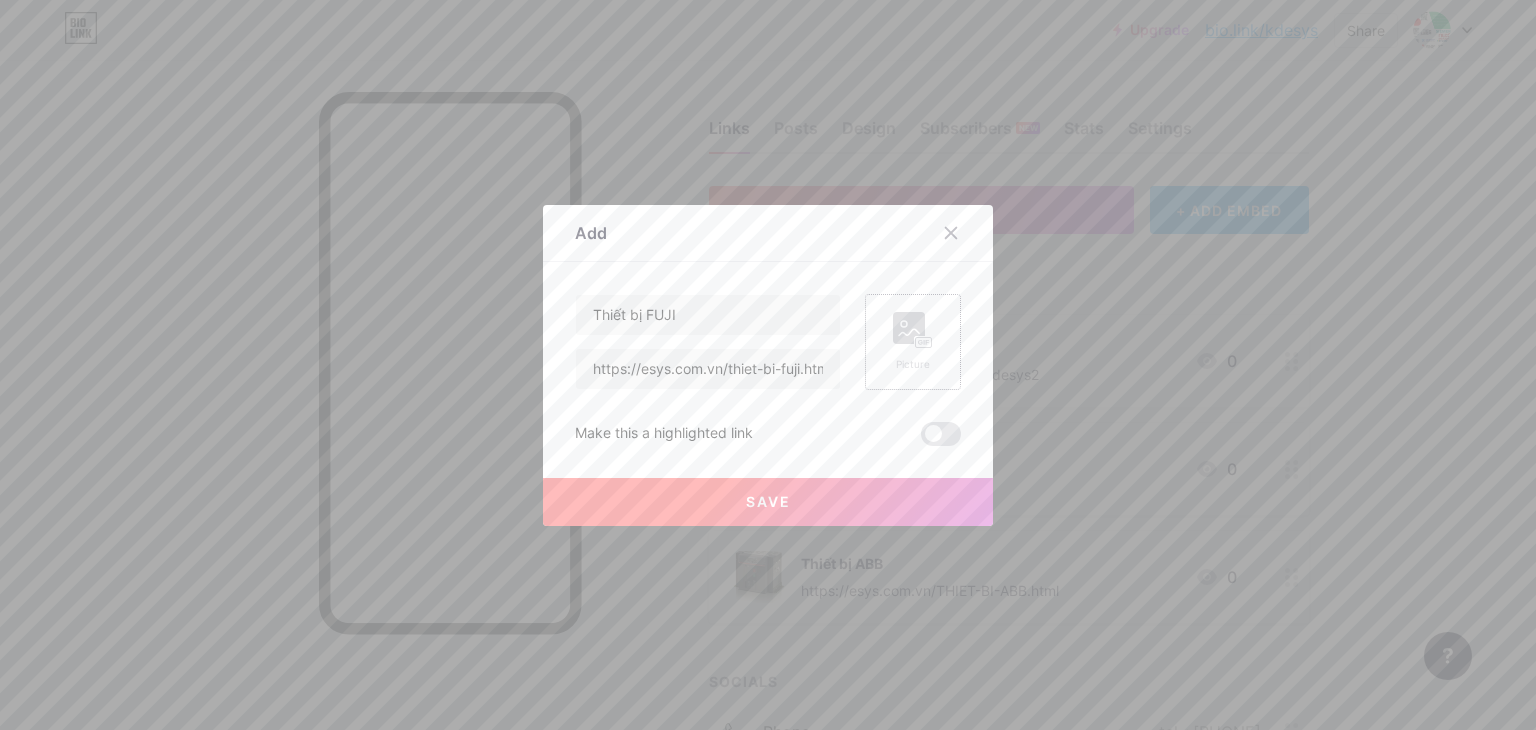 click on "Picture" at bounding box center (913, 342) 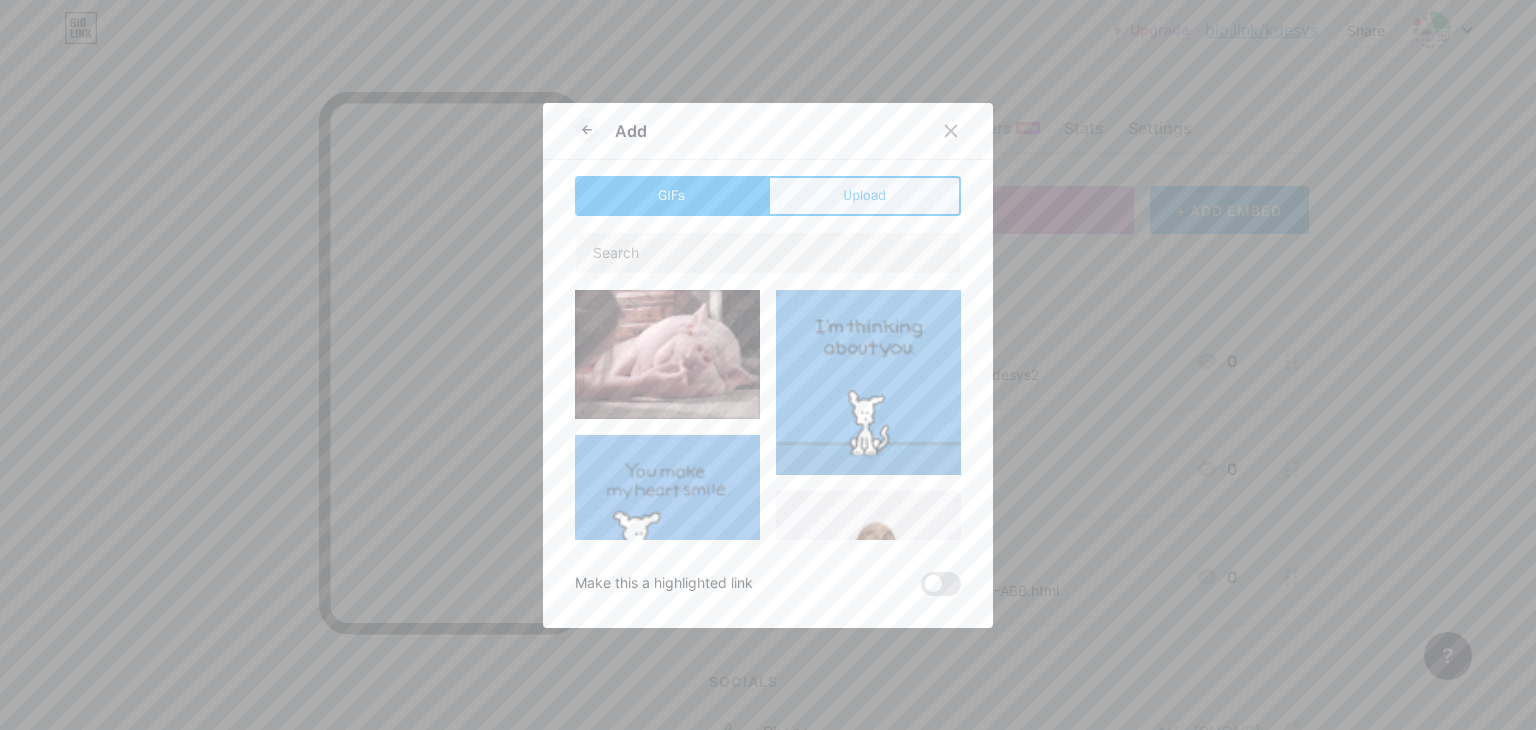 click on "Upload" at bounding box center (864, 196) 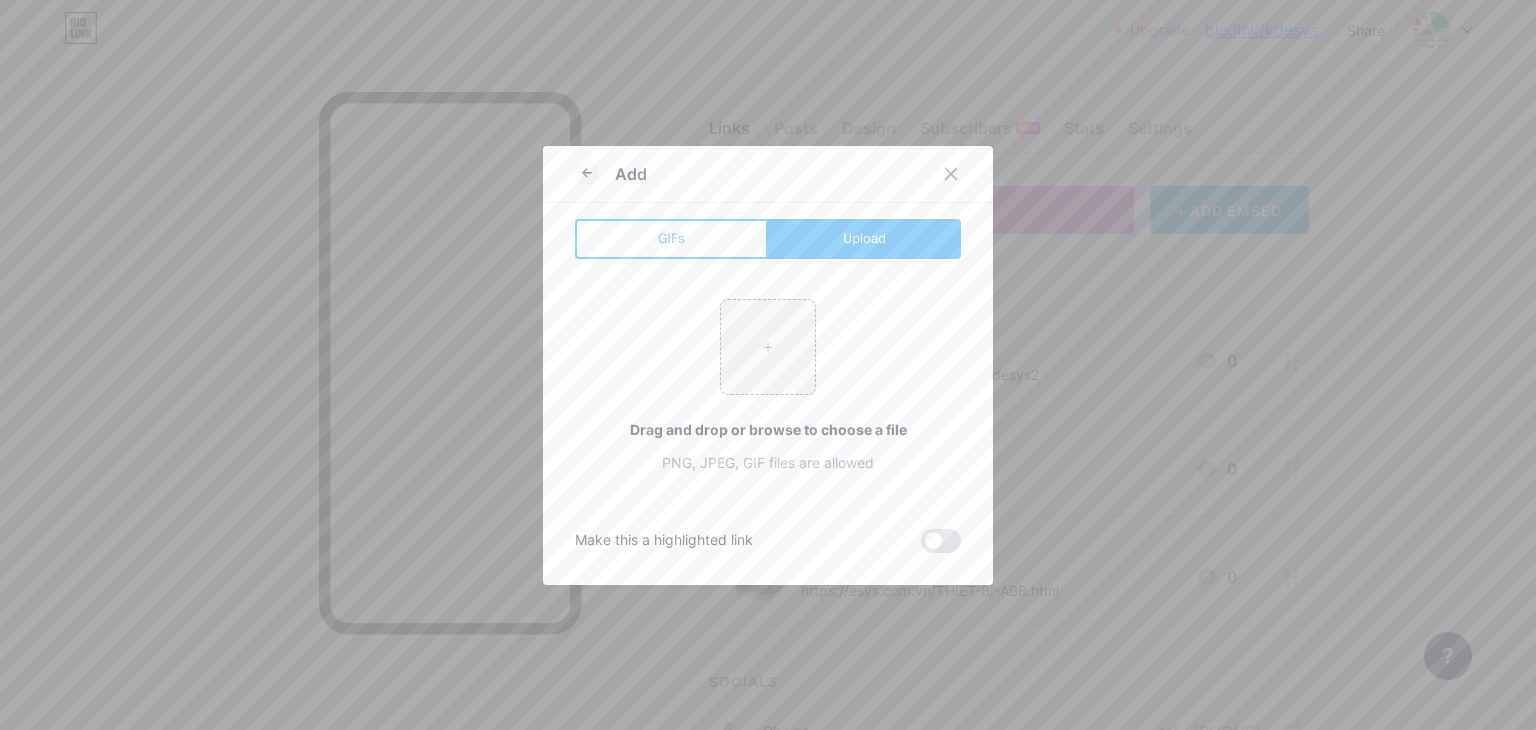 type 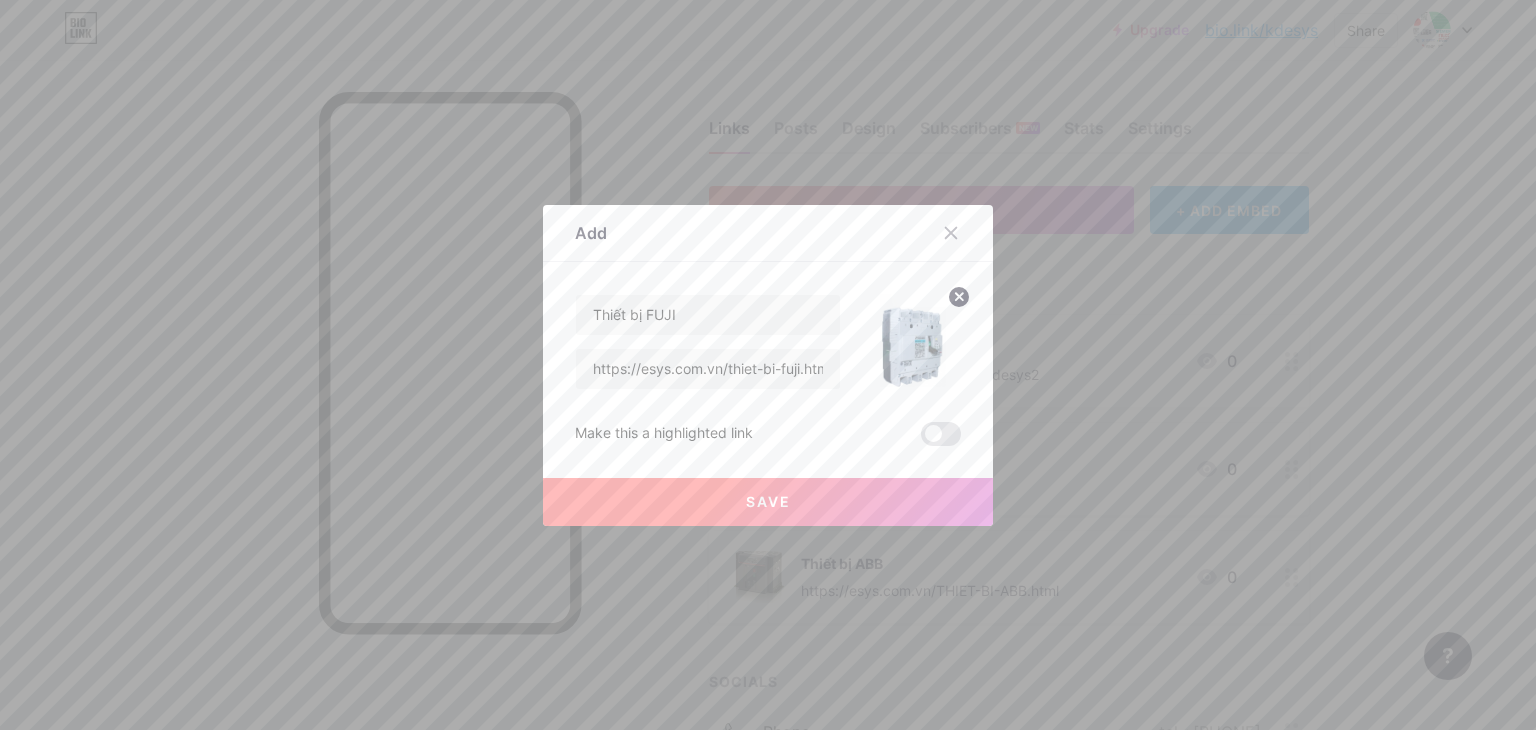 click on "Save" at bounding box center [768, 501] 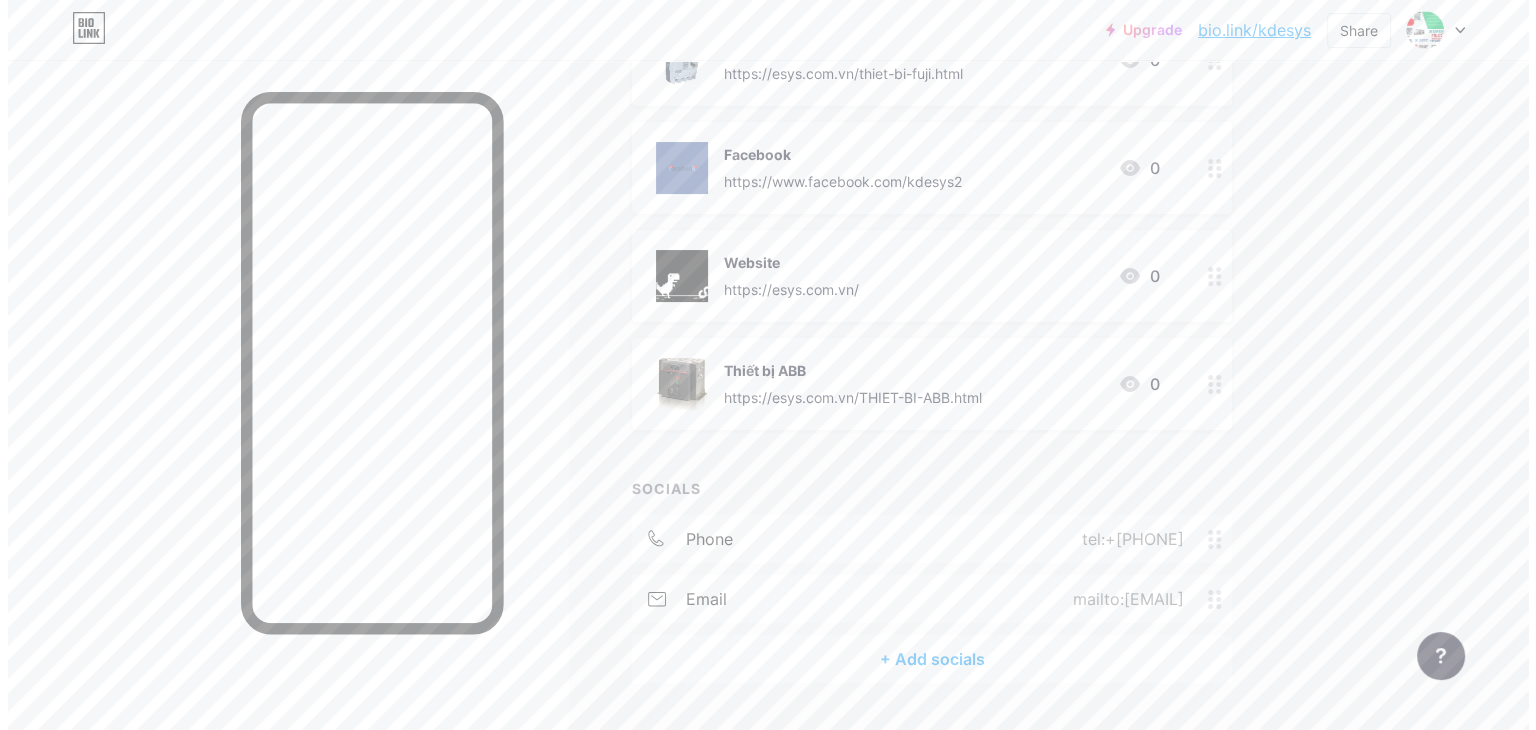 scroll, scrollTop: 19, scrollLeft: 0, axis: vertical 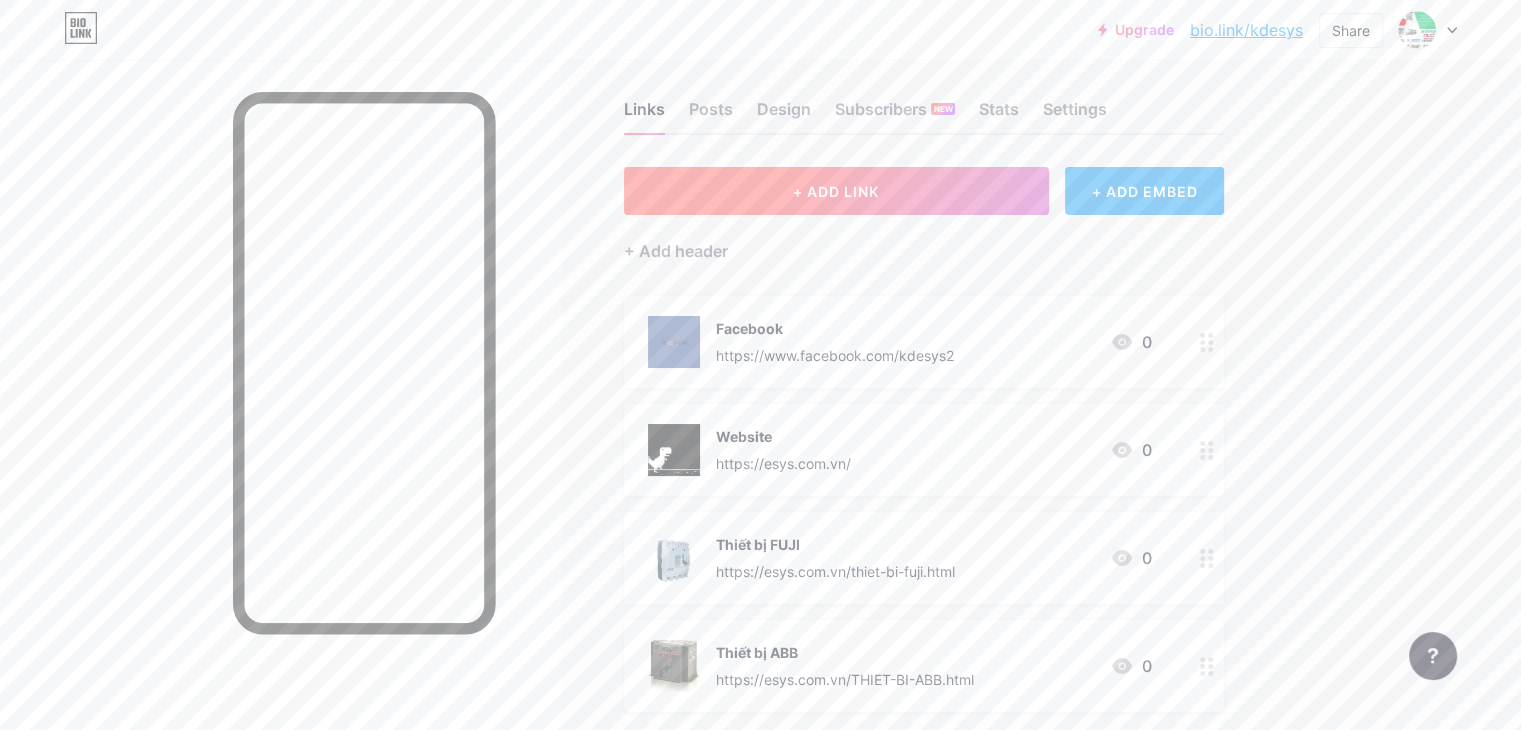 click on "+ ADD LINK" at bounding box center (836, 191) 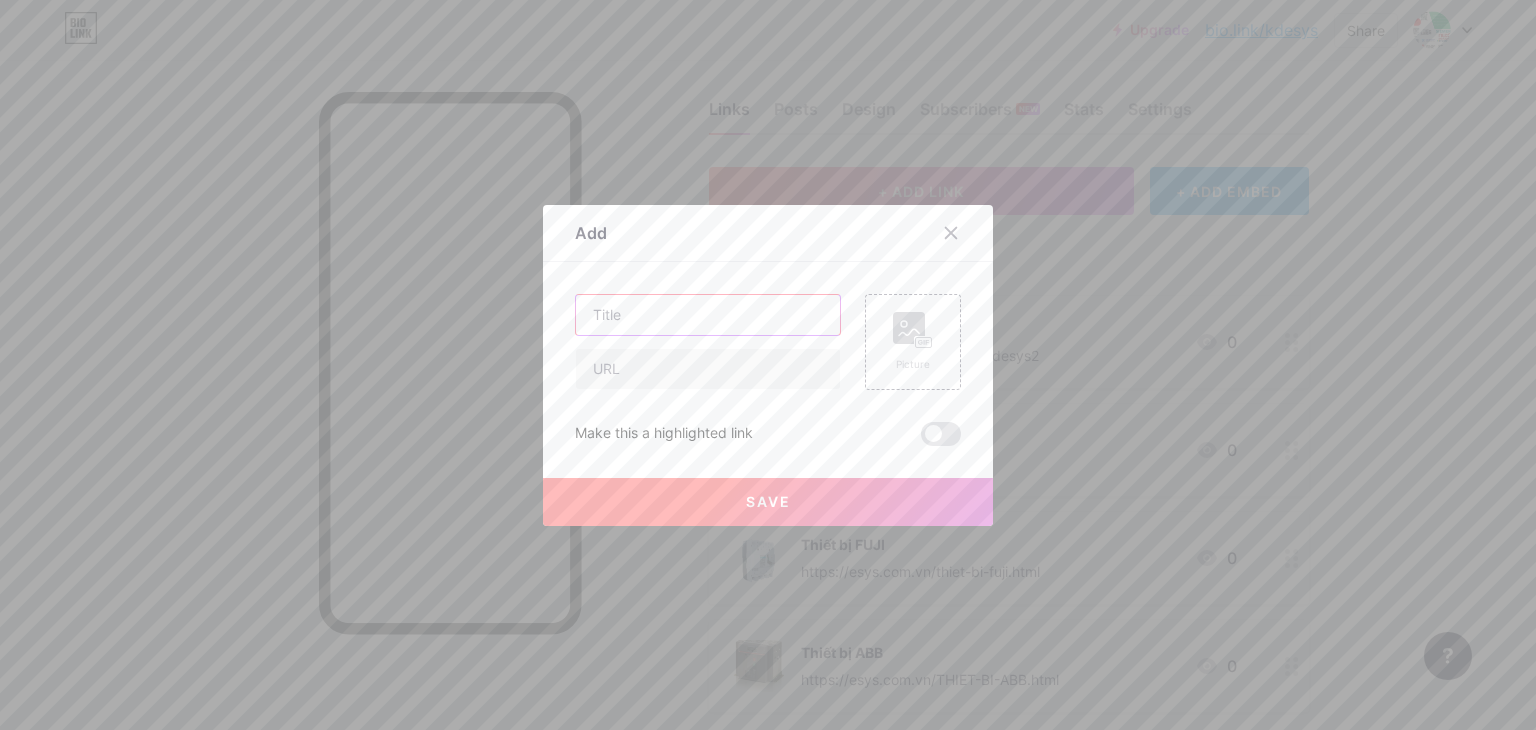 click at bounding box center (708, 315) 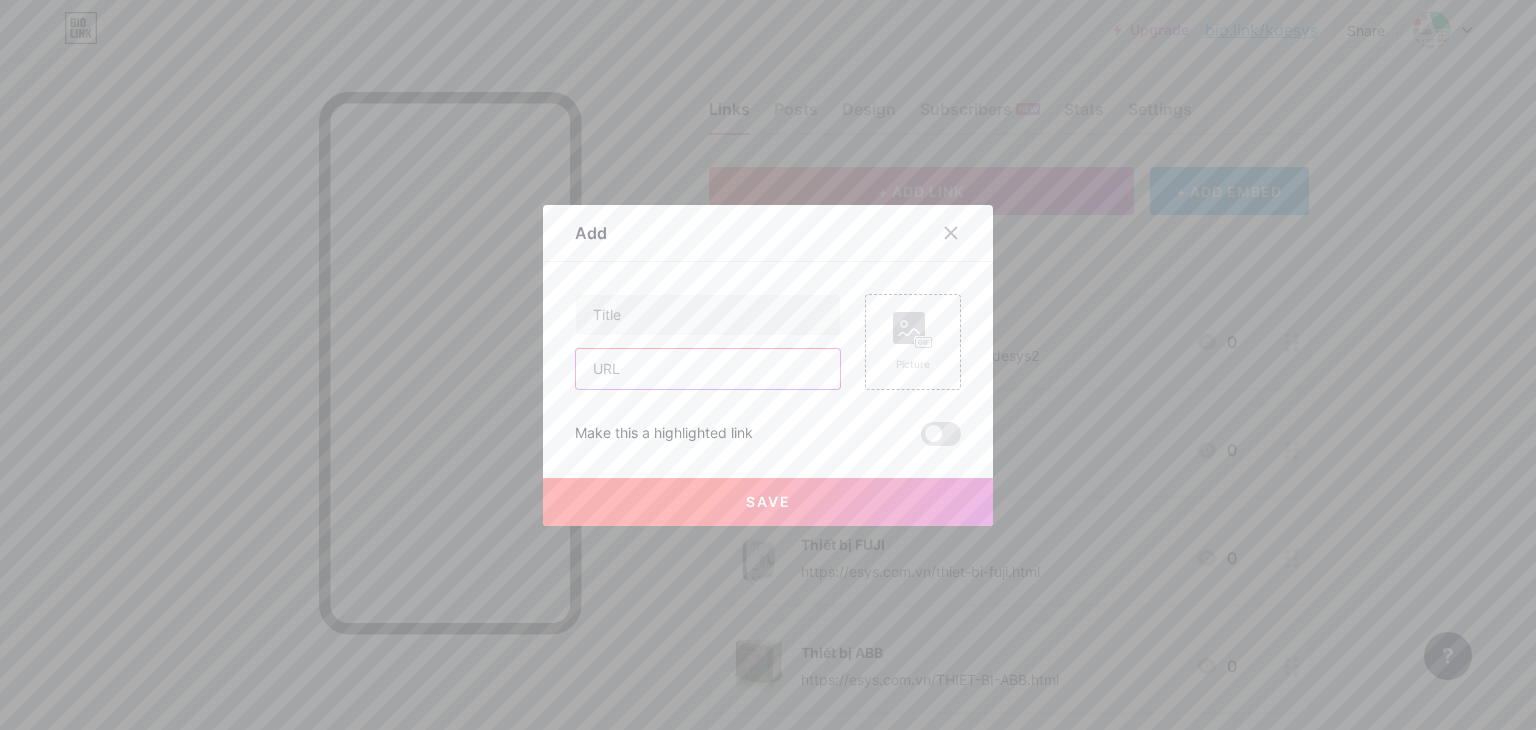 click at bounding box center (708, 369) 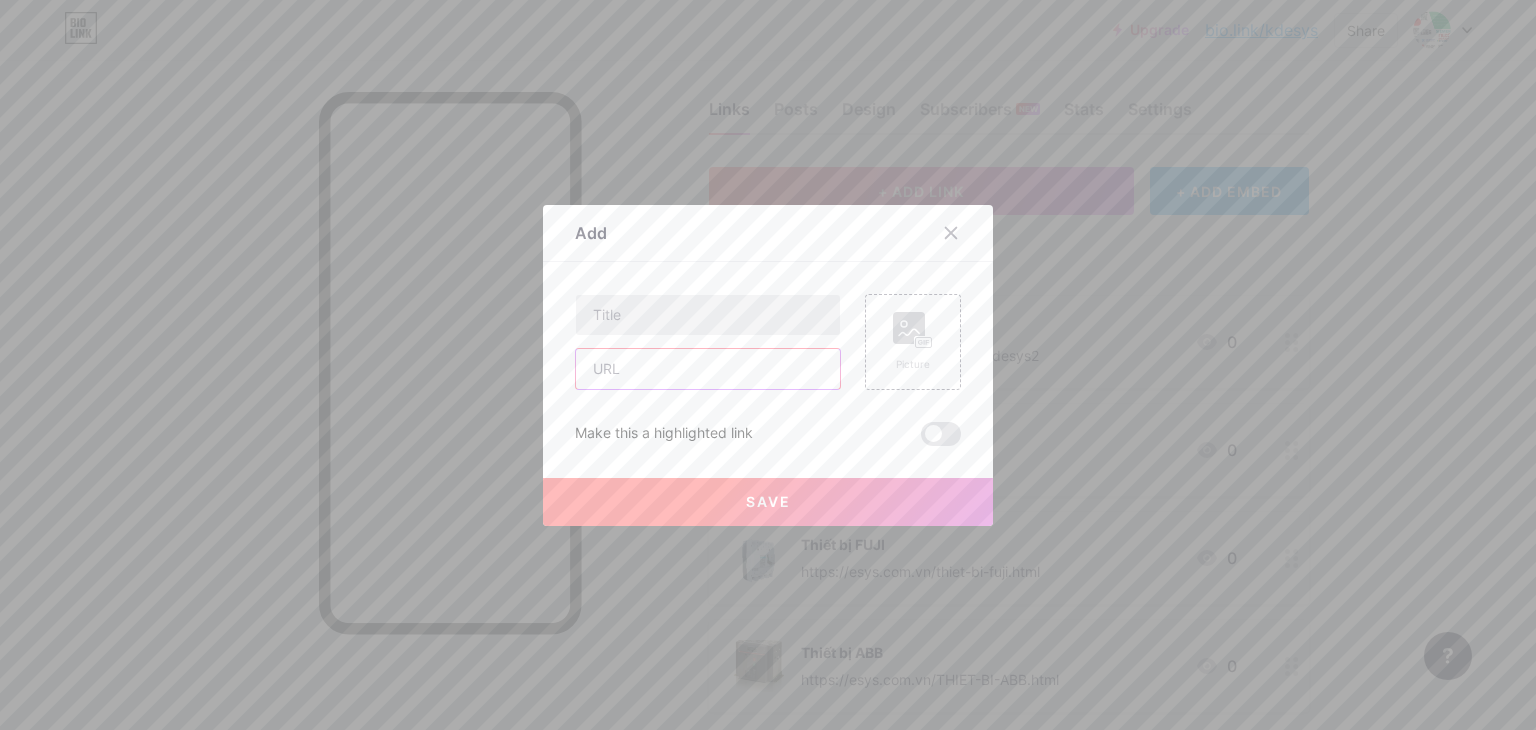 paste on "https://esys.com.vn/RELAY-SERIES.html" 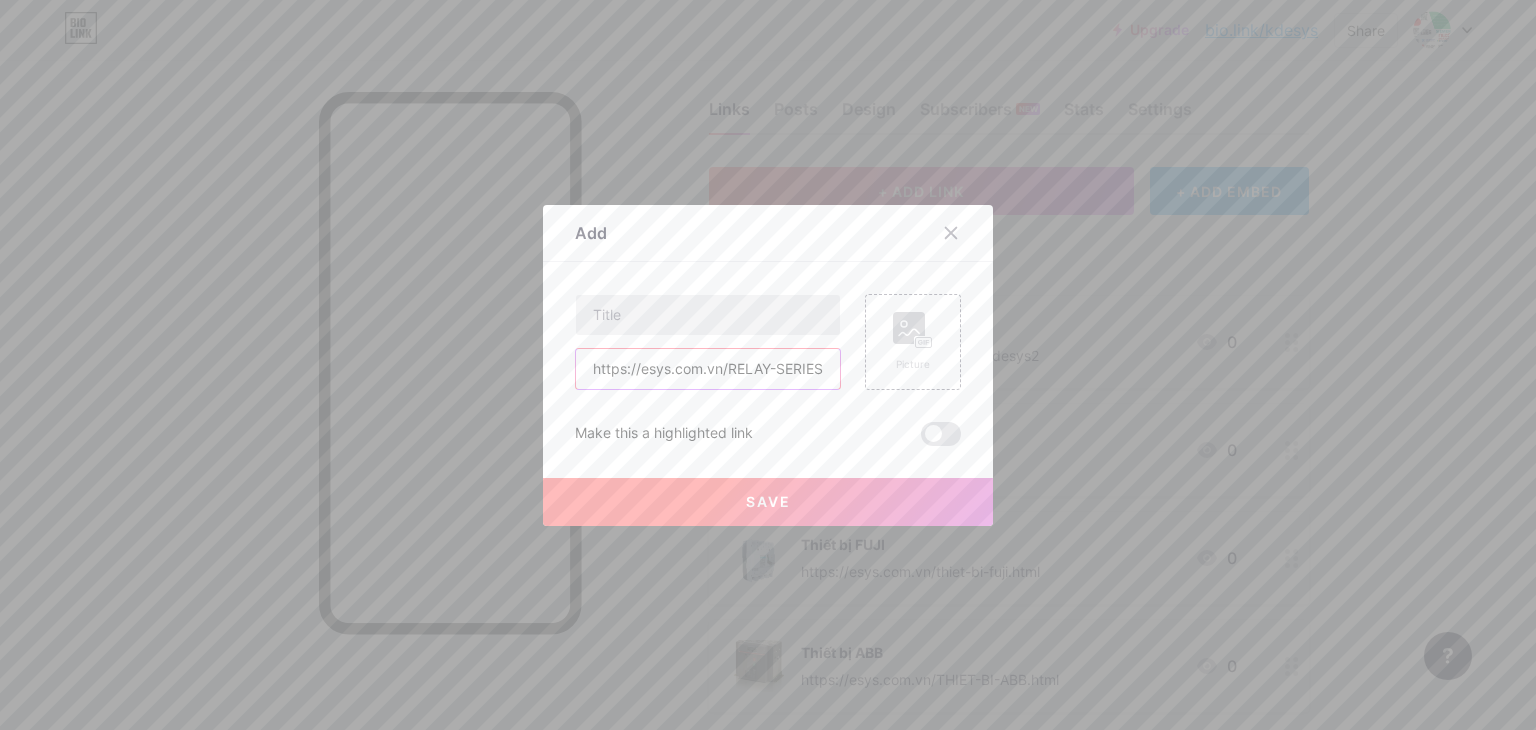 scroll, scrollTop: 0, scrollLeft: 33, axis: horizontal 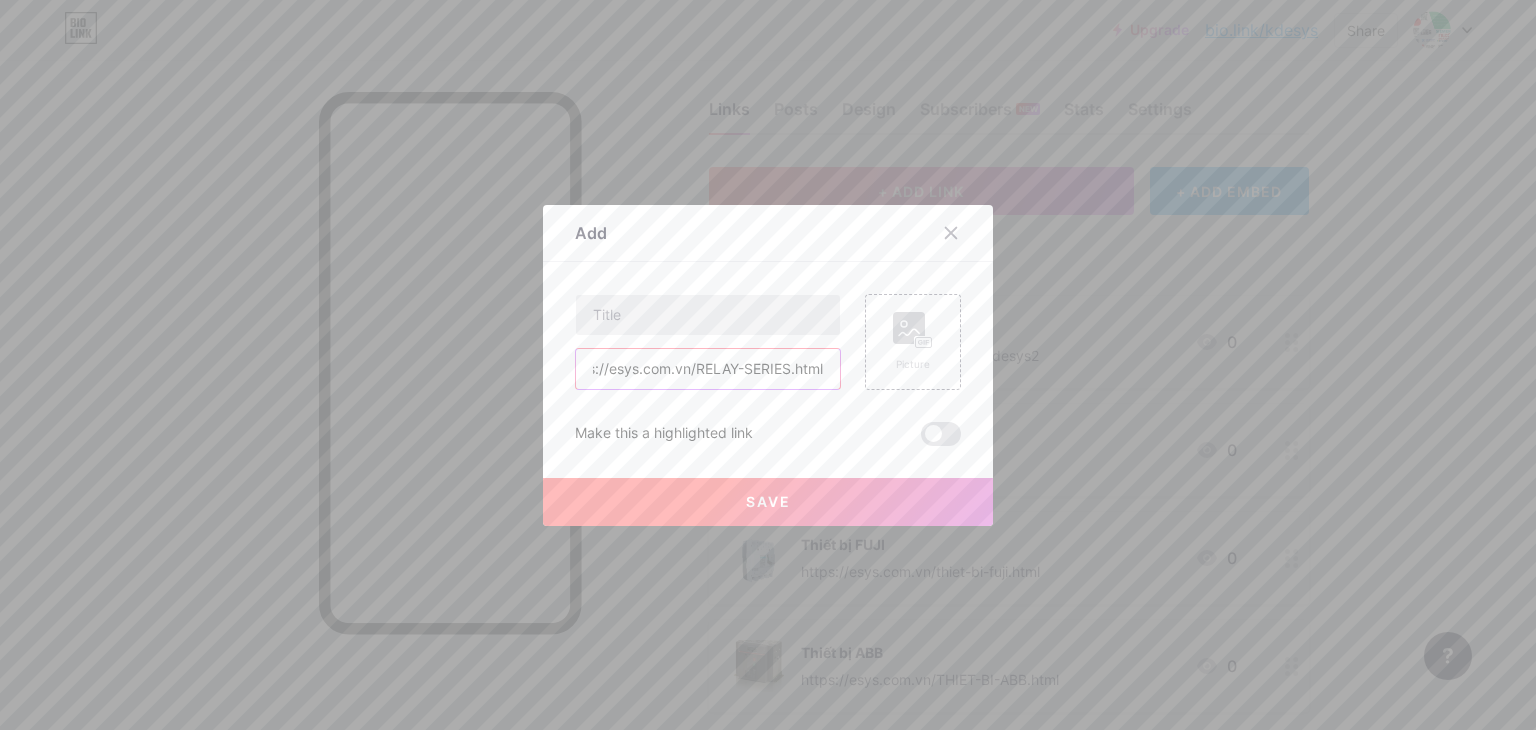 type on "https://esys.com.vn/RELAY-SERIES.html" 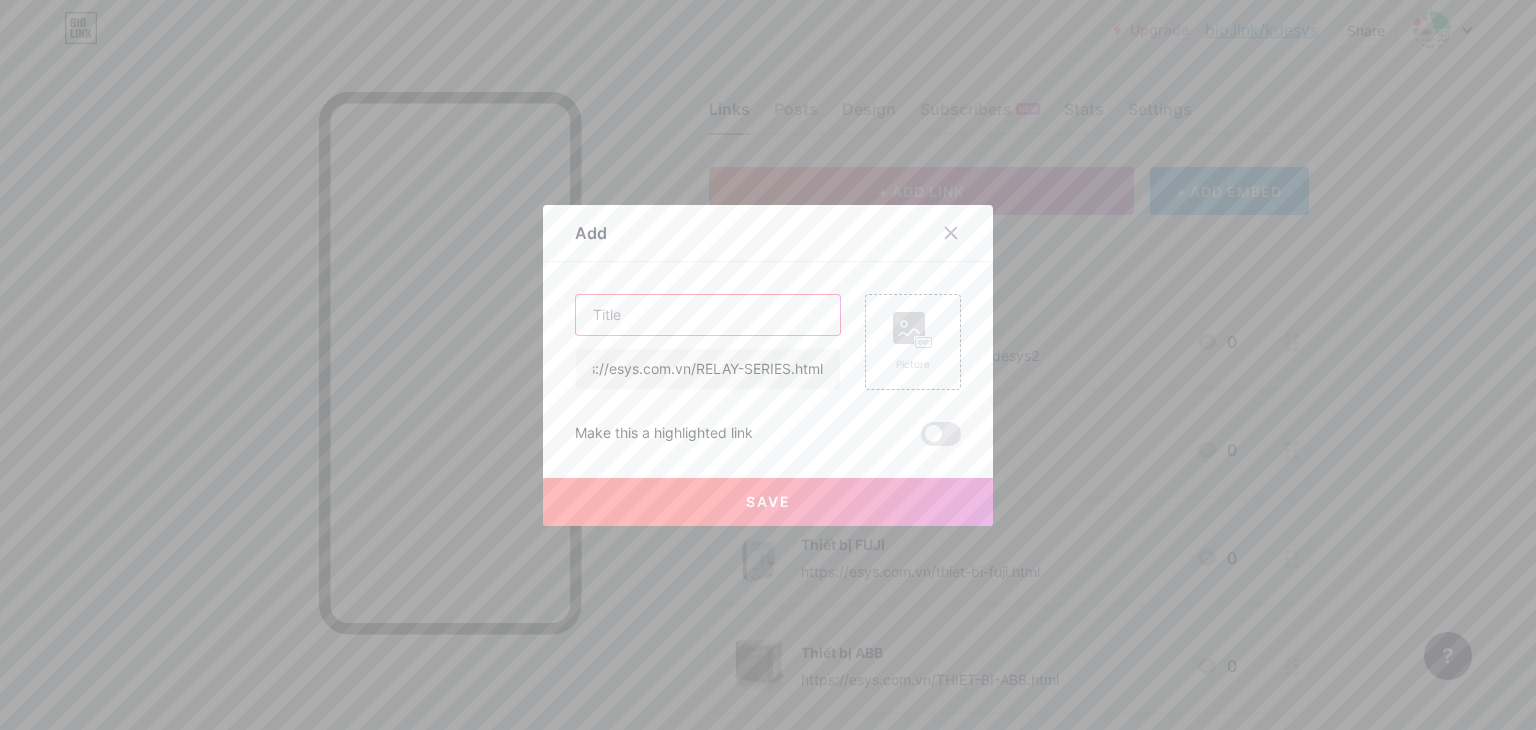 click at bounding box center [708, 315] 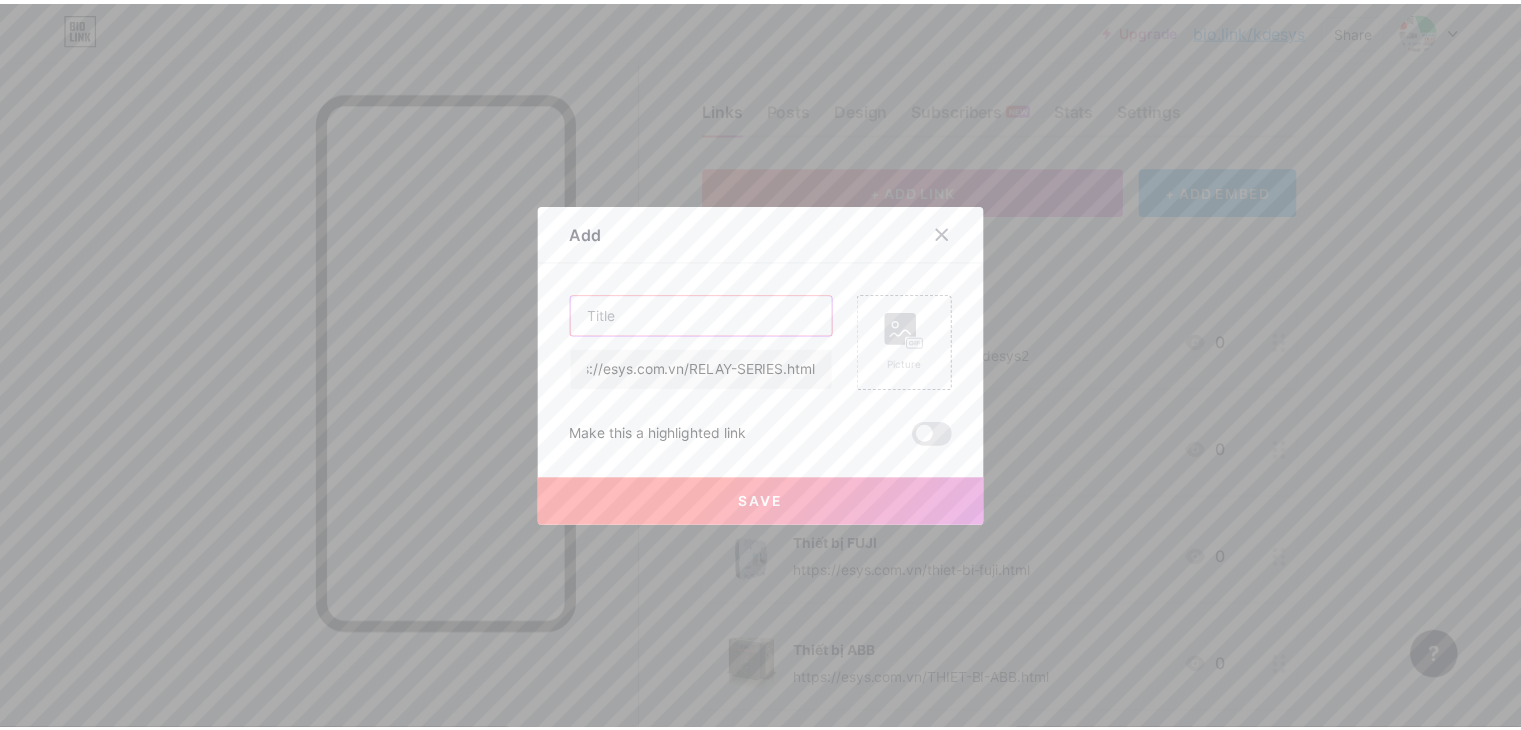 scroll, scrollTop: 0, scrollLeft: 0, axis: both 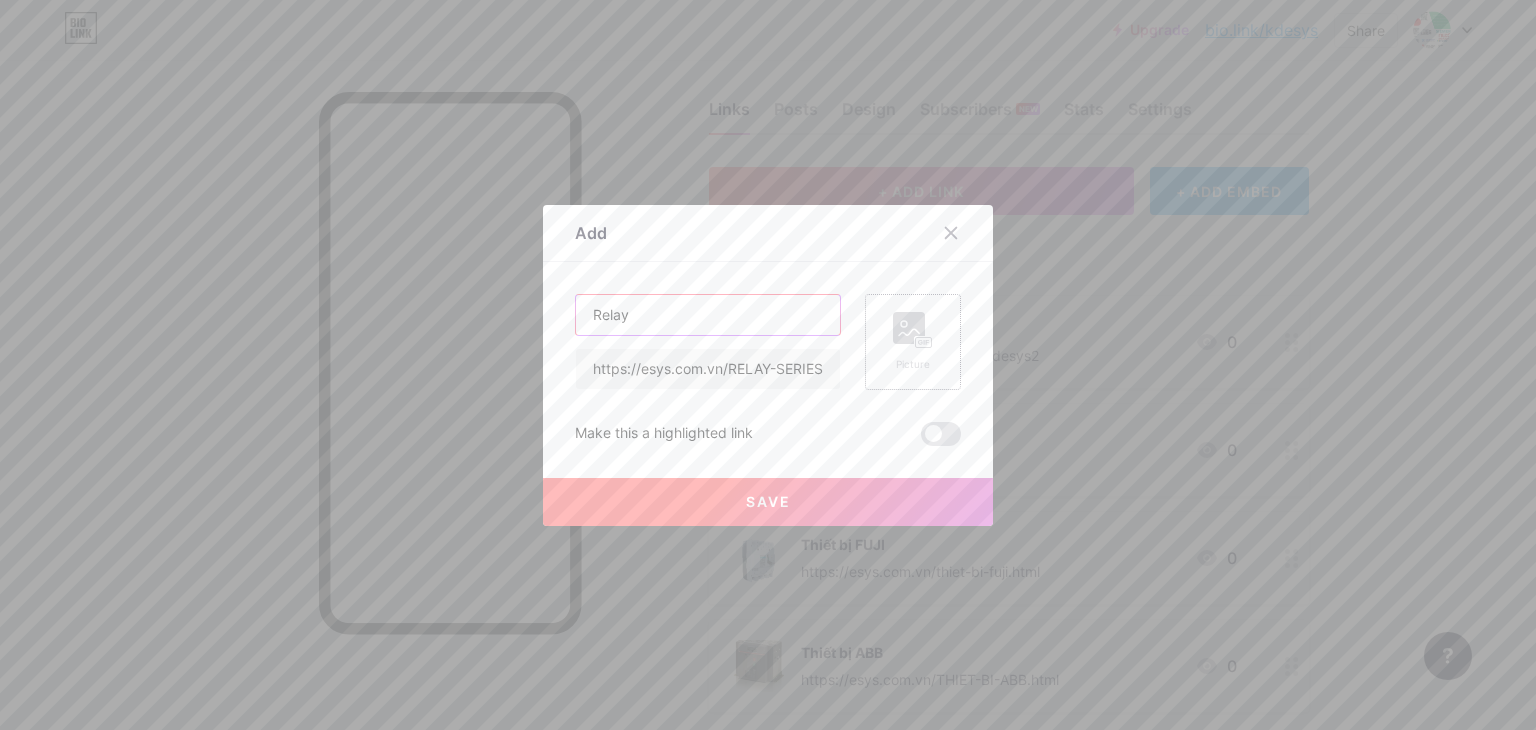 type on "Relay" 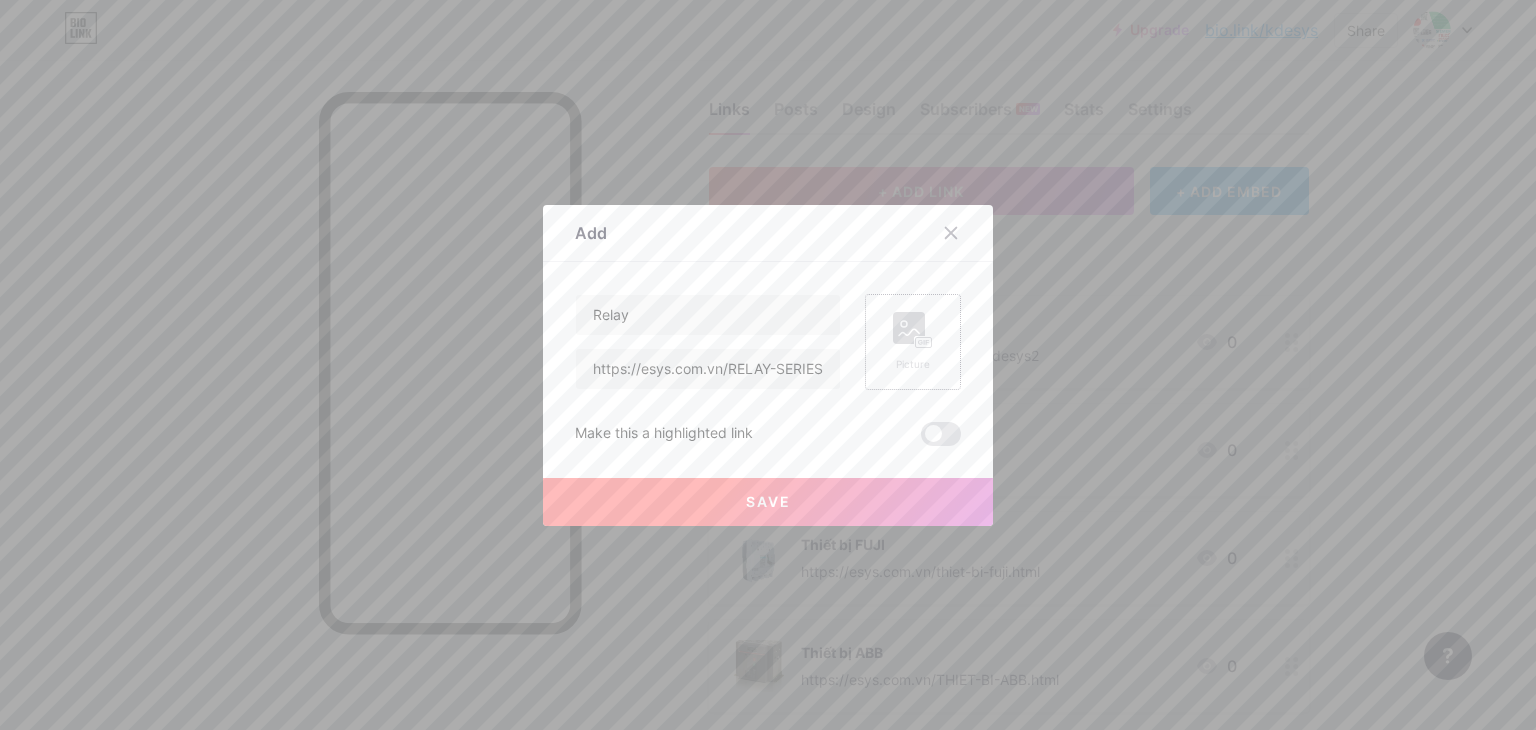click 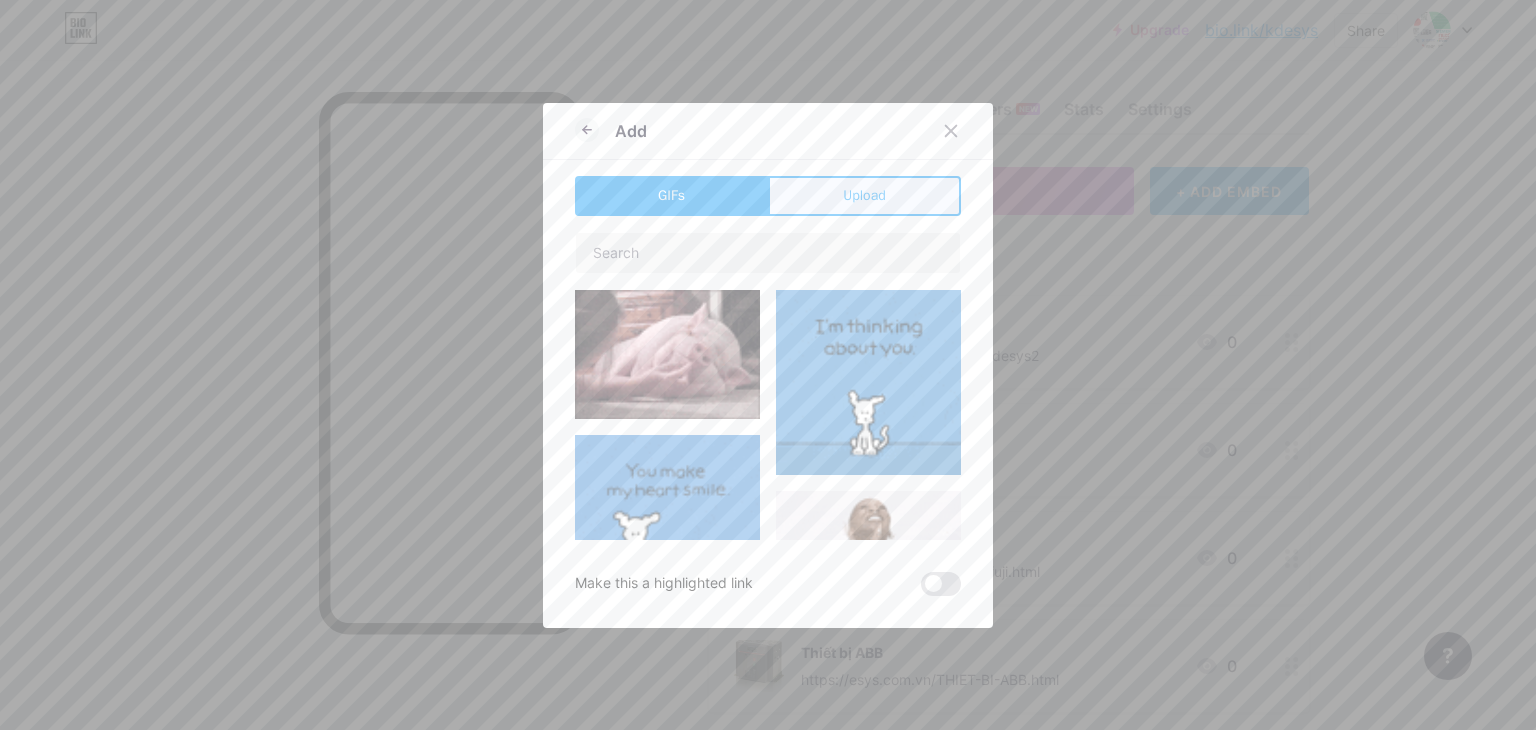 click on "Upload" at bounding box center [864, 196] 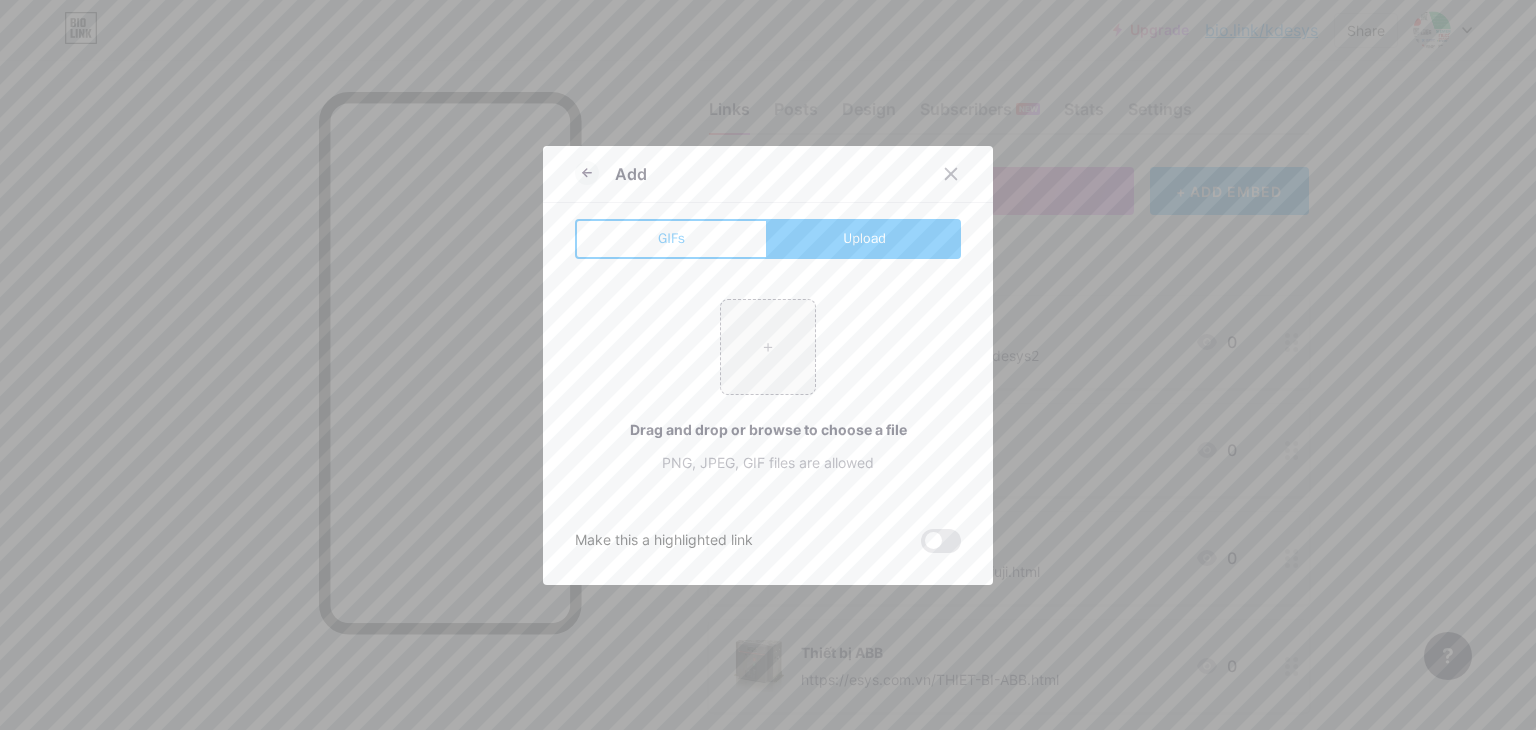 type 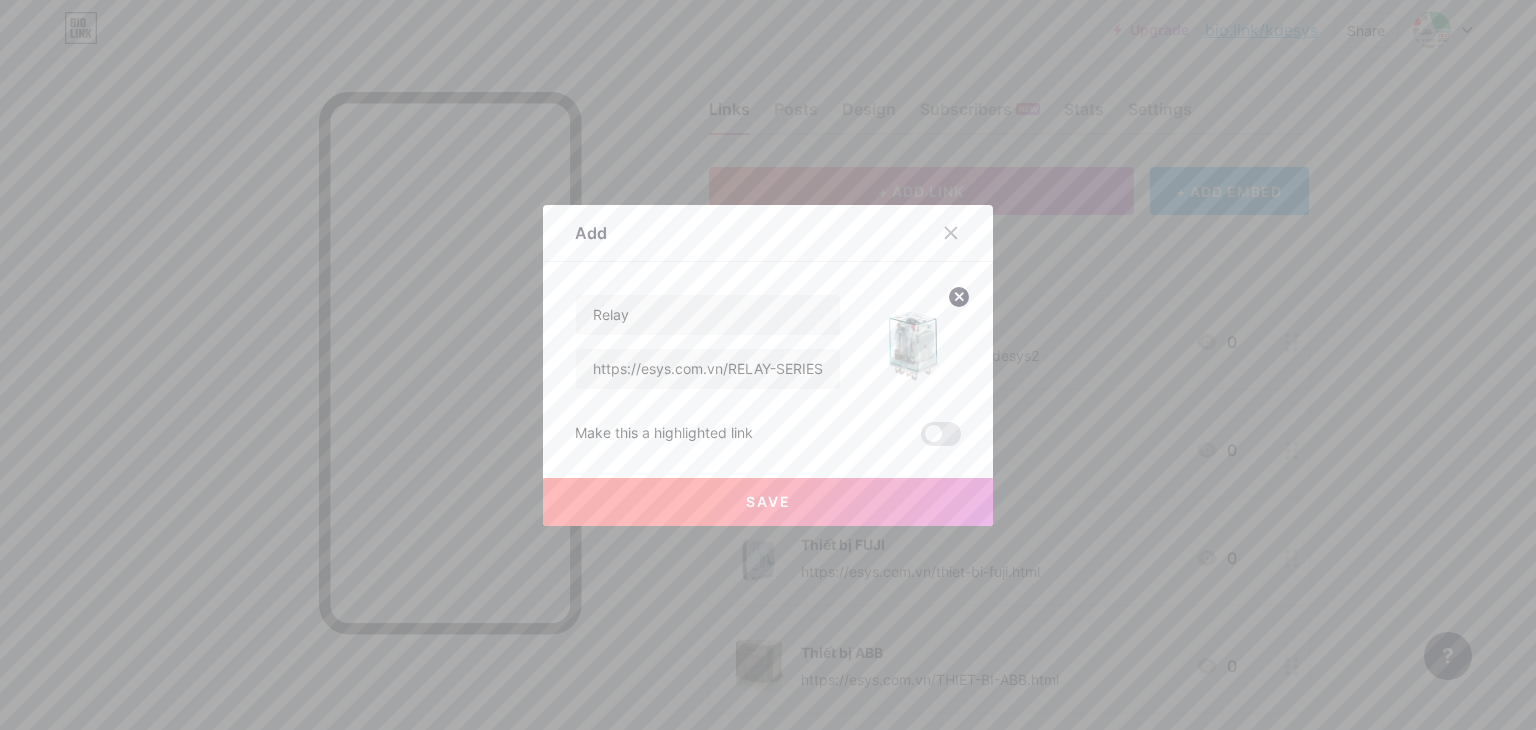 click on "Save" at bounding box center [768, 502] 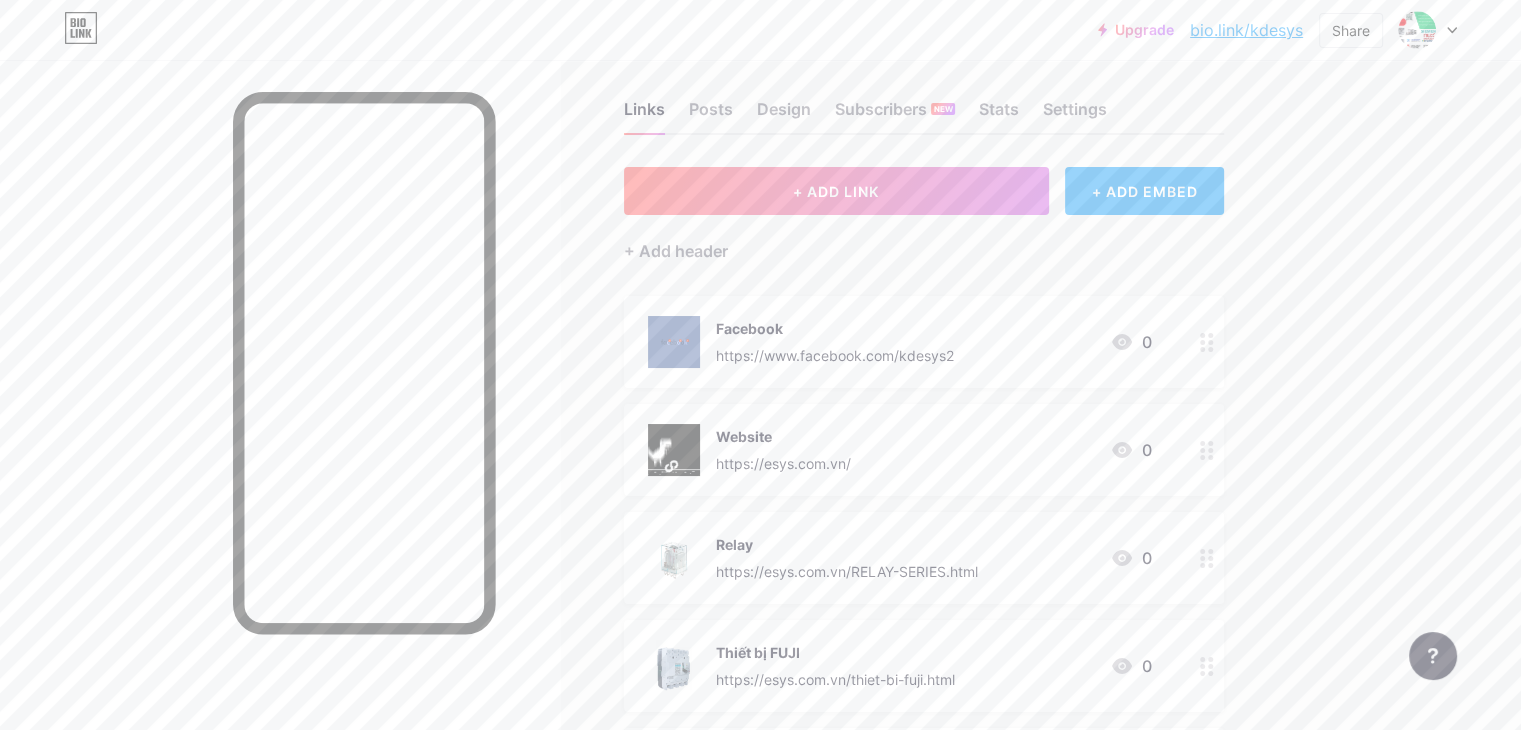 click on "Upgrade bio.link/kdesys... bio.link/kdesys Share Switch accounts [FIRST] [LAST] bio.link/kdesys + Add a new page Account settings Logout Link Copied Links Posts Design Subscribers NEW Stats Settings + ADD LINK + ADD EMBED + Add header Facebook https://www.facebook.com/kdesys2 0 Website https://esys.com.vn/ 0 Relay https://esys.com.vn/RELAY-SERIES.html 0 Thiết bị FUJI https://esys.com.vn/thiet-bi-fuji.html 0 Thiết bị ABB 0 SOCIALS" at bounding box center [760, 577] 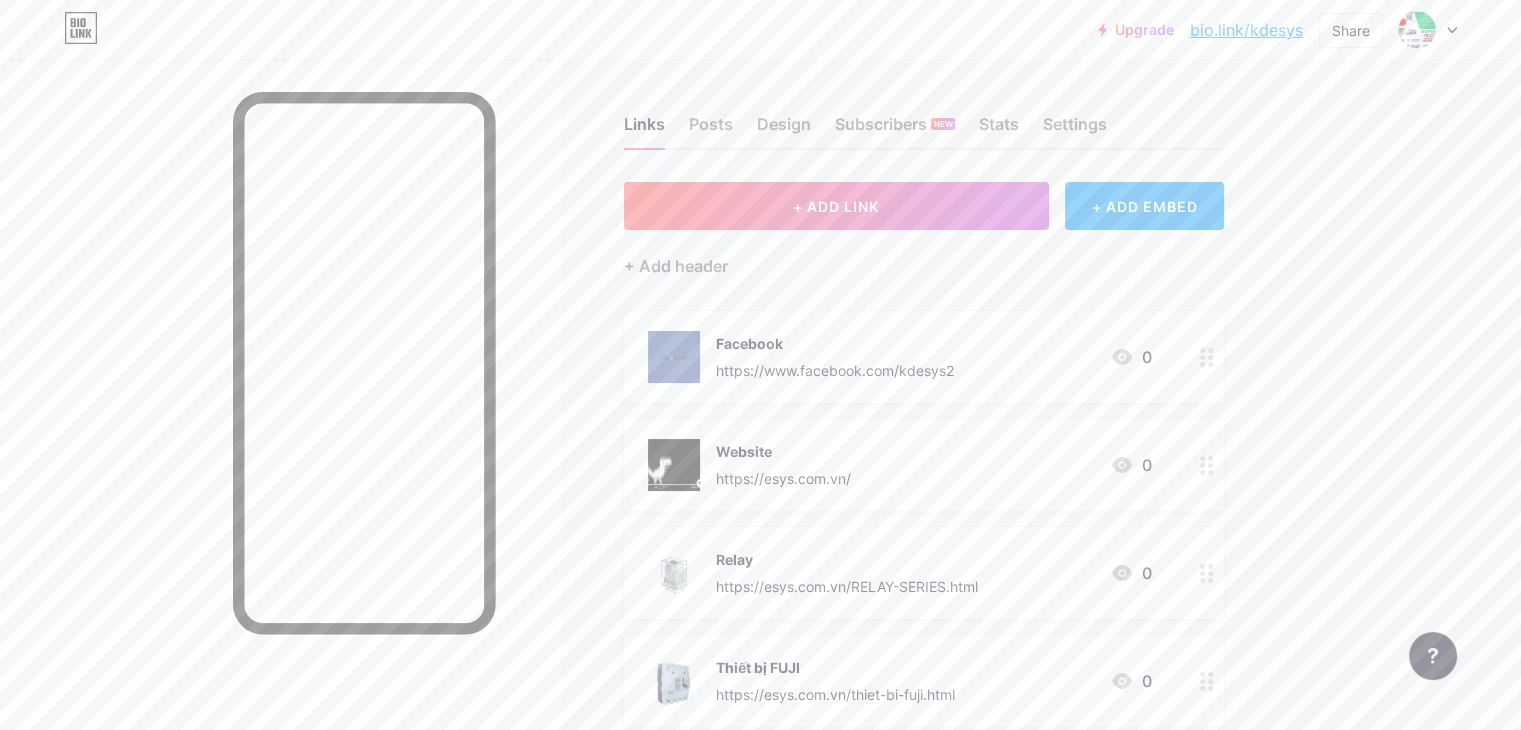 scroll, scrollTop: 0, scrollLeft: 0, axis: both 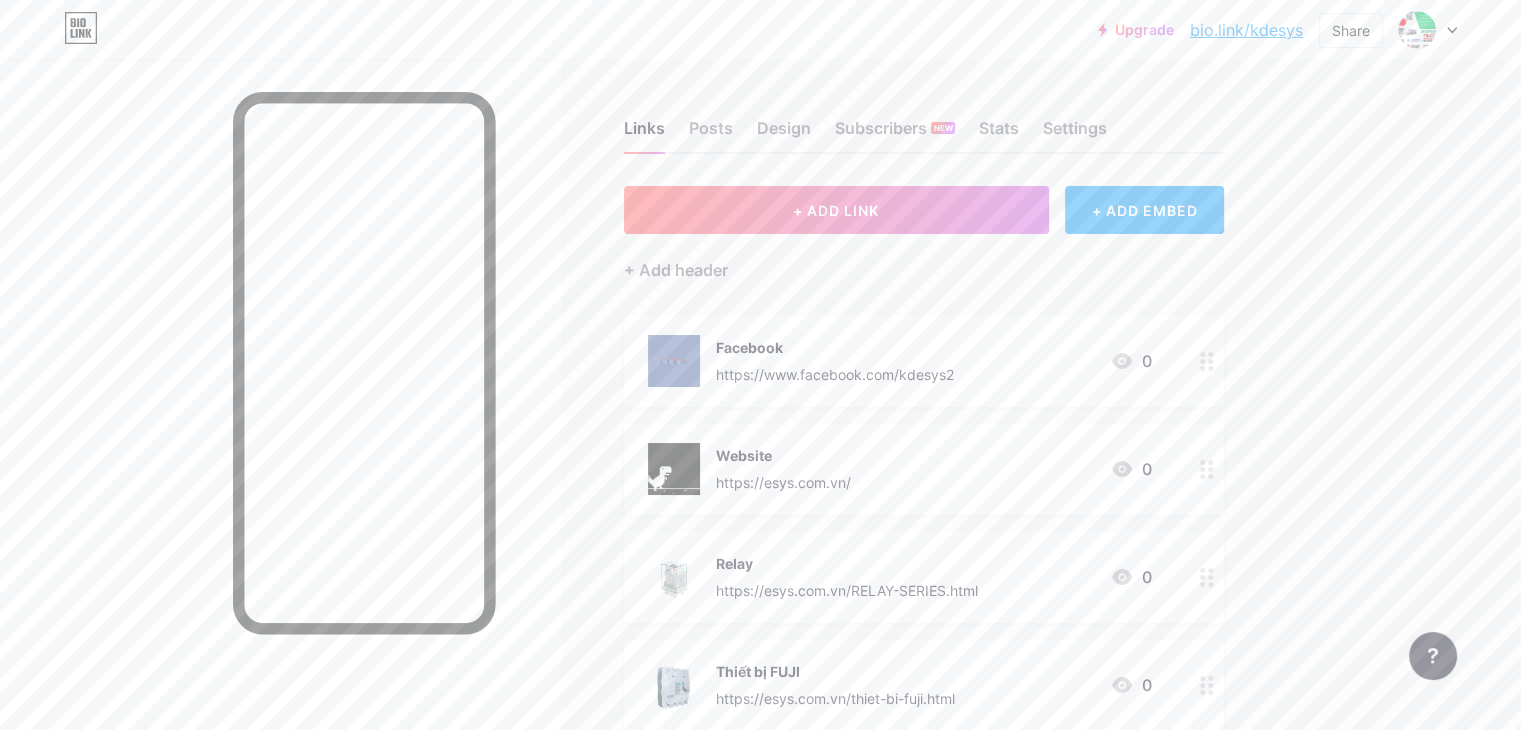 click on "+ Add header" at bounding box center (924, 258) 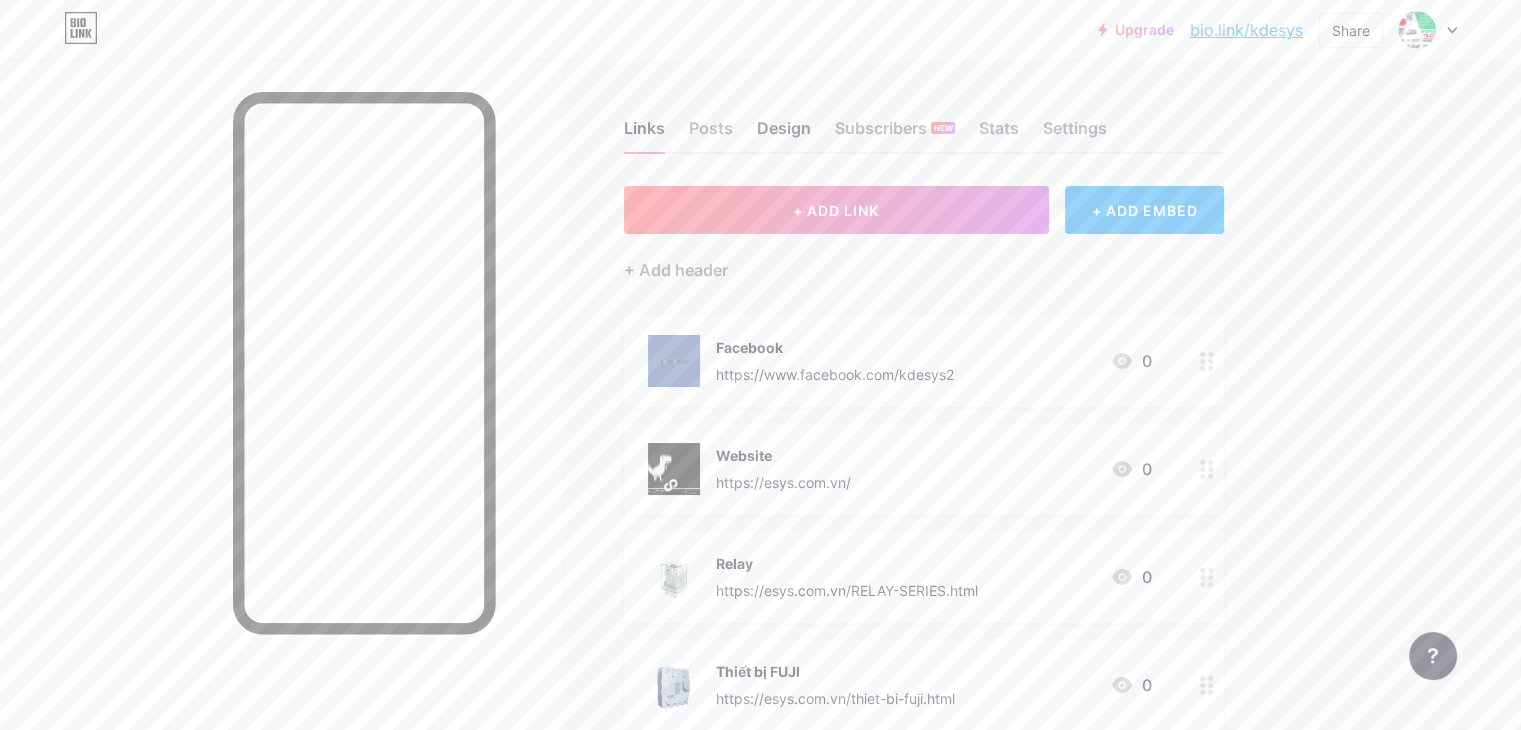 click on "Design" at bounding box center [784, 134] 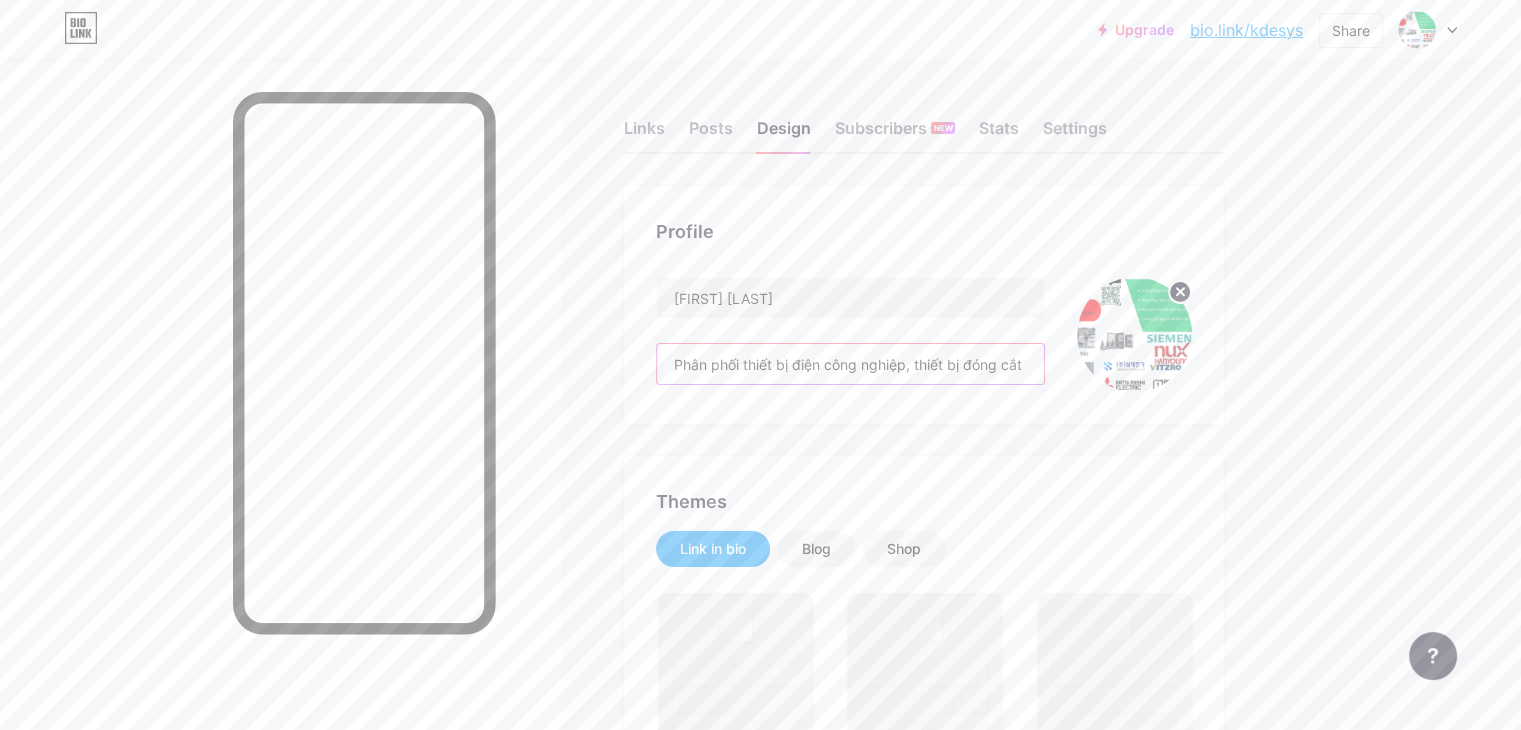 drag, startPoint x: 992, startPoint y: 361, endPoint x: 1244, endPoint y: 374, distance: 252.3351 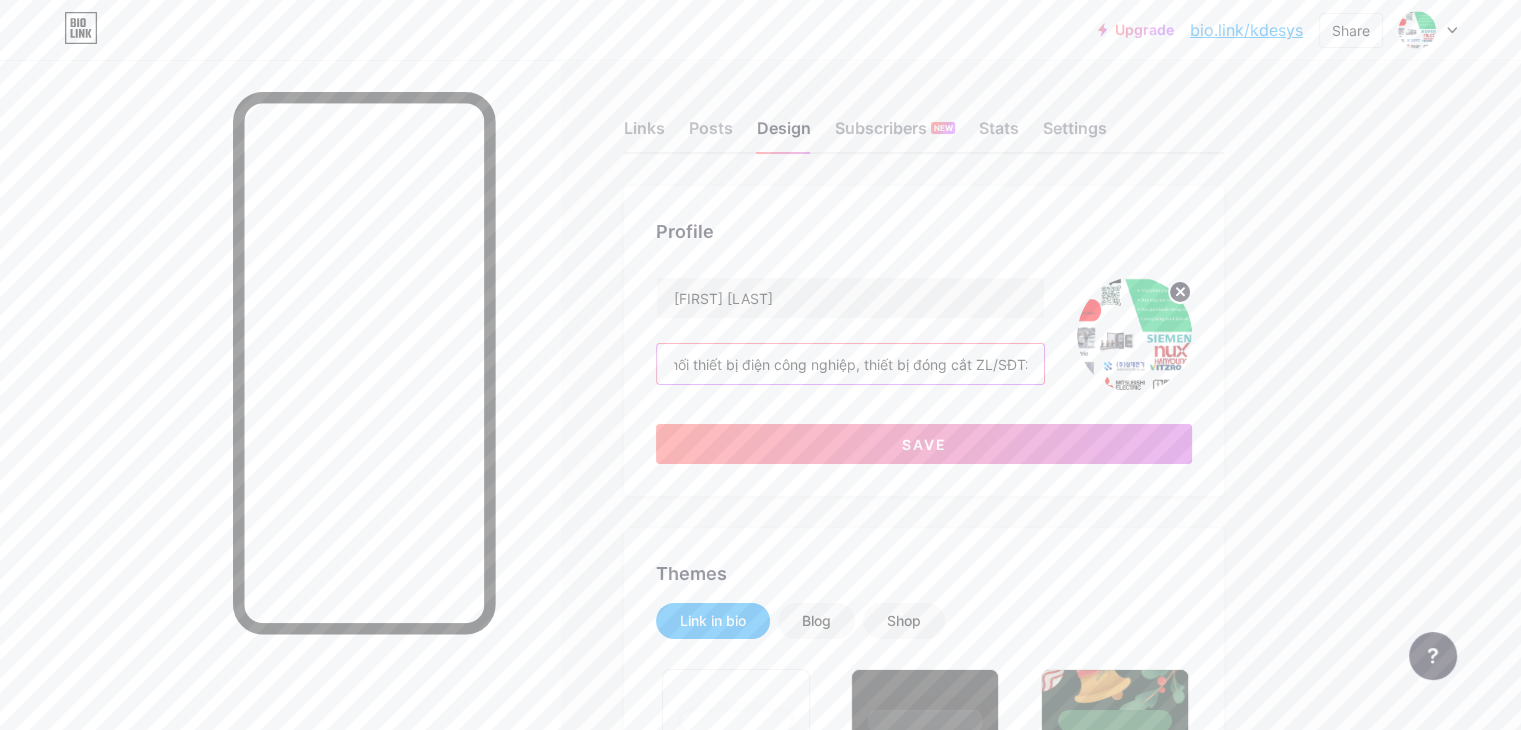 scroll, scrollTop: 0, scrollLeft: 52, axis: horizontal 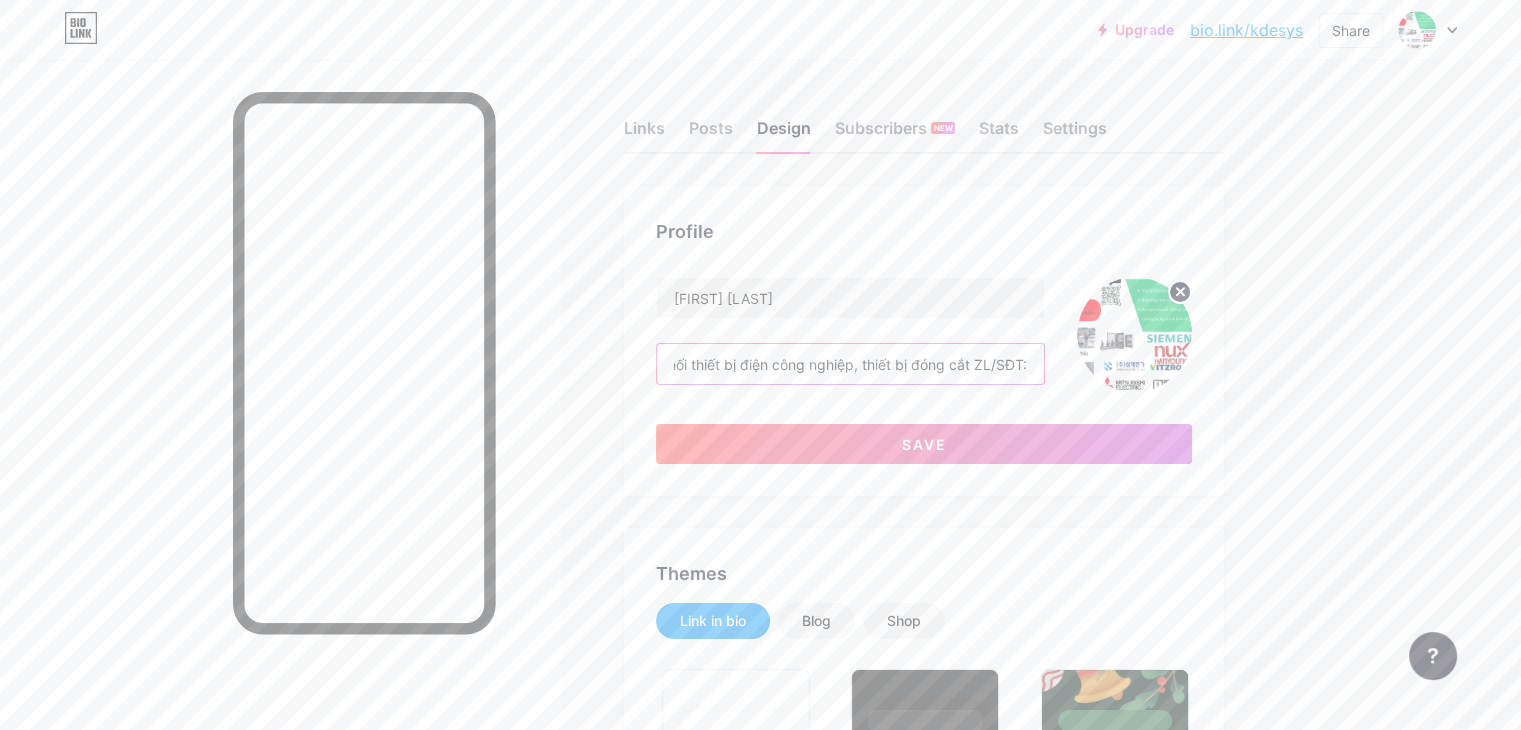 drag, startPoint x: 1112, startPoint y: 374, endPoint x: 1163, endPoint y: 366, distance: 51.62364 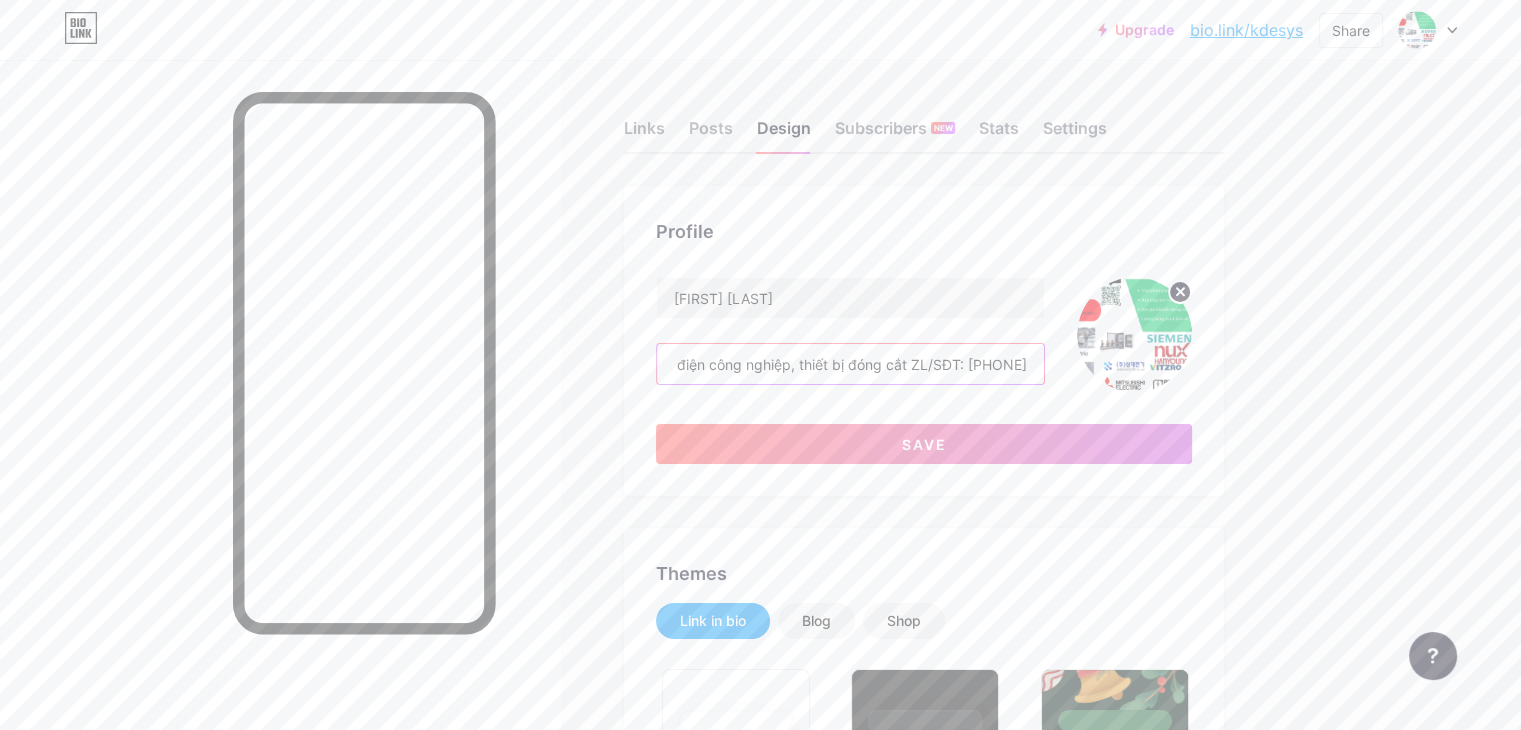 scroll, scrollTop: 0, scrollLeft: 144, axis: horizontal 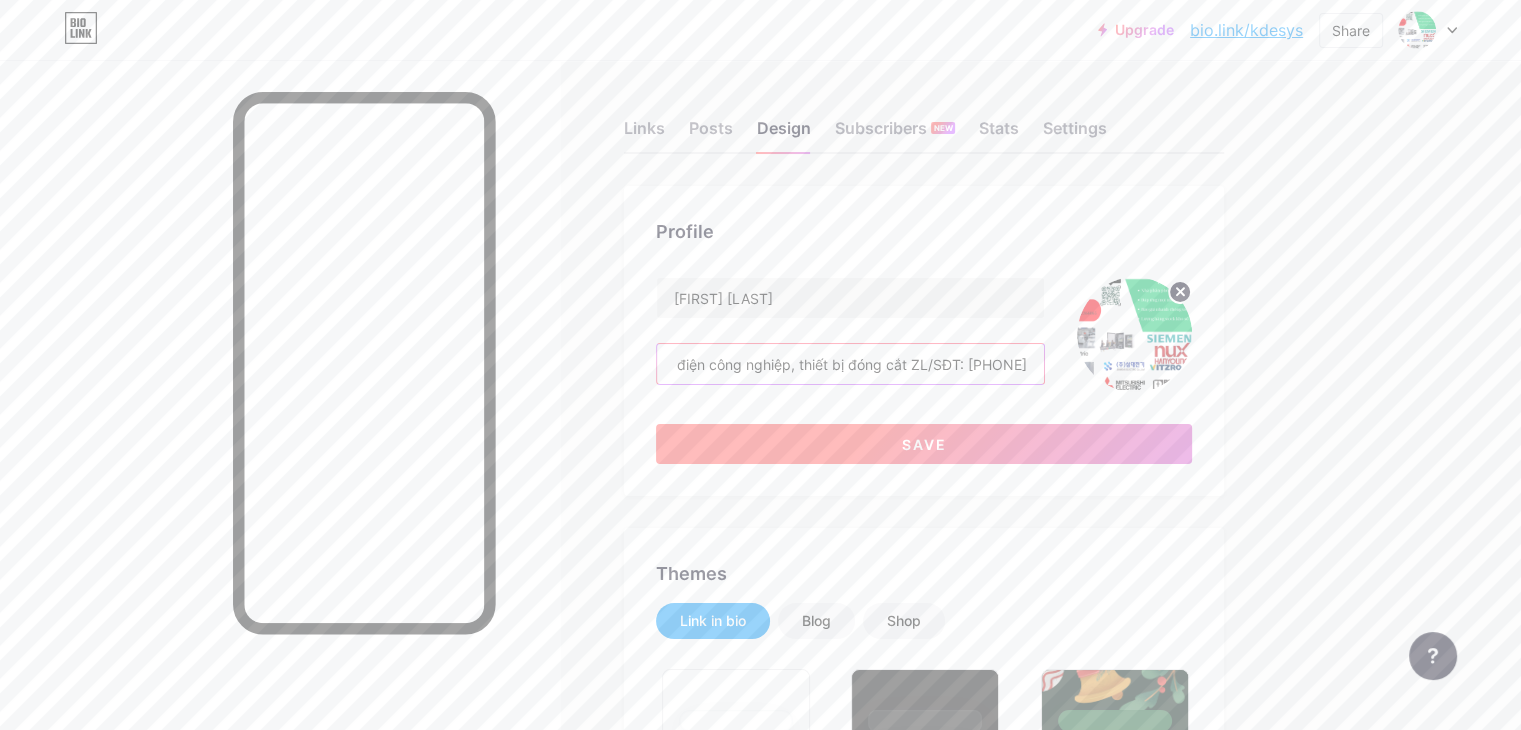 type on "Phân phối thiết bị điện công nghiệp, thiết bị đóng cắt ZL/SĐT: [PHONE]" 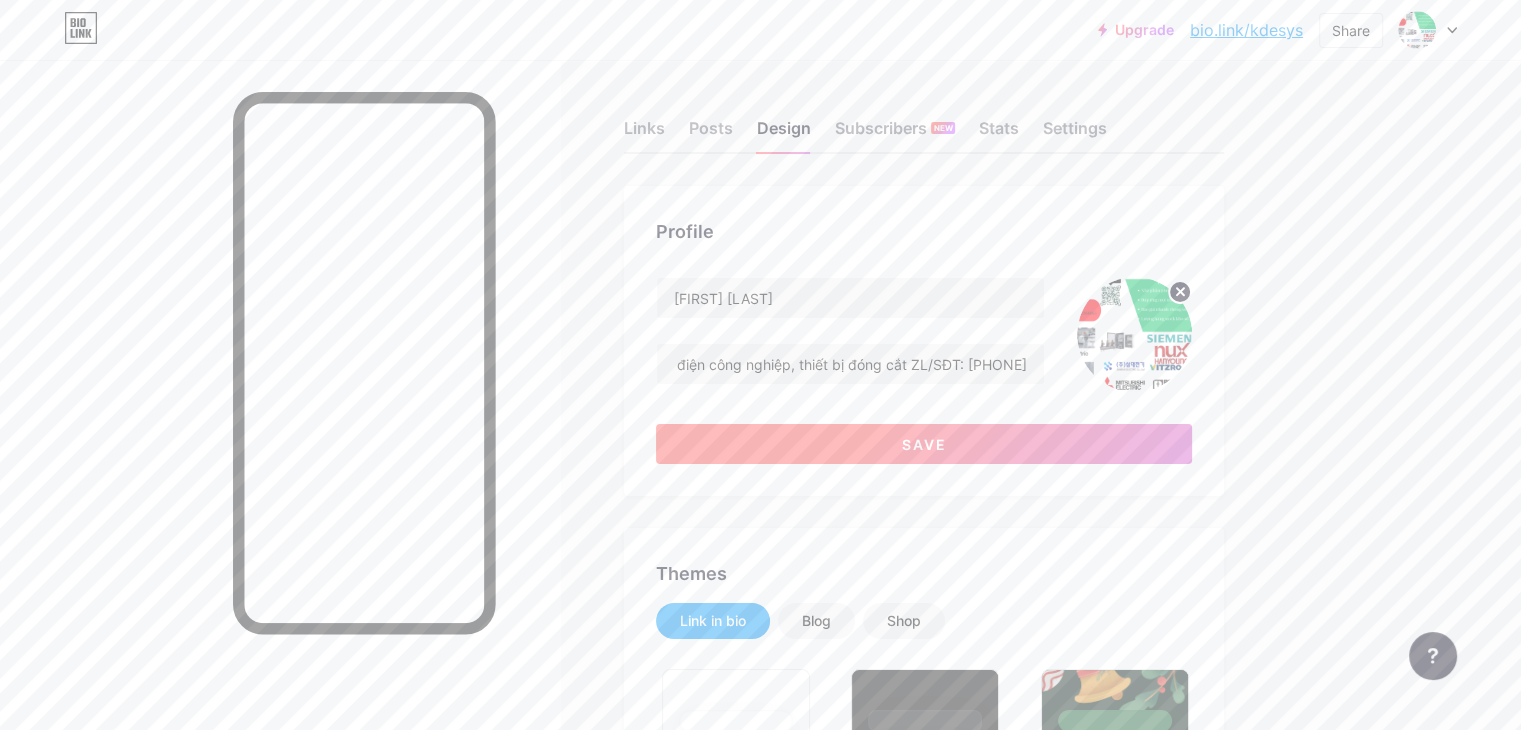 click on "Save" at bounding box center (924, 444) 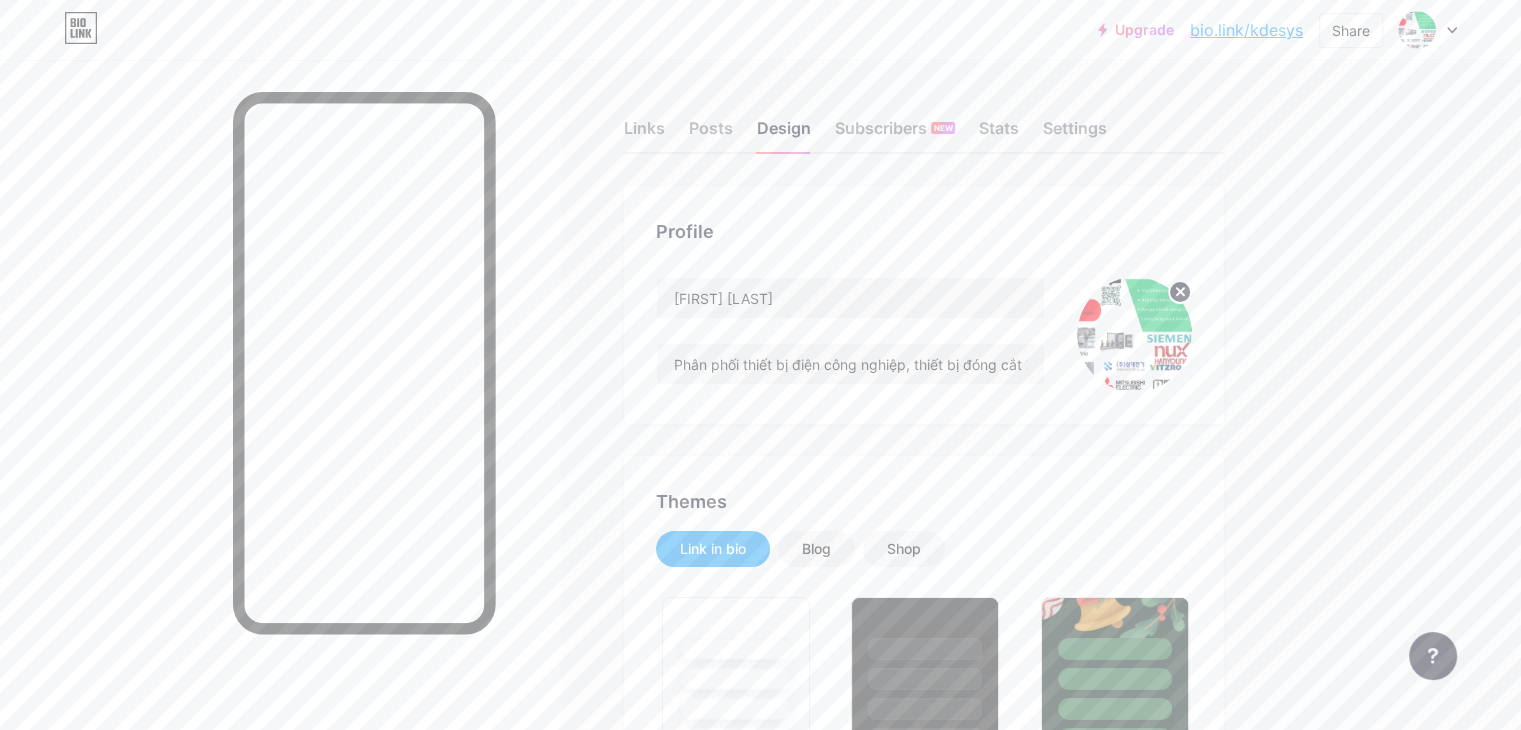 click on "bio.link/kdesys" at bounding box center (1246, 30) 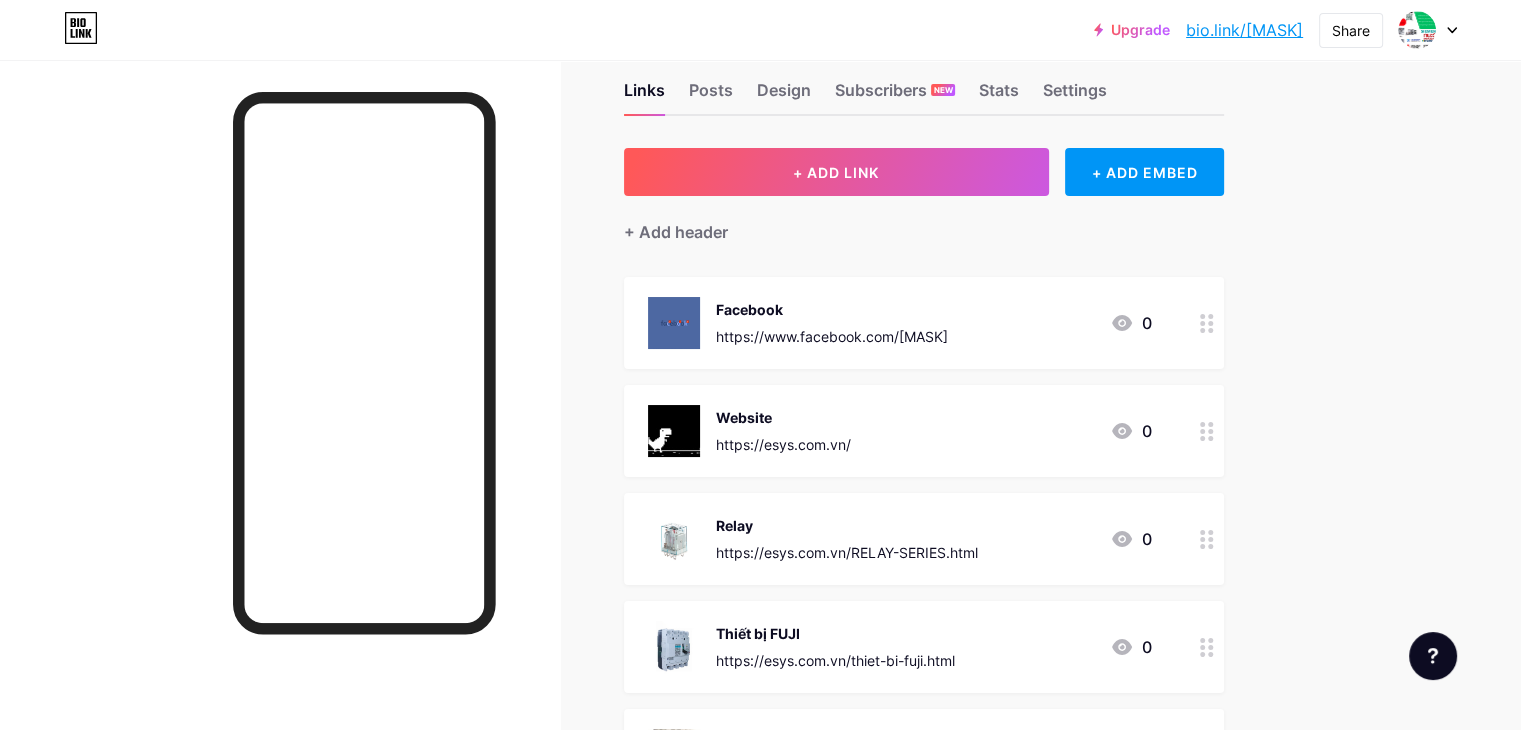 scroll, scrollTop: 0, scrollLeft: 0, axis: both 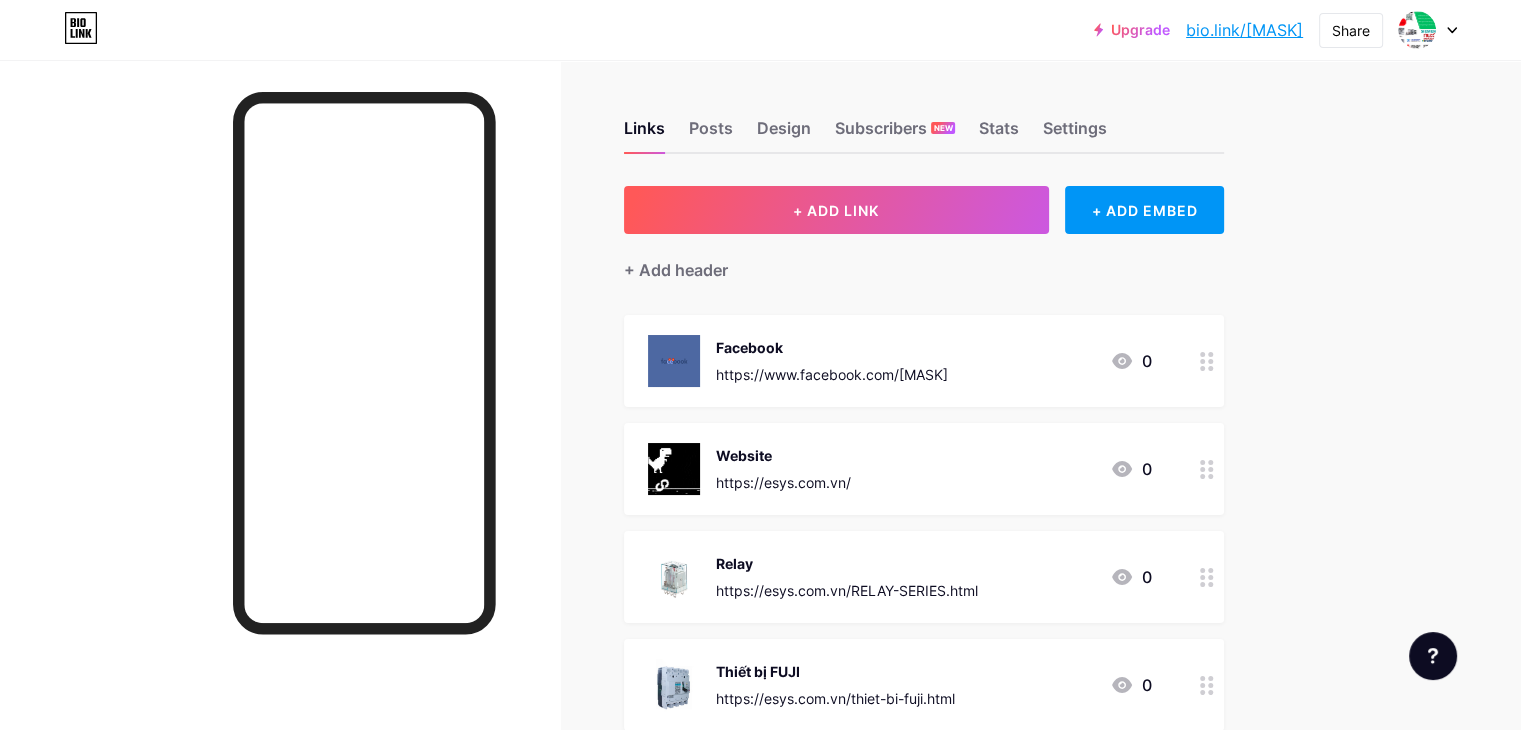 click at bounding box center (1207, 469) 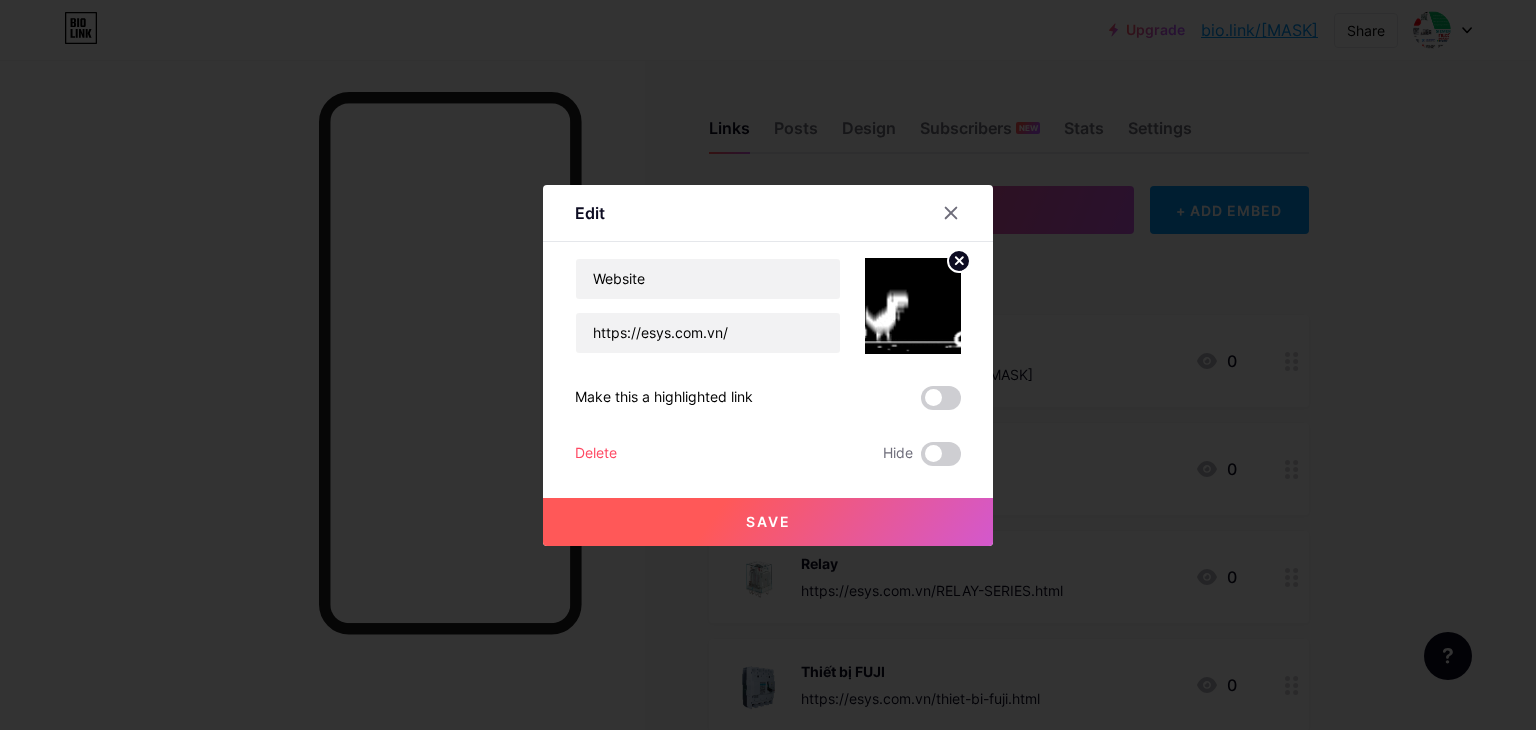 click 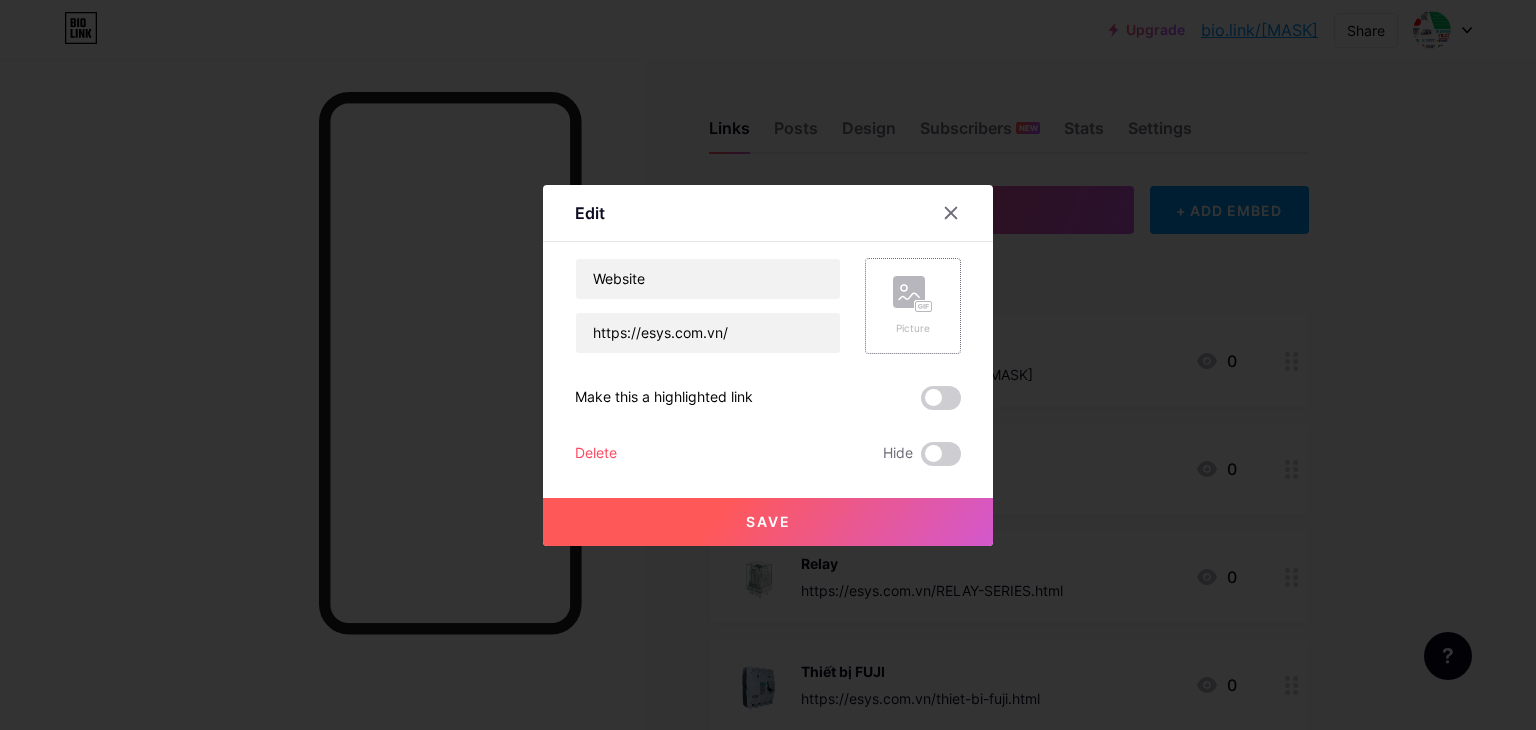 click 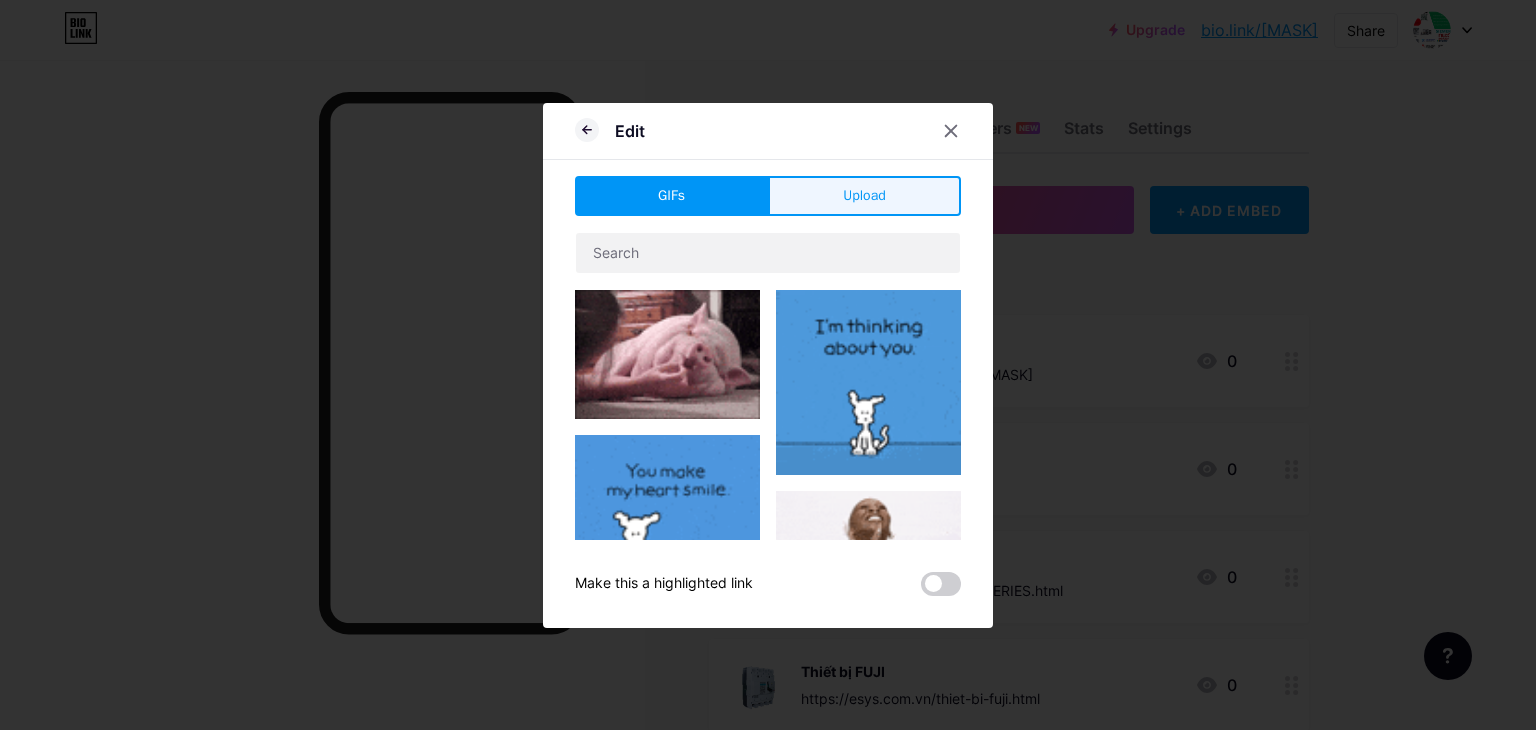 click on "Upload" at bounding box center (864, 196) 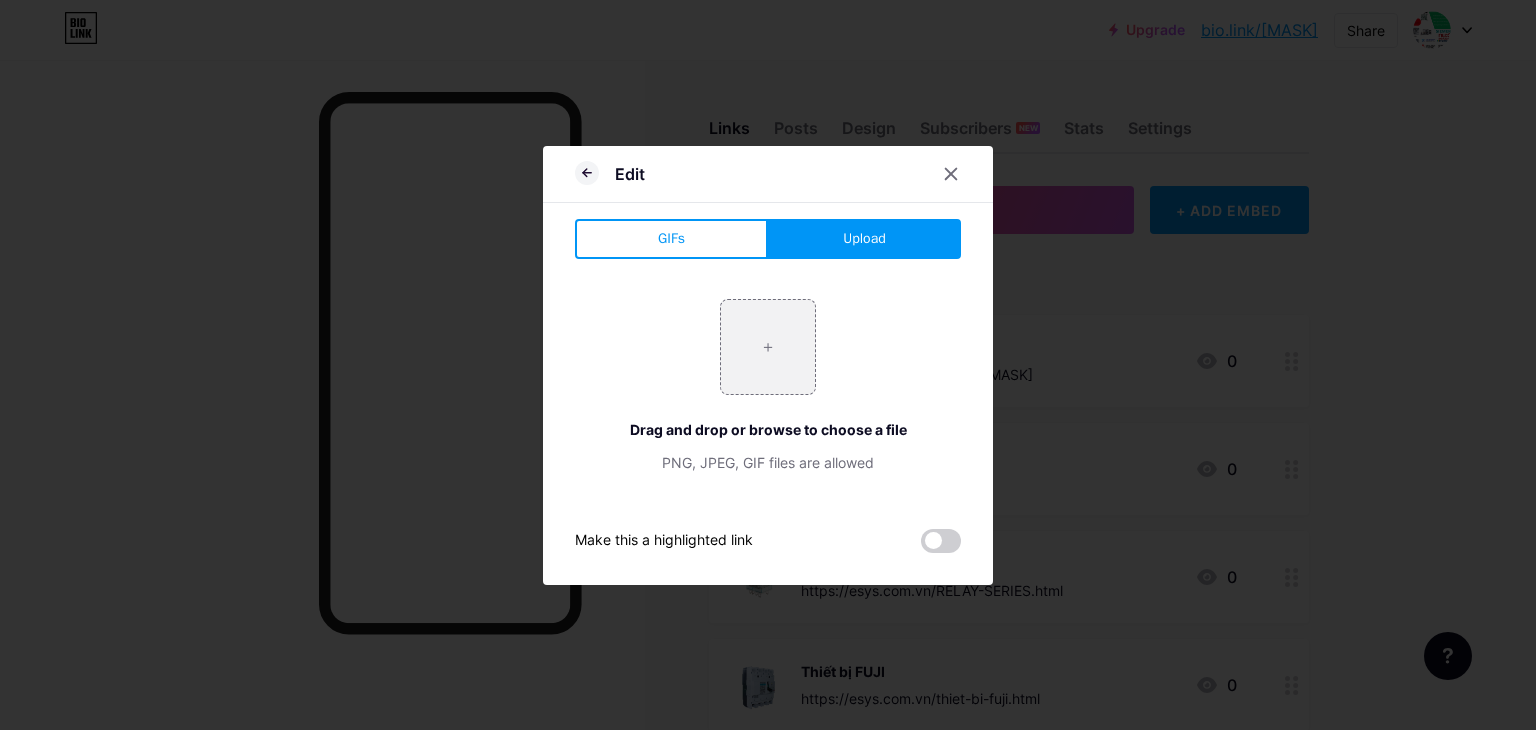 type 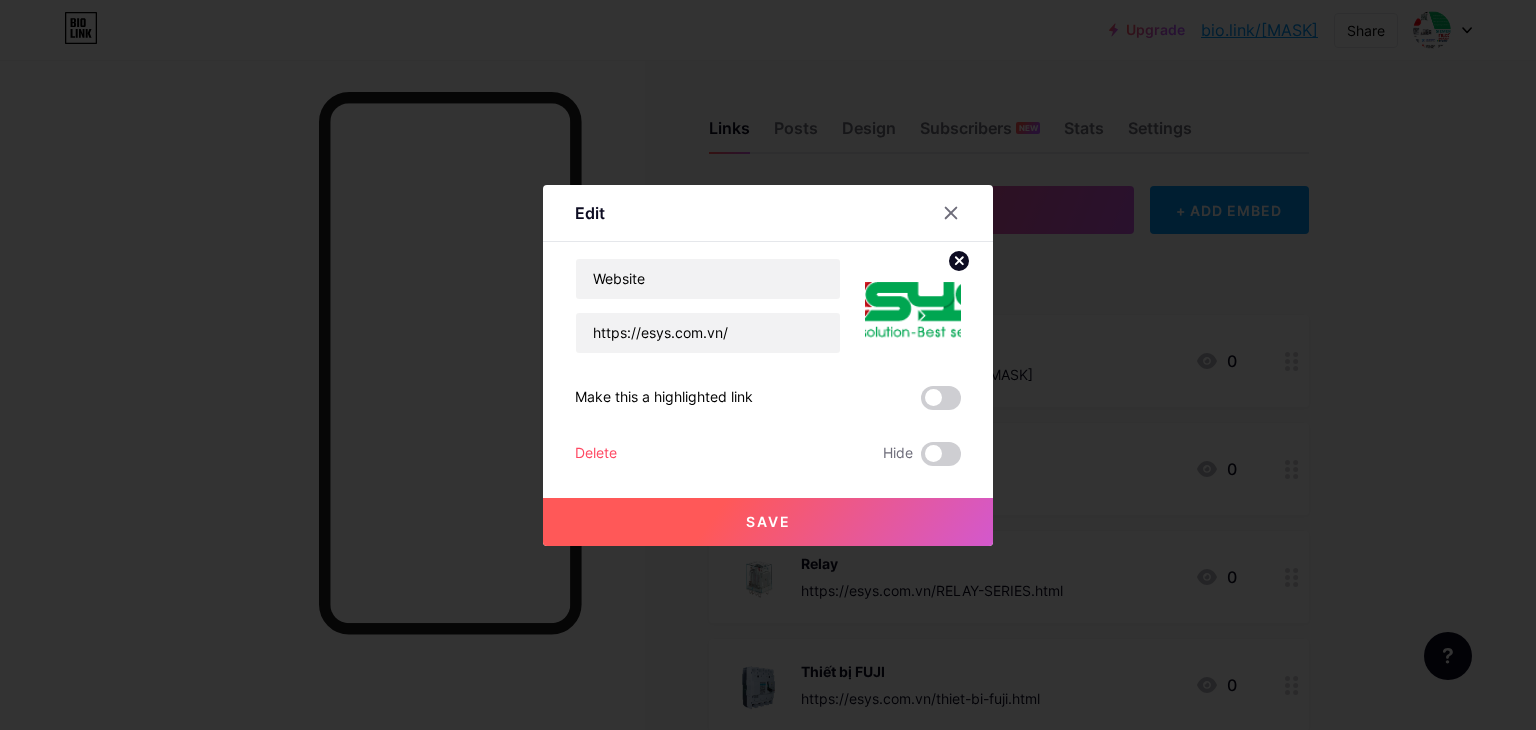 click on "Save" at bounding box center (768, 521) 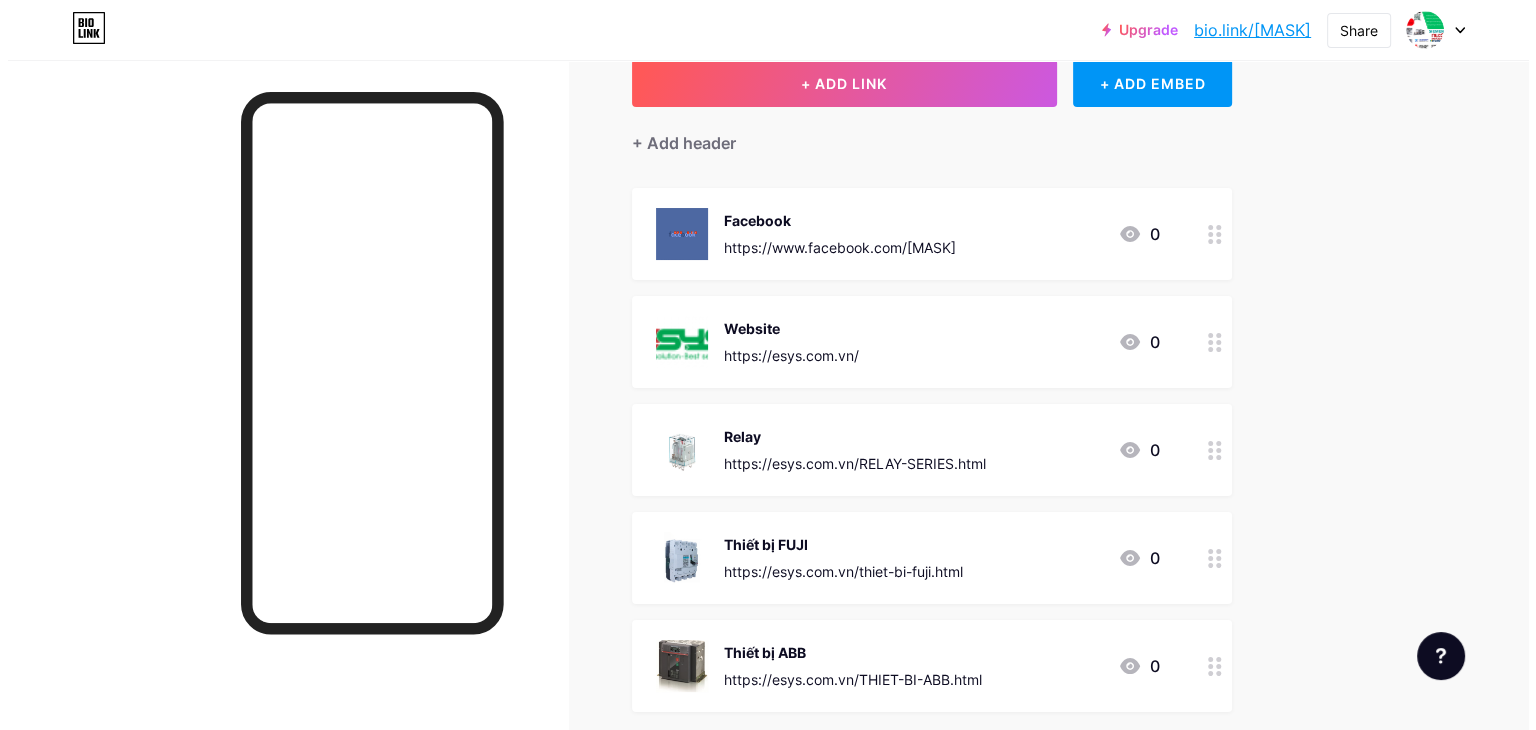 scroll, scrollTop: 0, scrollLeft: 0, axis: both 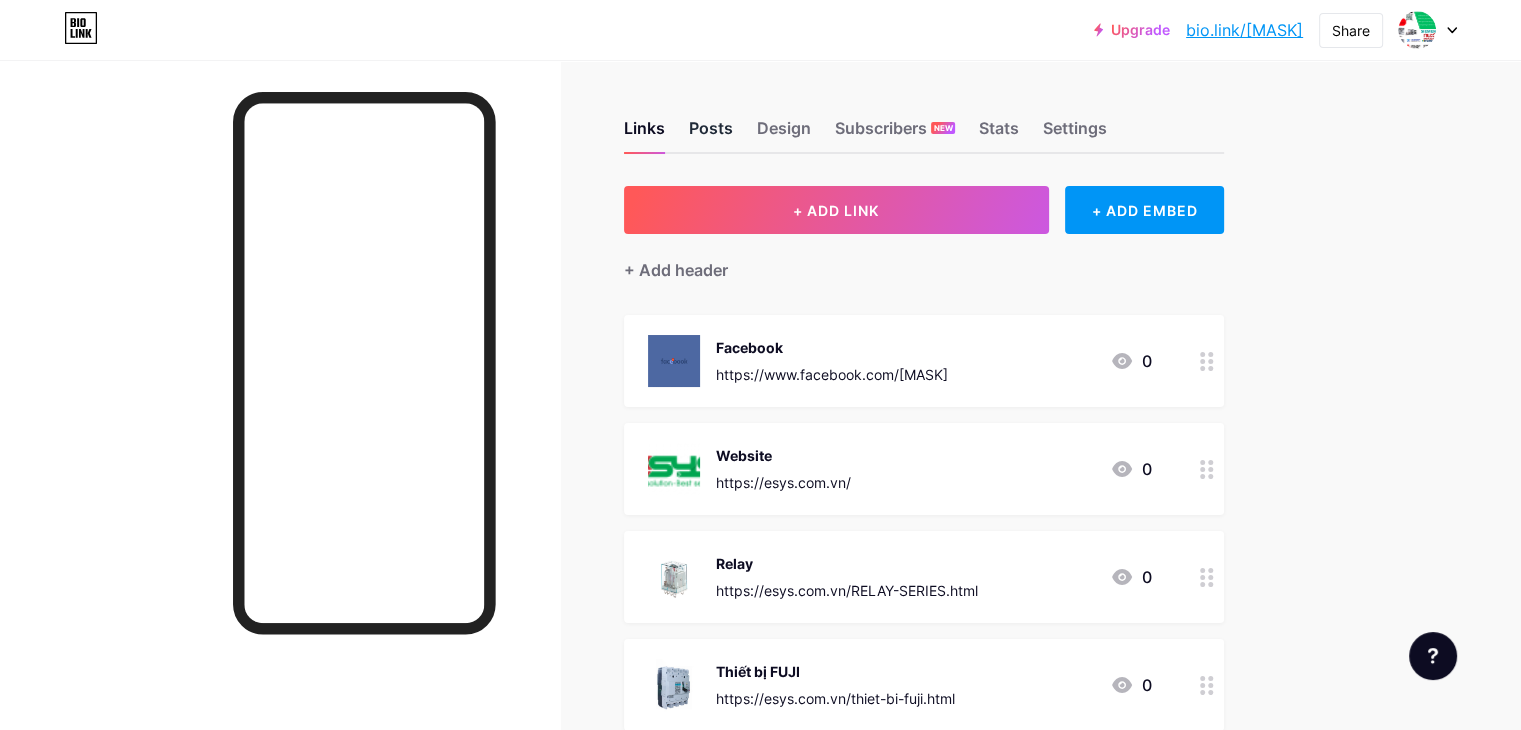 click on "Posts" at bounding box center (711, 134) 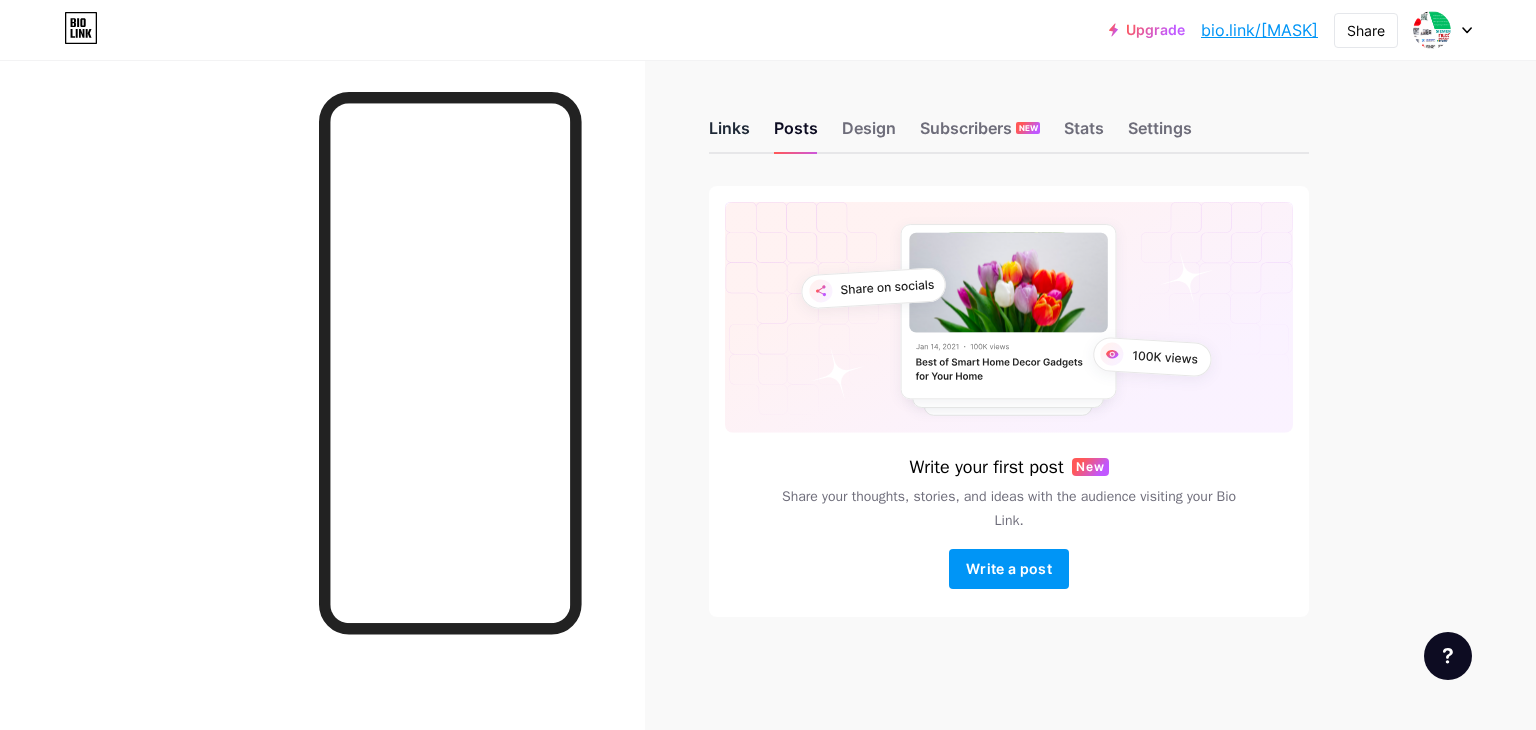 click on "Links" at bounding box center (729, 134) 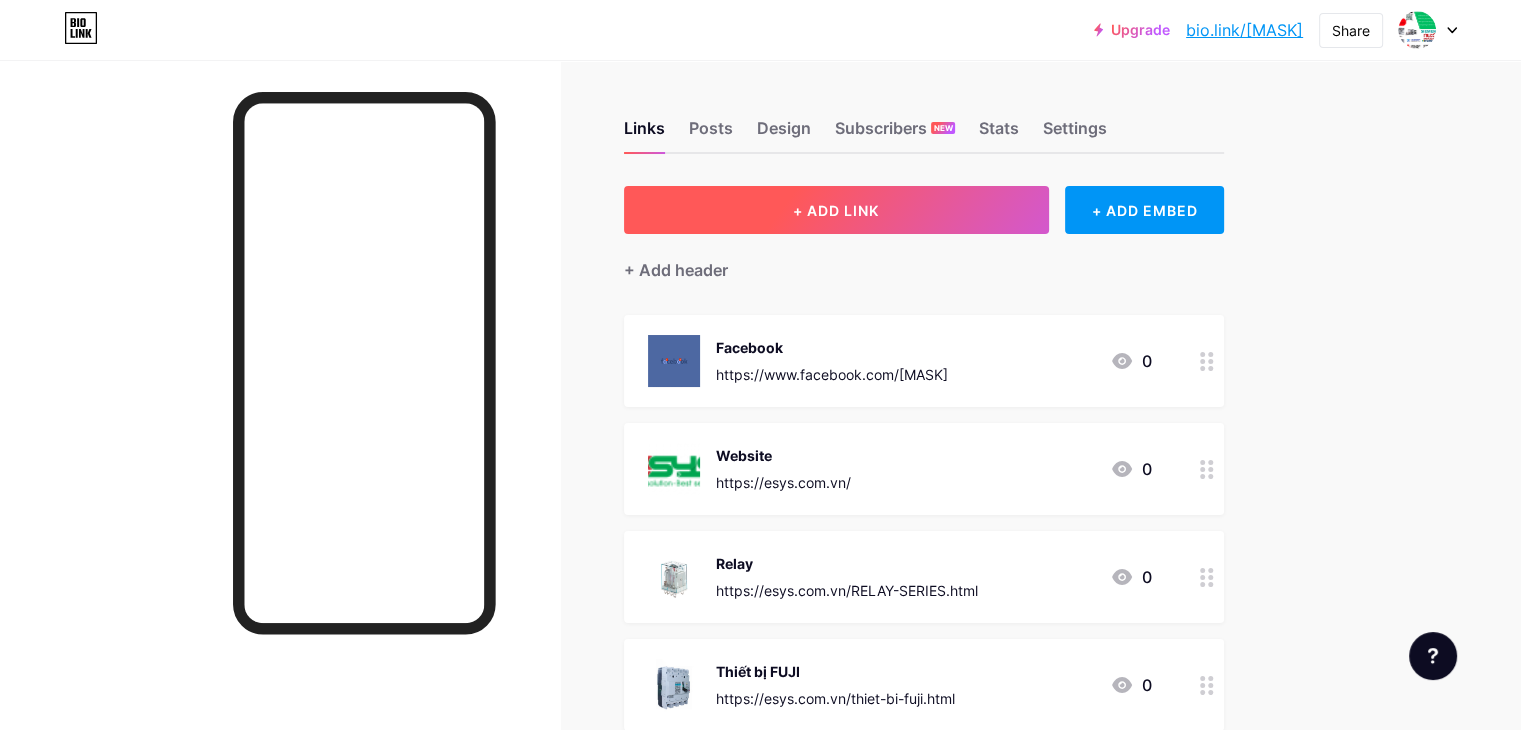 click on "+ ADD LINK" at bounding box center (836, 210) 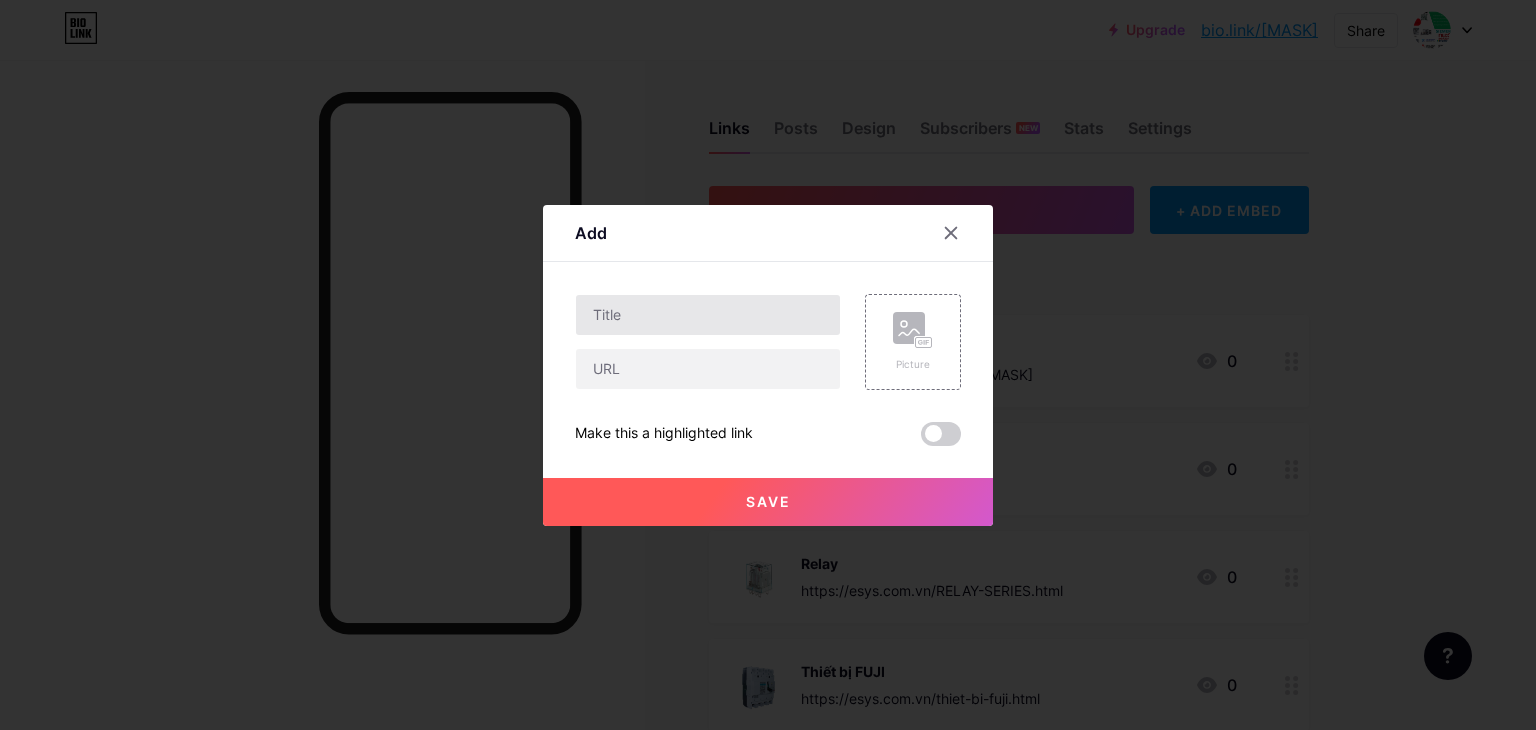 type 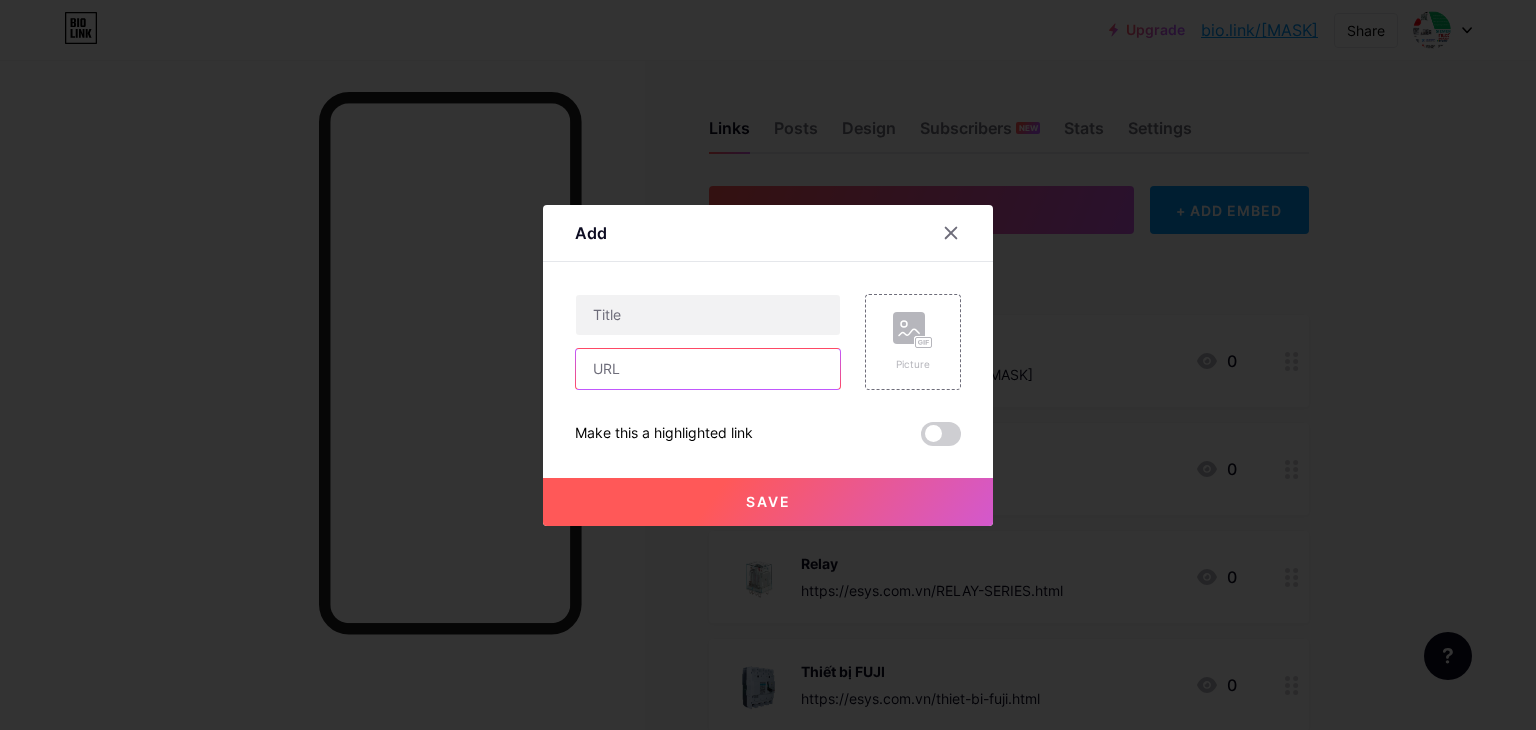 drag, startPoint x: 699, startPoint y: 370, endPoint x: 693, endPoint y: 341, distance: 29.614185 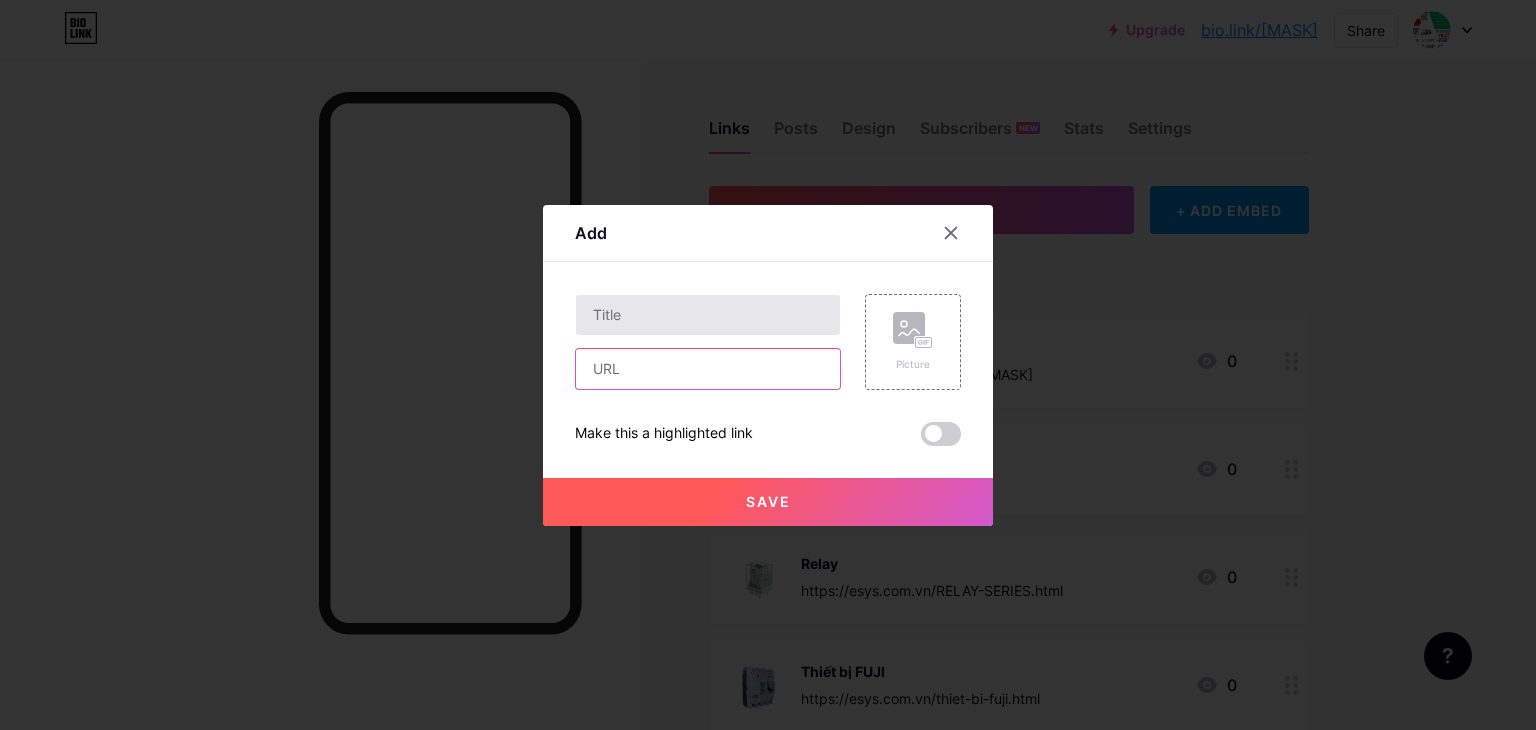 paste on "https://esys.com.vn/CUON-KHANG-SAMDAI.html" 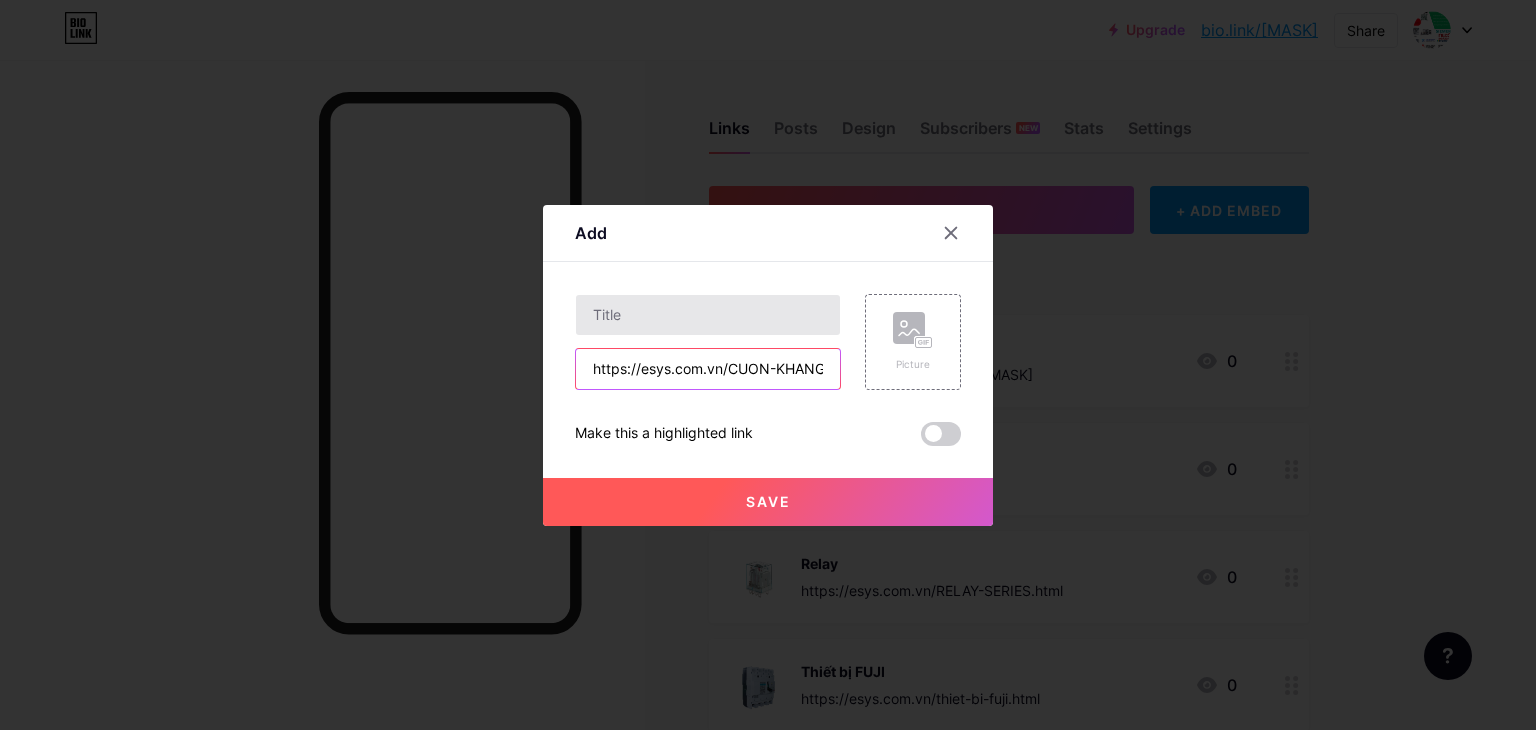 scroll, scrollTop: 0, scrollLeft: 95, axis: horizontal 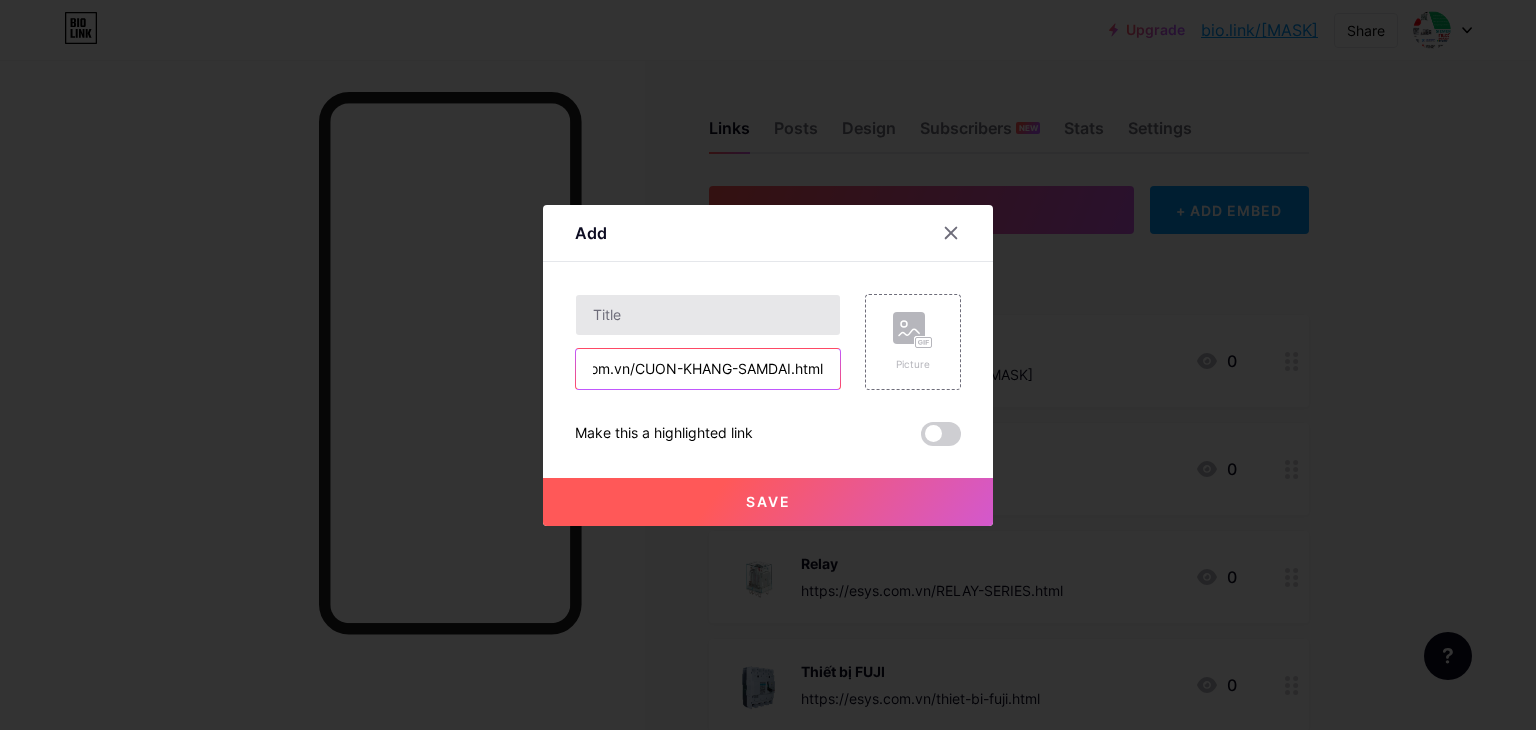 type on "https://esys.com.vn/CUON-KHANG-SAMDAI.html" 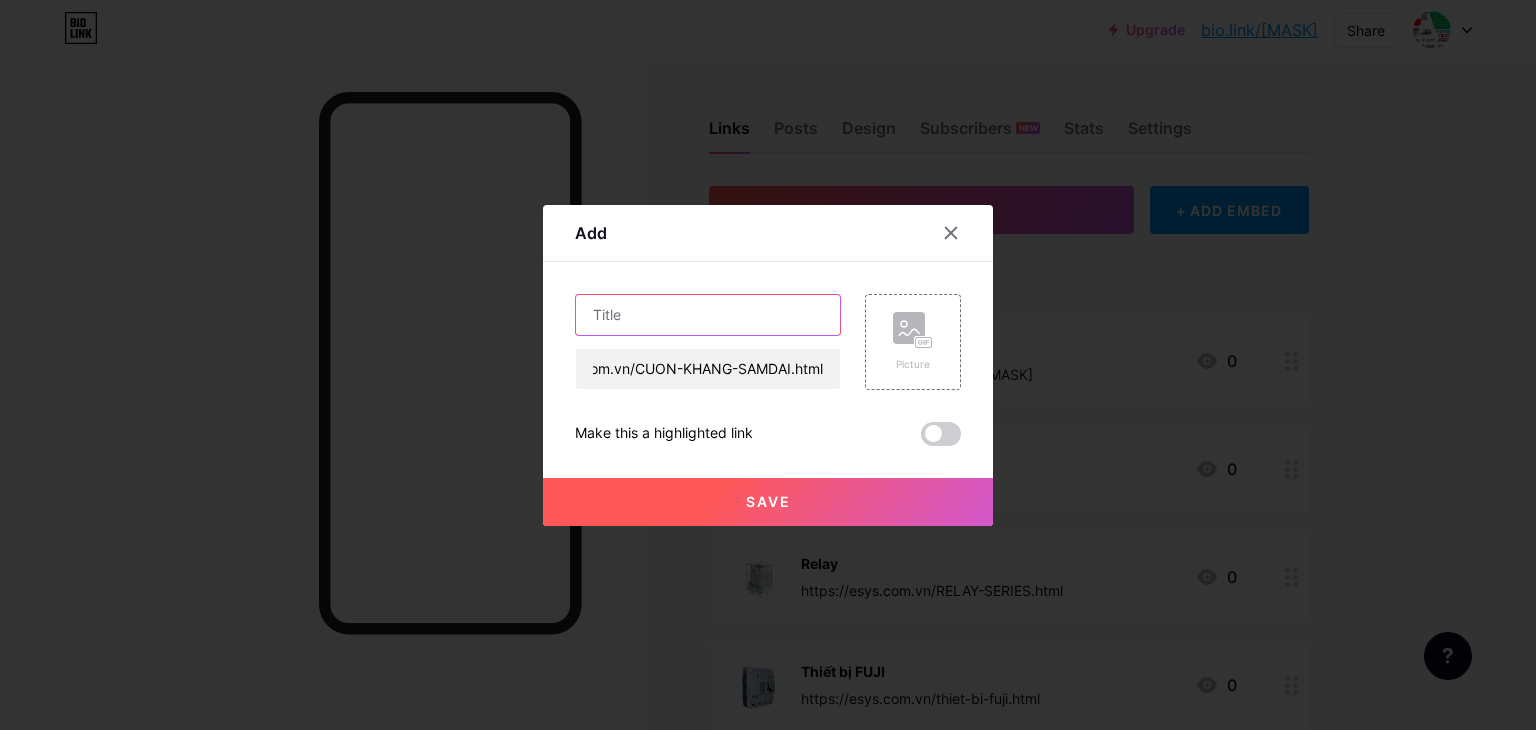 click at bounding box center [708, 315] 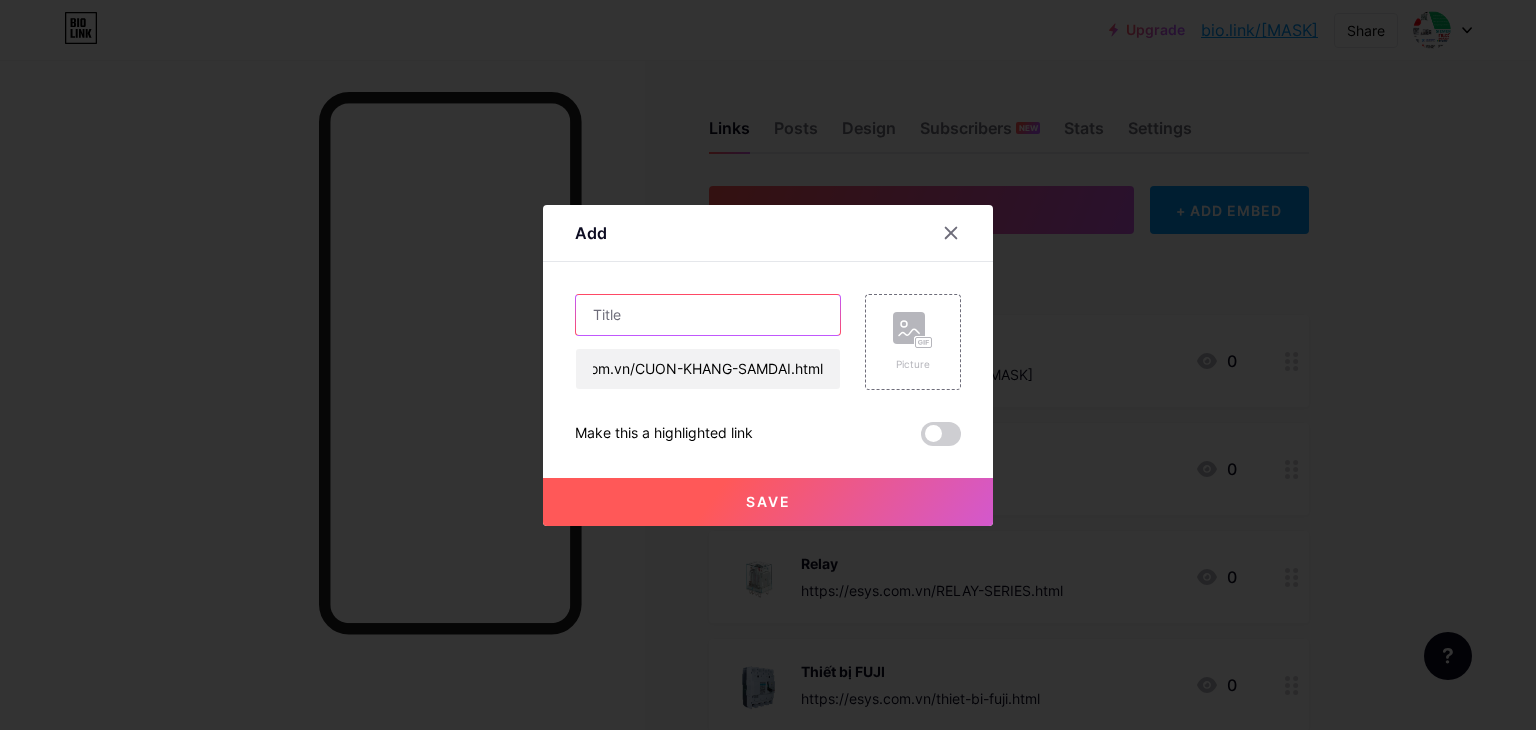 scroll, scrollTop: 0, scrollLeft: 0, axis: both 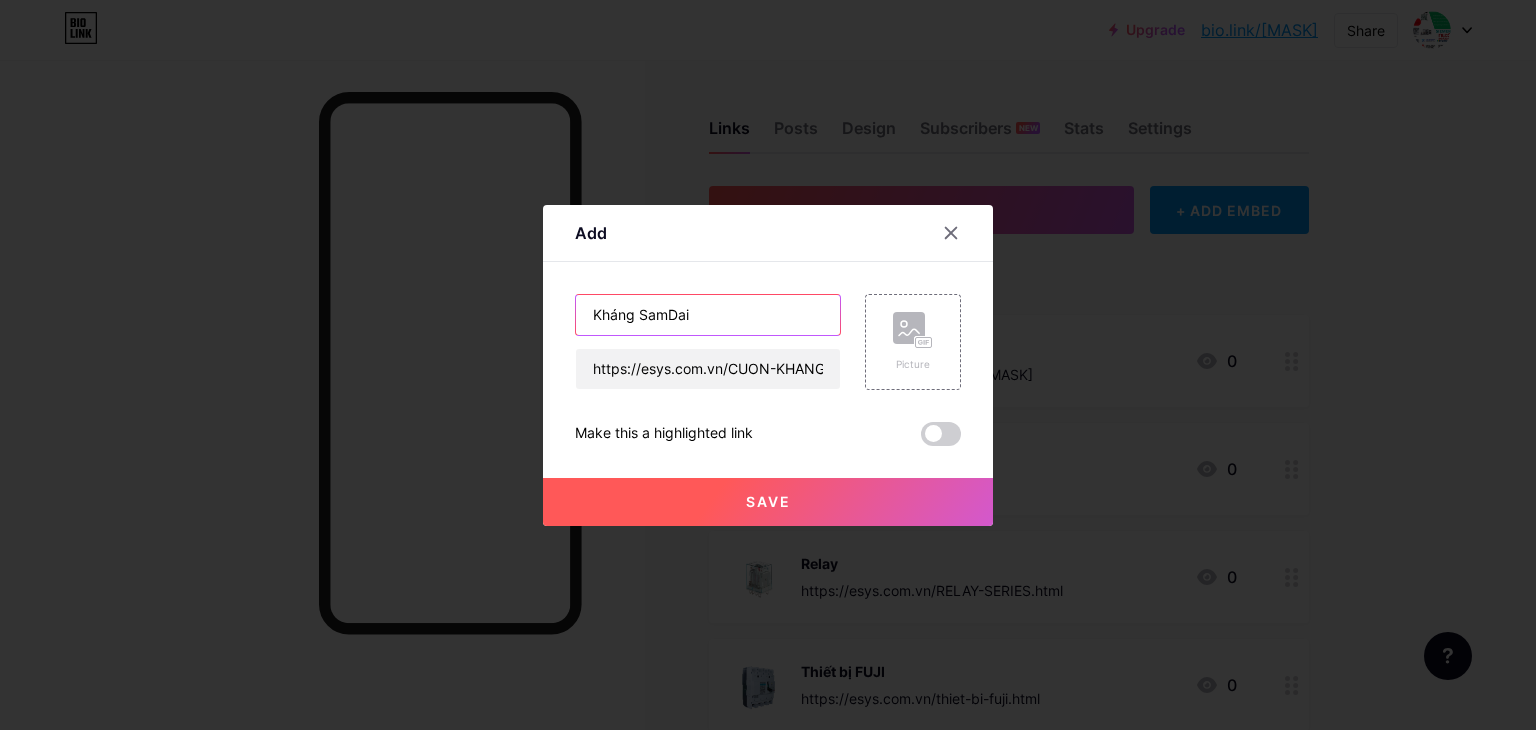 type on "Kháng SamDai" 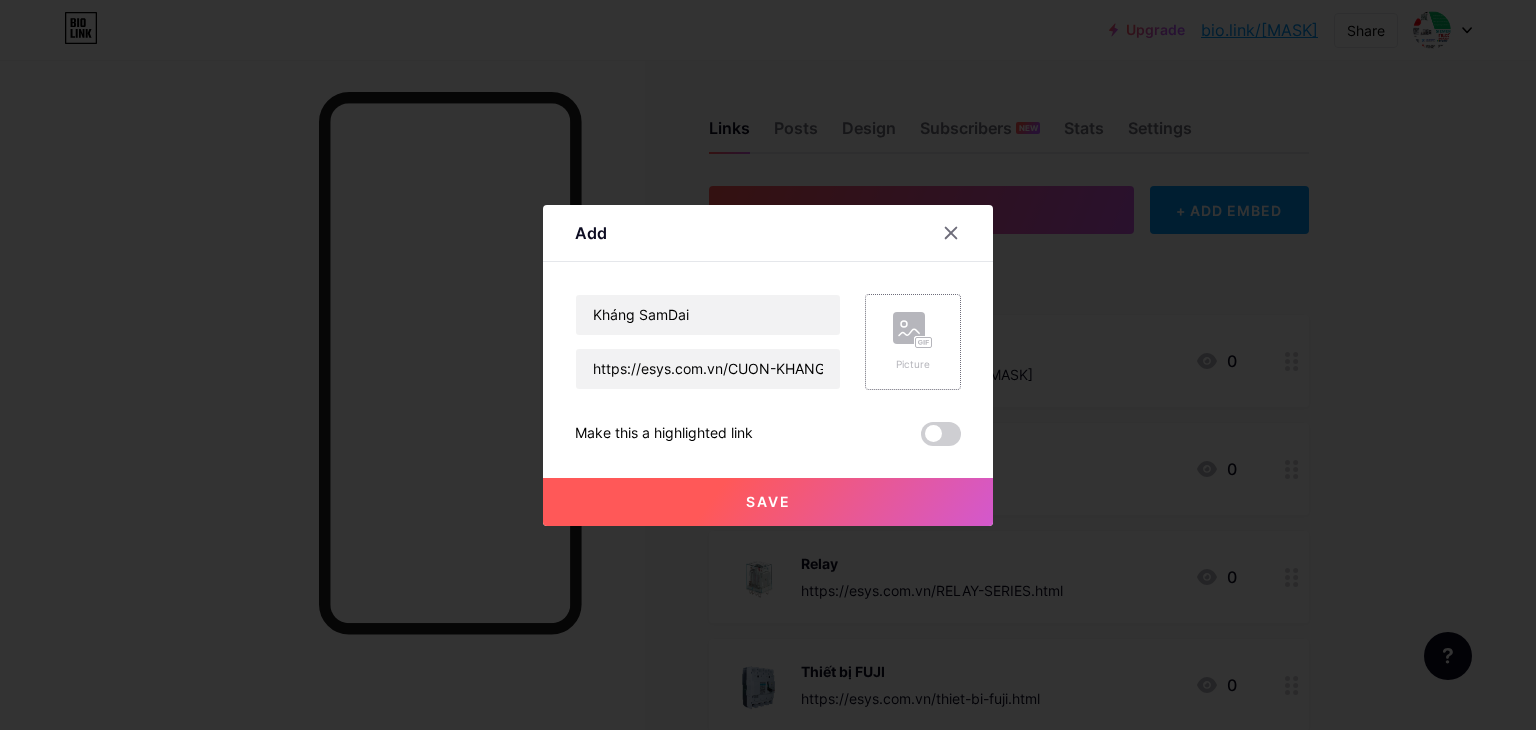 click on "Picture" at bounding box center (913, 342) 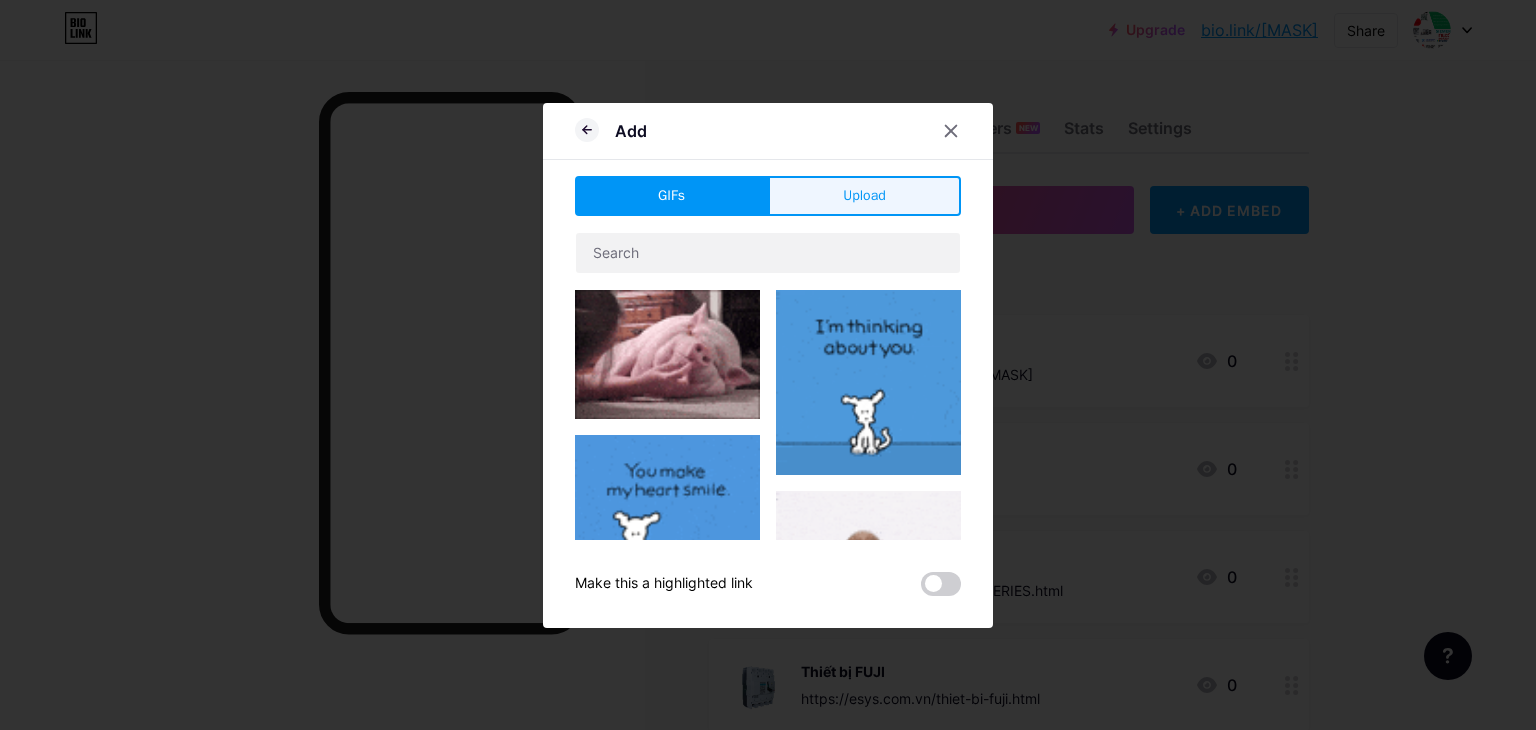 click on "Upload" at bounding box center (864, 196) 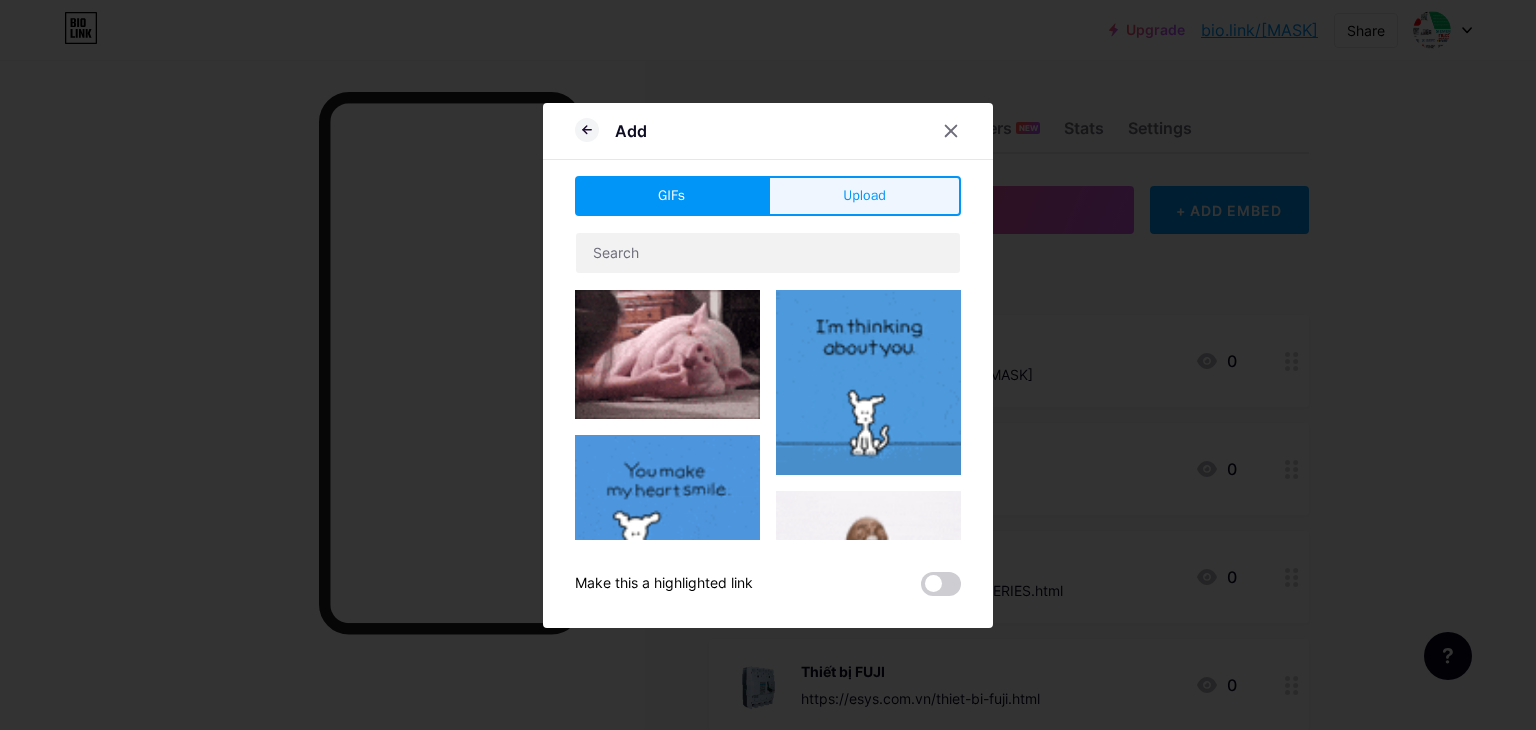 type 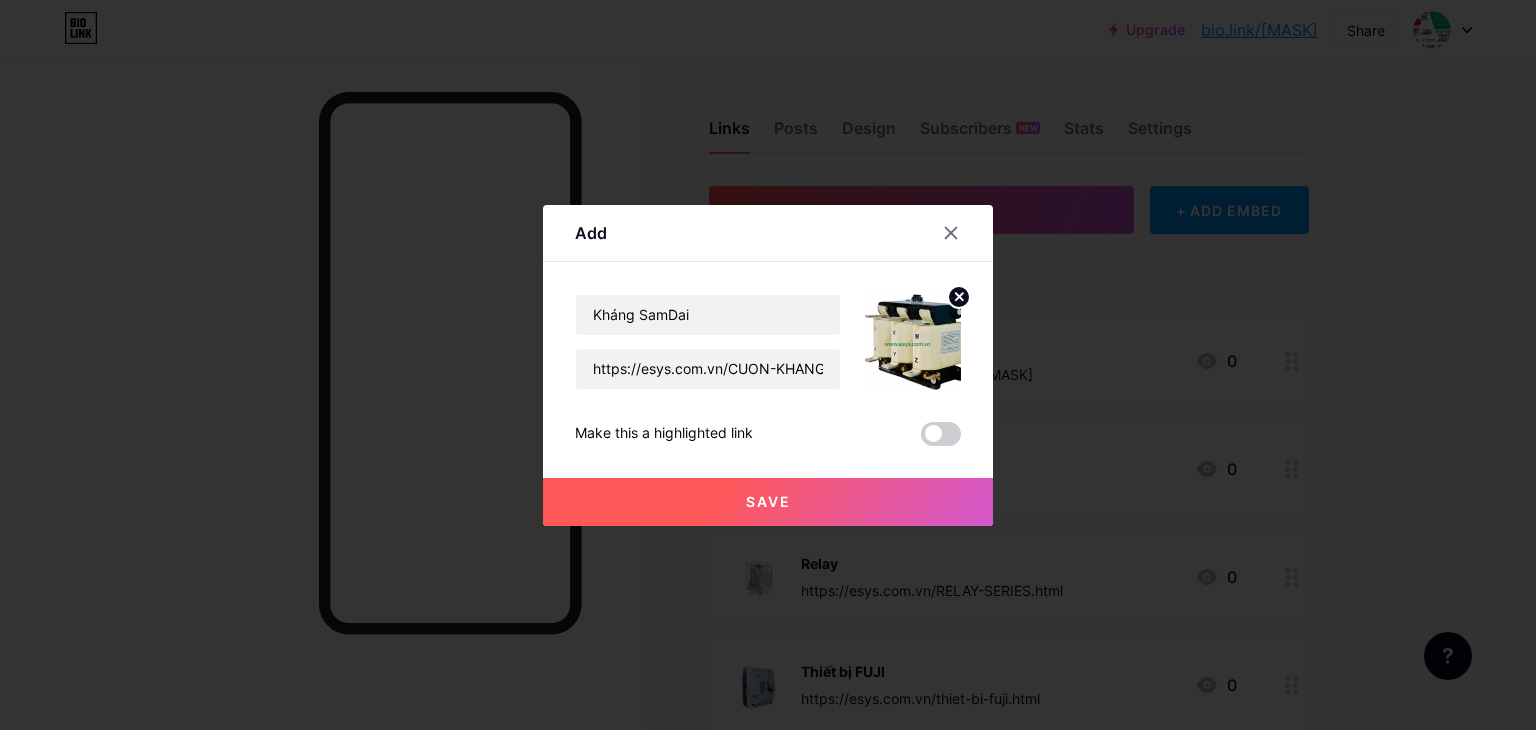 click on "Save" at bounding box center (768, 502) 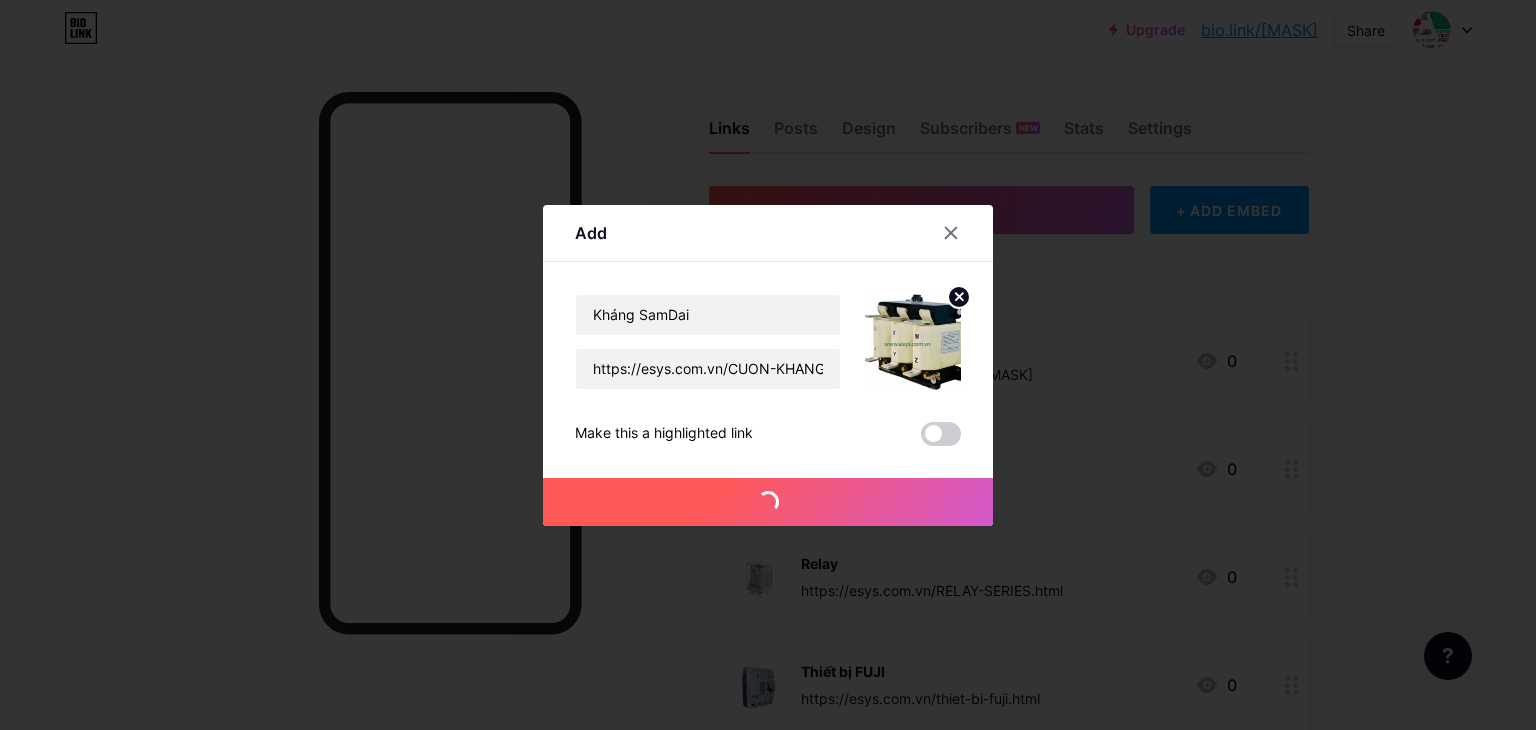 type 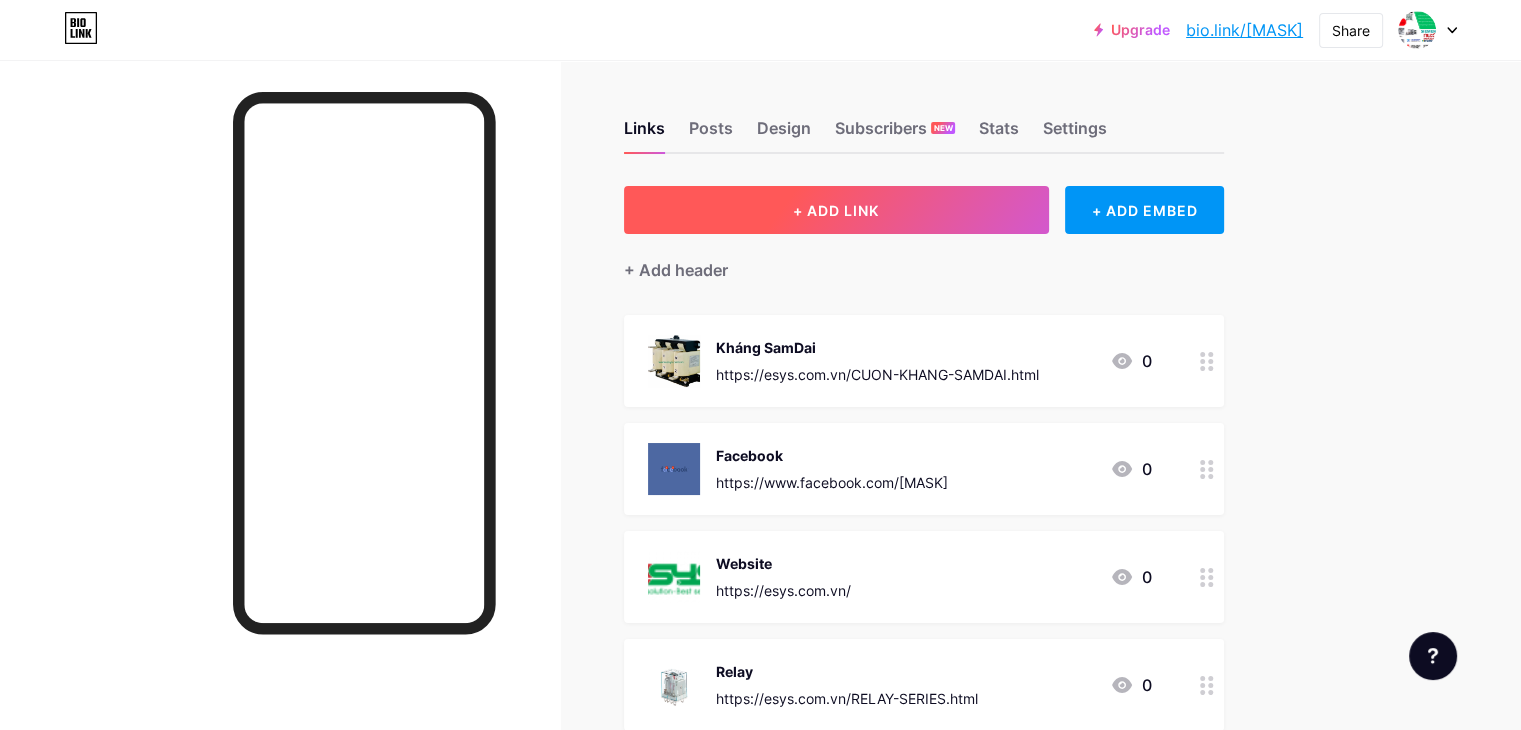 click on "+ ADD LINK" at bounding box center [836, 210] 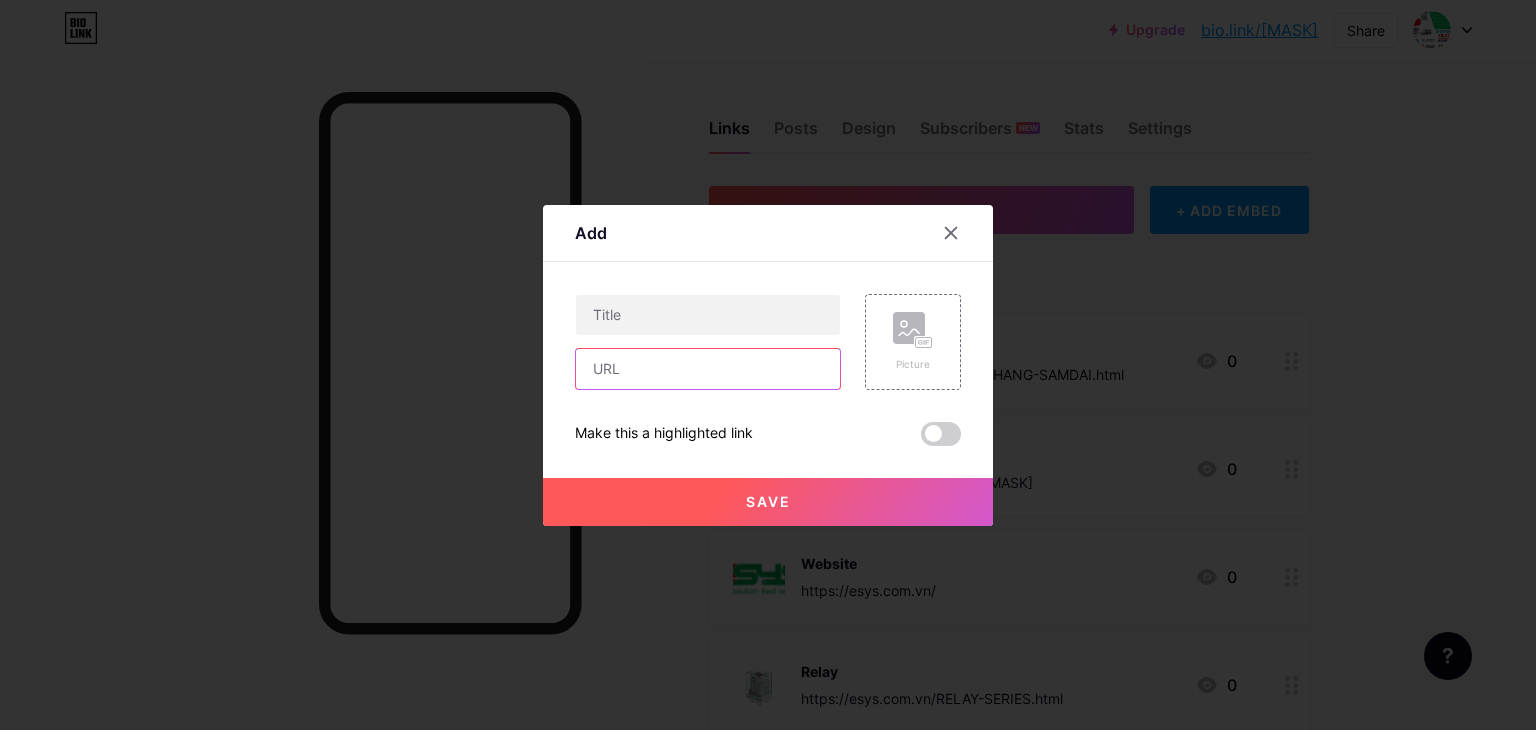 click at bounding box center [708, 369] 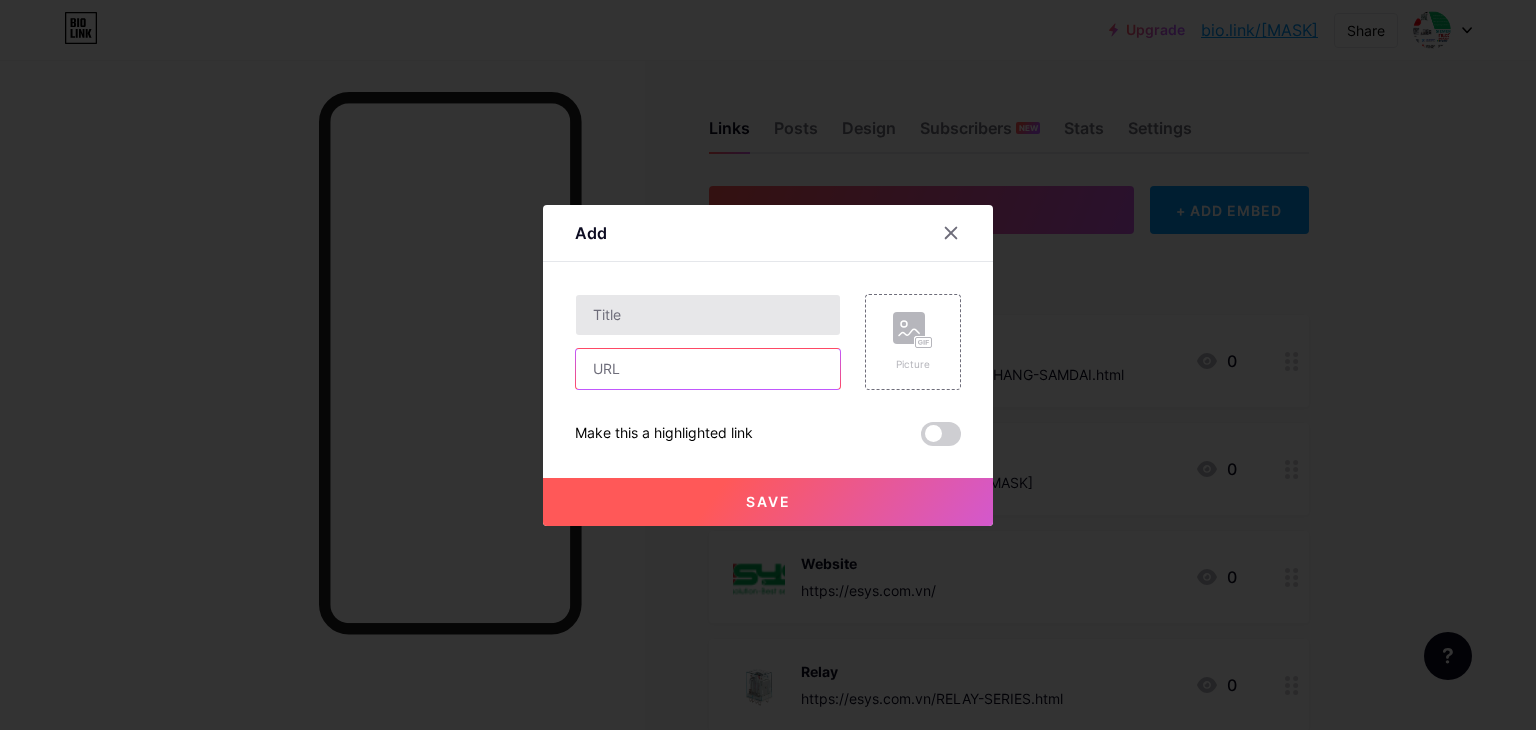 paste on "https://esys.com.vn/BO-CHUYEN-NGUON-ATS.html" 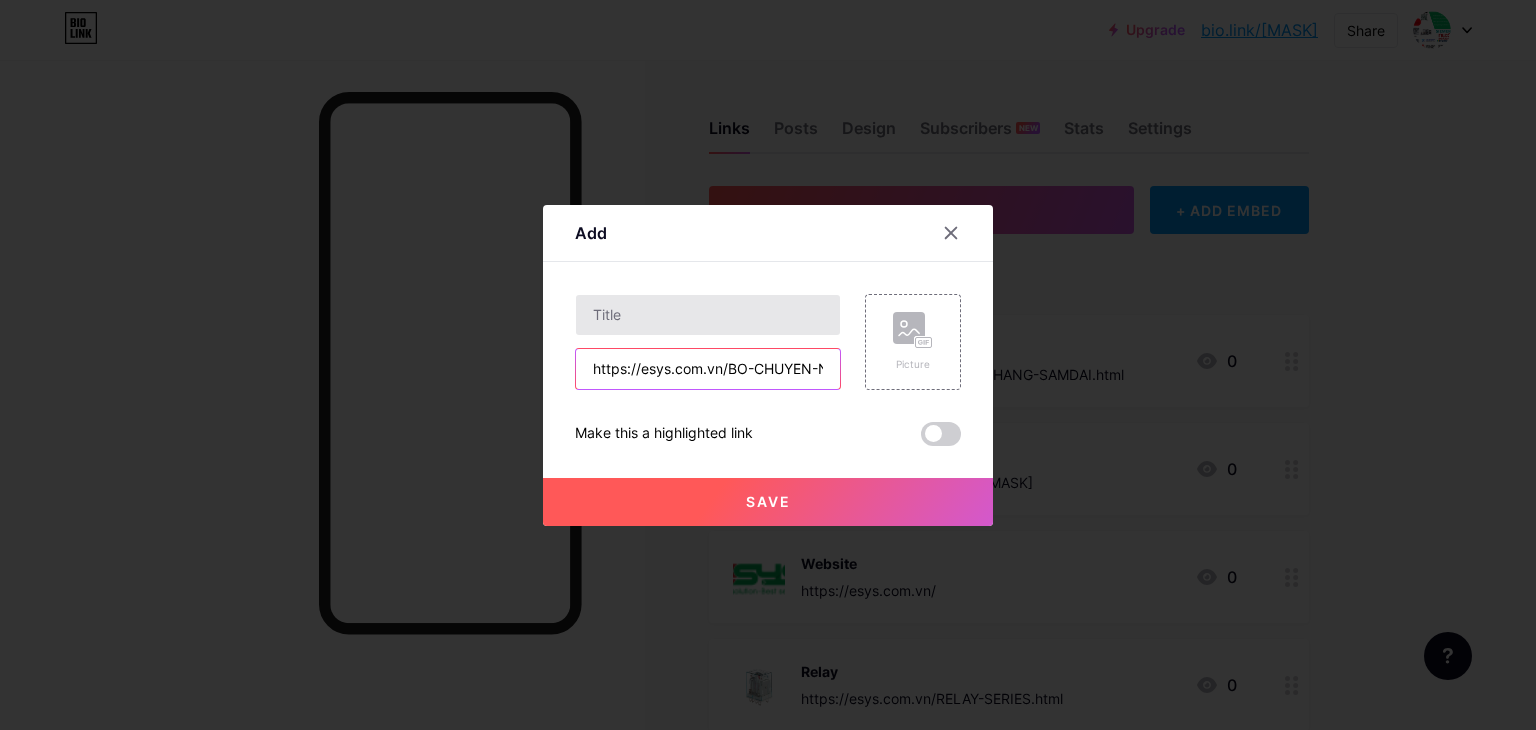 scroll, scrollTop: 0, scrollLeft: 114, axis: horizontal 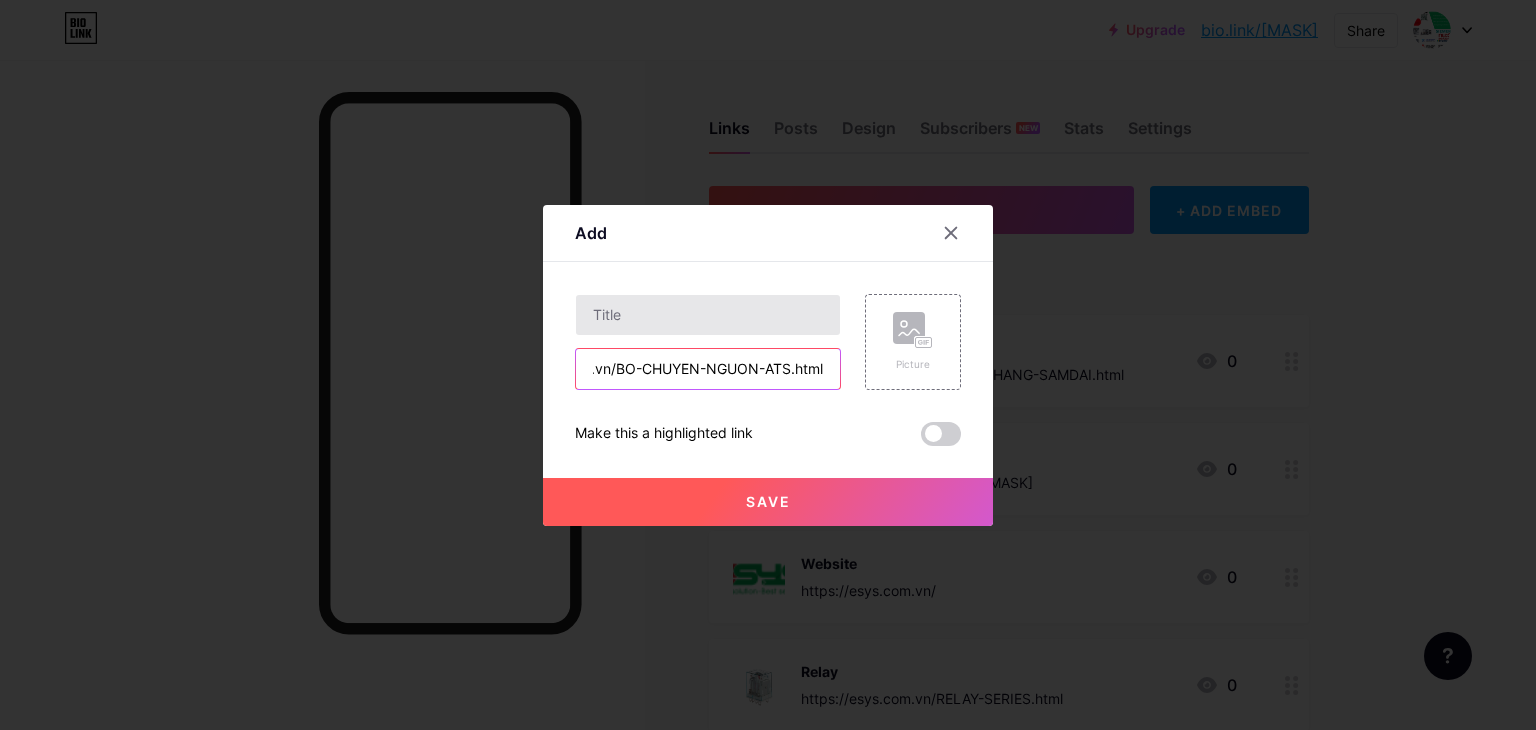 type on "https://esys.com.vn/BO-CHUYEN-NGUON-ATS.html" 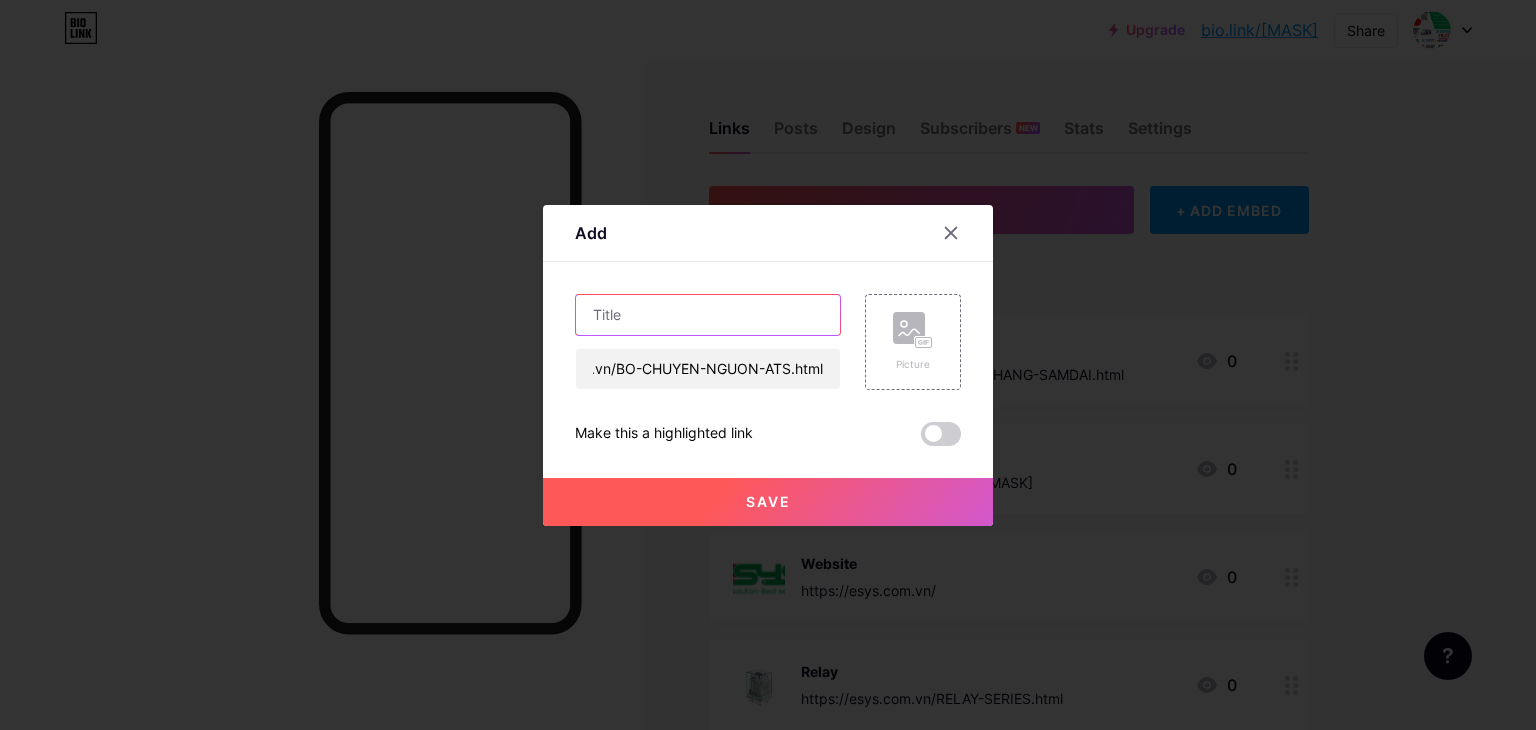 click at bounding box center (708, 315) 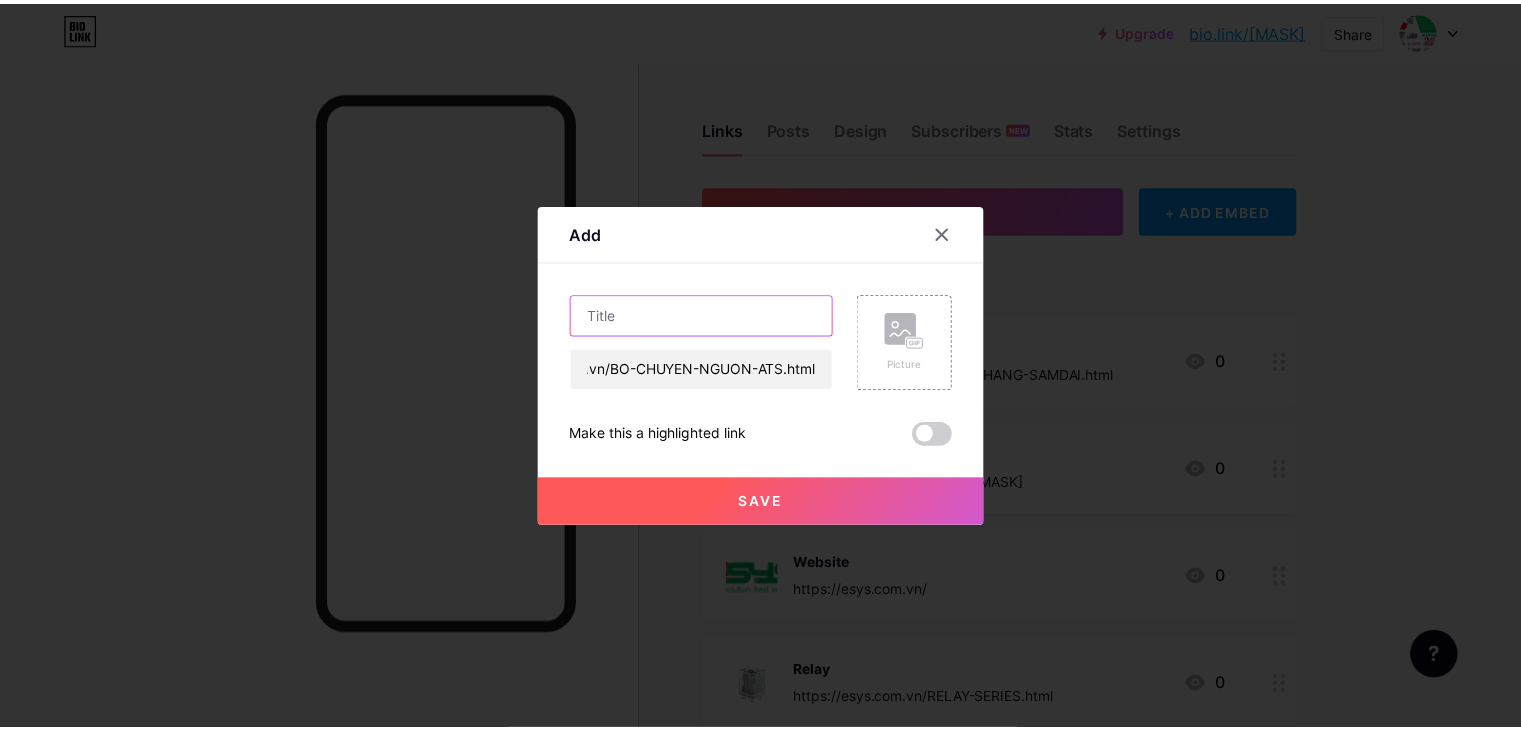 scroll, scrollTop: 0, scrollLeft: 0, axis: both 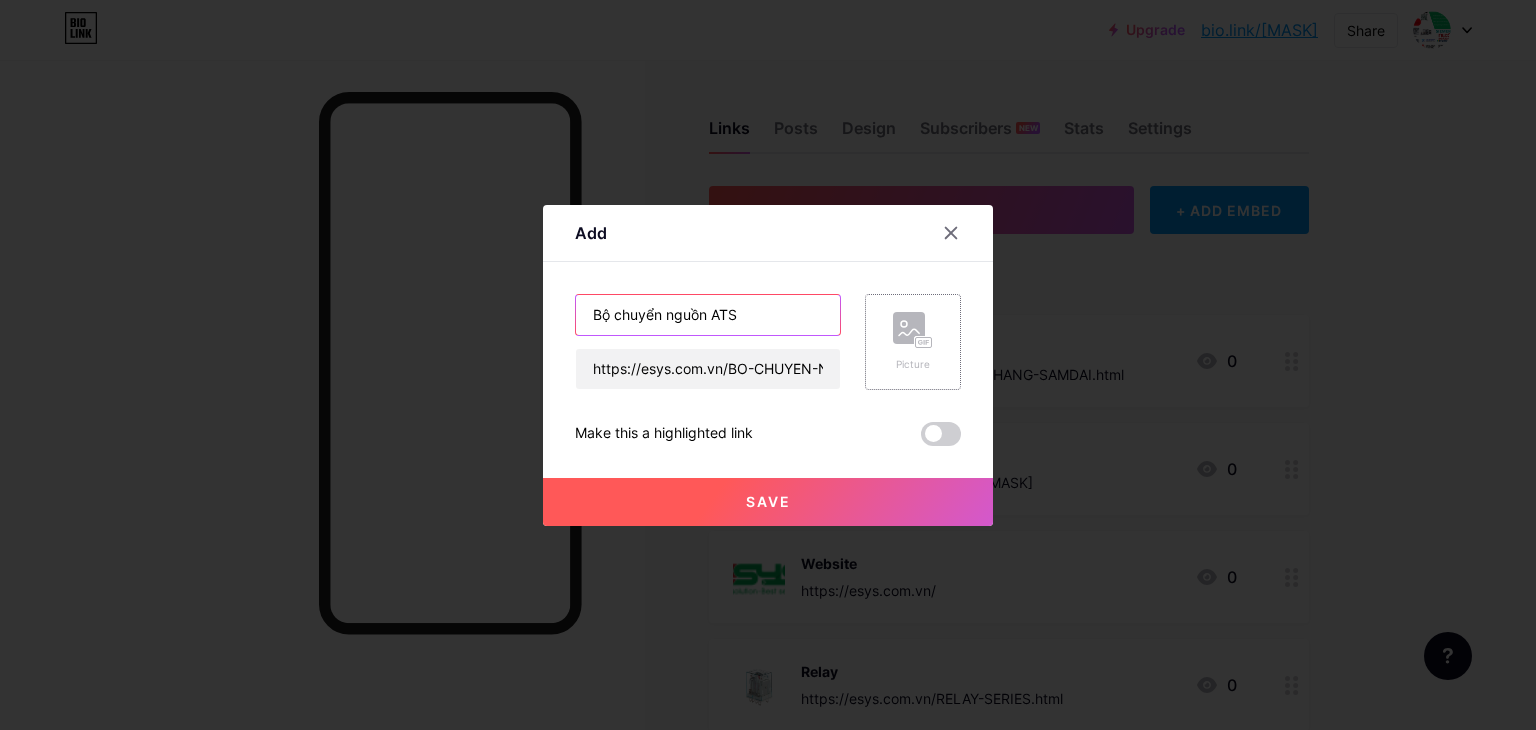 type on "Bộ chuyển nguồn ATS" 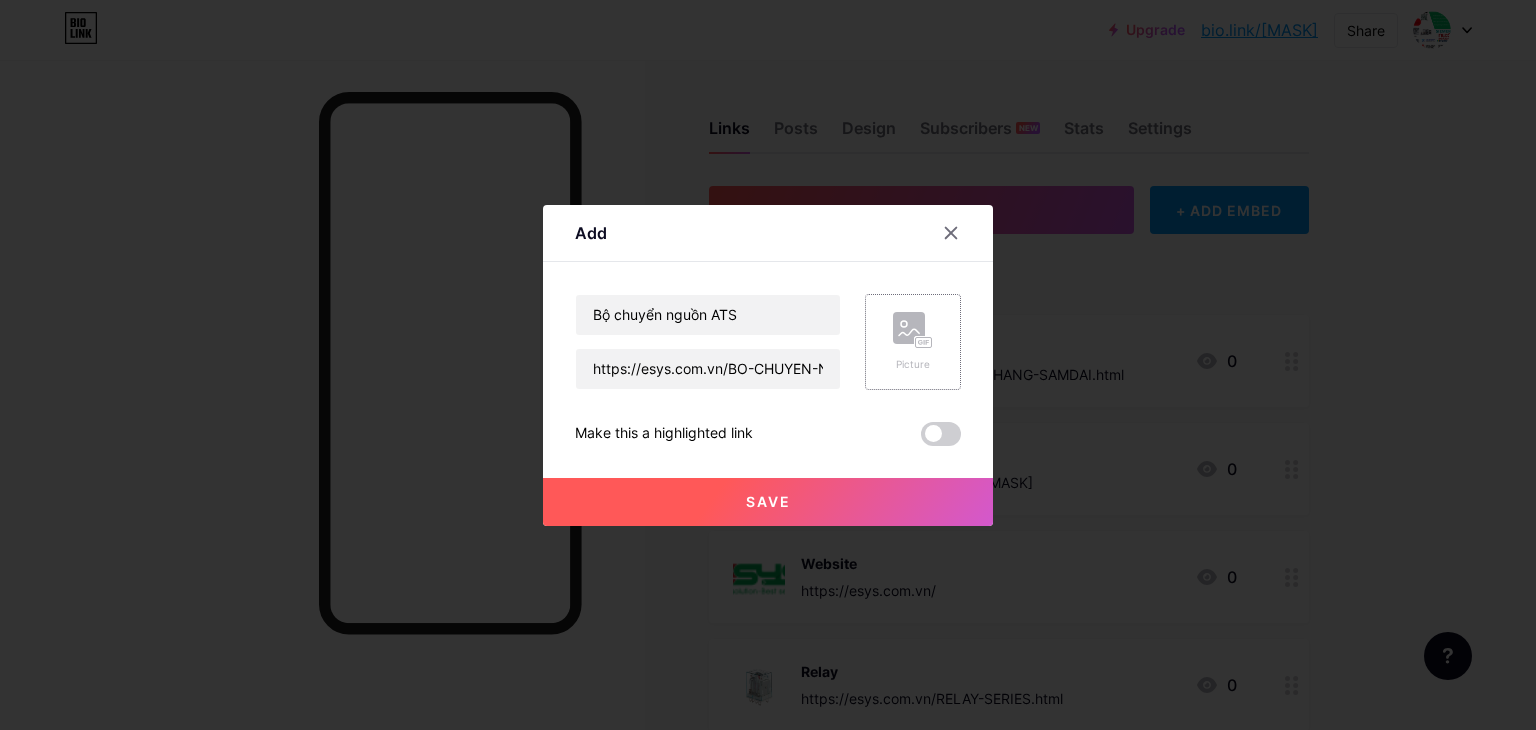 click 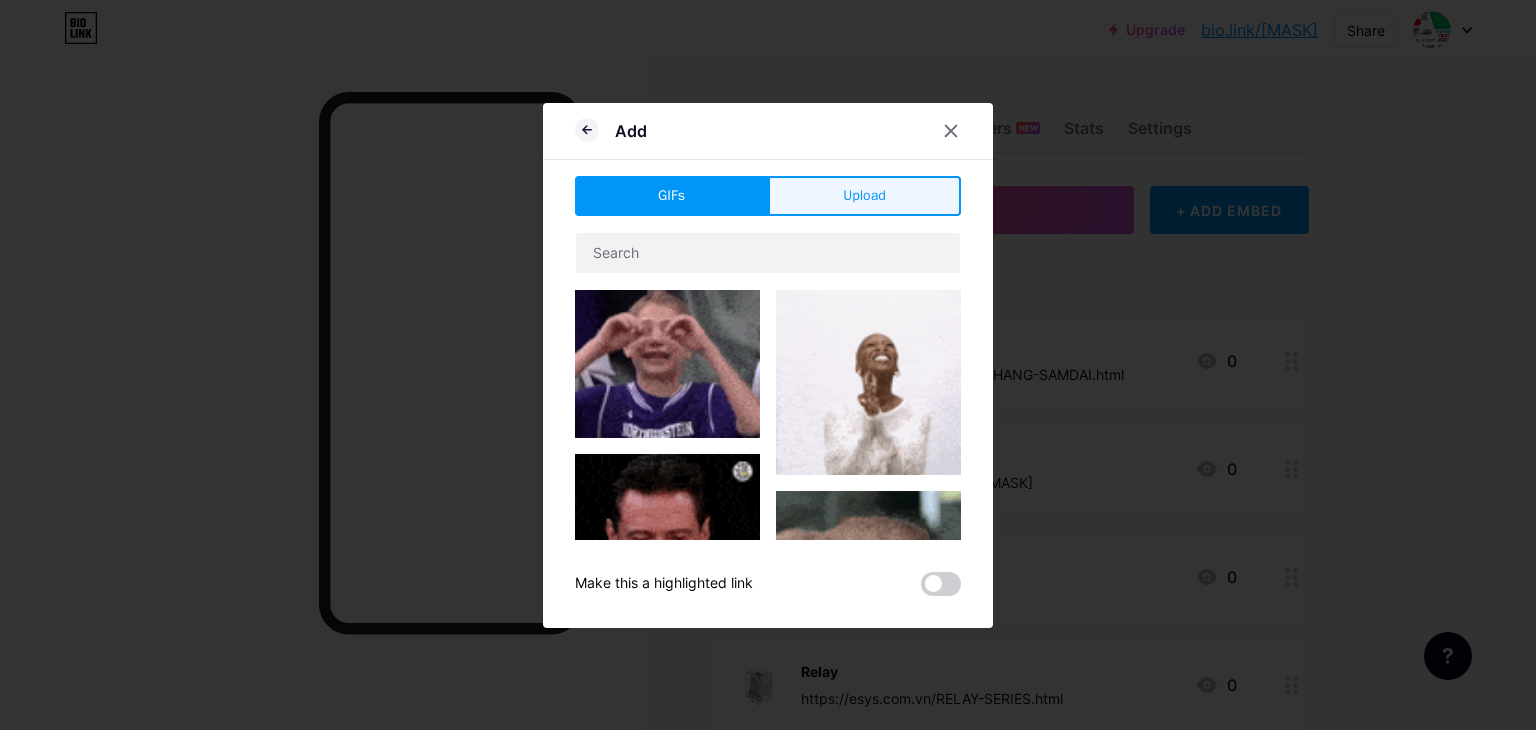 click on "Upload" at bounding box center (864, 196) 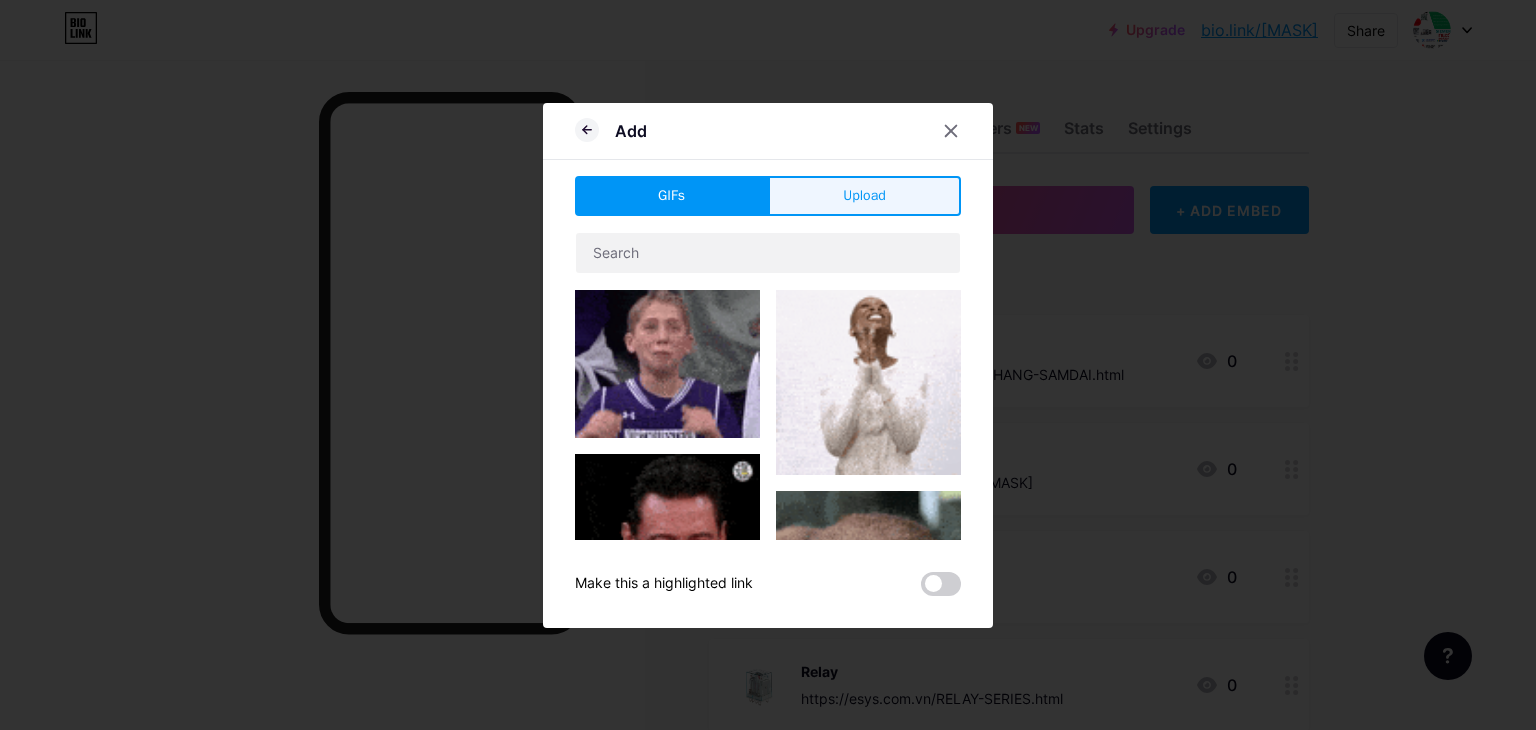 type 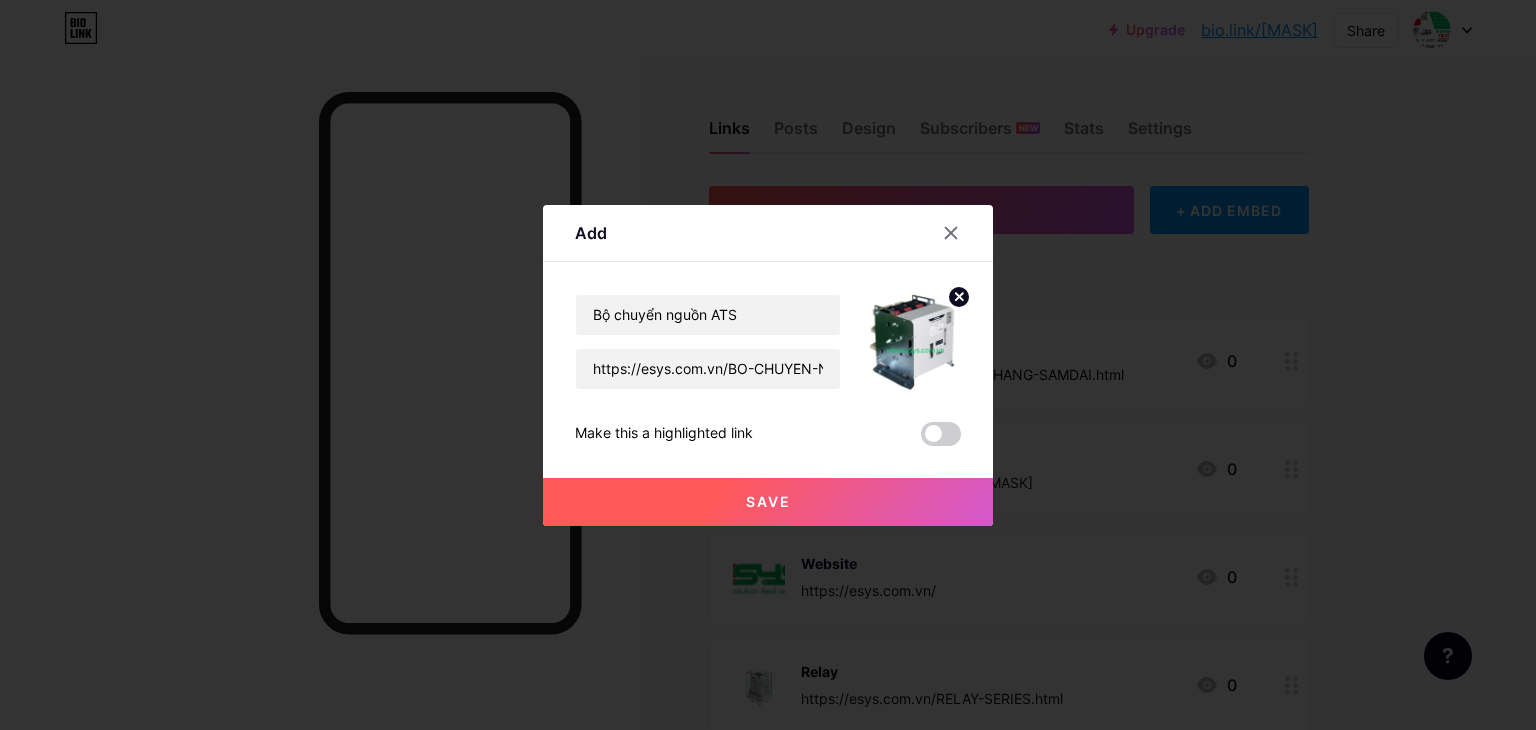 click on "Save" at bounding box center [768, 502] 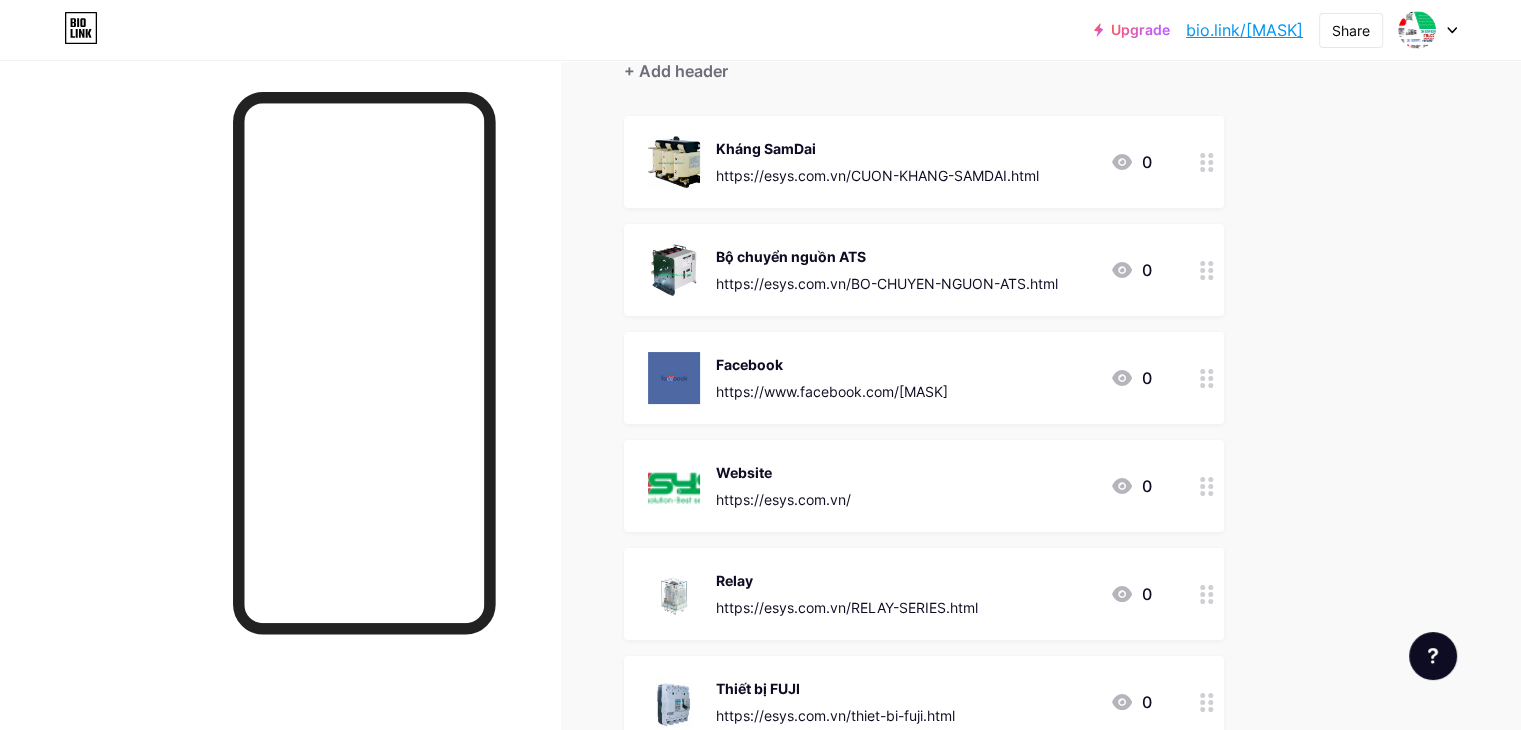 scroll, scrollTop: 166, scrollLeft: 0, axis: vertical 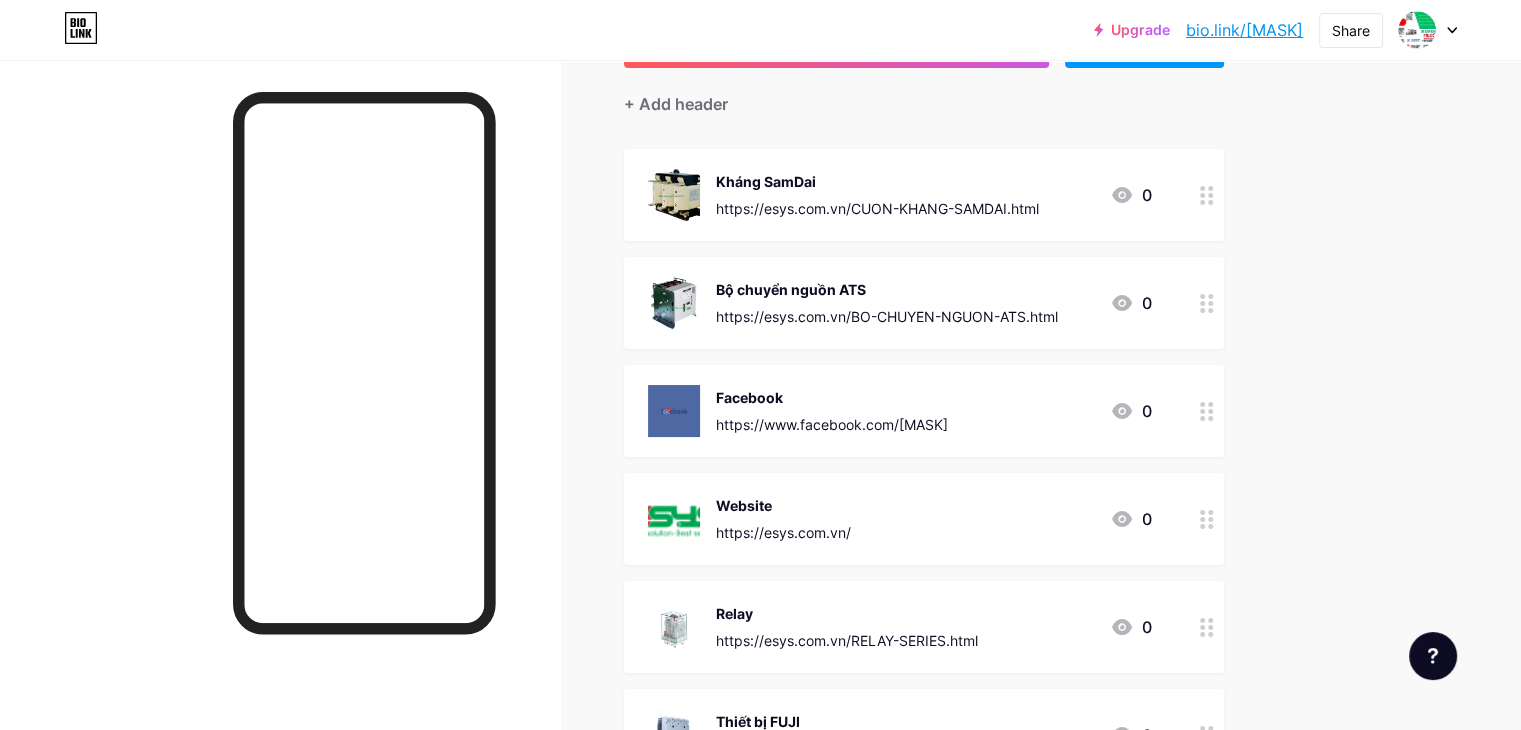 type 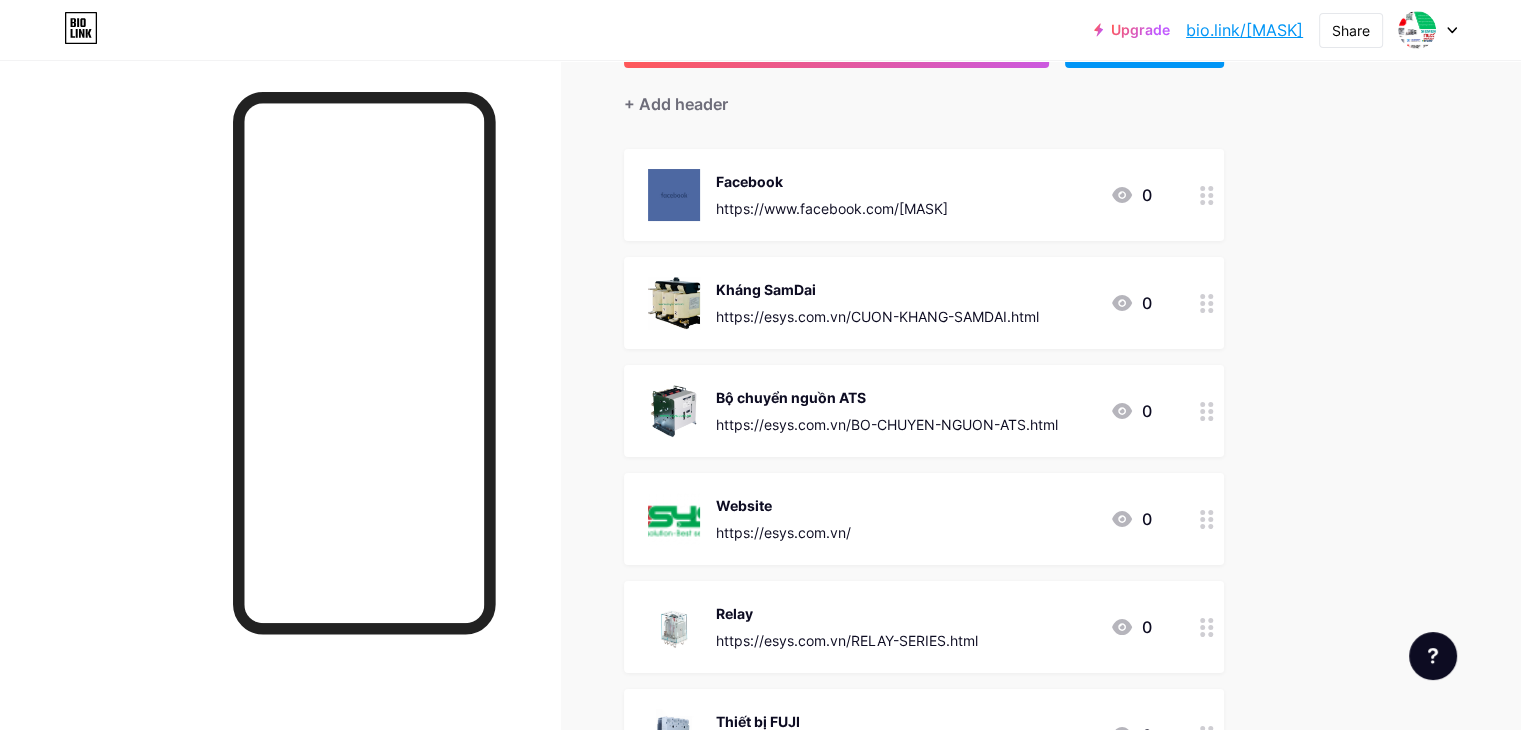click on "Upgrade   bio.link/kdesys...   bio.link/kdesys   Share               Switch accounts     Hồ Mạnh   bio.link/kdesys       + Add a new page        Account settings   Logout   Link Copied
Links
Posts
Design
Subscribers
NEW
Stats
Settings       + ADD LINK     + ADD EMBED
+ Add header
Facebook
https://www.facebook.com/kdesys2
0
Kháng SamDai
https://esys.com.vn/CUON-KHANG-SAMDAI.html
0
Bộ chuyển nguồn ATS
https://esys.com.vn/BO-CHUYEN-NGUON-ATS.html
0
Website
https://esys.com.vn/
0
Relay
0" at bounding box center (760, 538) 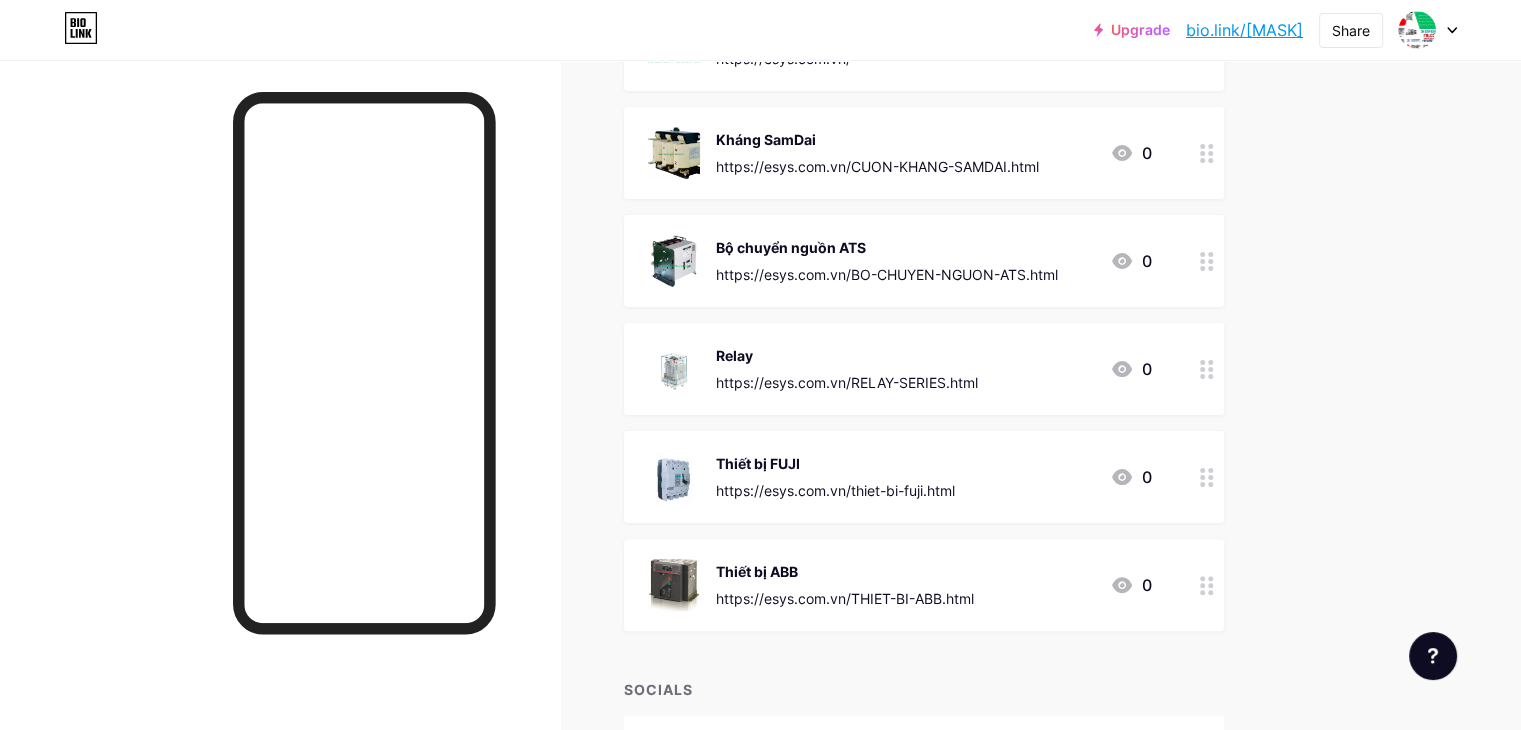 scroll, scrollTop: 500, scrollLeft: 0, axis: vertical 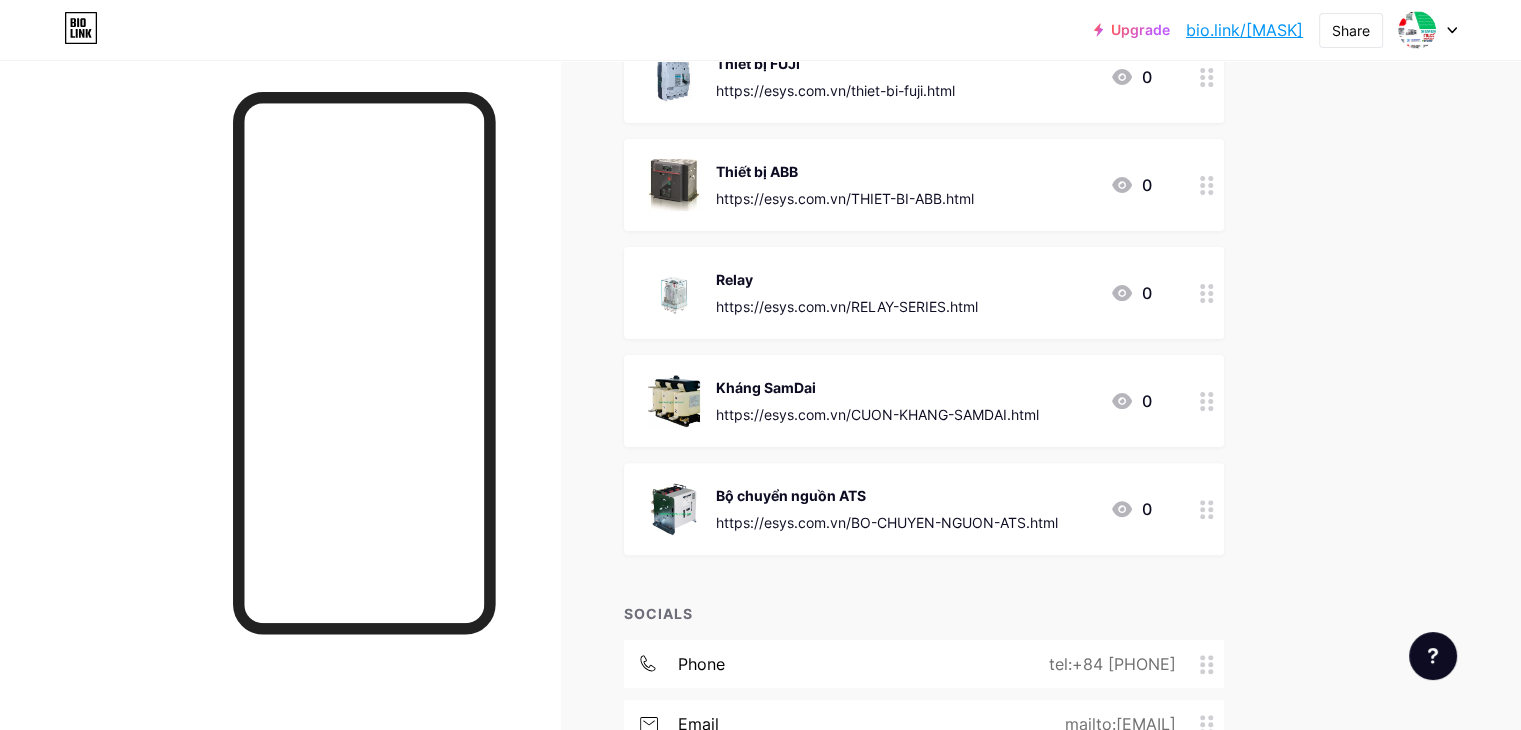 click on "Upgrade   bio.link/kdesys...   bio.link/kdesys   Share               Switch accounts     Hồ Mạnh   bio.link/kdesys       + Add a new page        Account settings   Logout   Link Copied
Links
Posts
Design
Subscribers
NEW
Stats
Settings       + ADD LINK     + ADD EMBED
+ Add header
Facebook
https://www.facebook.com/kdesys2
0
Website
https://esys.com.vn/
0
Thiết bị FUJI
https://esys.com.vn/thiet-bi-fuji.html
0
Thiết bị ABB
https://esys.com.vn/THIET-BI-ABB.html
0
Relay
0" at bounding box center [760, 204] 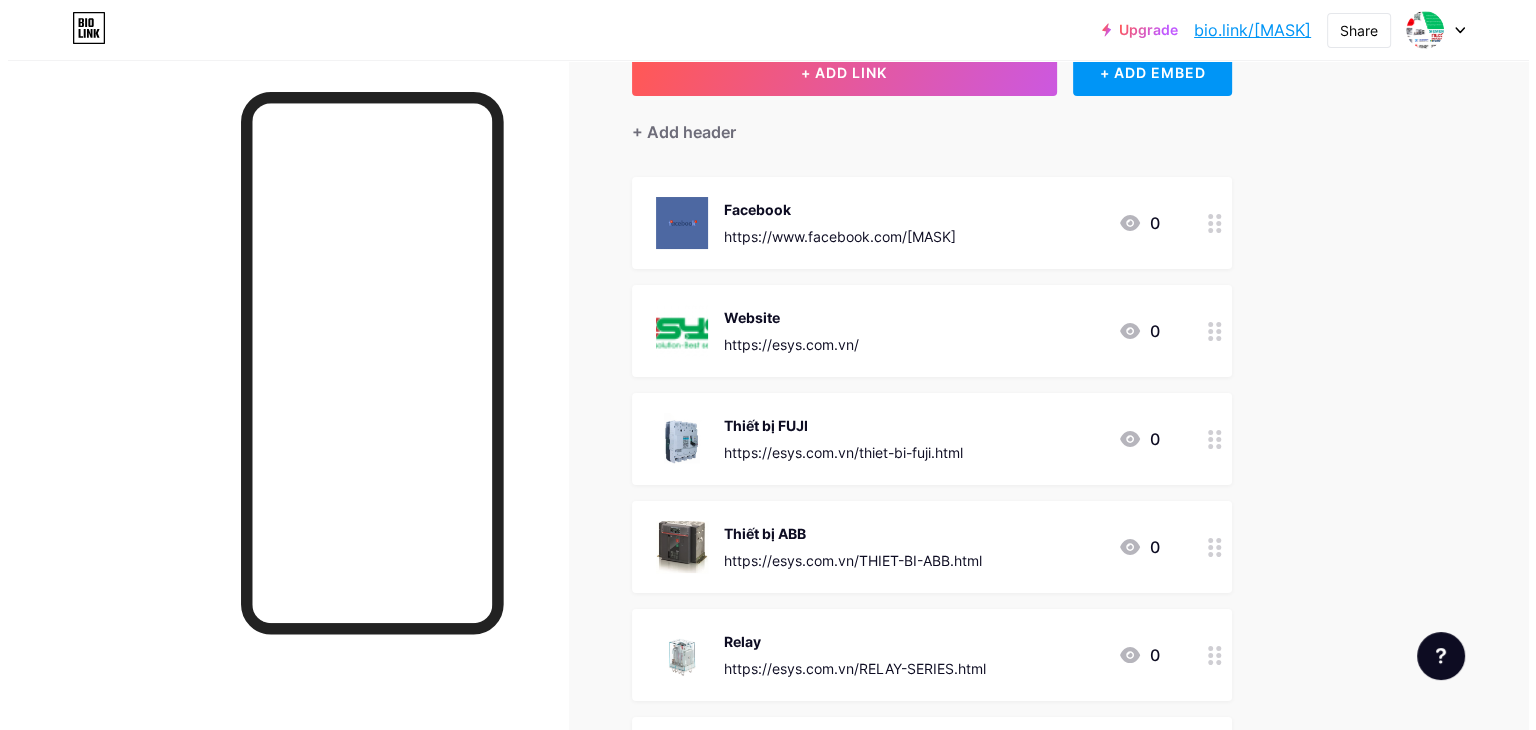 scroll, scrollTop: 0, scrollLeft: 0, axis: both 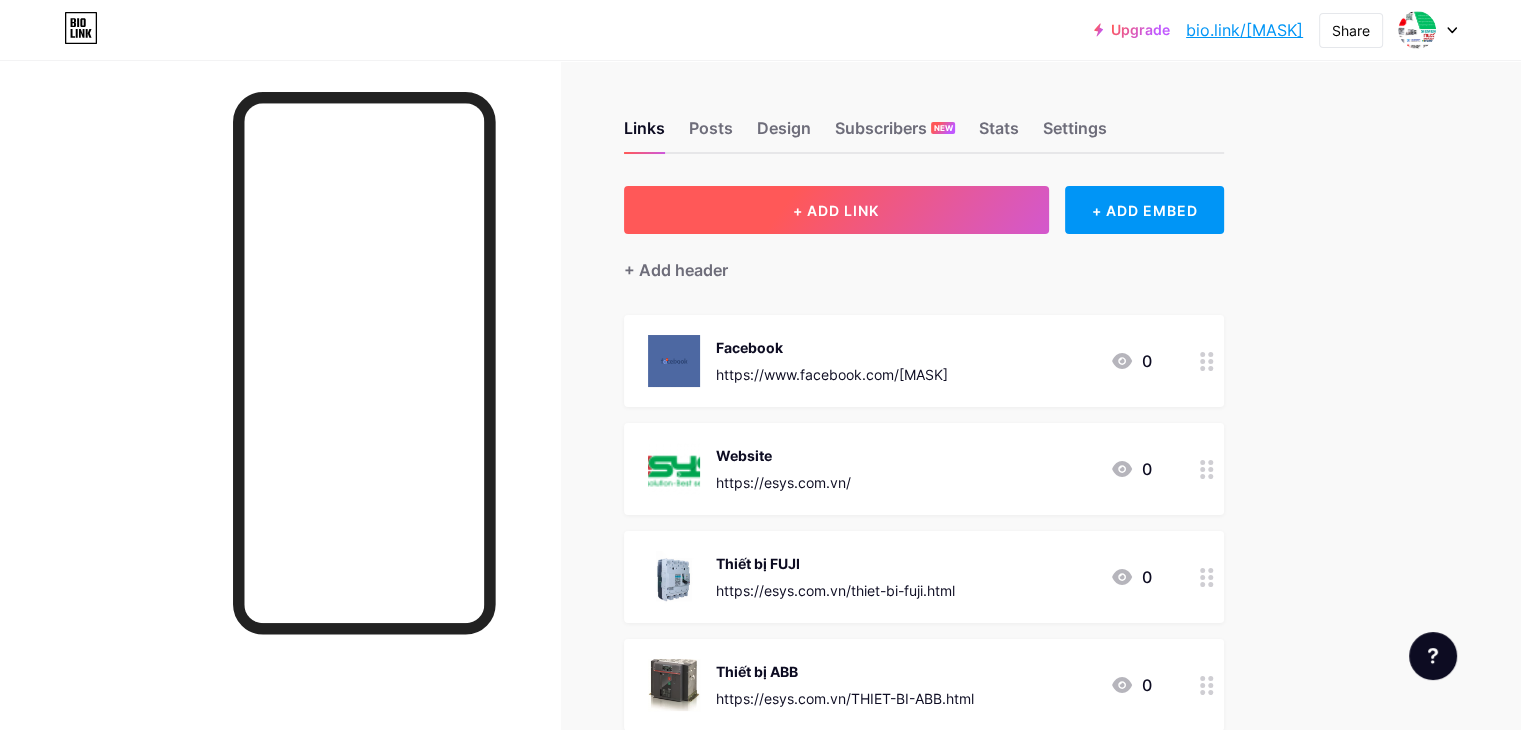 click on "+ ADD LINK" at bounding box center [836, 210] 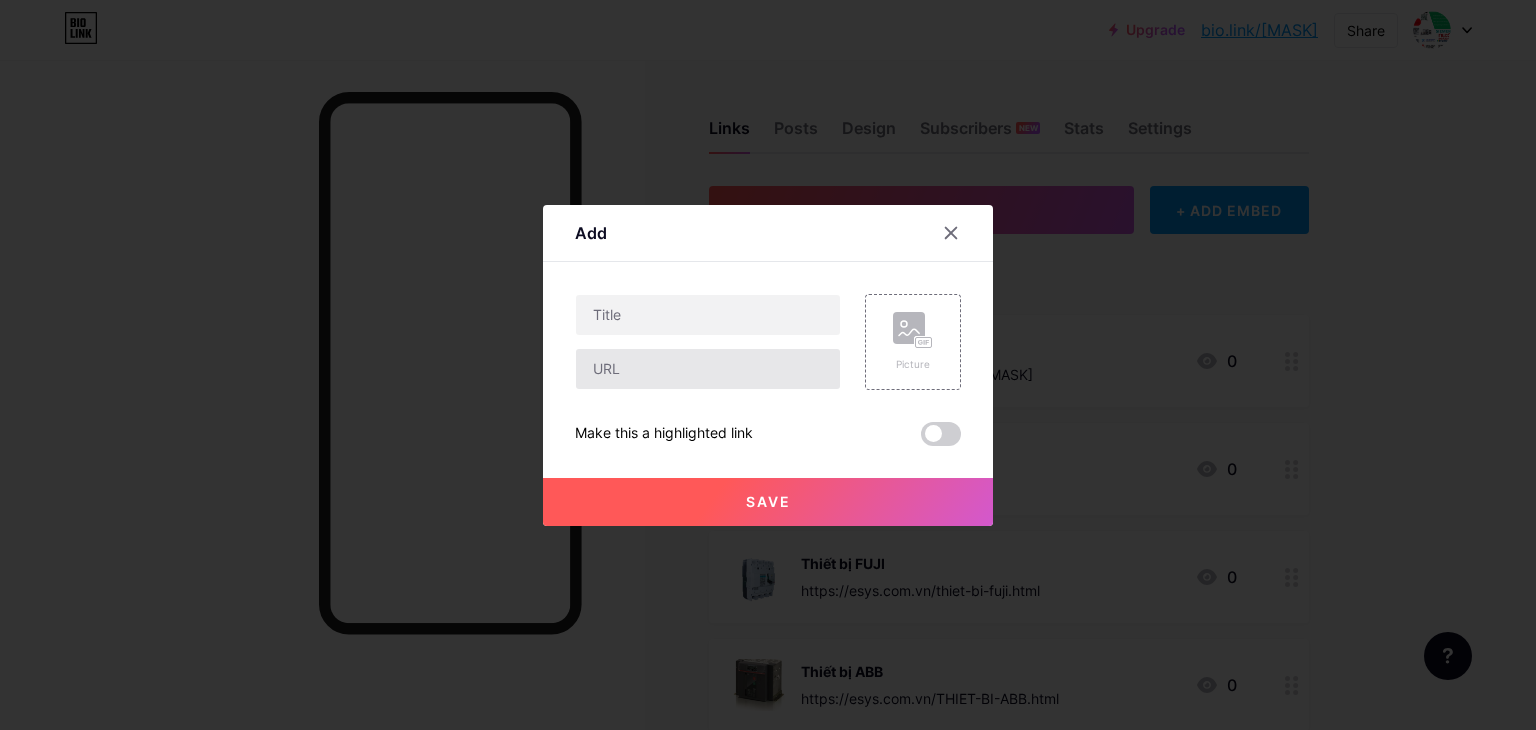 drag, startPoint x: 710, startPoint y: 391, endPoint x: 704, endPoint y: 376, distance: 16.155495 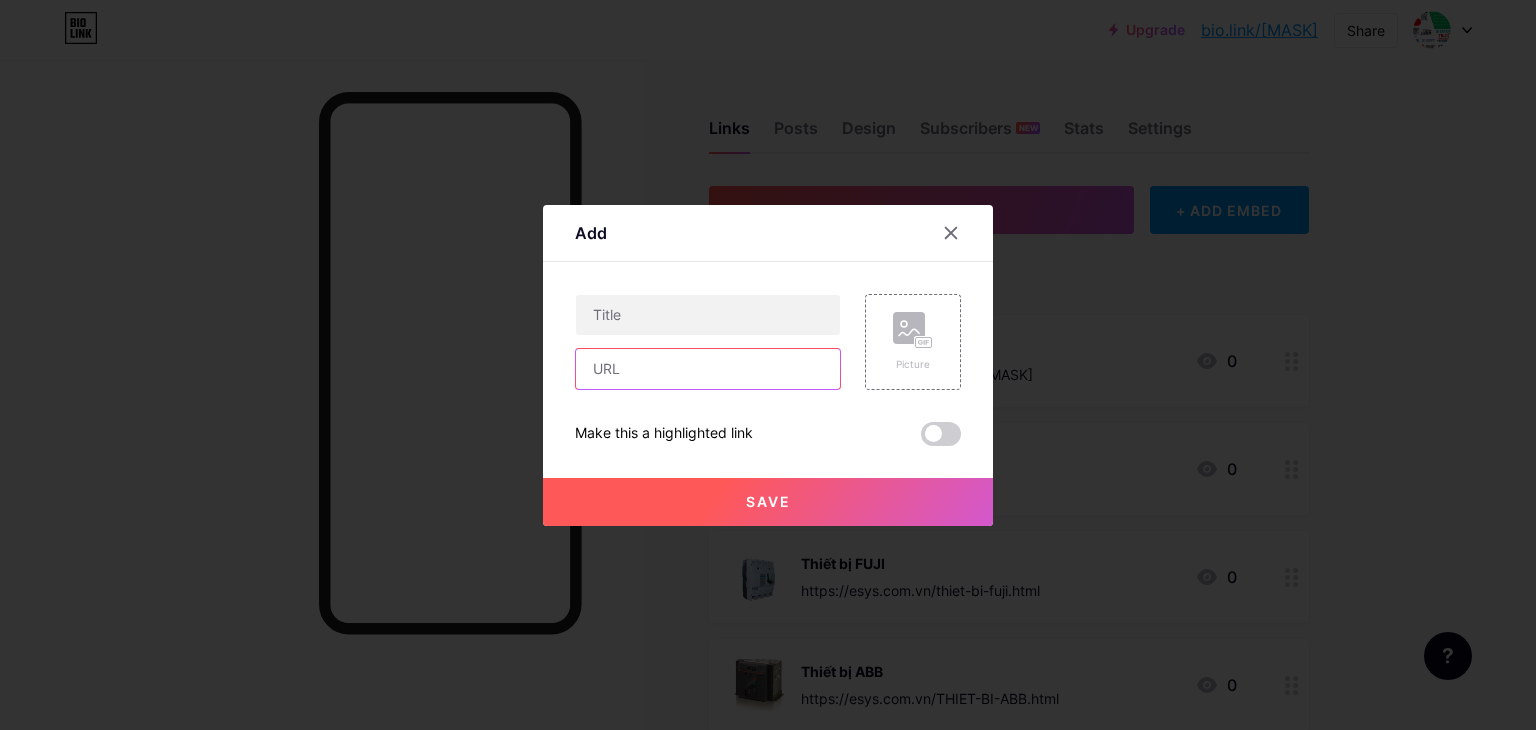 click at bounding box center [708, 369] 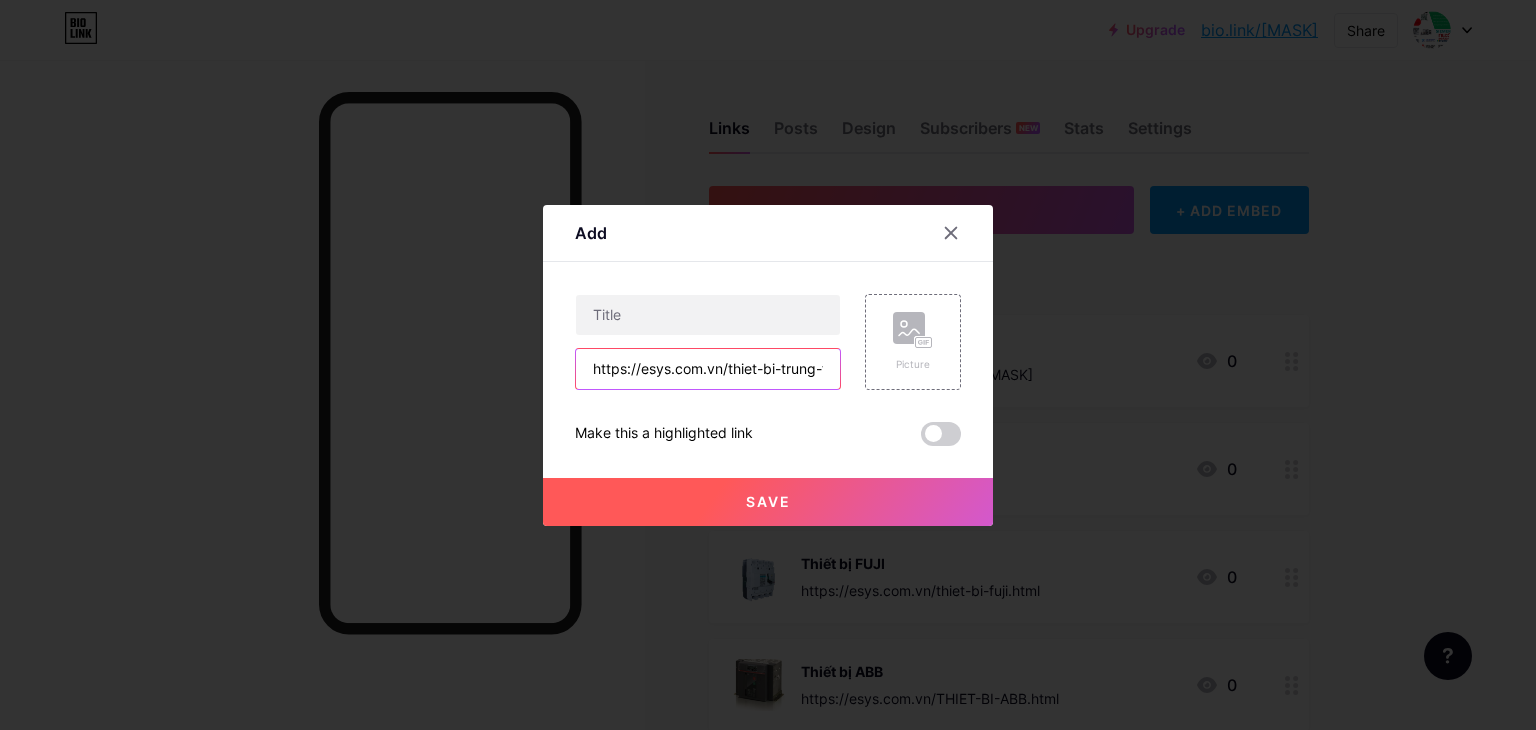 scroll, scrollTop: 0, scrollLeft: 55, axis: horizontal 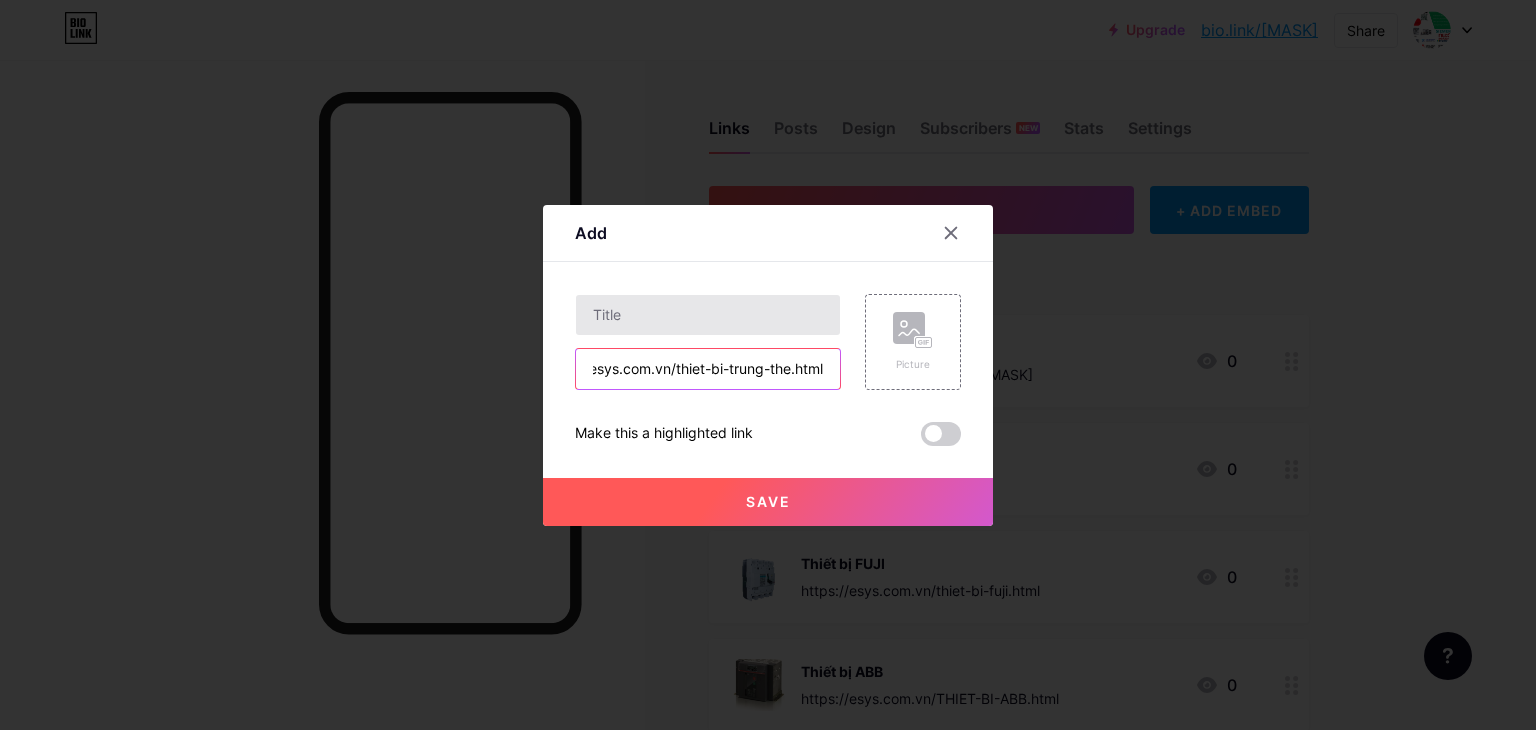 type on "https://esys.com.vn/thiet-bi-trung-the.html" 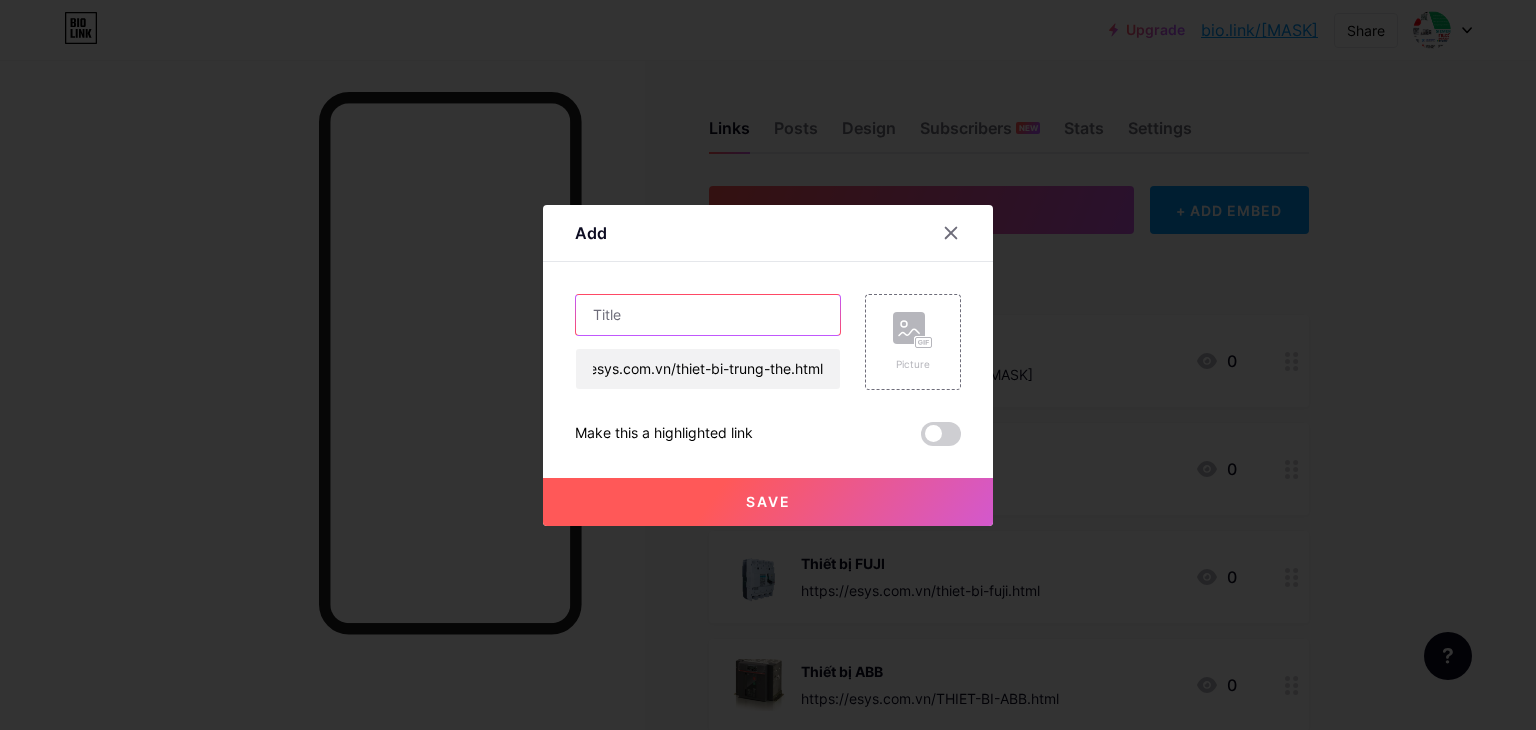 click at bounding box center (708, 315) 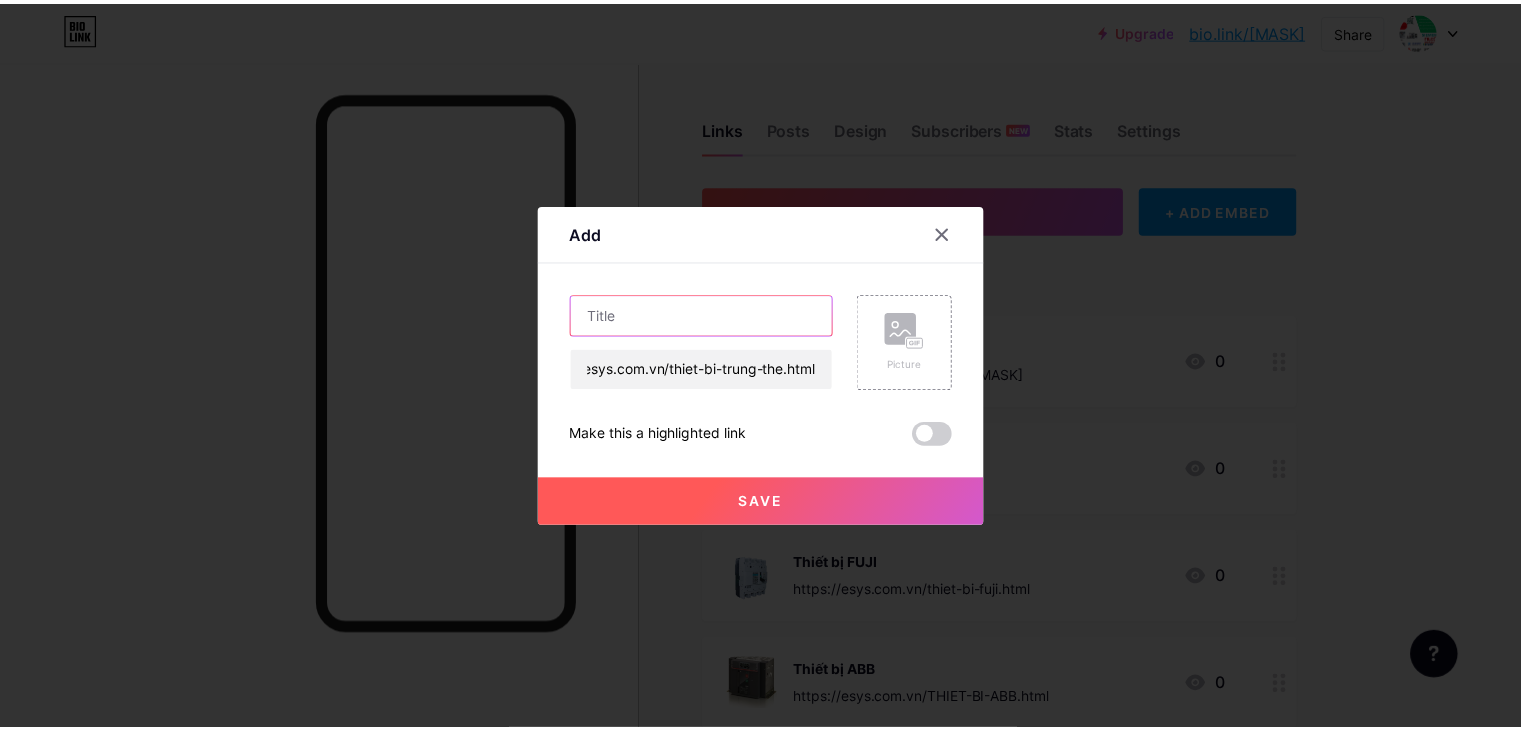 scroll, scrollTop: 0, scrollLeft: 0, axis: both 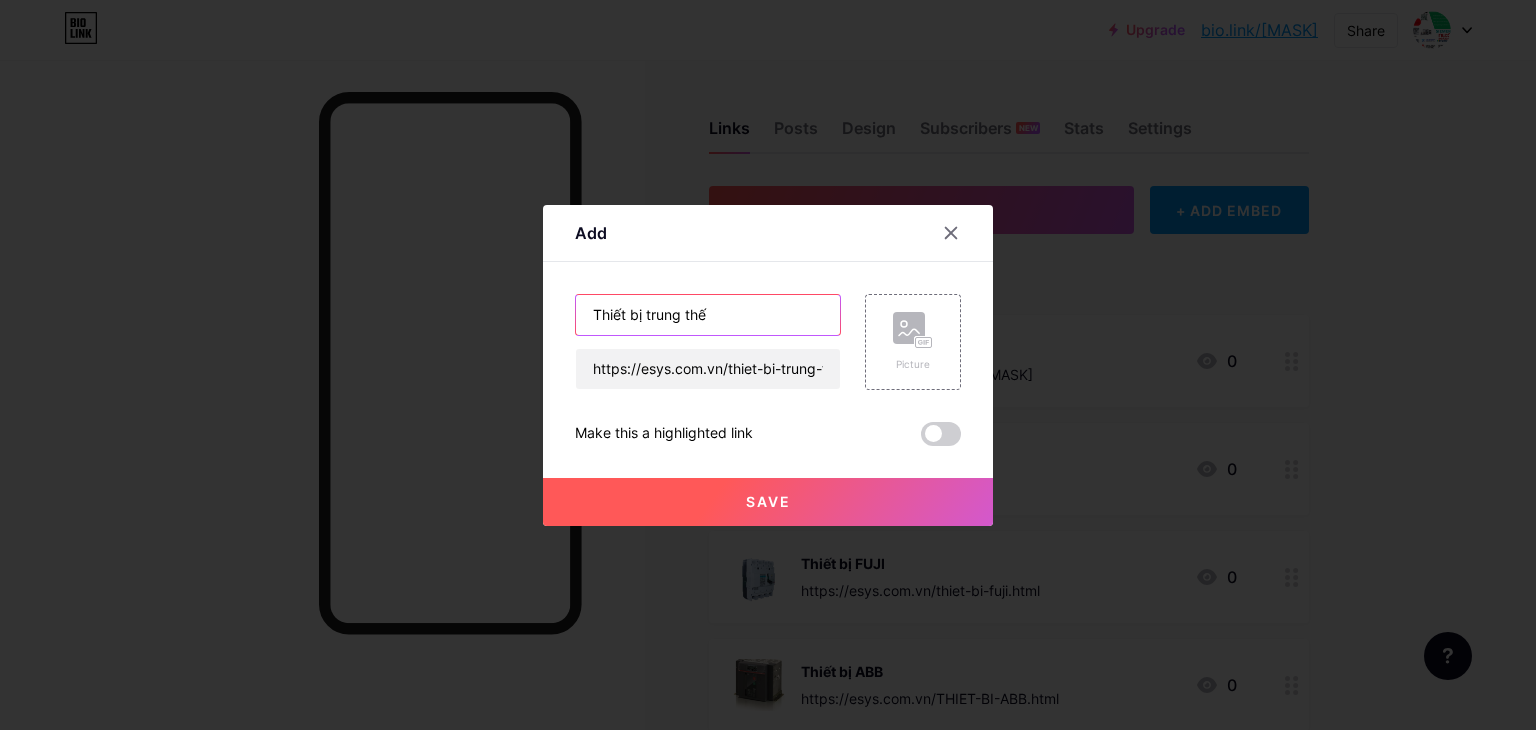type on "Thiết bị trung thế" 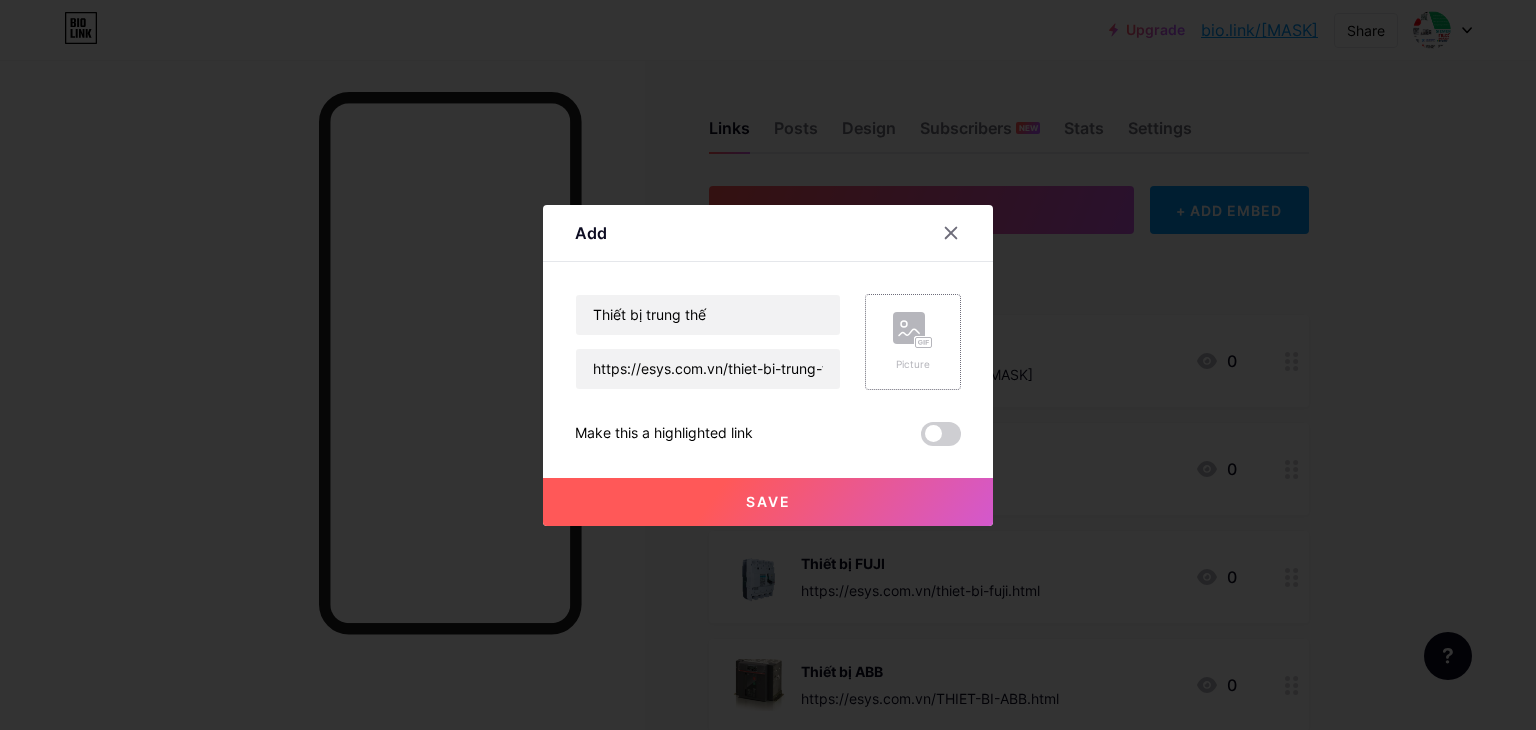 click 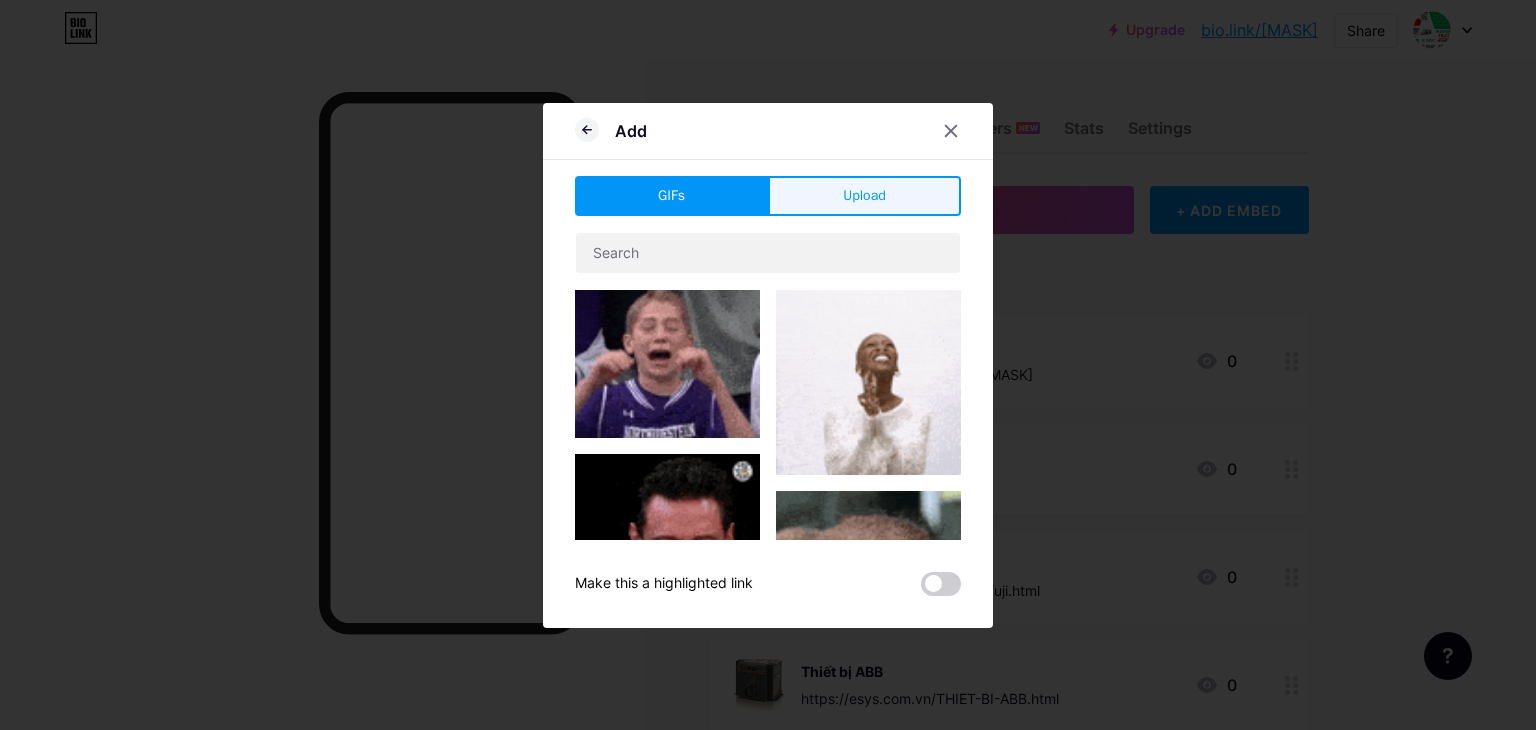 click on "Upload" at bounding box center (864, 196) 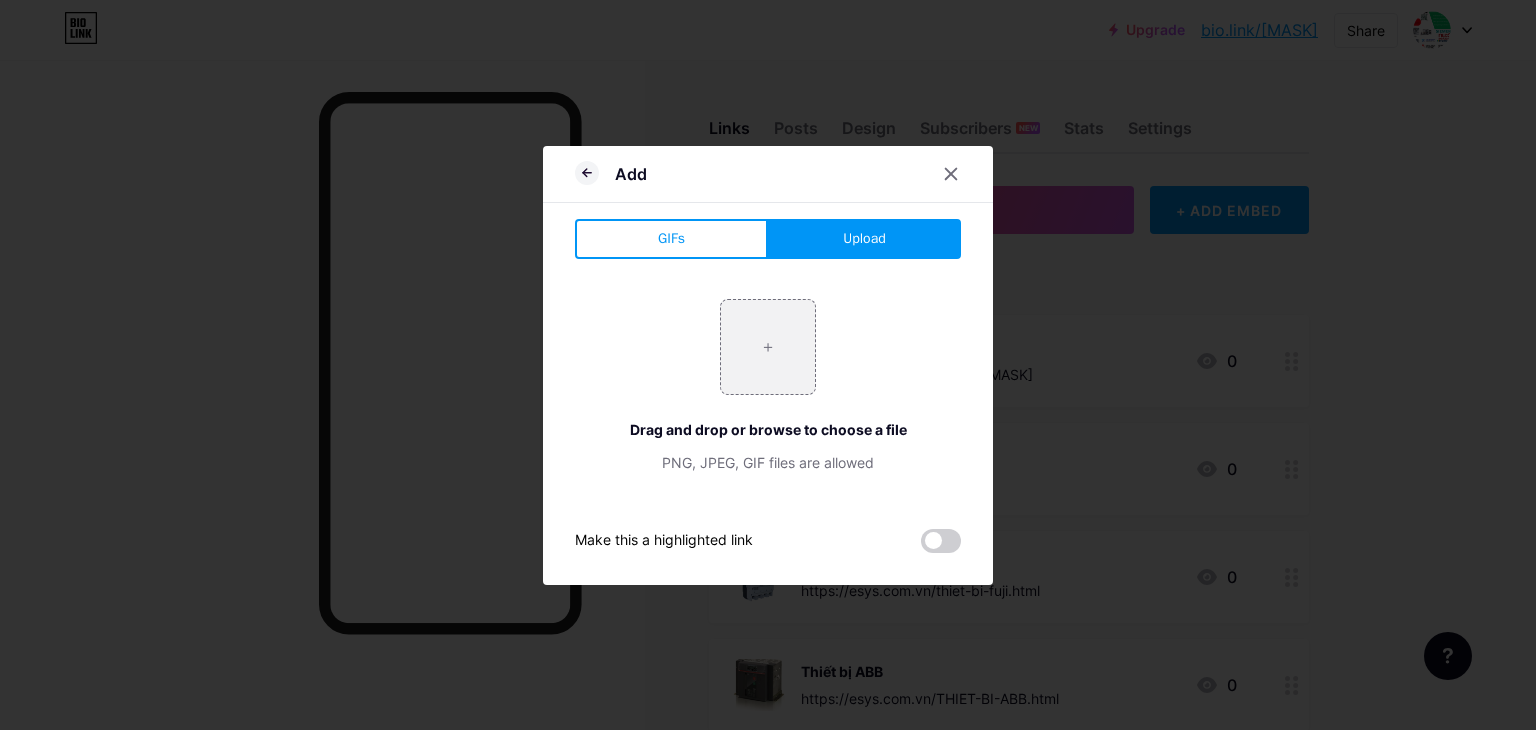 type 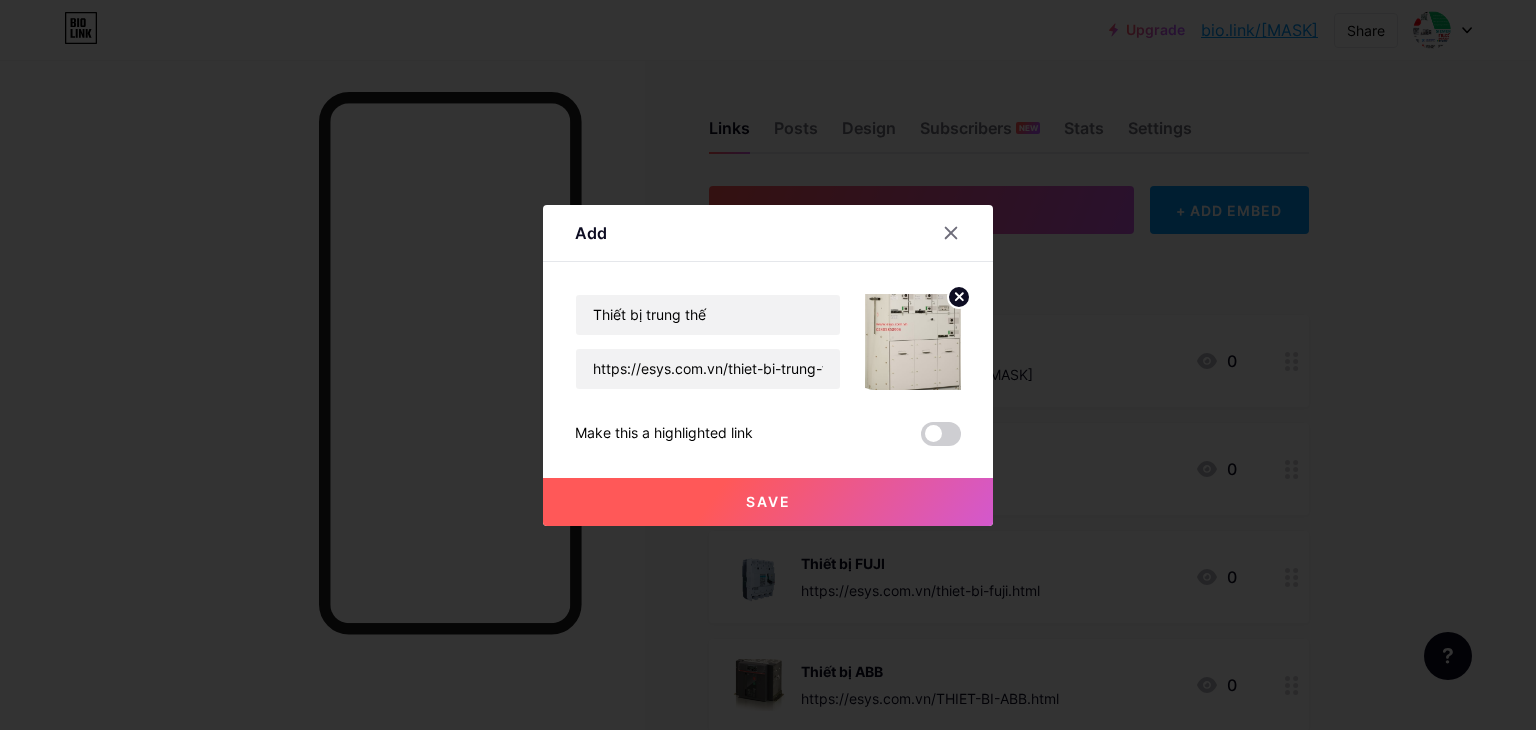 click on "Save" at bounding box center [768, 502] 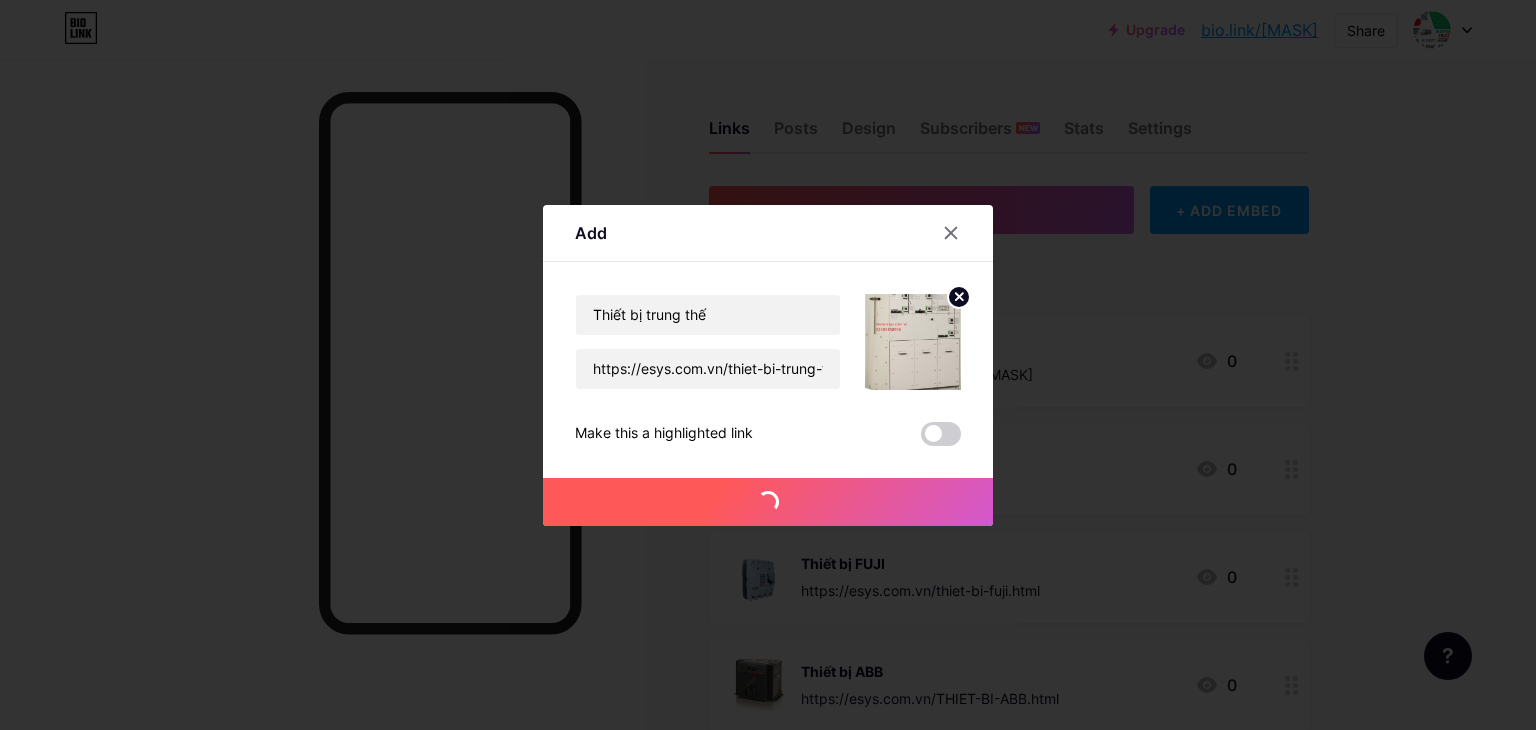 type 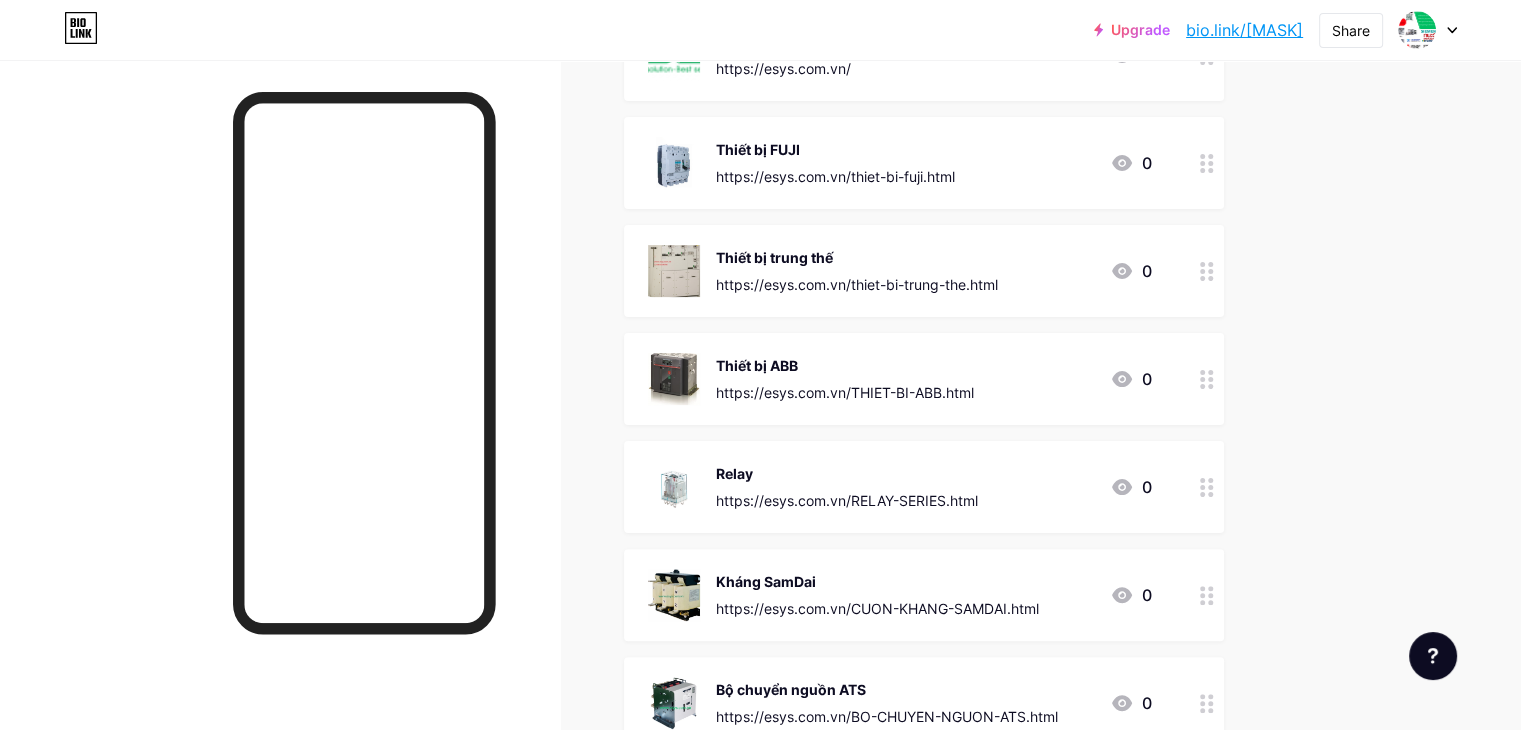scroll, scrollTop: 500, scrollLeft: 0, axis: vertical 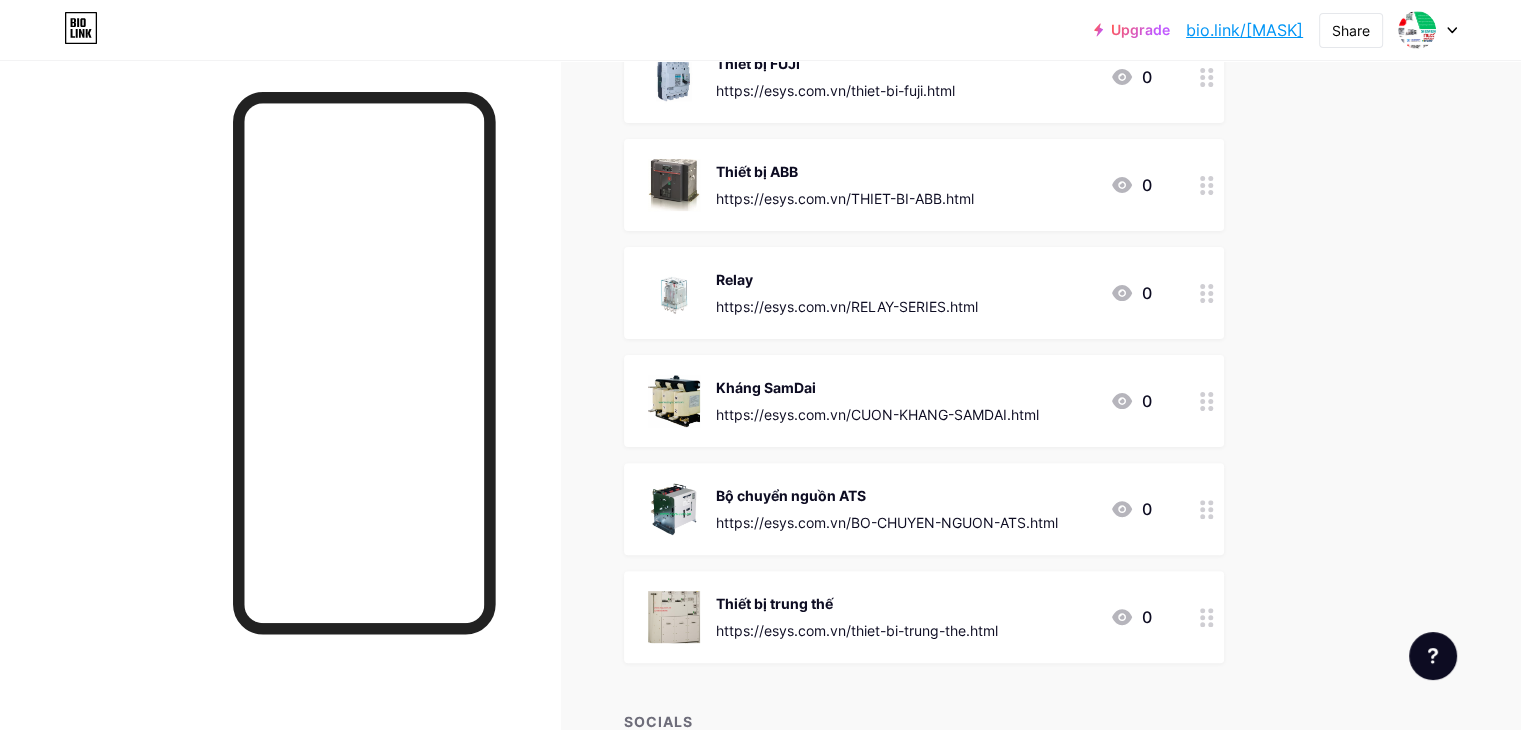 click on "Upgrade   bio.link/kdesys...   bio.link/kdesys   Share               Switch accounts     Hồ Mạnh   bio.link/kdesys       + Add a new page        Account settings   Logout   Link Copied
Links
Posts
Design
Subscribers
NEW
Stats
Settings       + ADD LINK     + ADD EMBED
+ Add header
Facebook
https://www.facebook.com/kdesys2
0
Website
https://esys.com.vn/
0
Thiết bị FUJI
https://esys.com.vn/thiet-bi-fuji.html
0
Thiết bị ABB
https://esys.com.vn/THIET-BI-ABB.html
0
Relay
0" at bounding box center [760, 258] 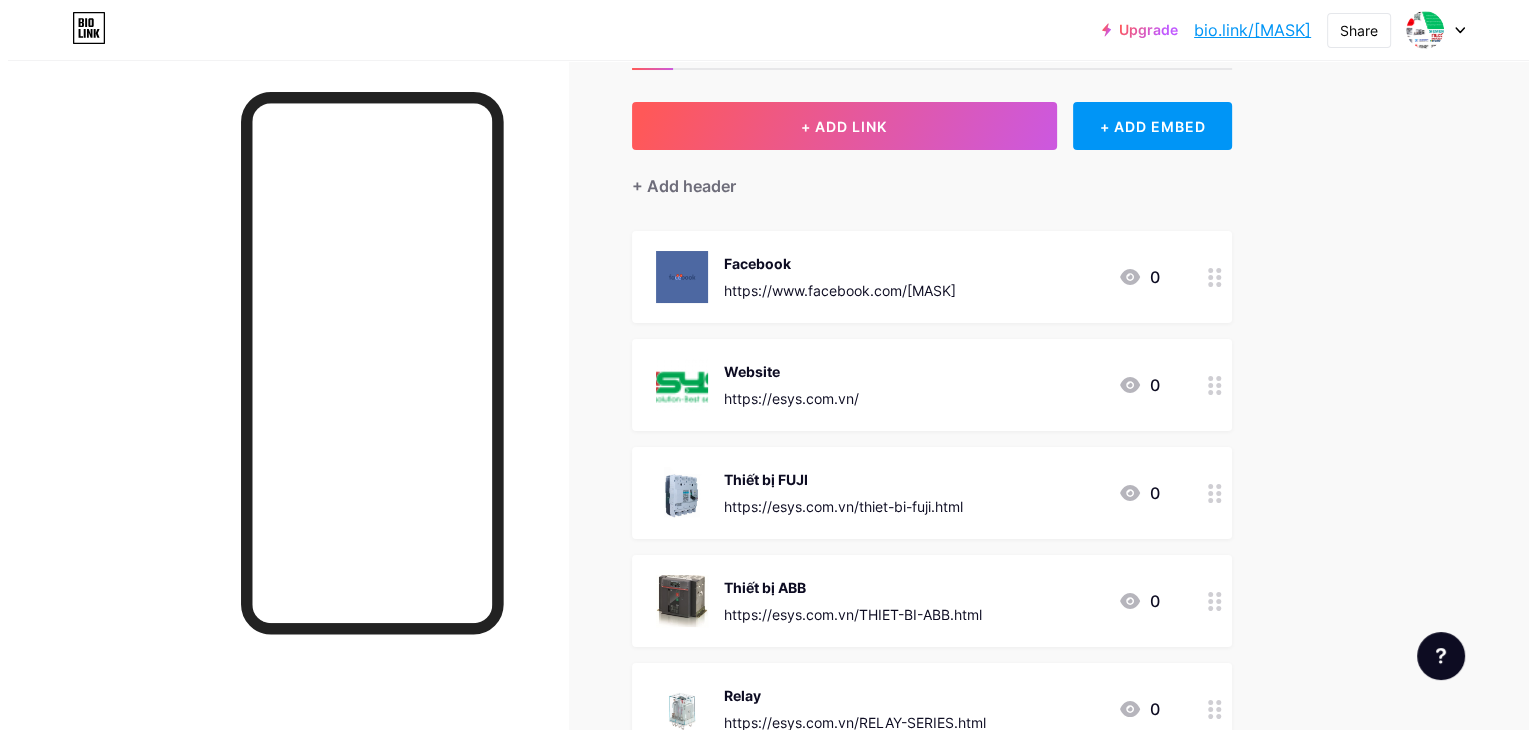scroll, scrollTop: 0, scrollLeft: 0, axis: both 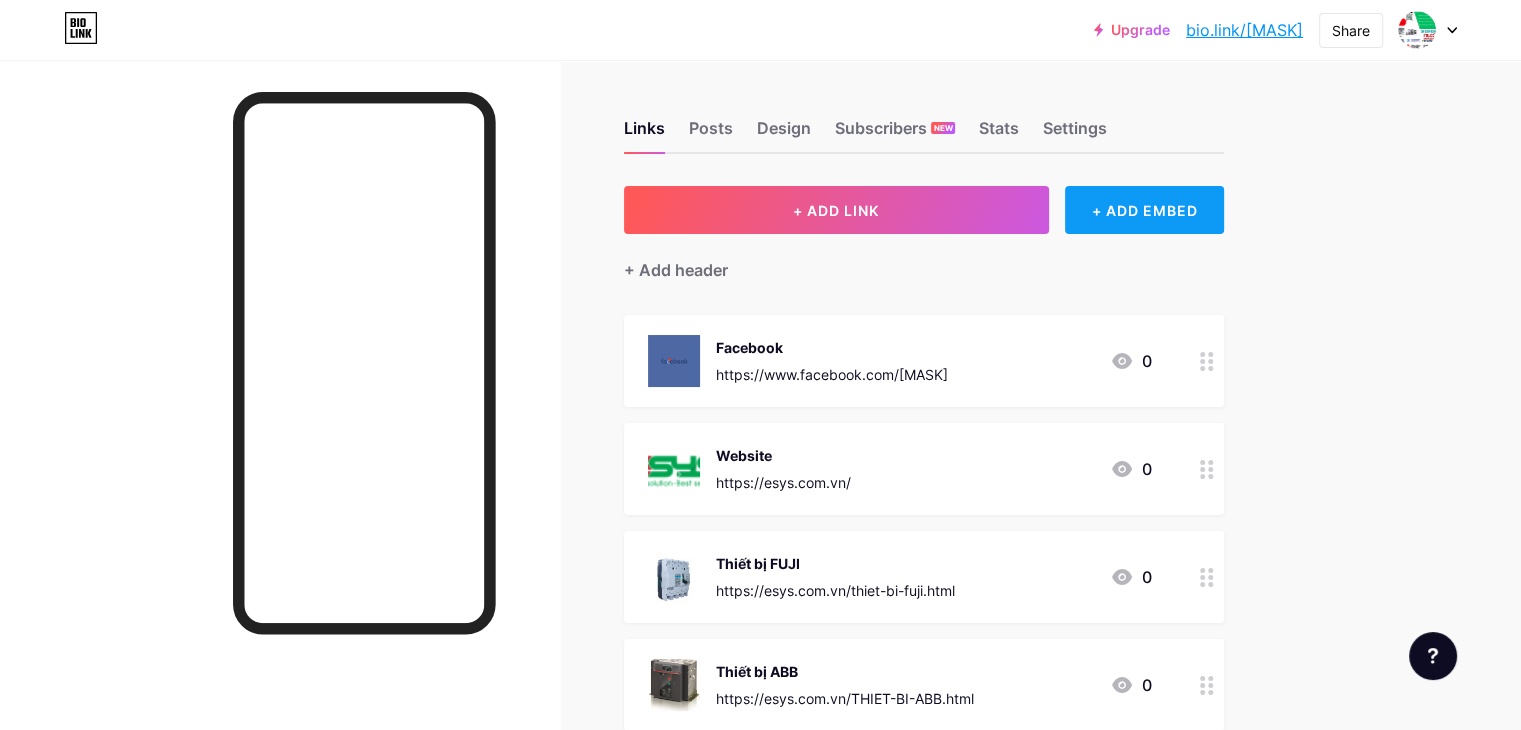 click on "+ ADD EMBED" at bounding box center (1144, 210) 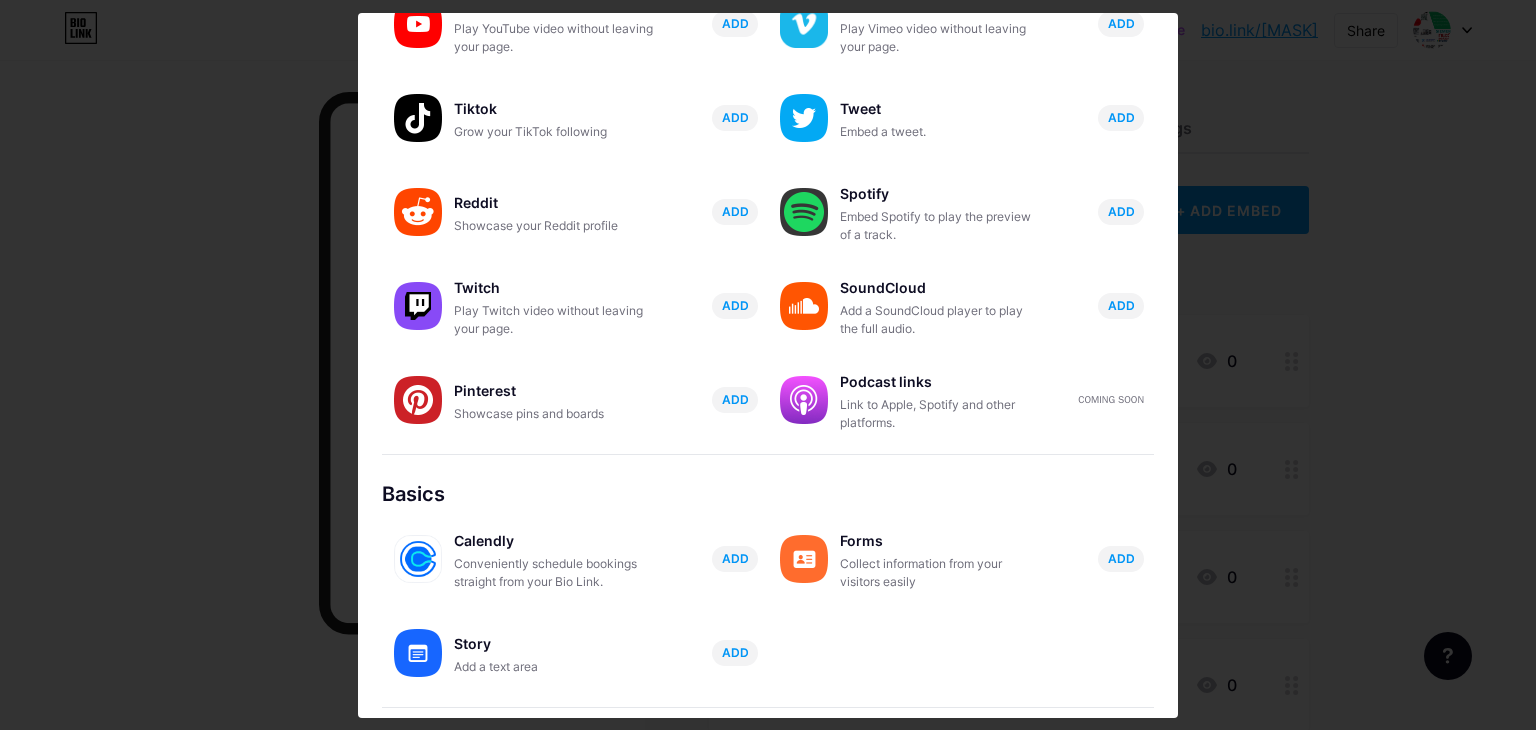scroll, scrollTop: 313, scrollLeft: 0, axis: vertical 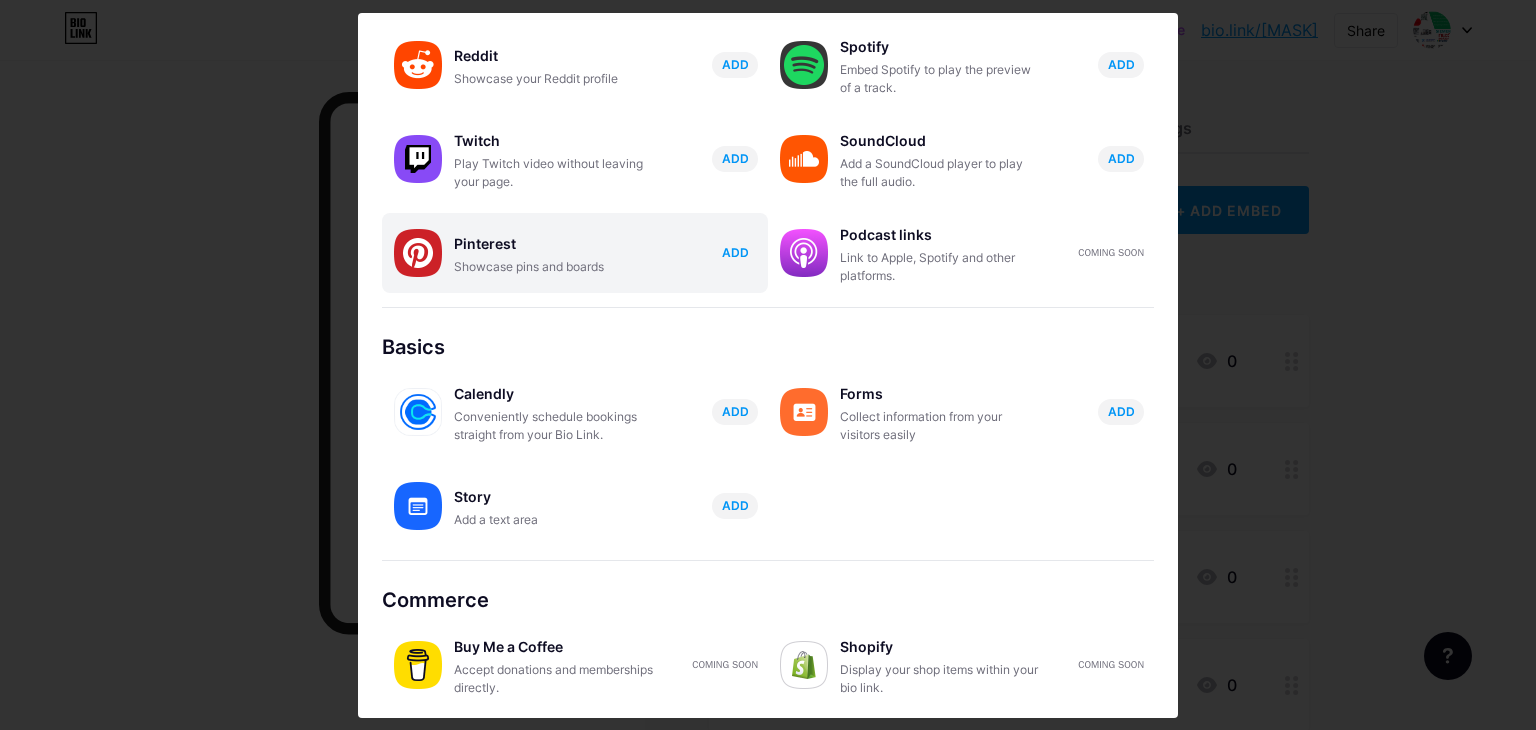 click on "ADD" at bounding box center [735, 252] 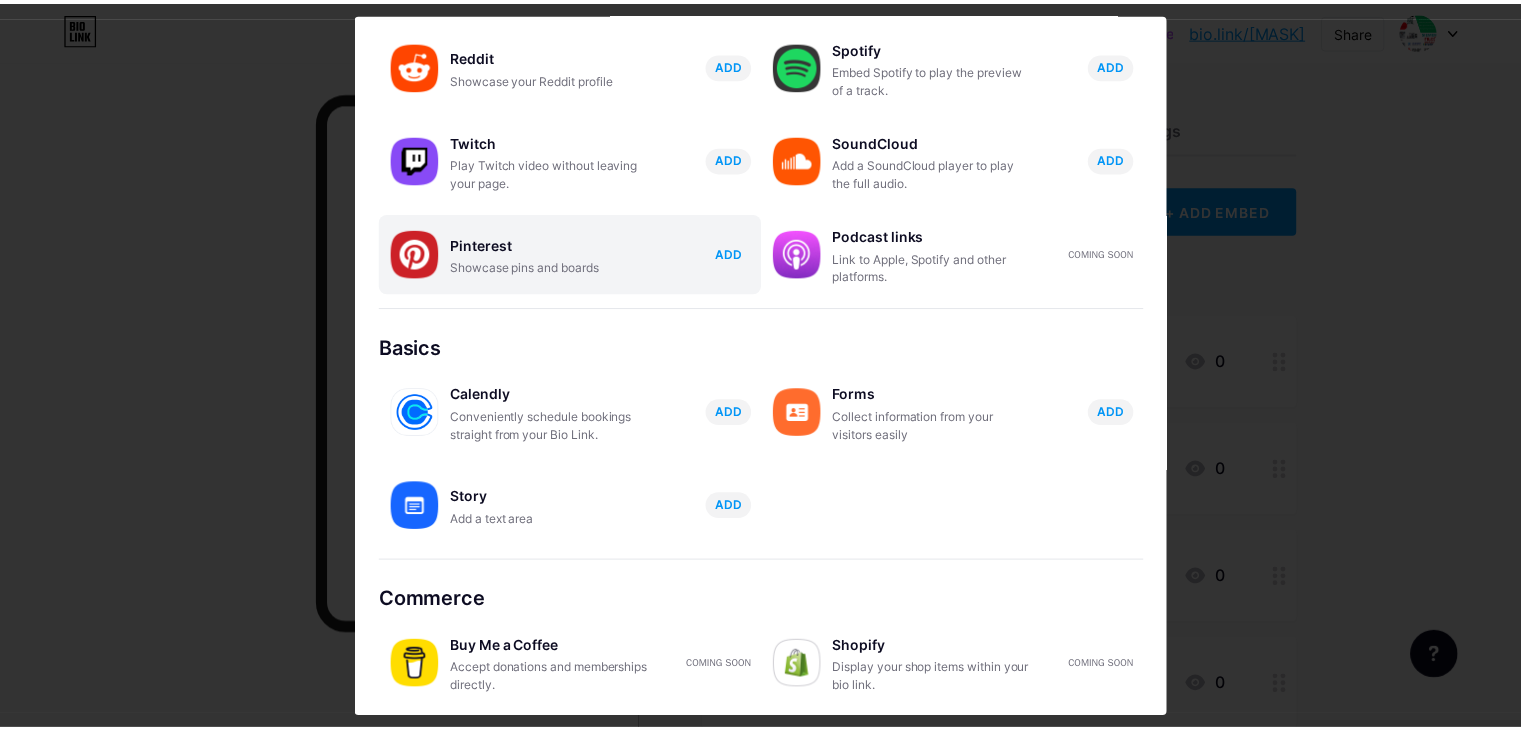 scroll, scrollTop: 0, scrollLeft: 0, axis: both 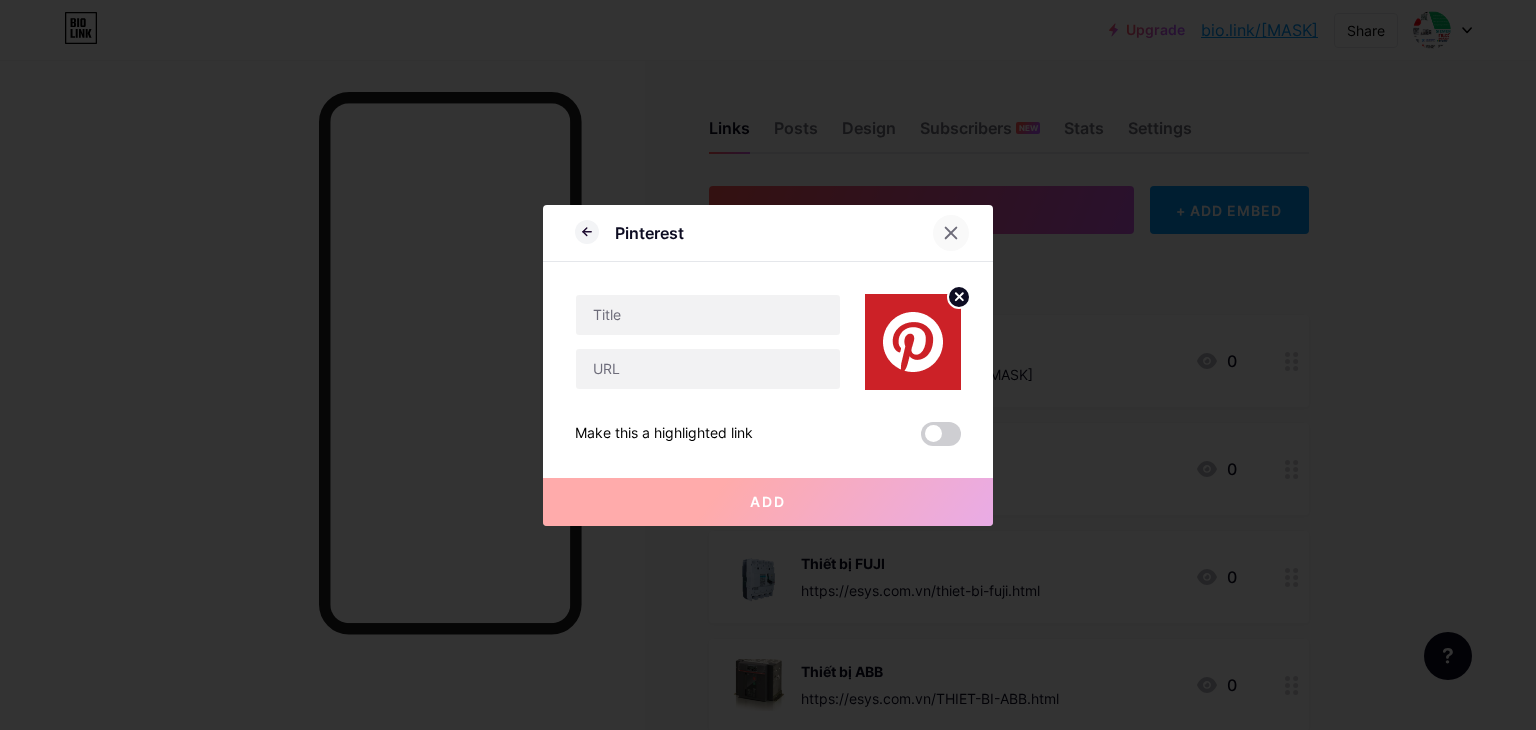 click 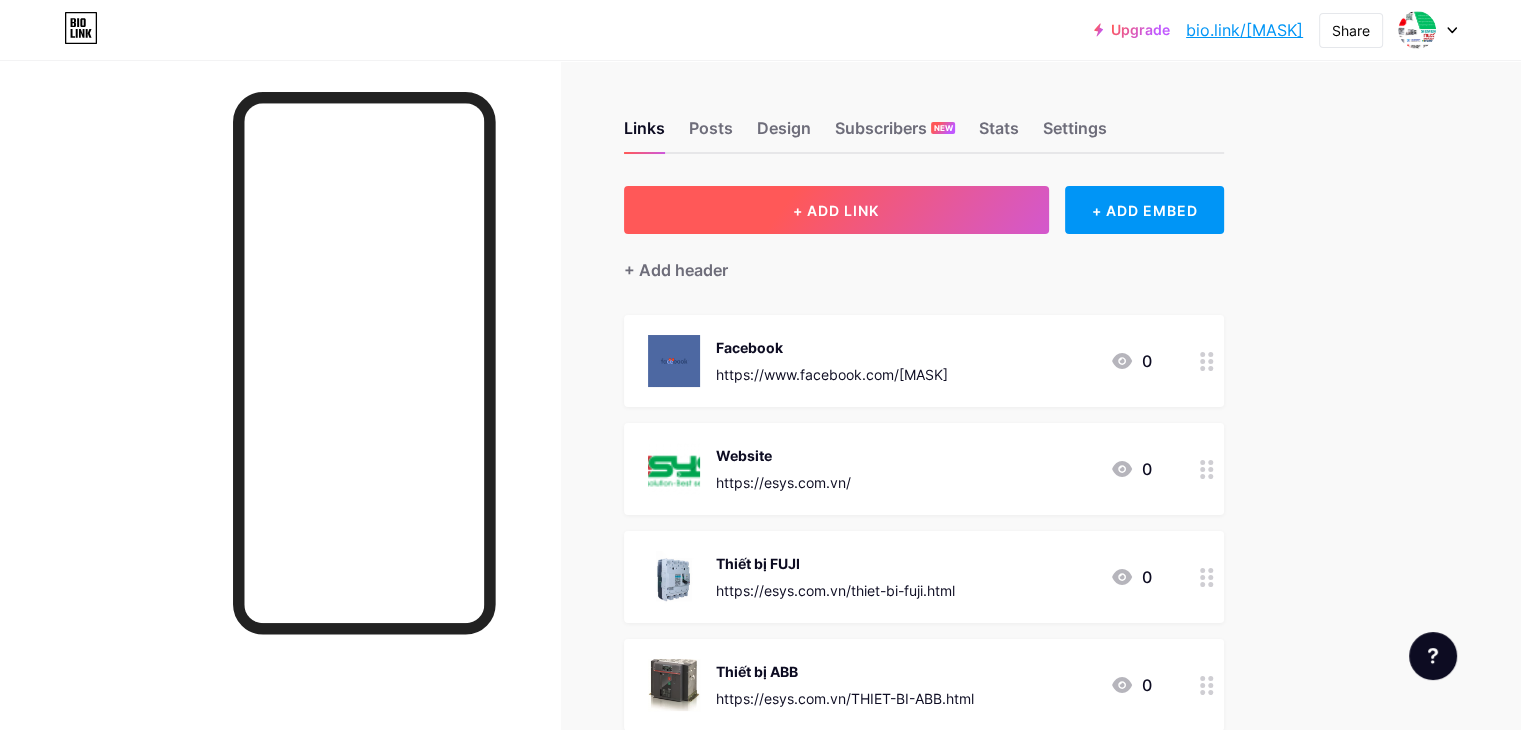 click on "+ ADD LINK" at bounding box center [836, 210] 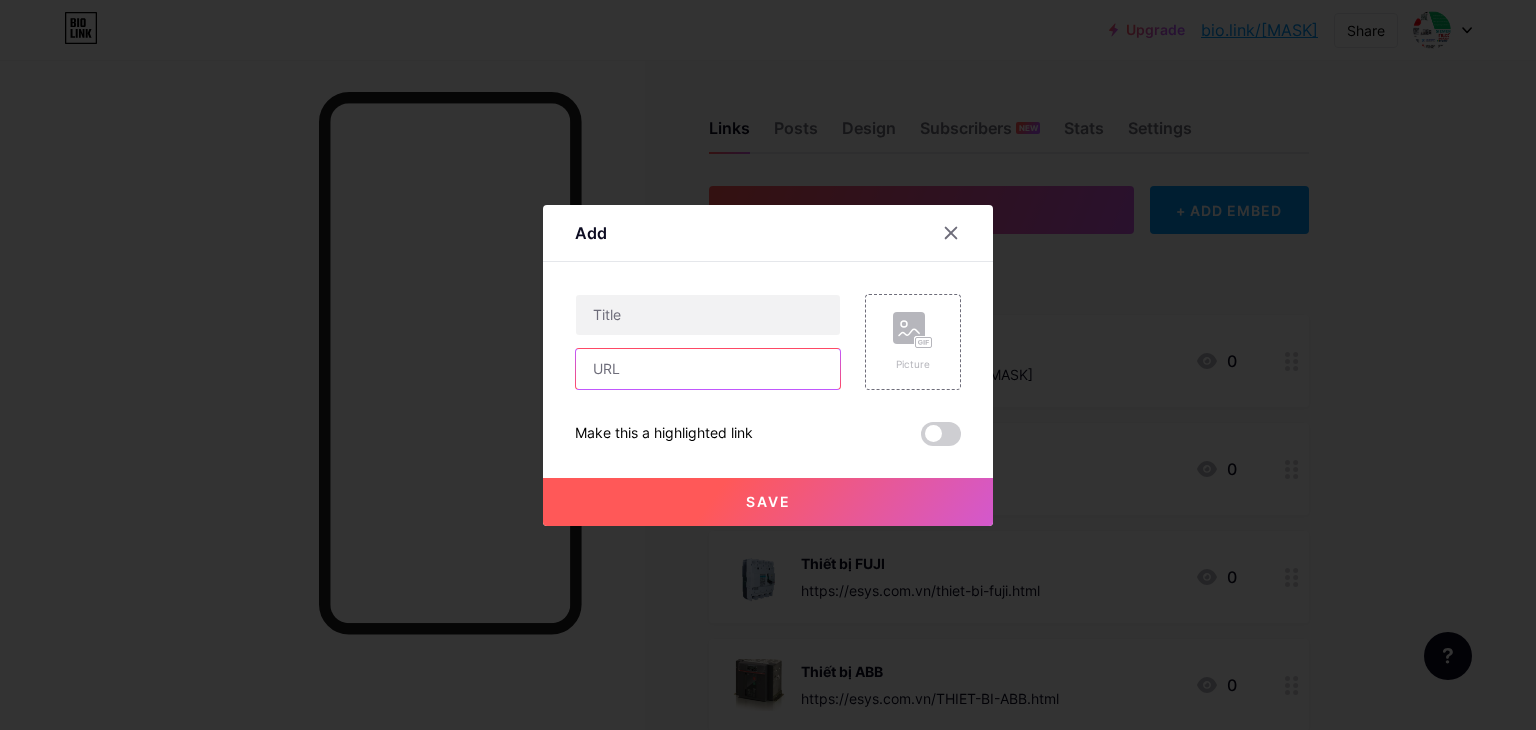 click at bounding box center [708, 369] 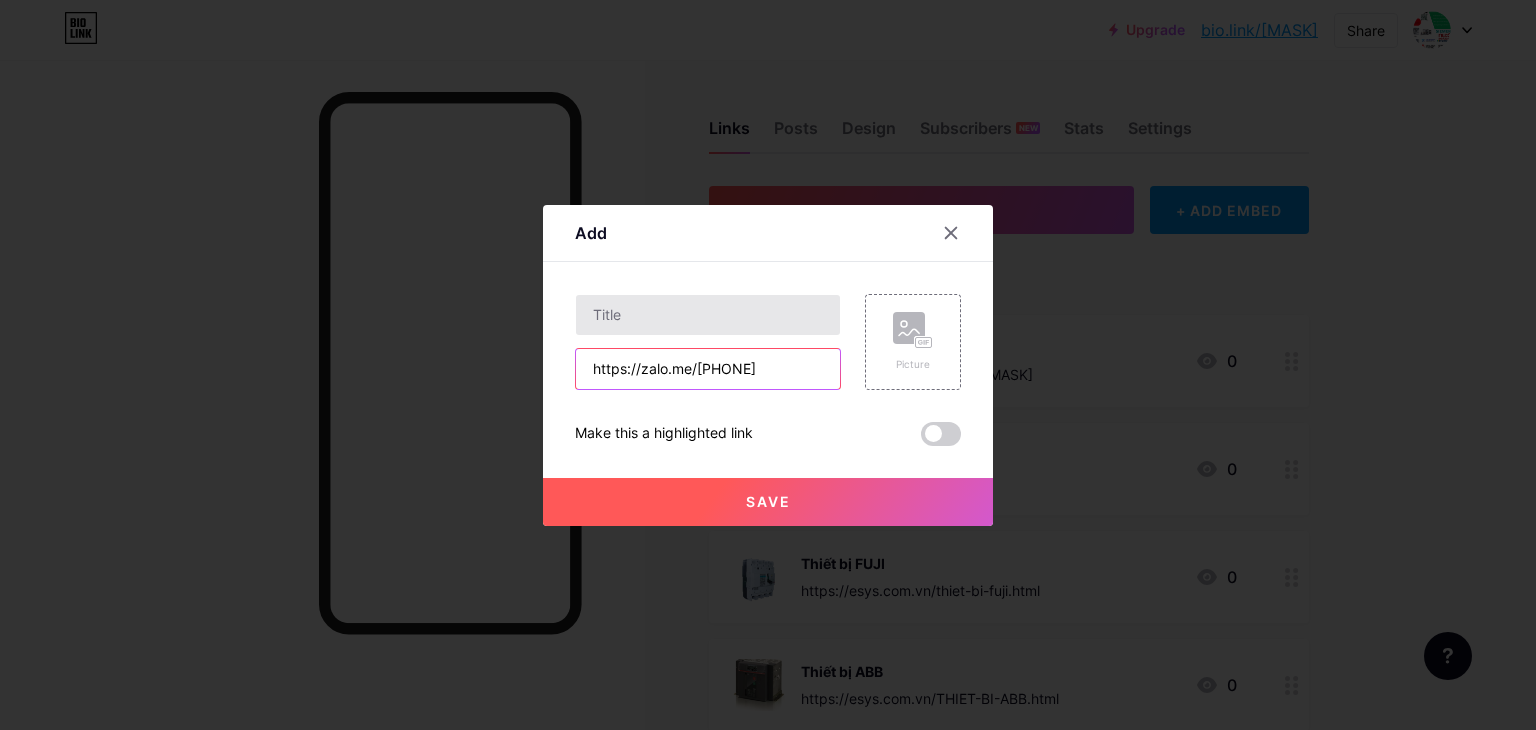 type on "https://zalo.me/0983366065" 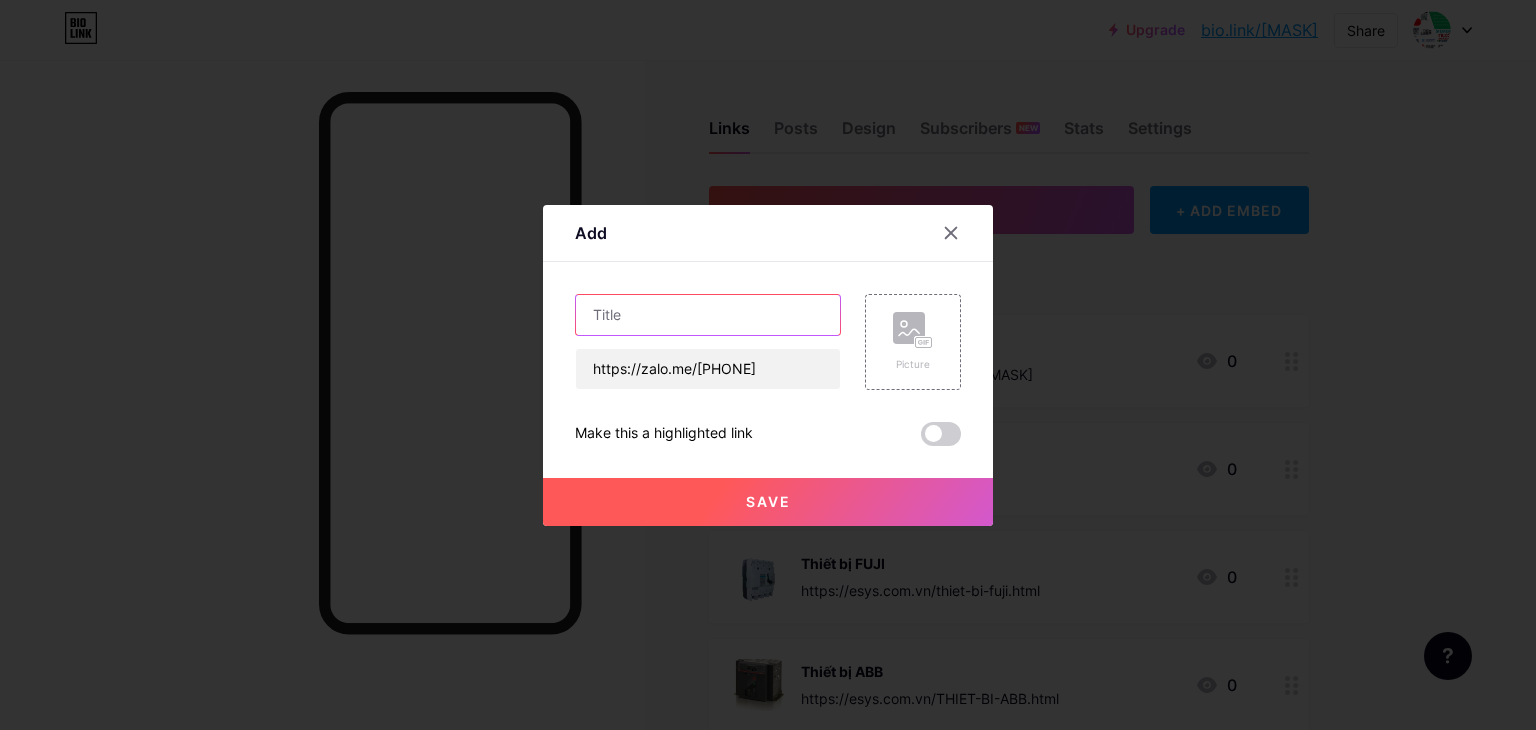 click at bounding box center [708, 315] 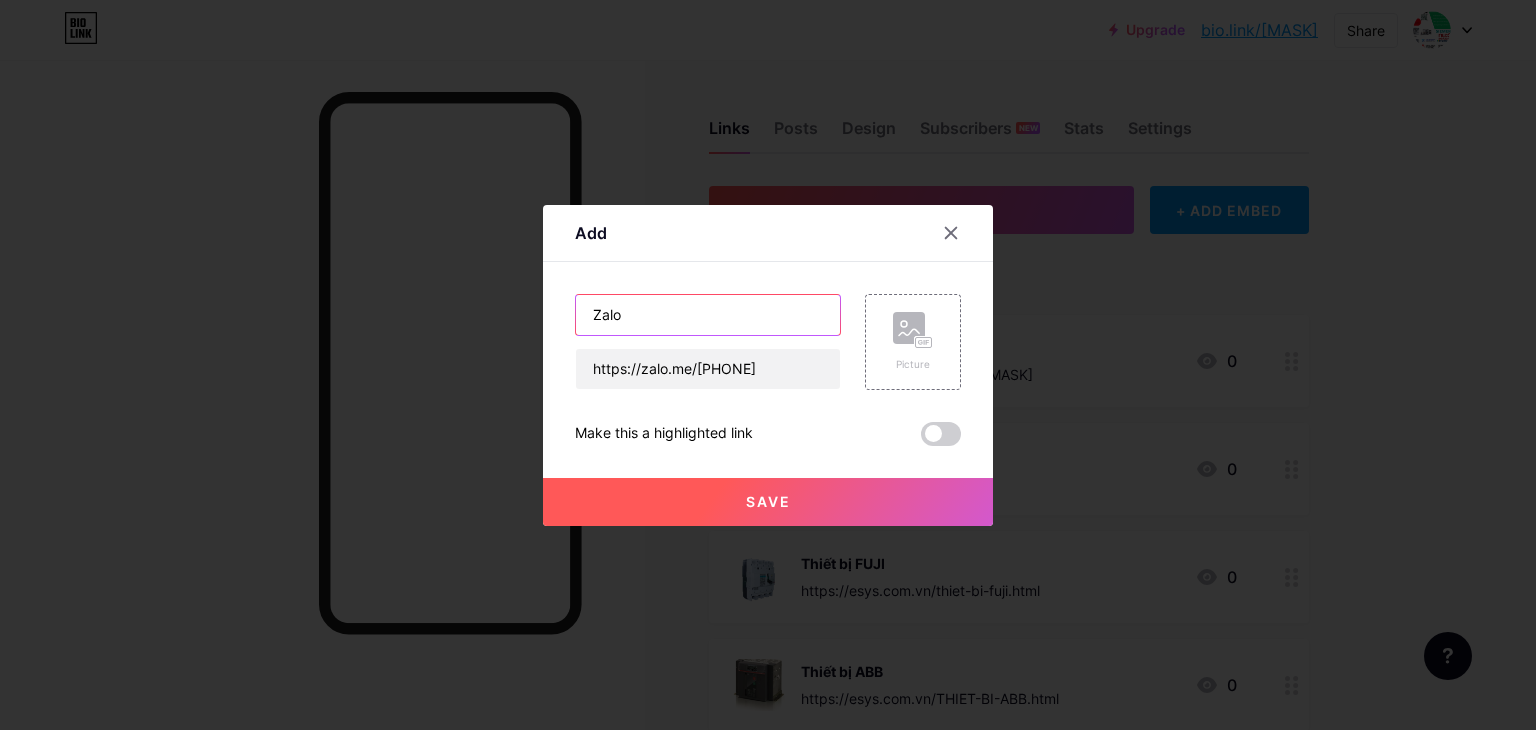 type on "Zalo" 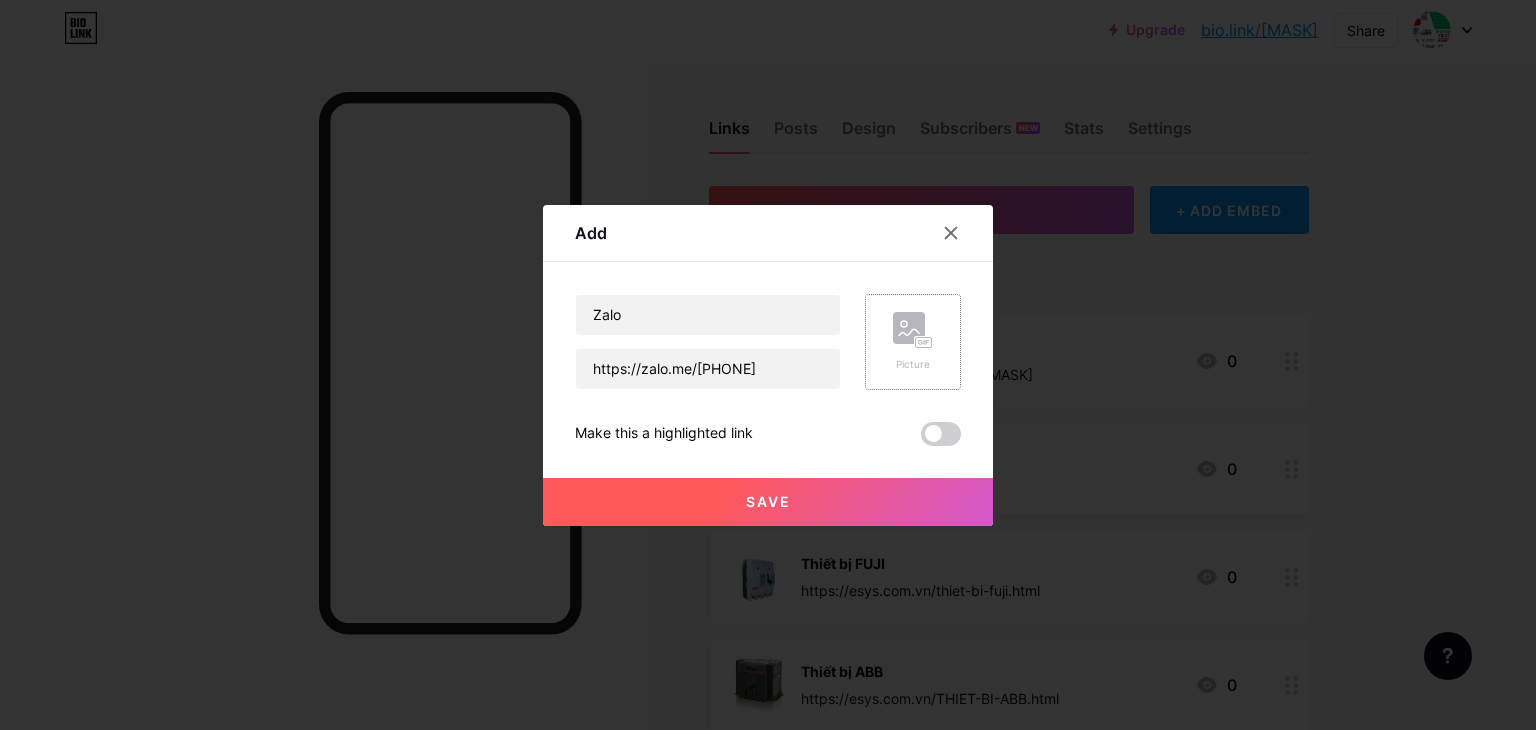 click 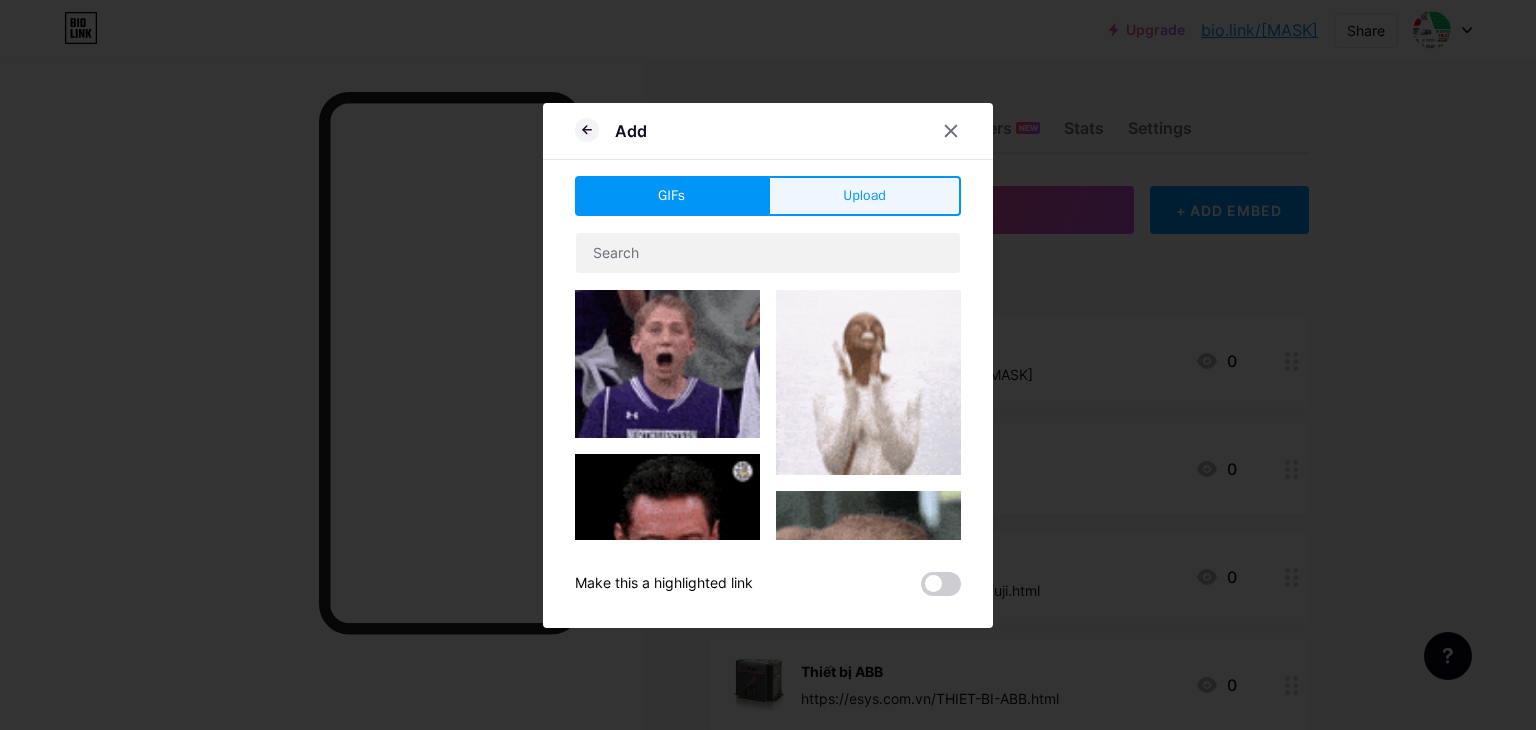 click on "Upload" at bounding box center (864, 195) 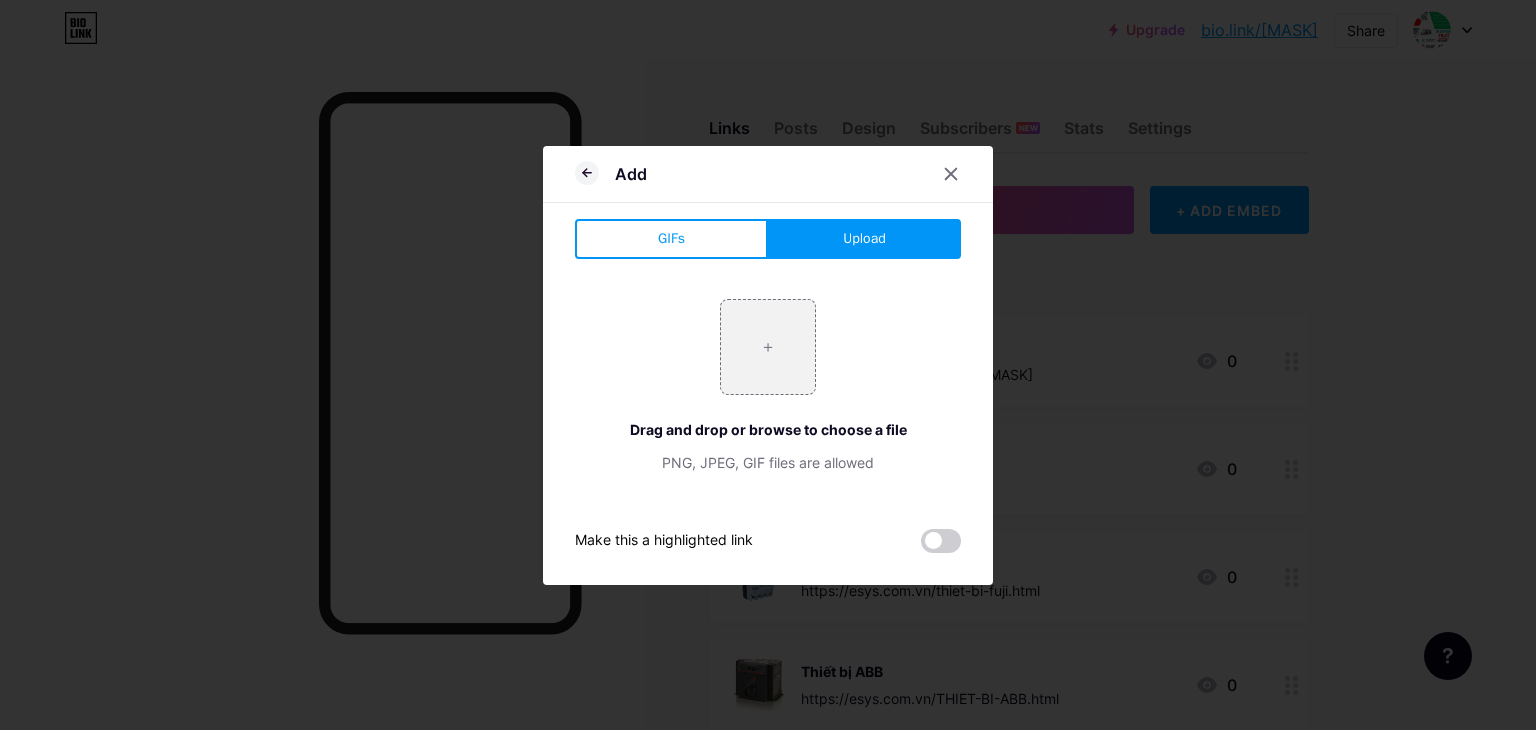 type 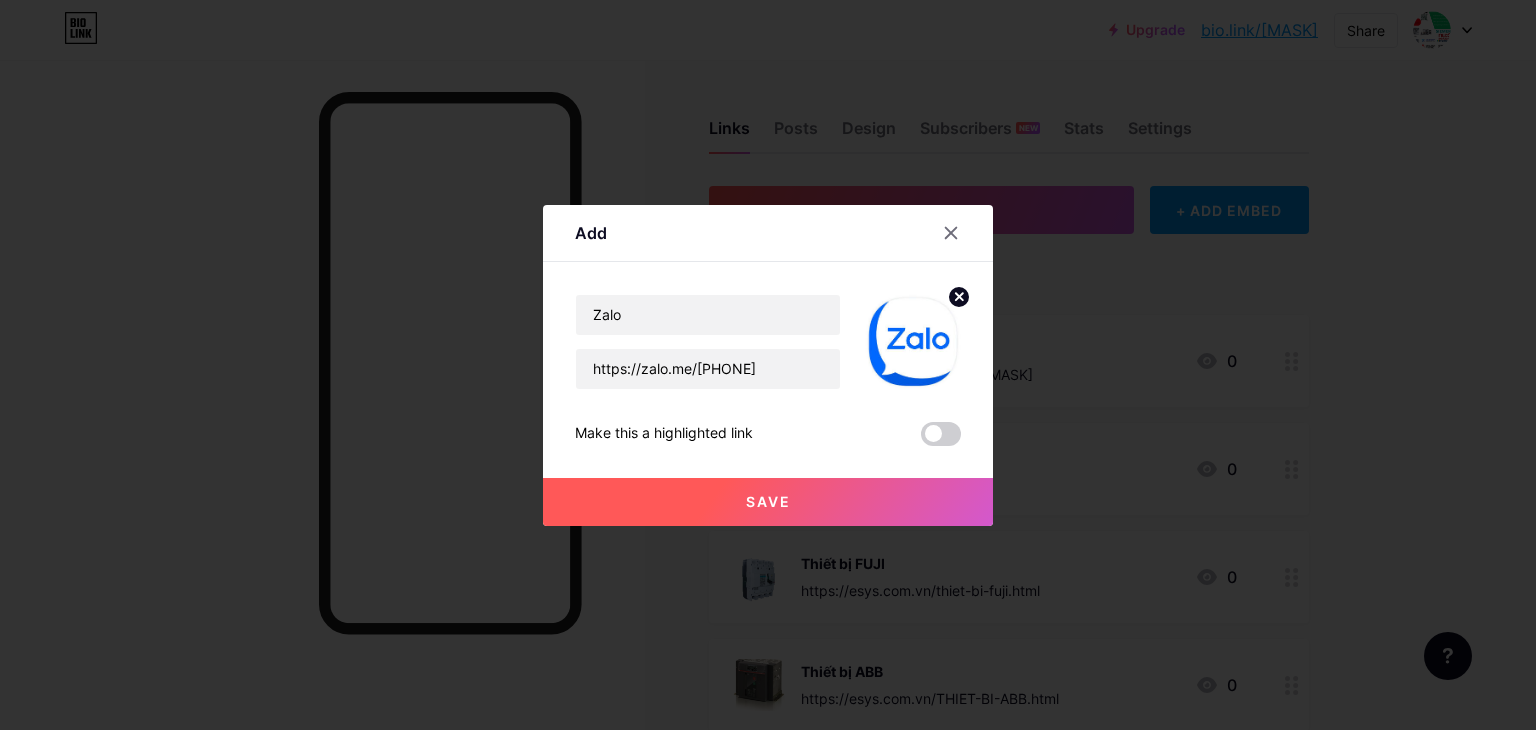 click on "Save" at bounding box center [768, 501] 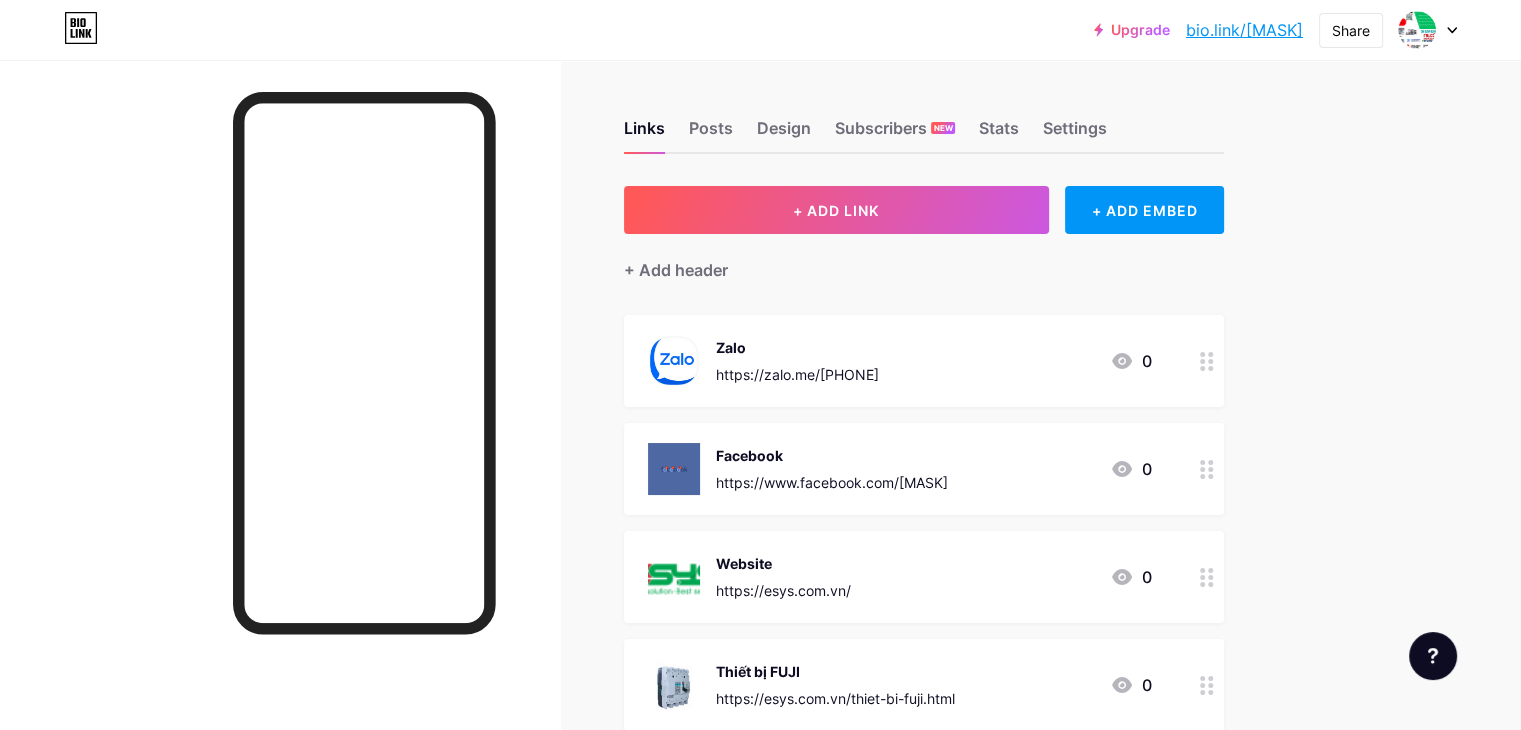 click on "Links
Posts
Design
Subscribers
NEW
Stats
Settings       + ADD LINK     + ADD EMBED
+ Add header
Zalo
https://zalo.me/0983366065
0
Facebook
https://www.facebook.com/kdesys2
0
Website
https://esys.com.vn/
0
Thiết bị FUJI
https://esys.com.vn/thiet-bi-fuji.html
0
Thiết bị ABB
https://esys.com.vn/THIET-BI-ABB.html
0
Relay
https://esys.com.vn/RELAY-SERIES.html
0
Kháng SamDai" at bounding box center [654, 842] 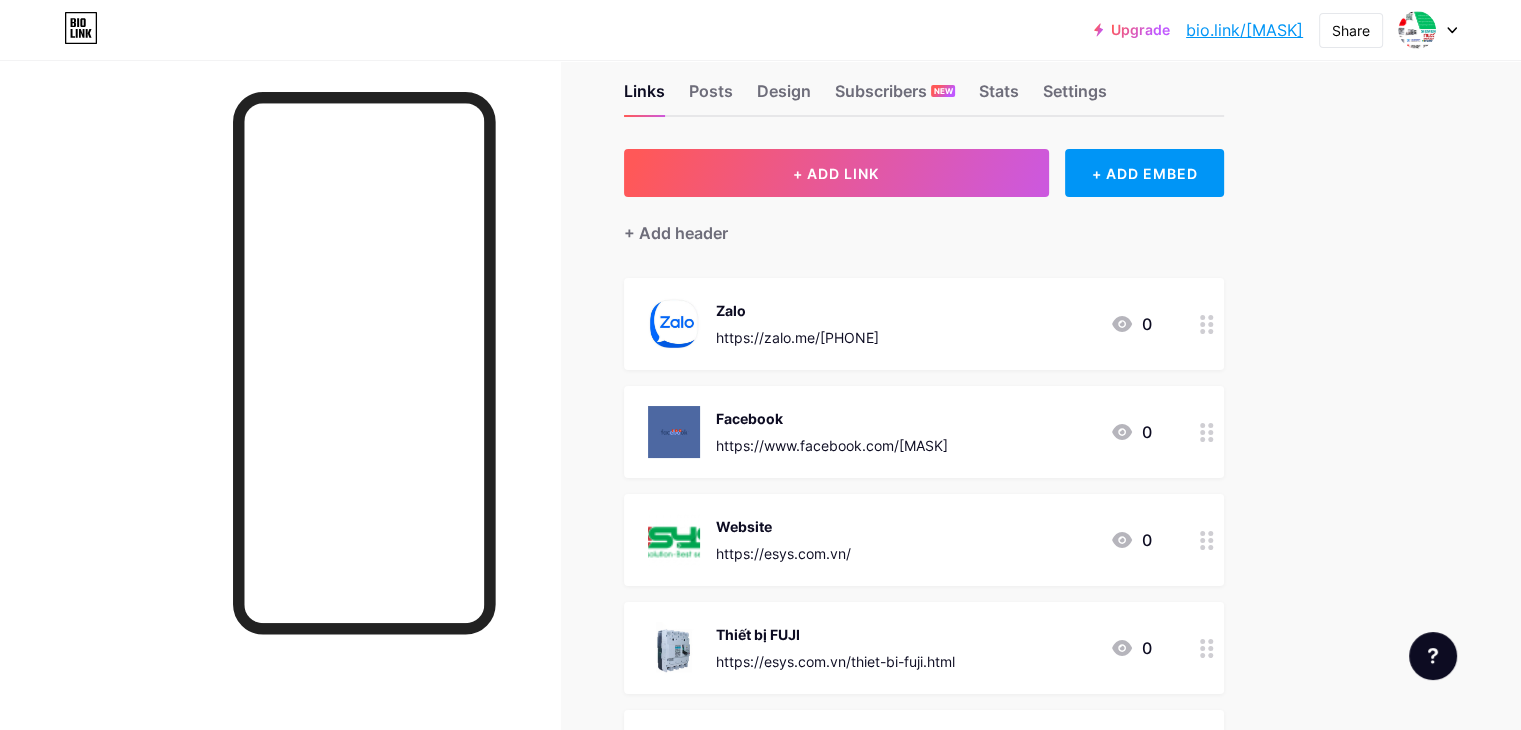 scroll, scrollTop: 0, scrollLeft: 0, axis: both 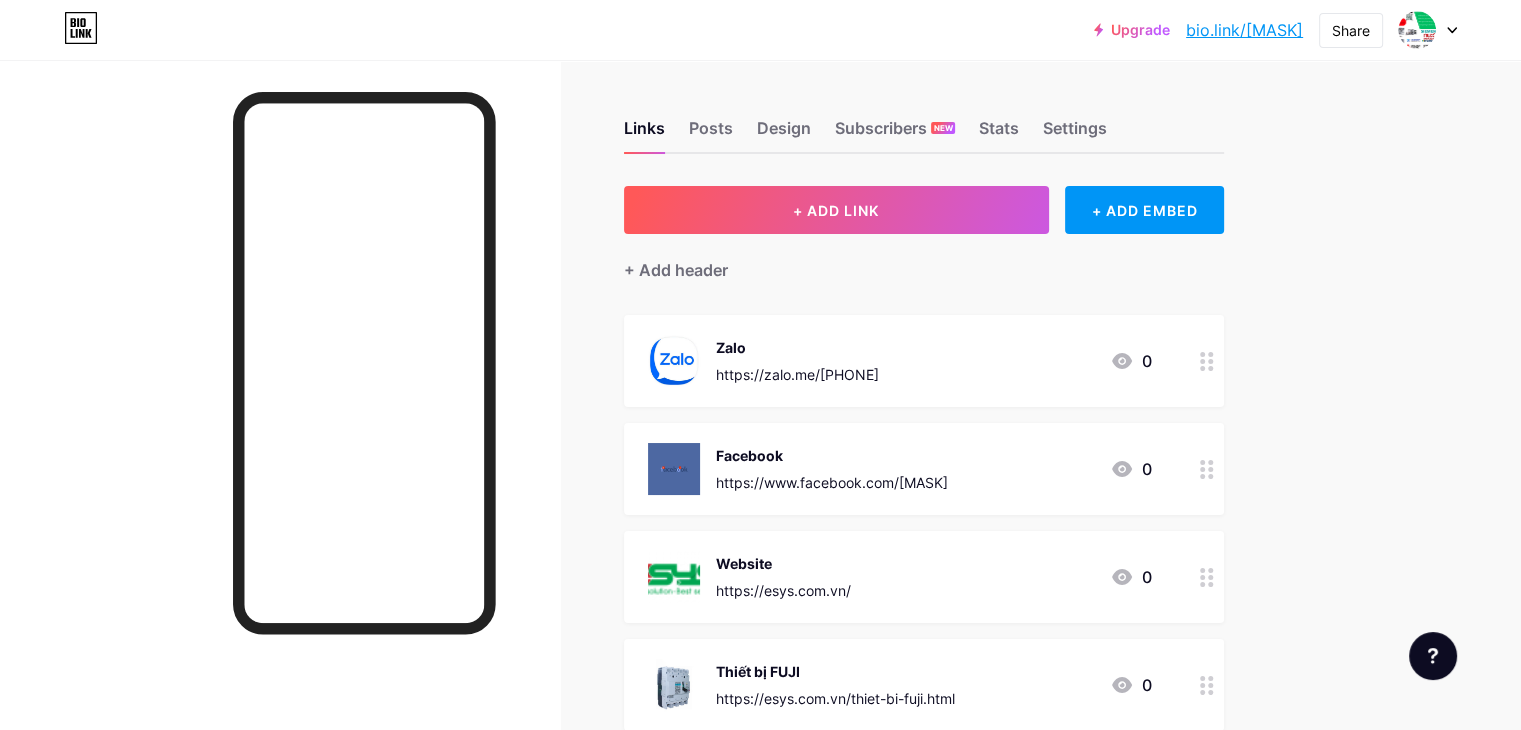 click on "Upgrade   bio.link/kdesys...   bio.link/kdesys   Share               Switch accounts     Hồ Mạnh   bio.link/kdesys       + Add a new page        Account settings   Logout   Link Copied
Links
Posts
Design
Subscribers
NEW
Stats
Settings       + ADD LINK     + ADD EMBED
+ Add header
Zalo
https://zalo.me/0983366065
0
Facebook
https://www.facebook.com/kdesys2
0
Website
https://esys.com.vn/
0
Thiết bị FUJI
https://esys.com.vn/thiet-bi-fuji.html
0
Thiết bị ABB
https://esys.com.vn/THIET-BI-ABB.html" at bounding box center (760, 812) 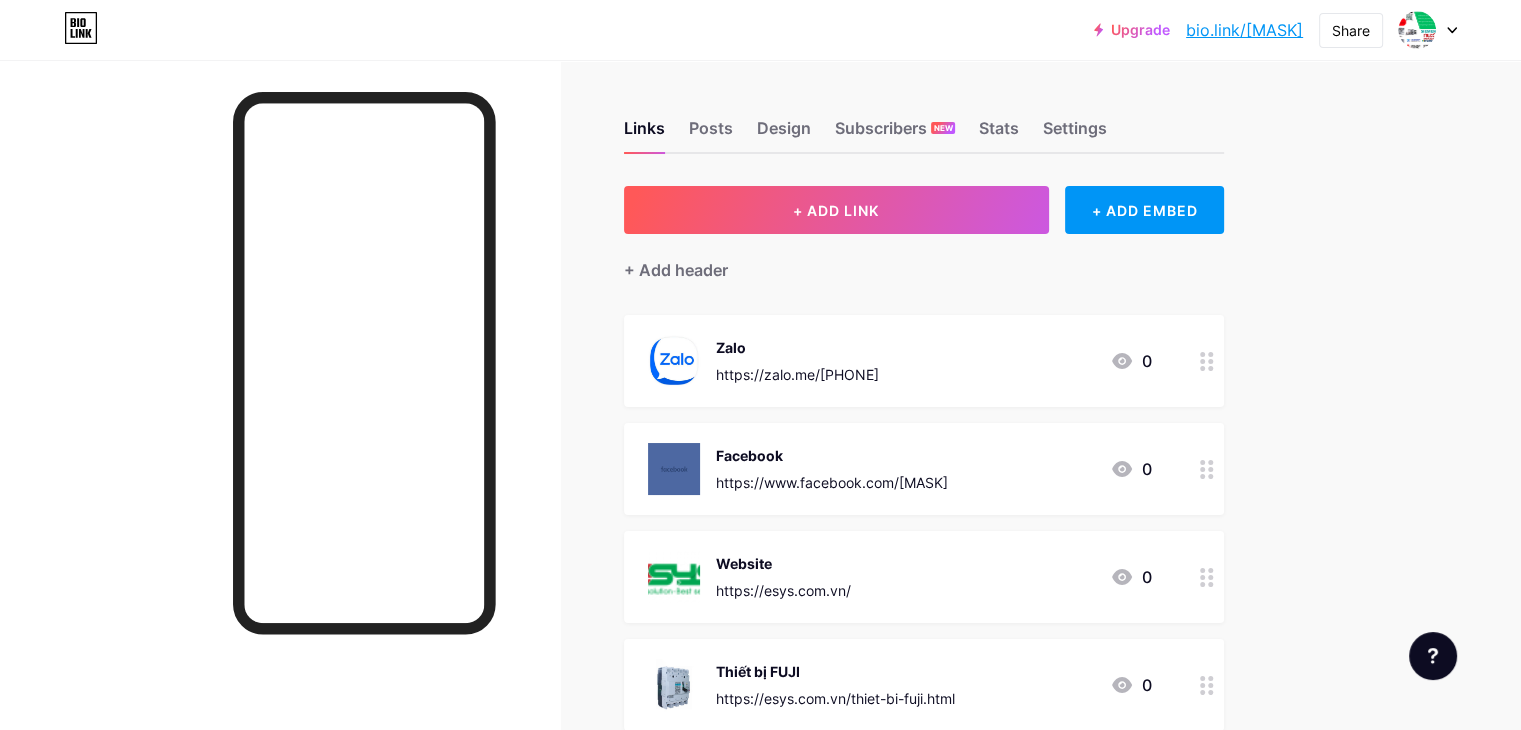 click on "bio.link/kdesys" at bounding box center (1244, 30) 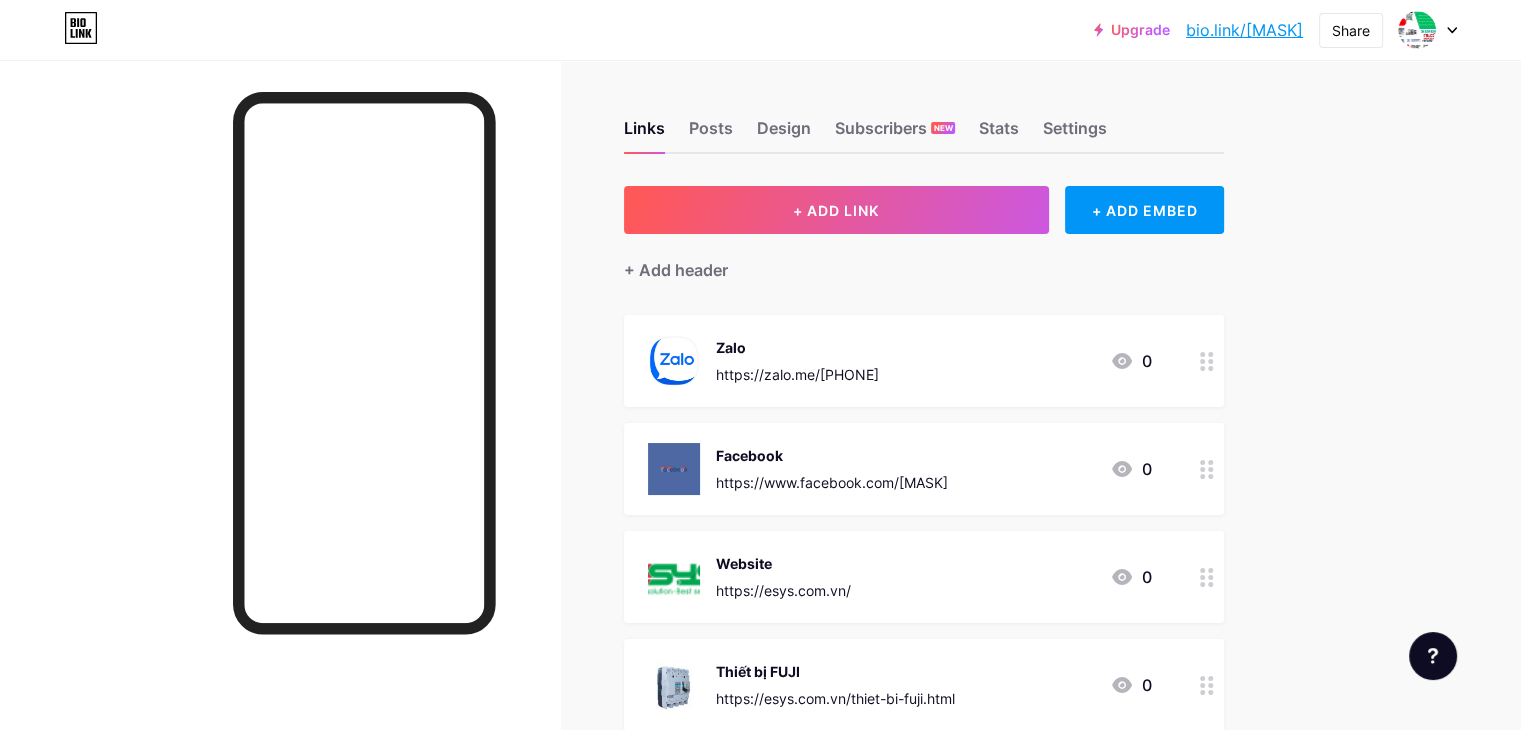 click on "Upgrade   bio.link/kdesys...   bio.link/kdesys   Share               Switch accounts     Hồ Mạnh   bio.link/kdesys       + Add a new page        Account settings   Logout" at bounding box center [760, 30] 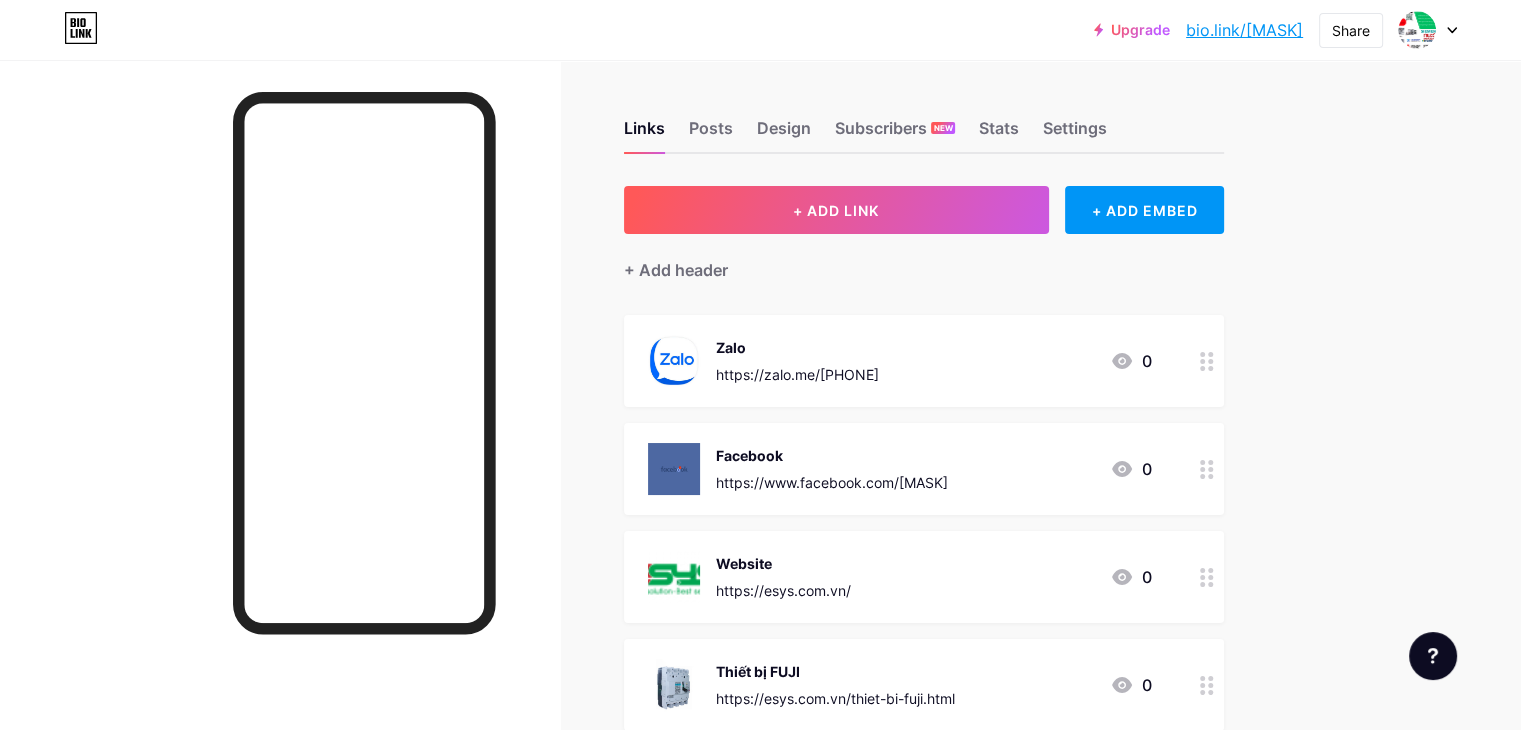 click on "bio.link/kdesys" at bounding box center [1244, 30] 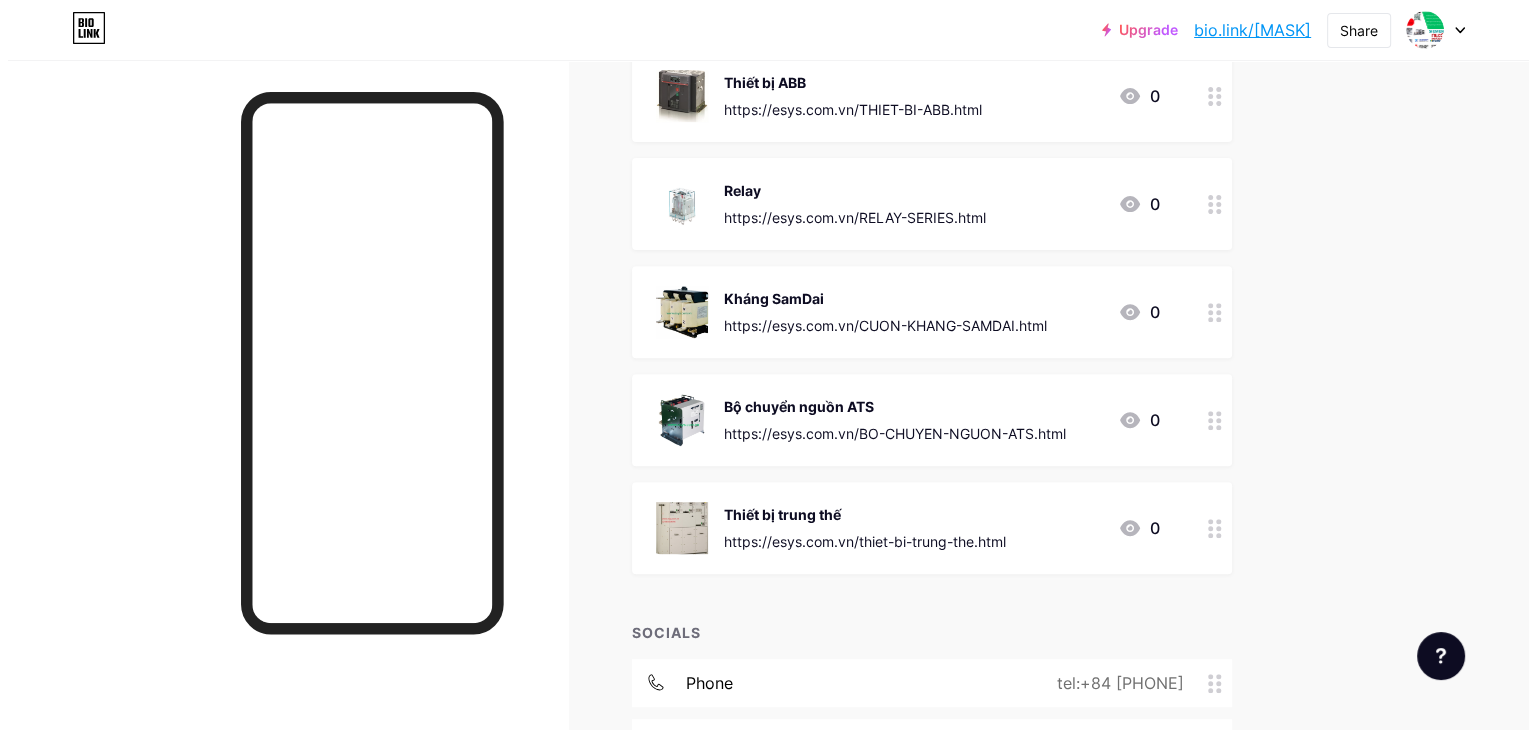 scroll, scrollTop: 892, scrollLeft: 0, axis: vertical 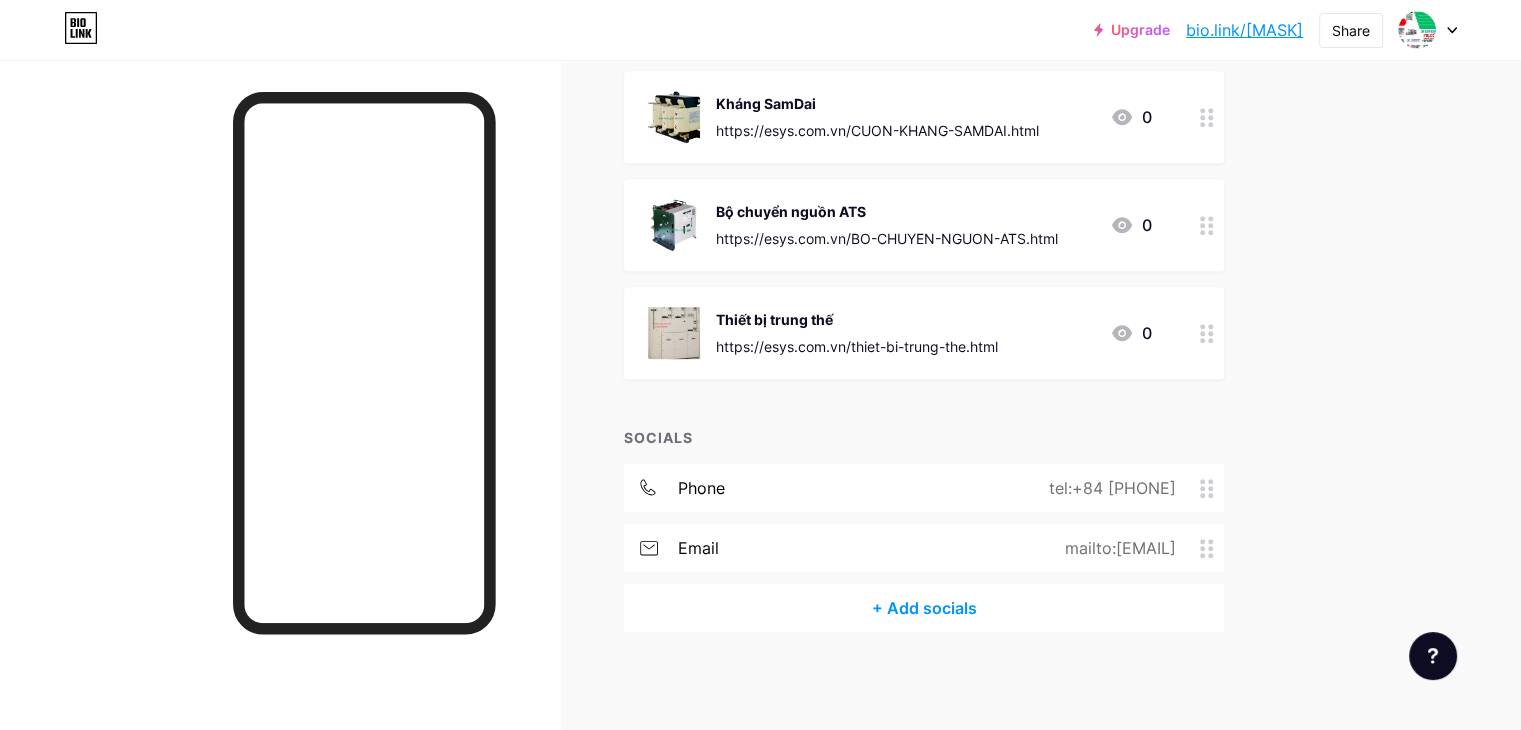 click on "+ Add socials" at bounding box center [924, 608] 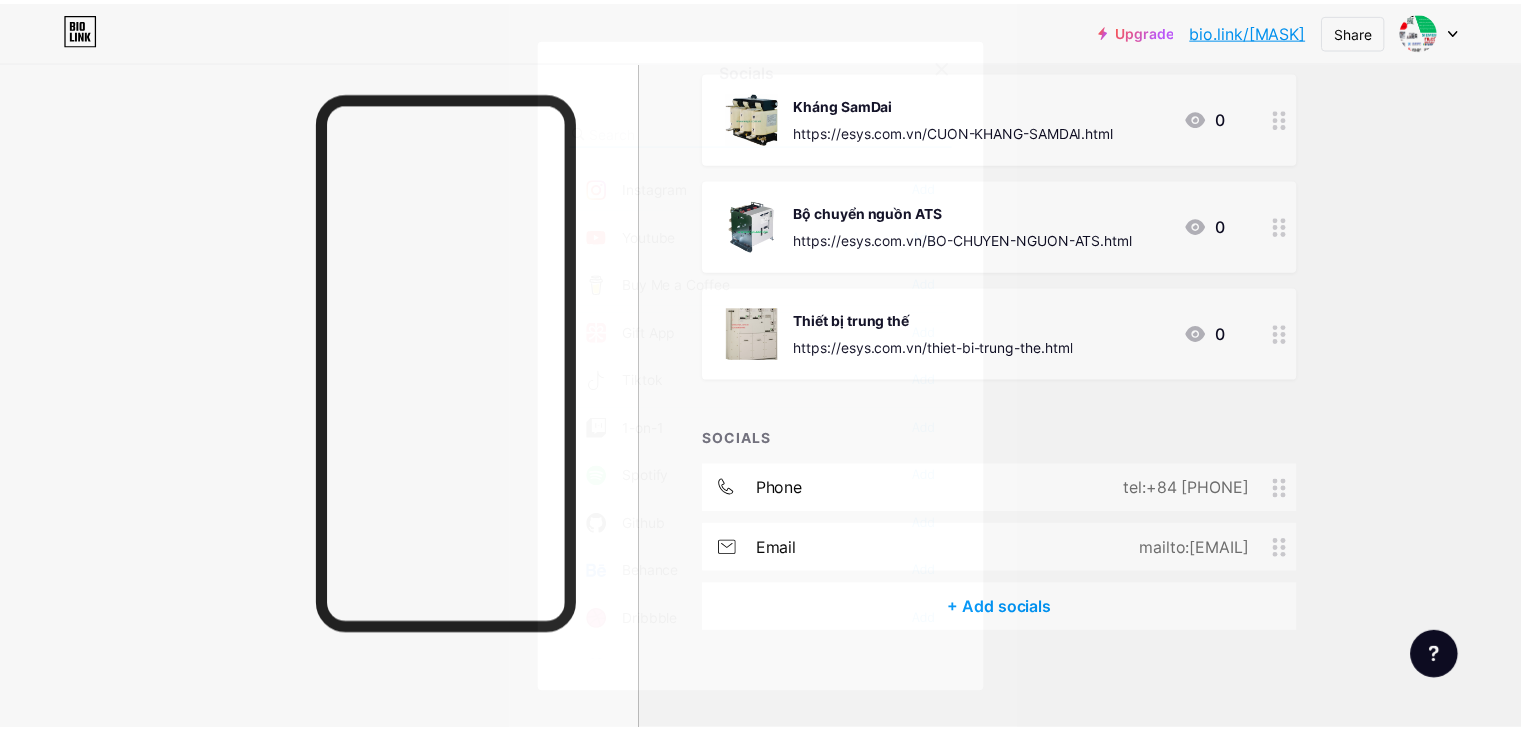 scroll, scrollTop: 0, scrollLeft: 0, axis: both 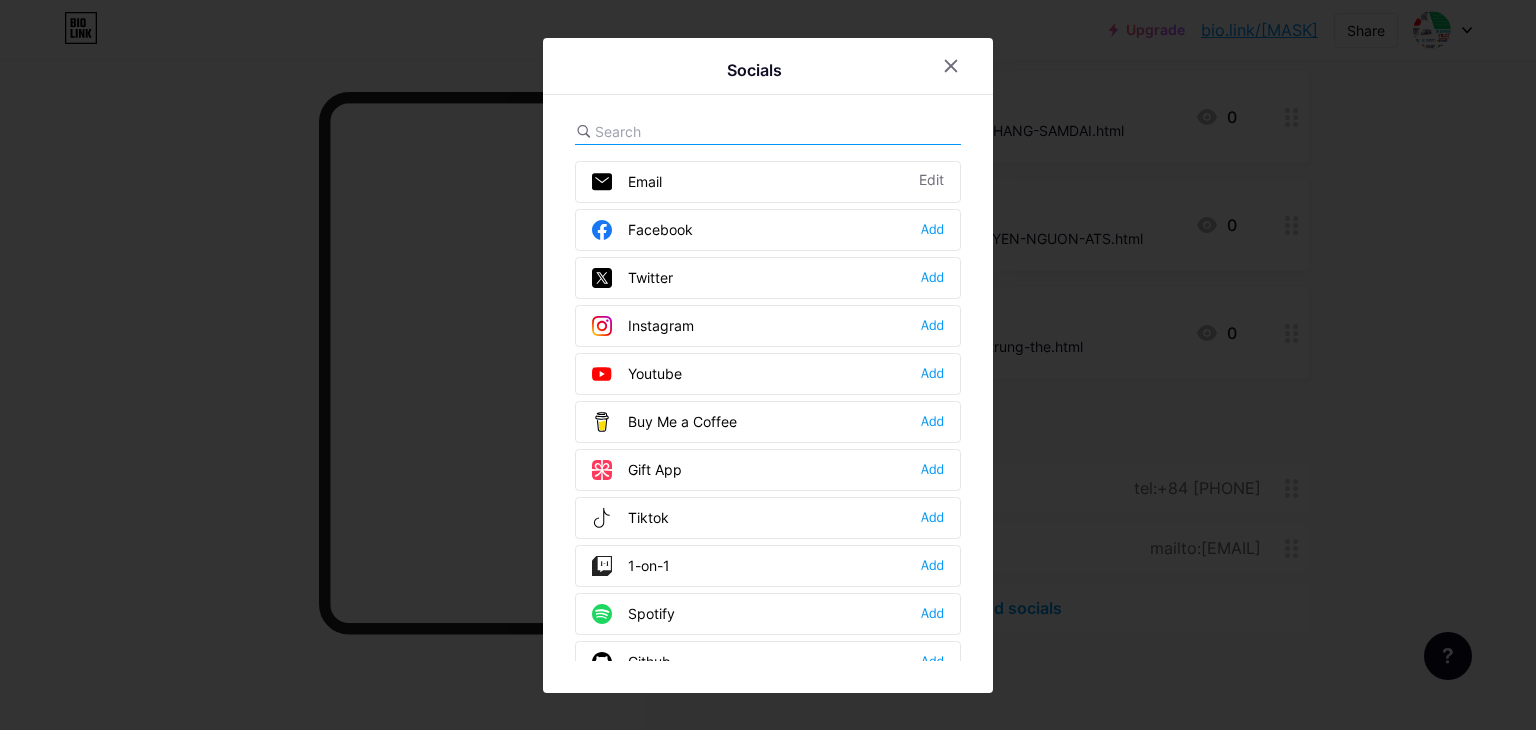 click at bounding box center (768, 365) 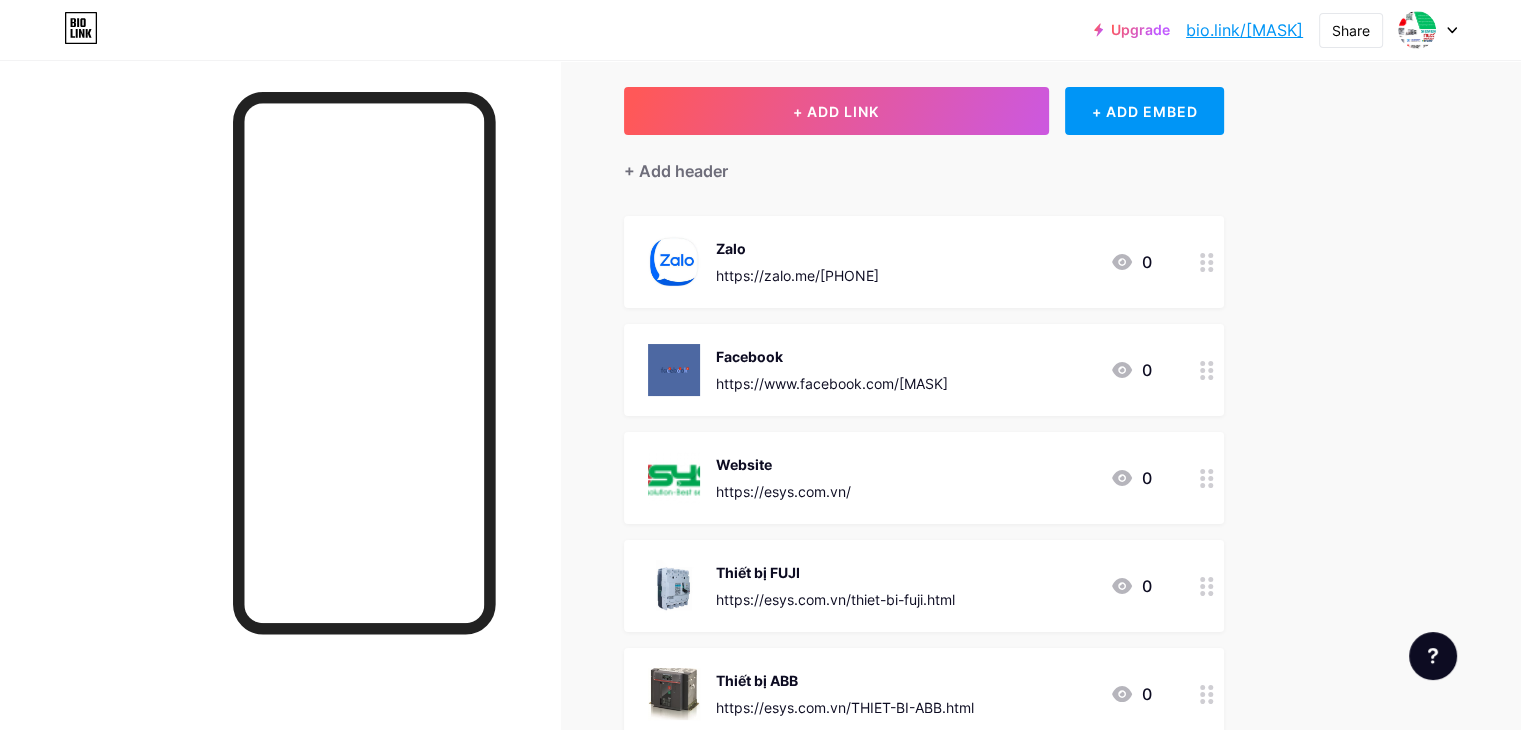 scroll, scrollTop: 0, scrollLeft: 0, axis: both 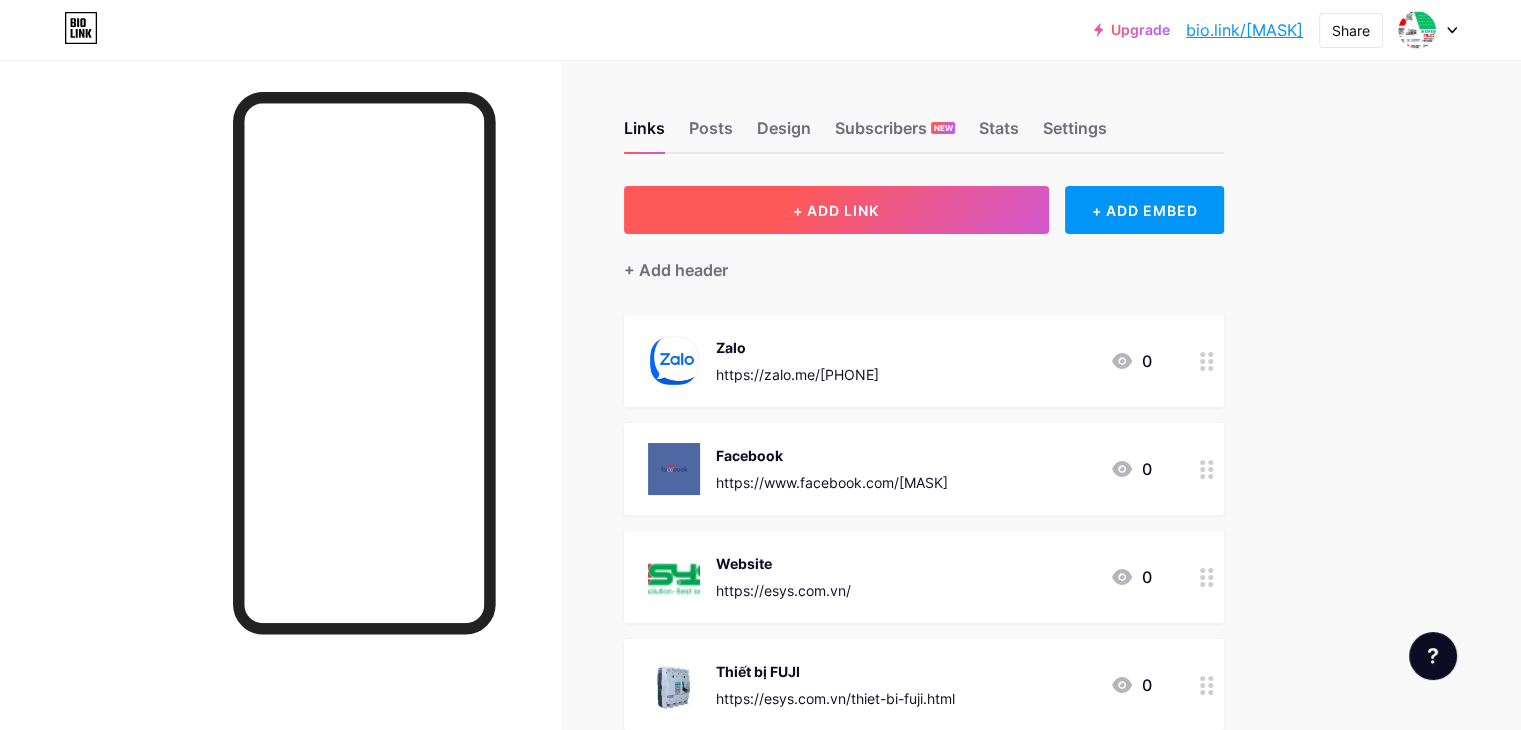 click on "+ ADD LINK" at bounding box center (836, 210) 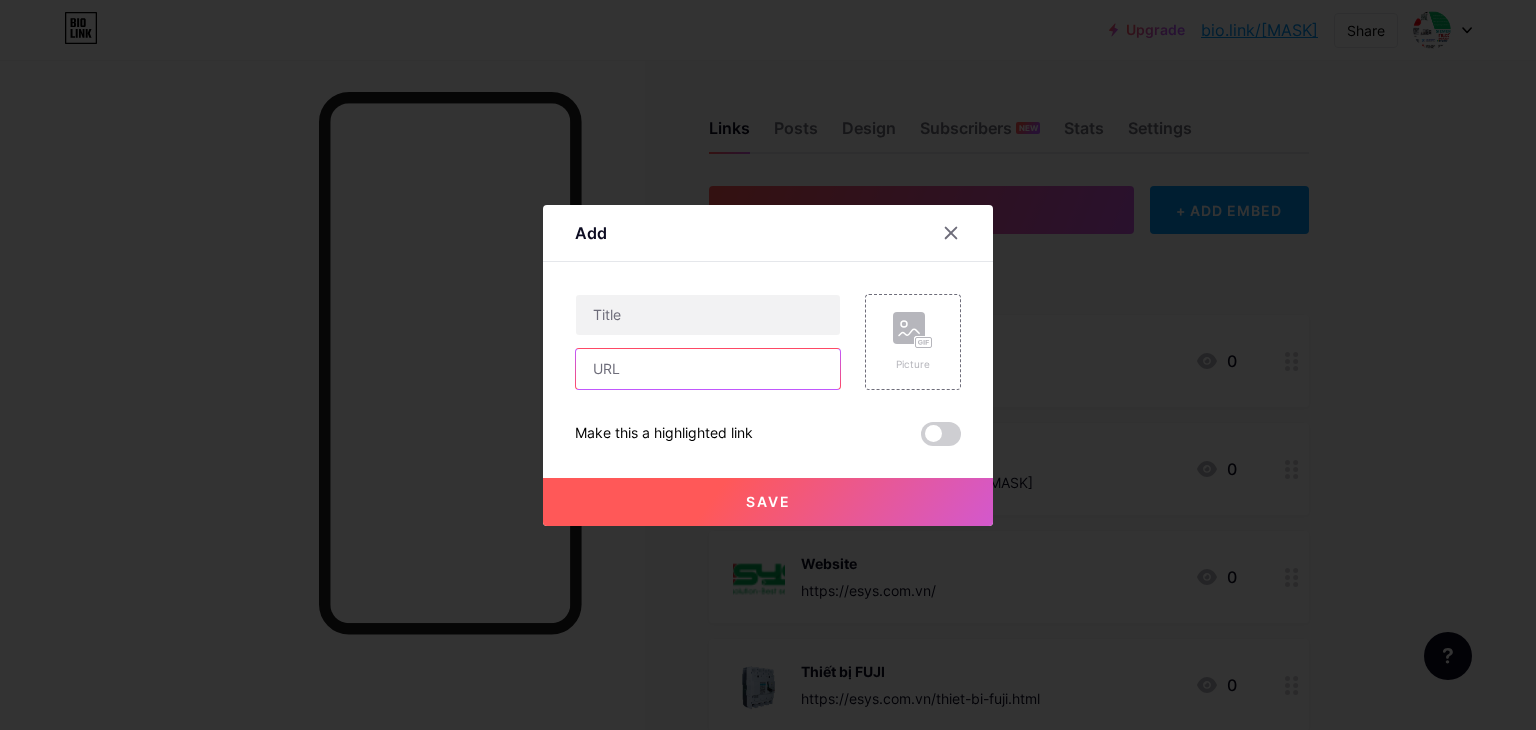 click at bounding box center (708, 369) 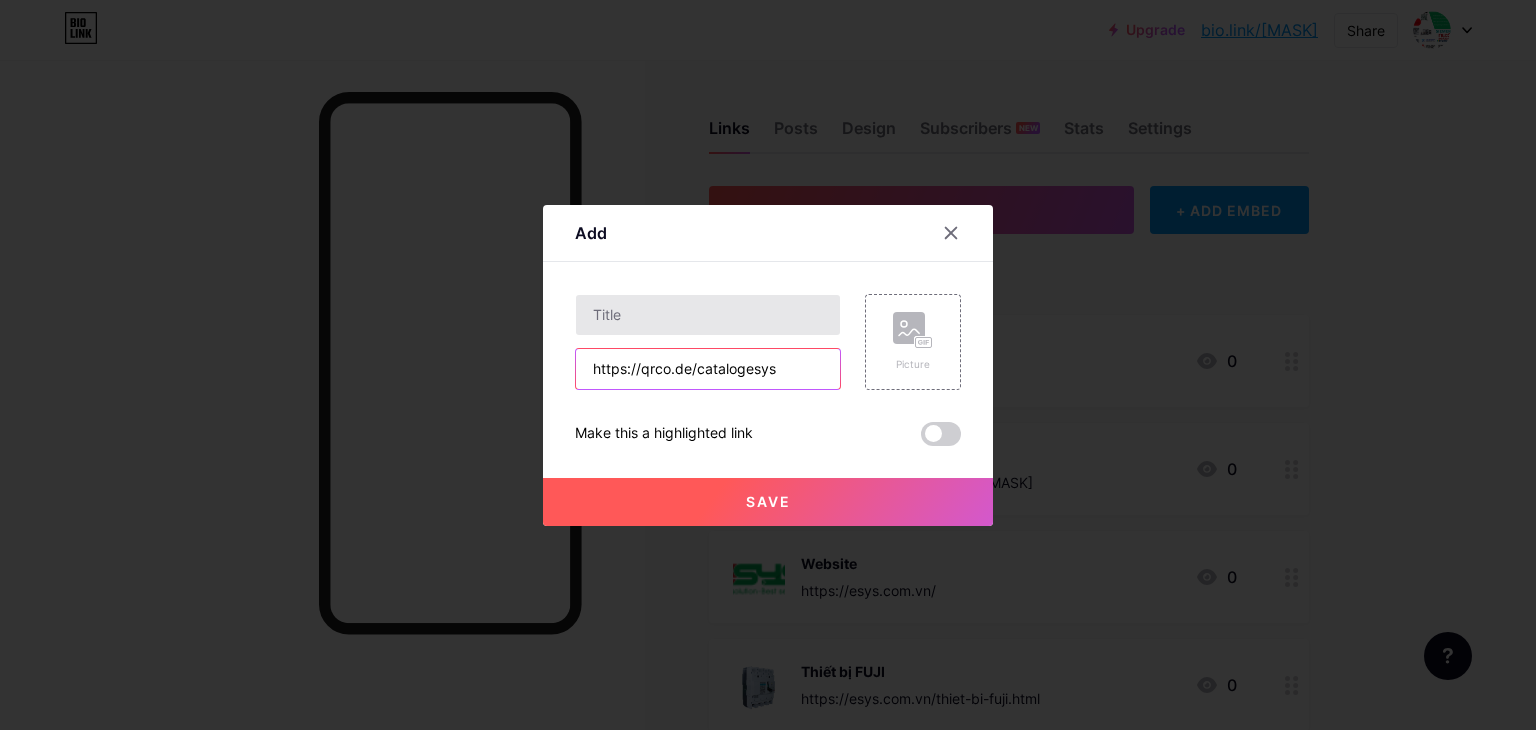 type on "https://qrco.de/catalogesys" 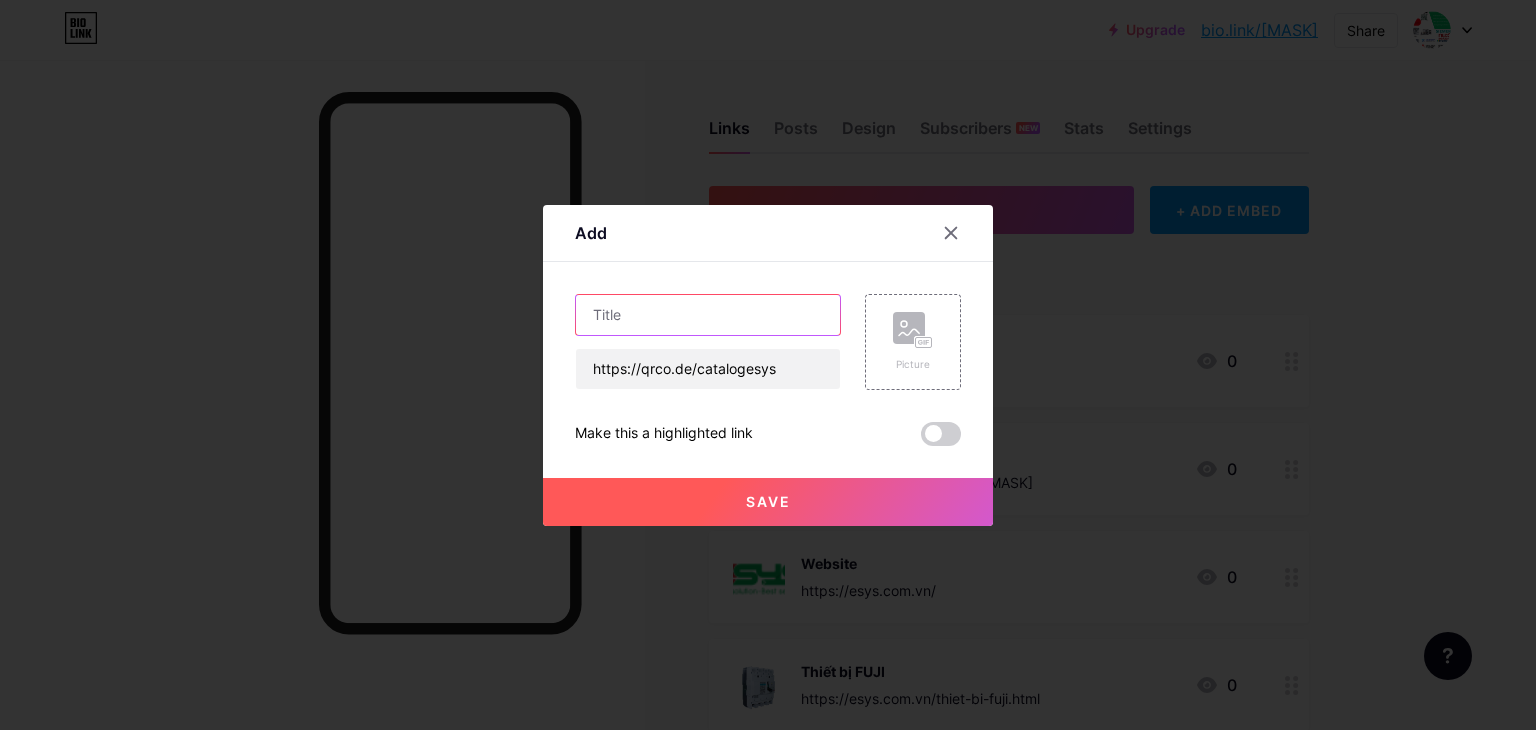 click at bounding box center [708, 315] 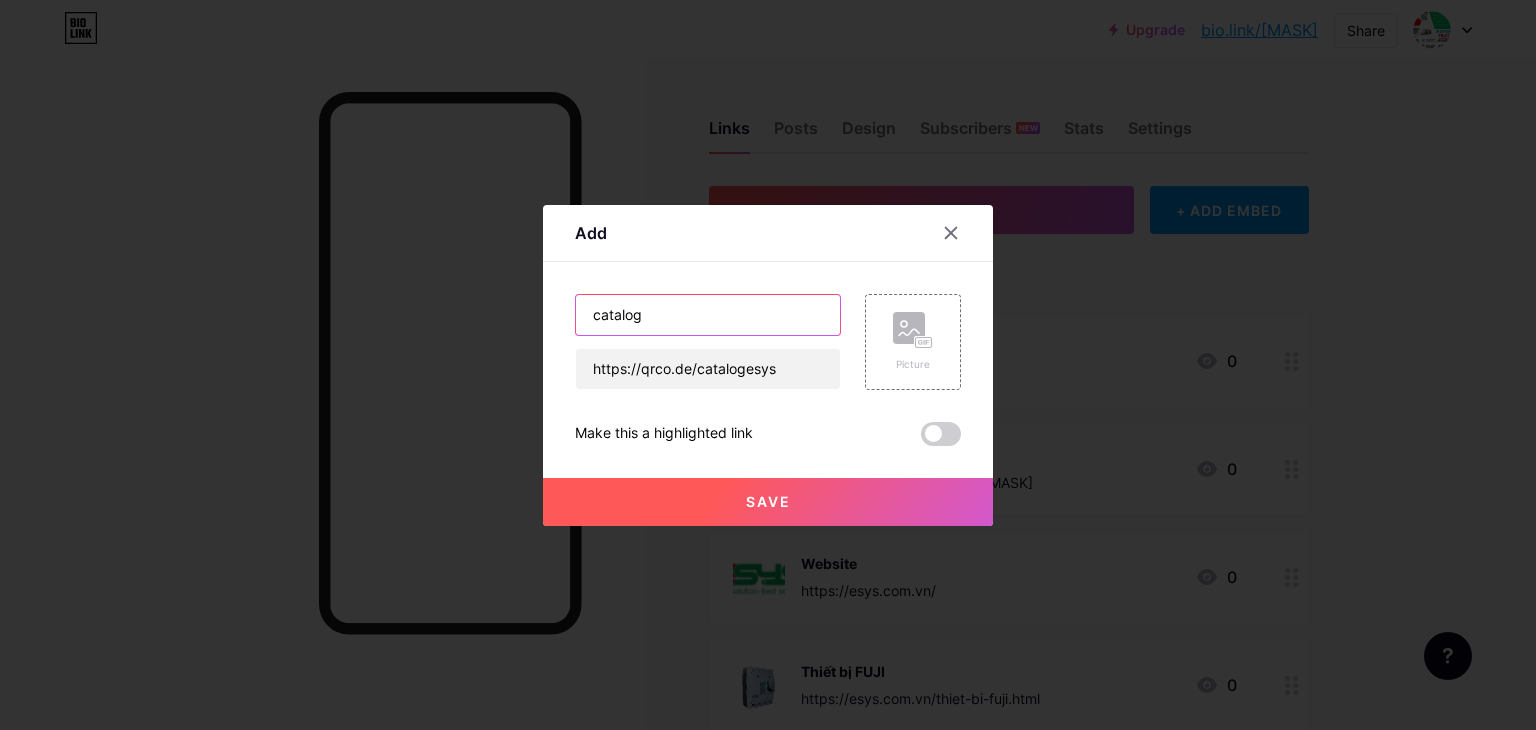 click on "catalog" at bounding box center (708, 315) 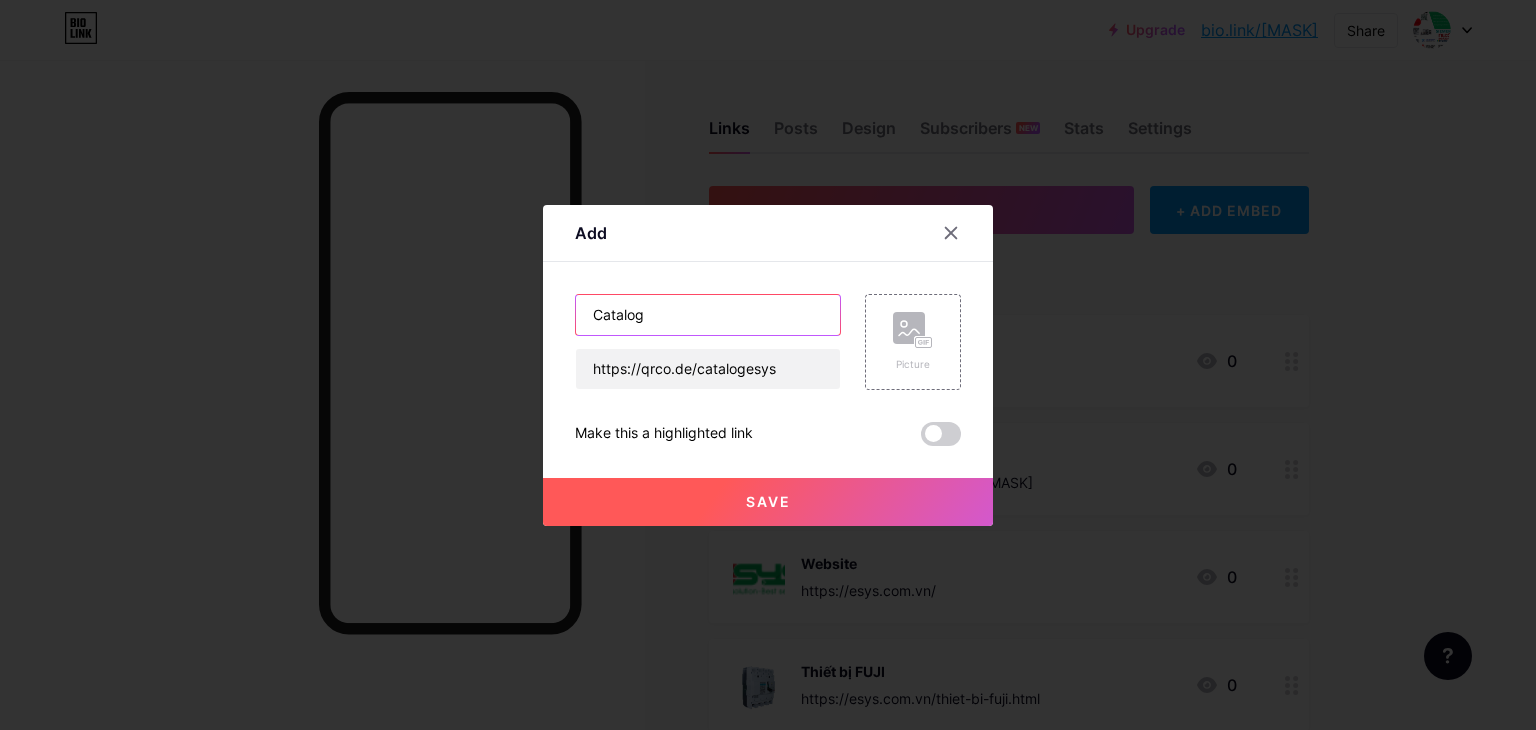 type on "Catalog" 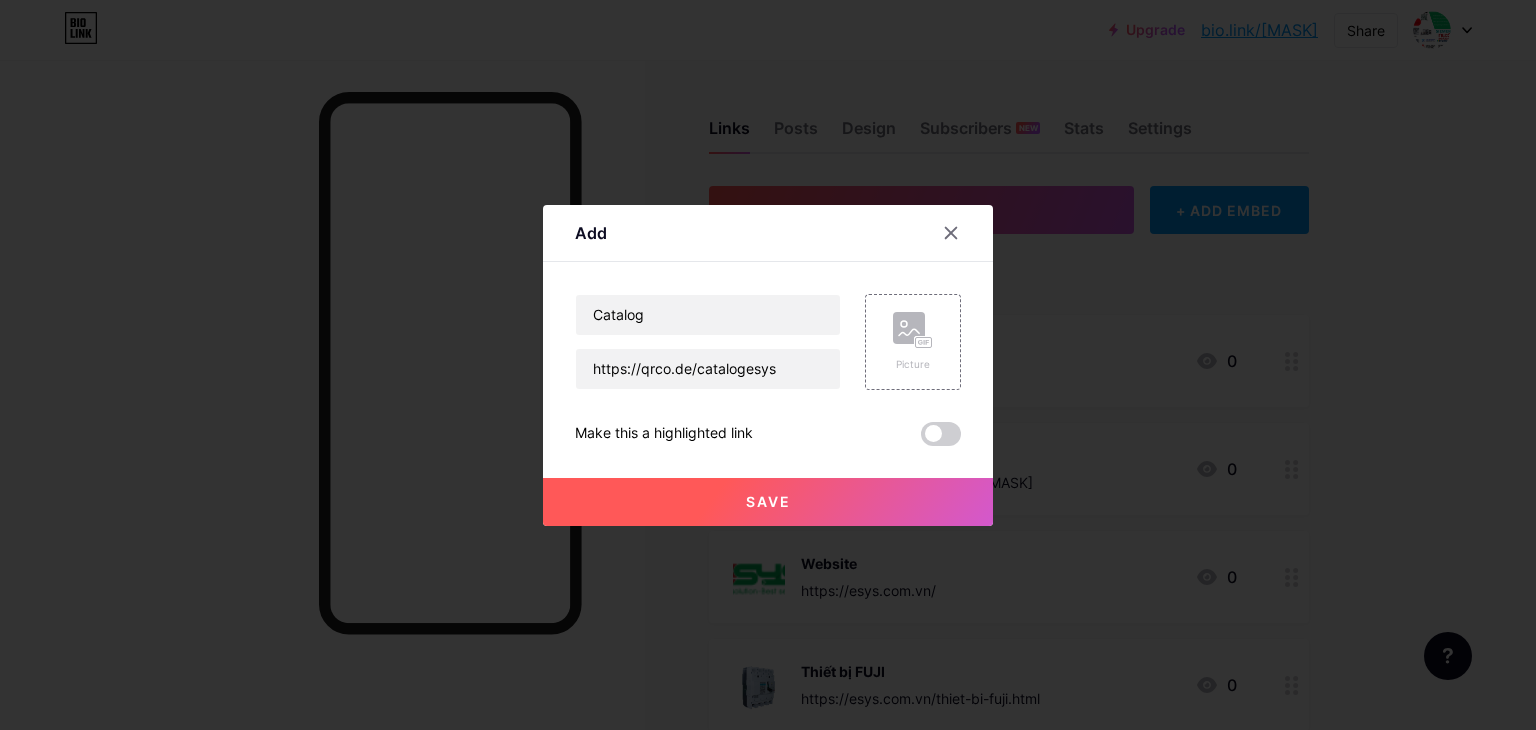 click on "Save" at bounding box center (768, 502) 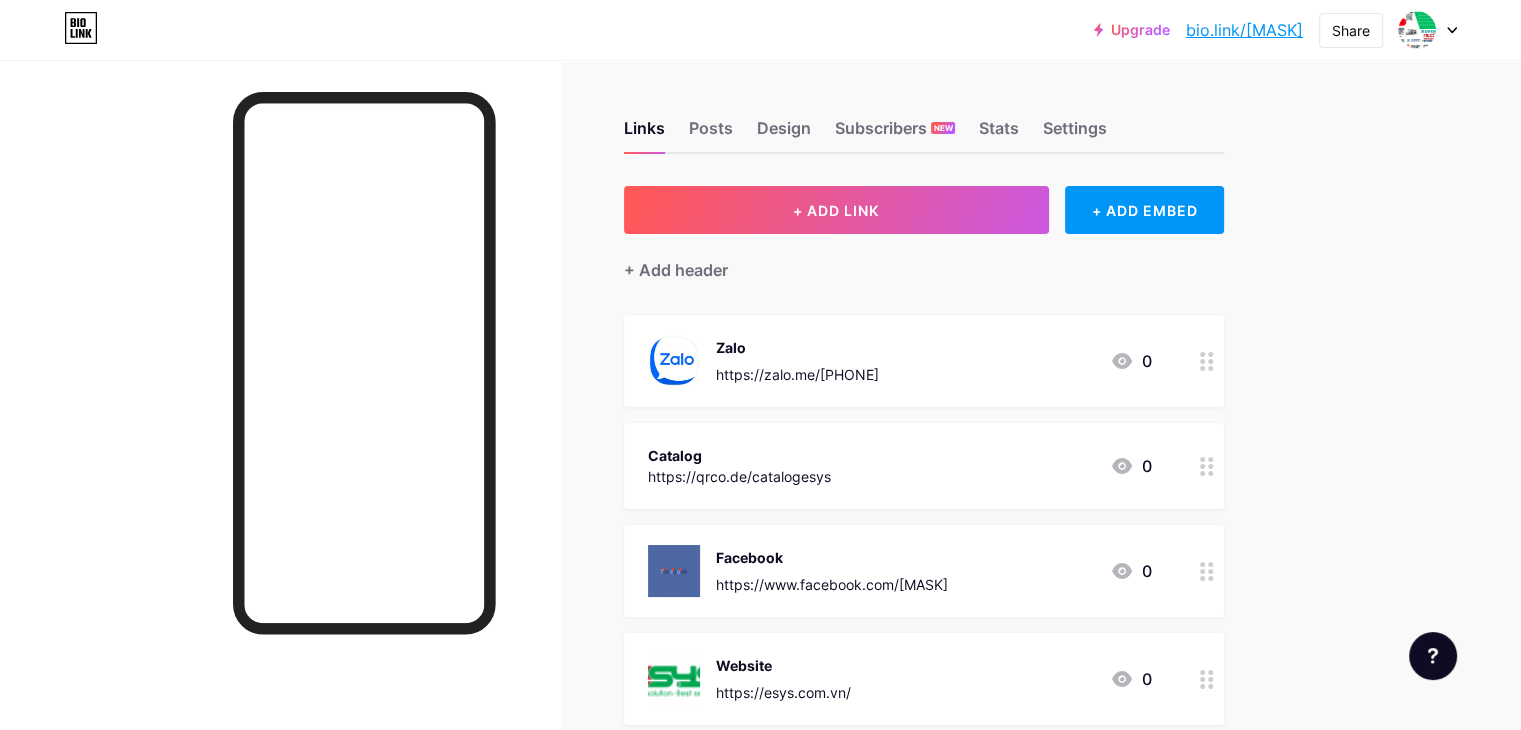 click on "Upgrade   bio.link/kdesys...   bio.link/kdesys   Share               Switch accounts     Hồ Mạnh   bio.link/kdesys       + Add a new page        Account settings   Logout   Link Copied
Links
Posts
Design
Subscribers
NEW
Stats
Settings       + ADD LINK     + ADD EMBED
+ Add header
Zalo
https://zalo.me/0983366065
0
Catalog
https://qrco.de/catalogesys
0
Facebook
https://www.facebook.com/kdesys2
0
Website
https://esys.com.vn/
0
Thiết bị FUJI
https://esys.com.vn/thiet-bi-fuji.html
0" at bounding box center [760, 863] 